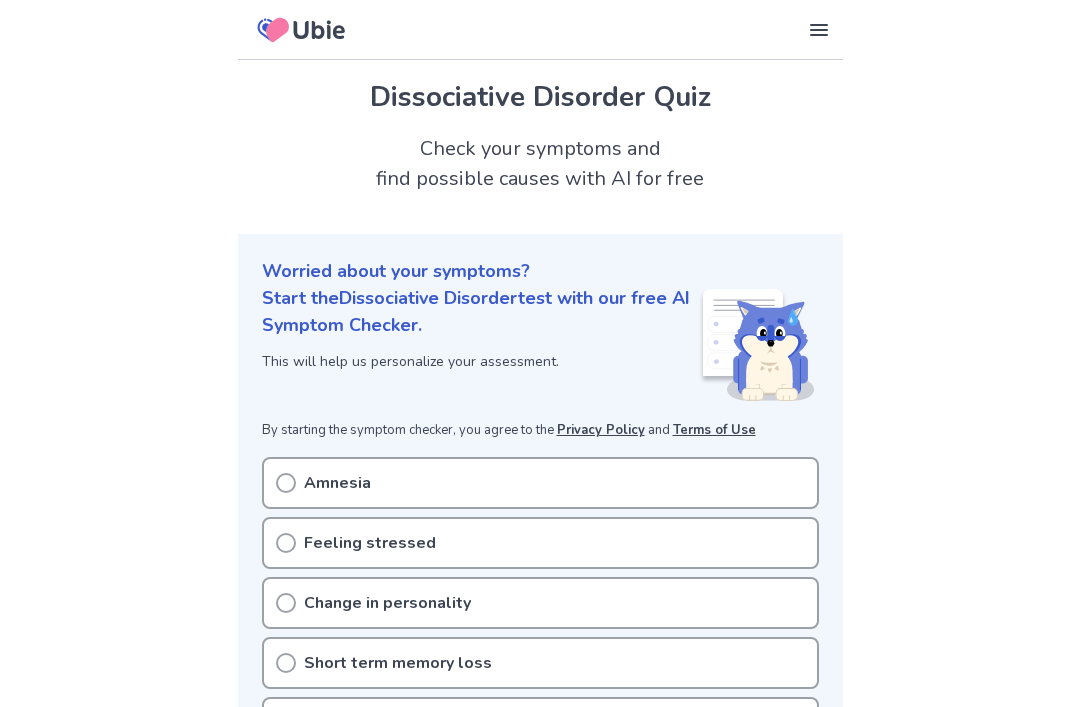 scroll, scrollTop: 0, scrollLeft: 0, axis: both 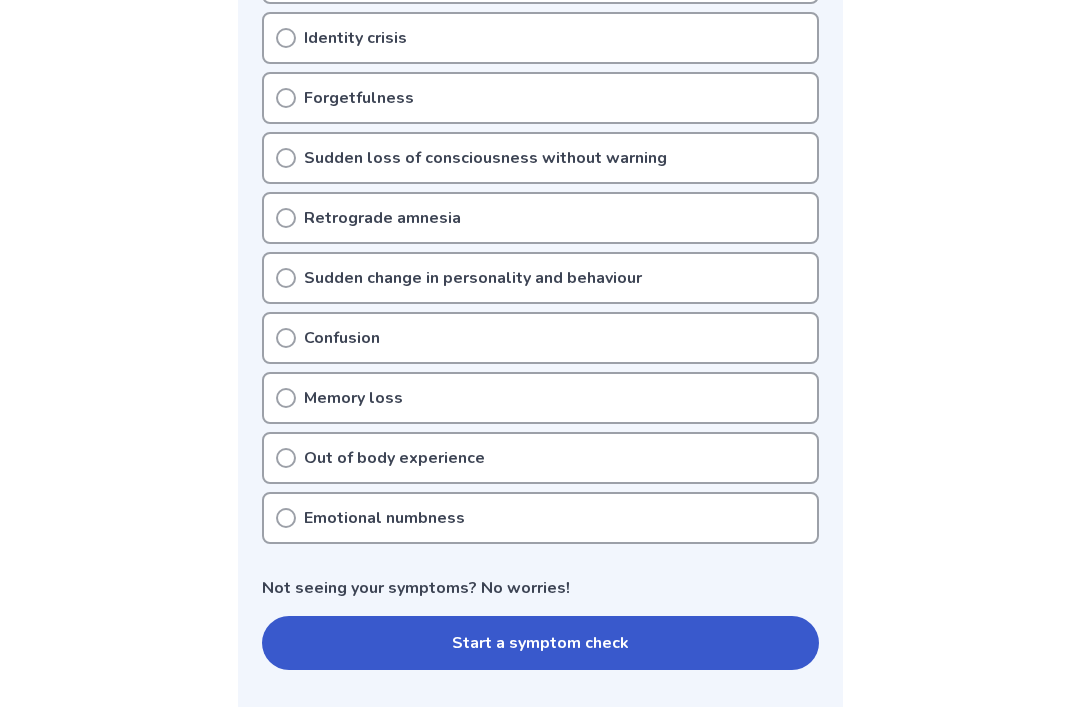 click on "Emotional numbness" at bounding box center (540, 518) 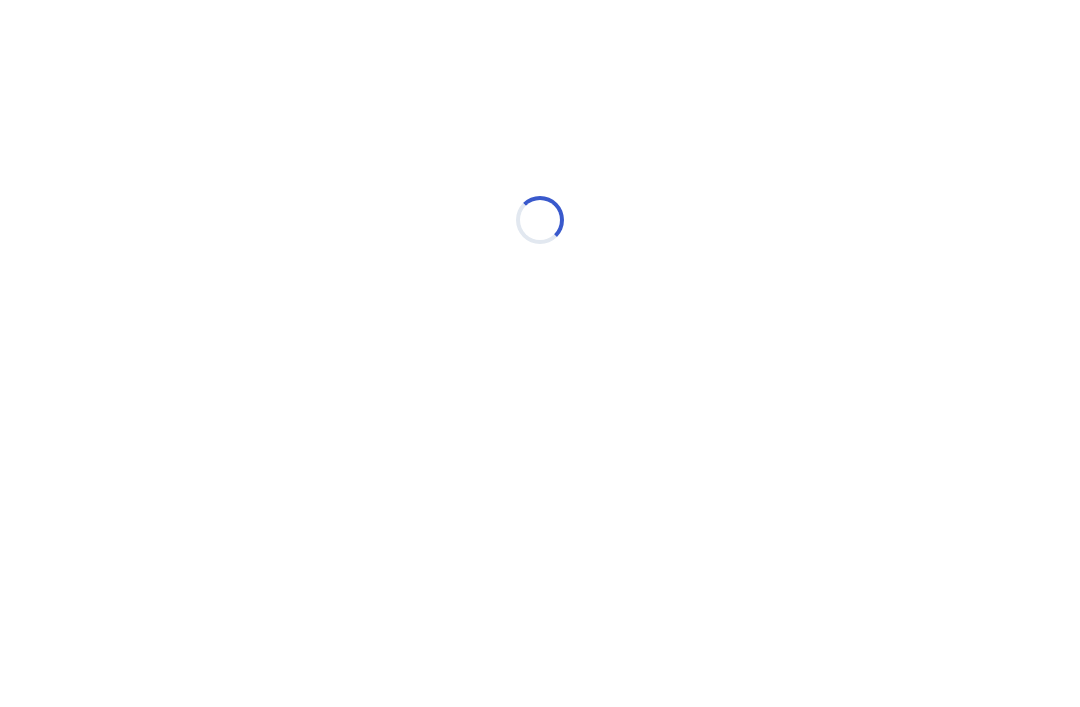 scroll, scrollTop: 0, scrollLeft: 0, axis: both 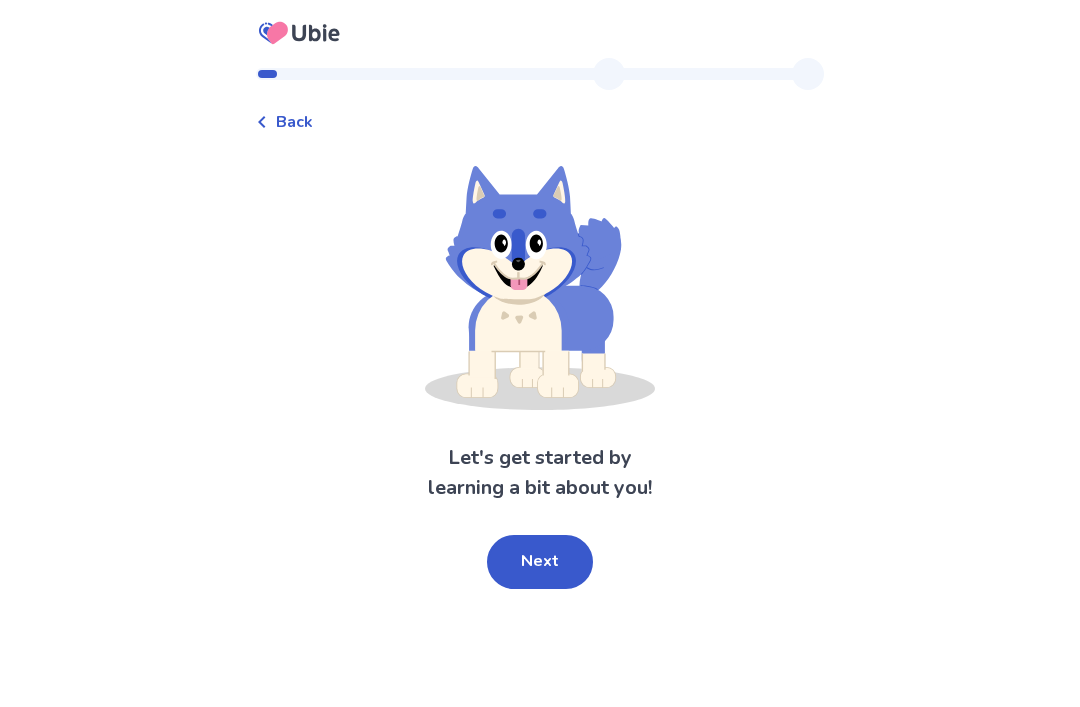 click on "Next" at bounding box center (540, 562) 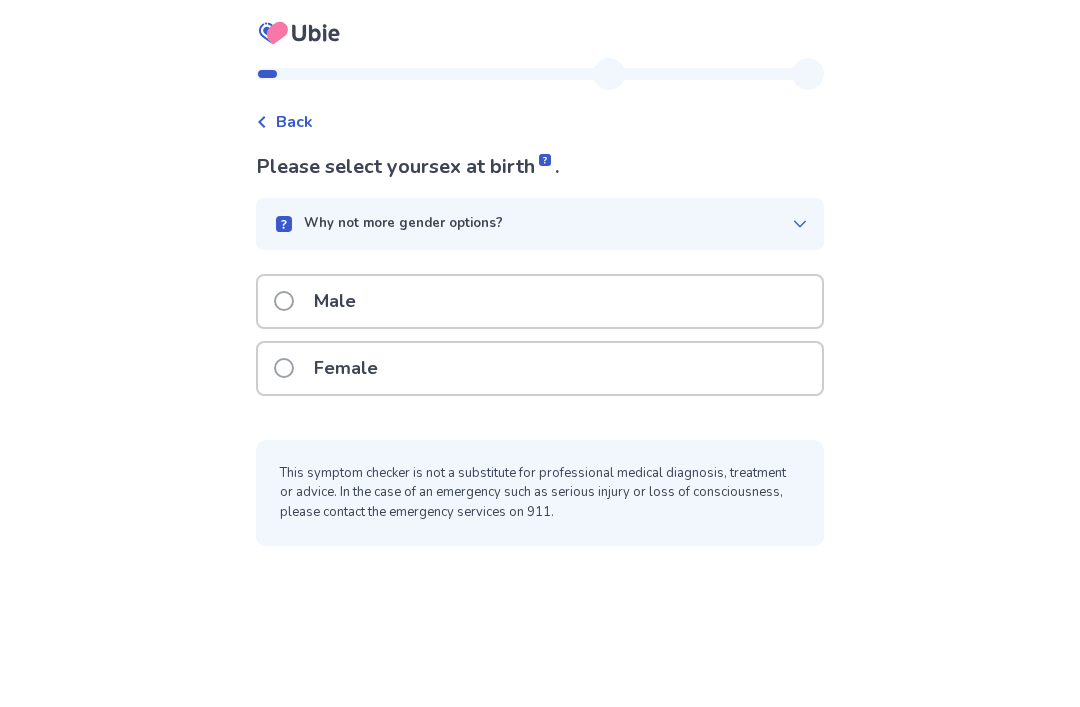 scroll, scrollTop: 0, scrollLeft: 0, axis: both 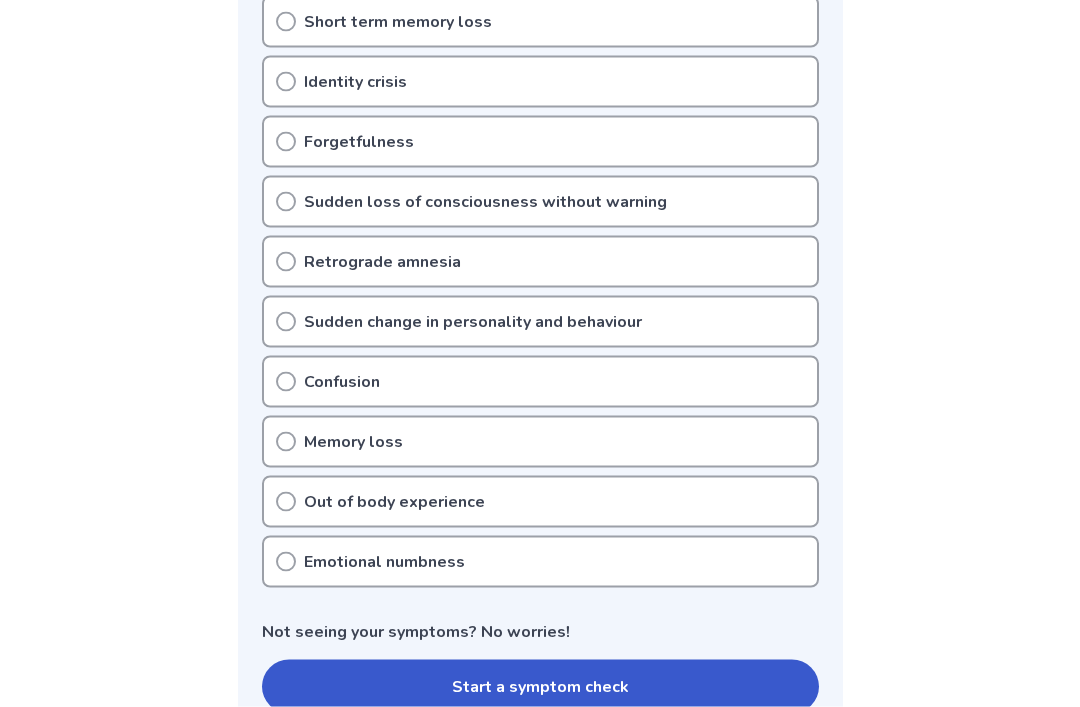 click on "Emotional numbness" at bounding box center [384, 562] 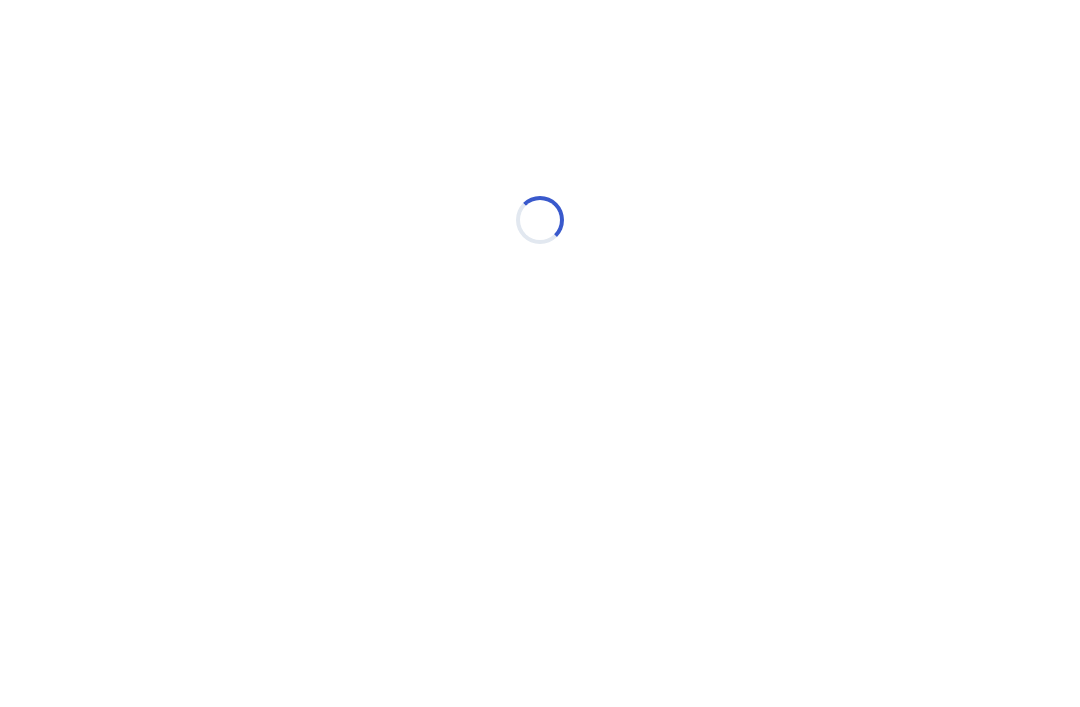 scroll, scrollTop: 0, scrollLeft: 0, axis: both 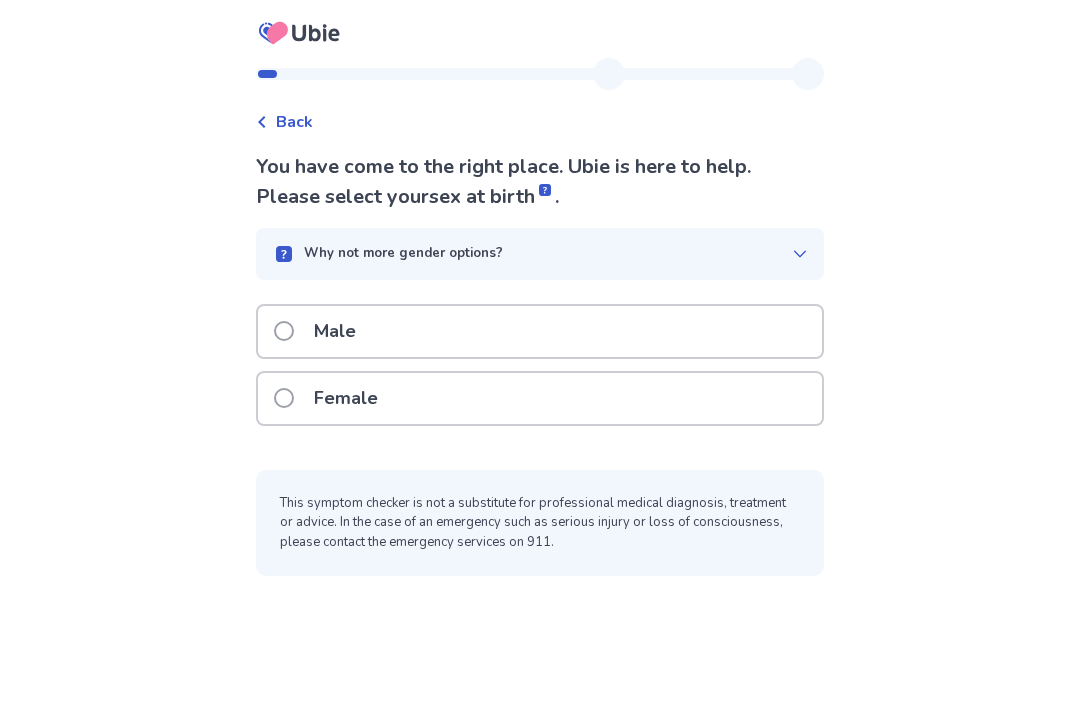 click on "Female" at bounding box center (540, 398) 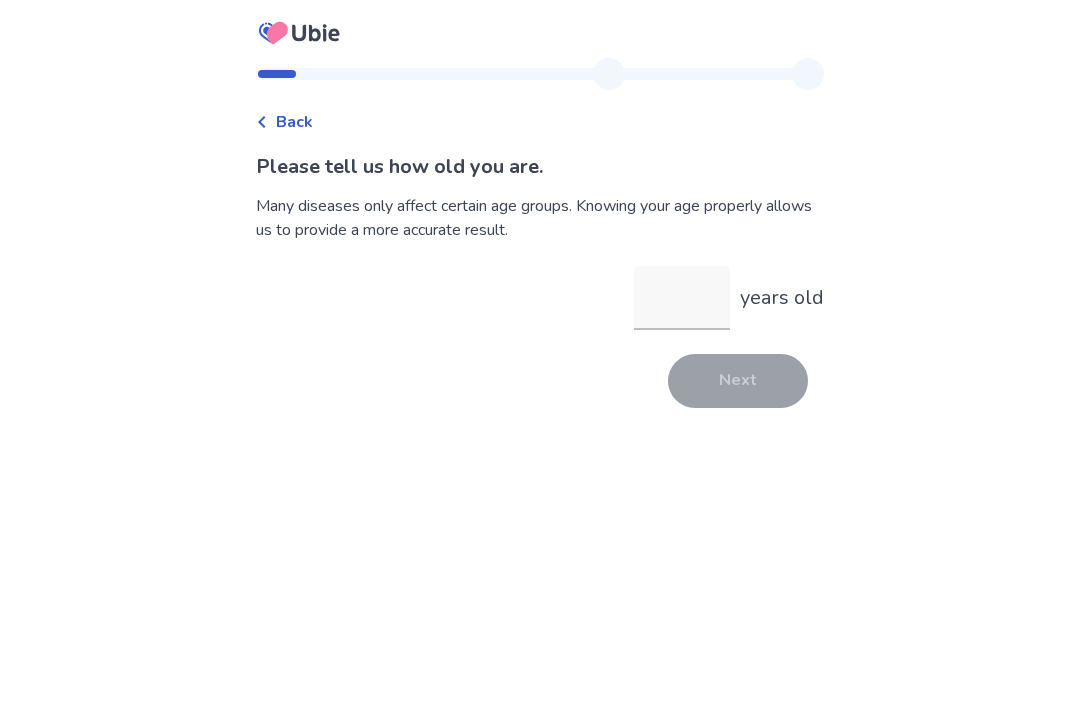 click on "years old" at bounding box center [682, 298] 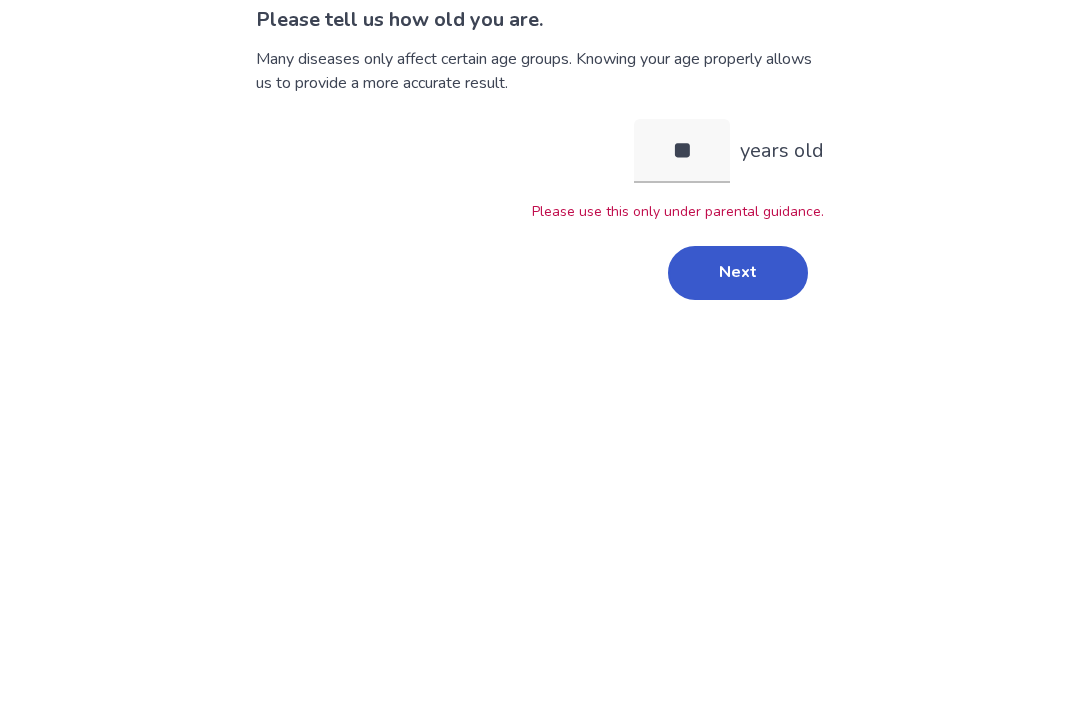 type on "**" 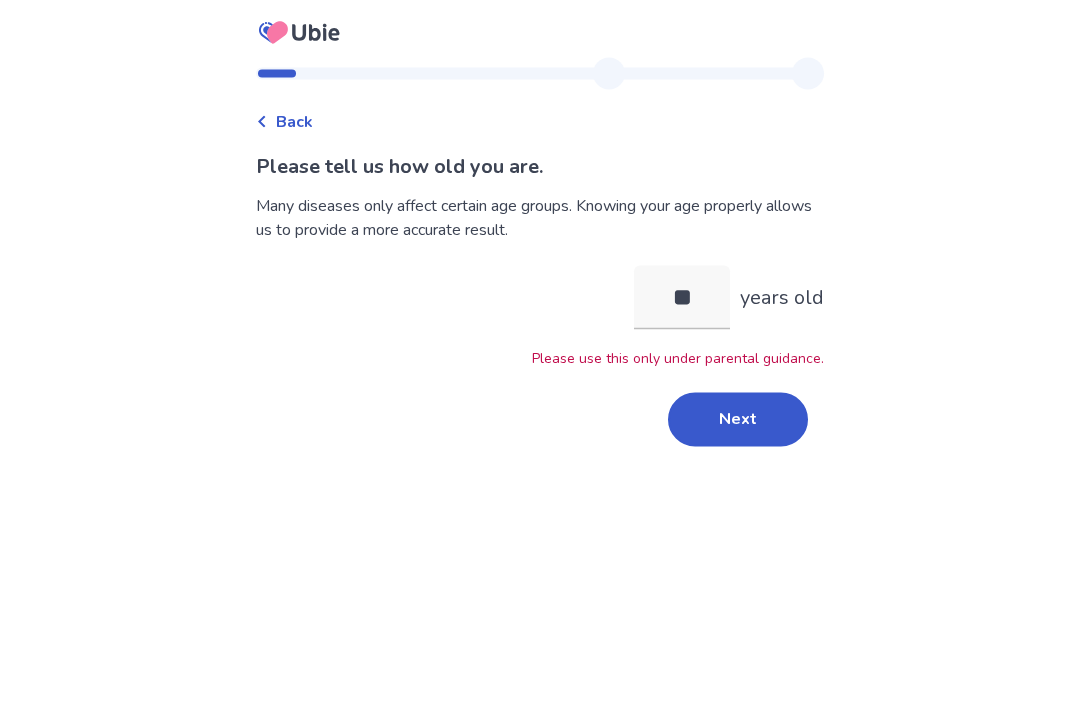 scroll, scrollTop: 17, scrollLeft: 0, axis: vertical 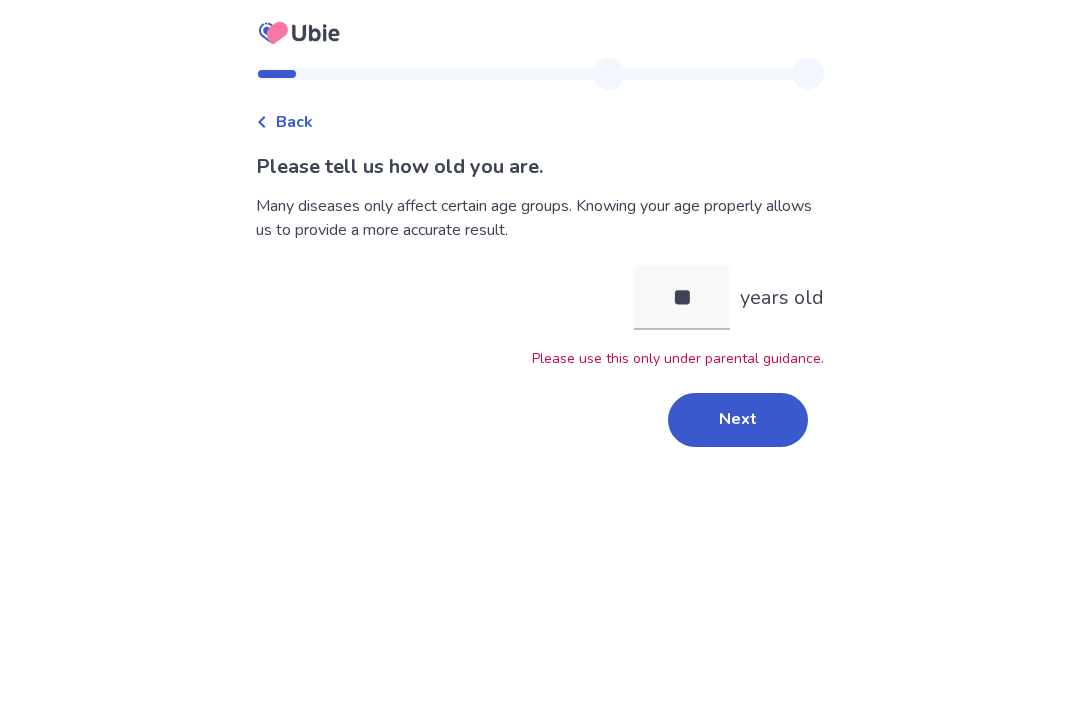 click on "Next" at bounding box center [738, 420] 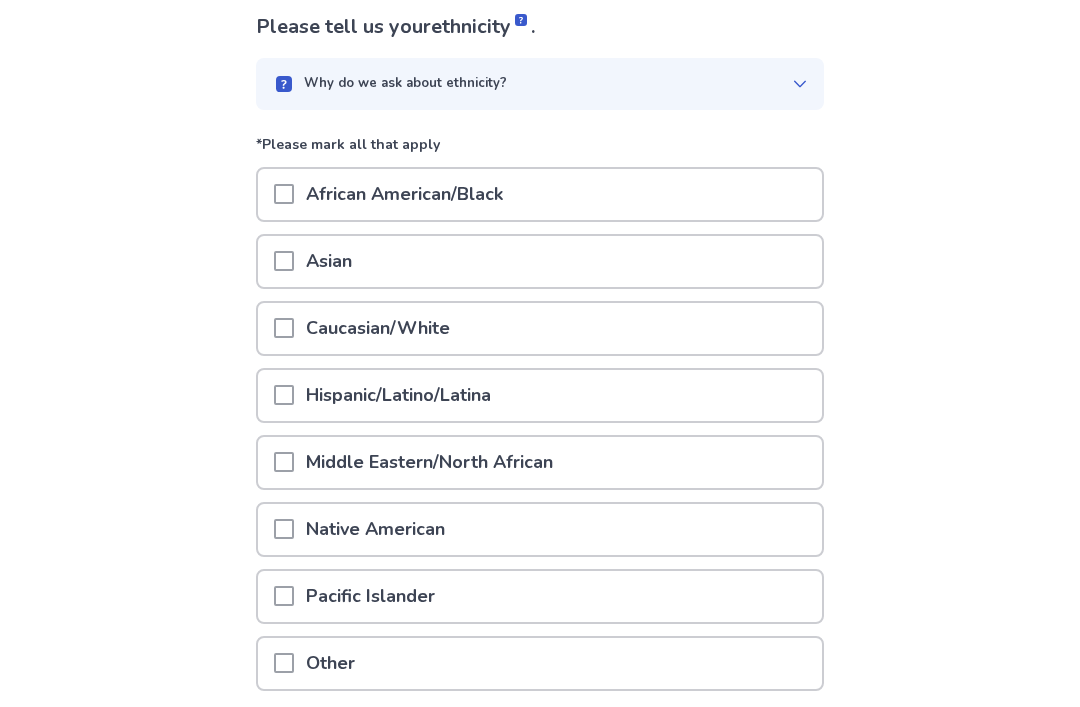 scroll, scrollTop: 140, scrollLeft: 0, axis: vertical 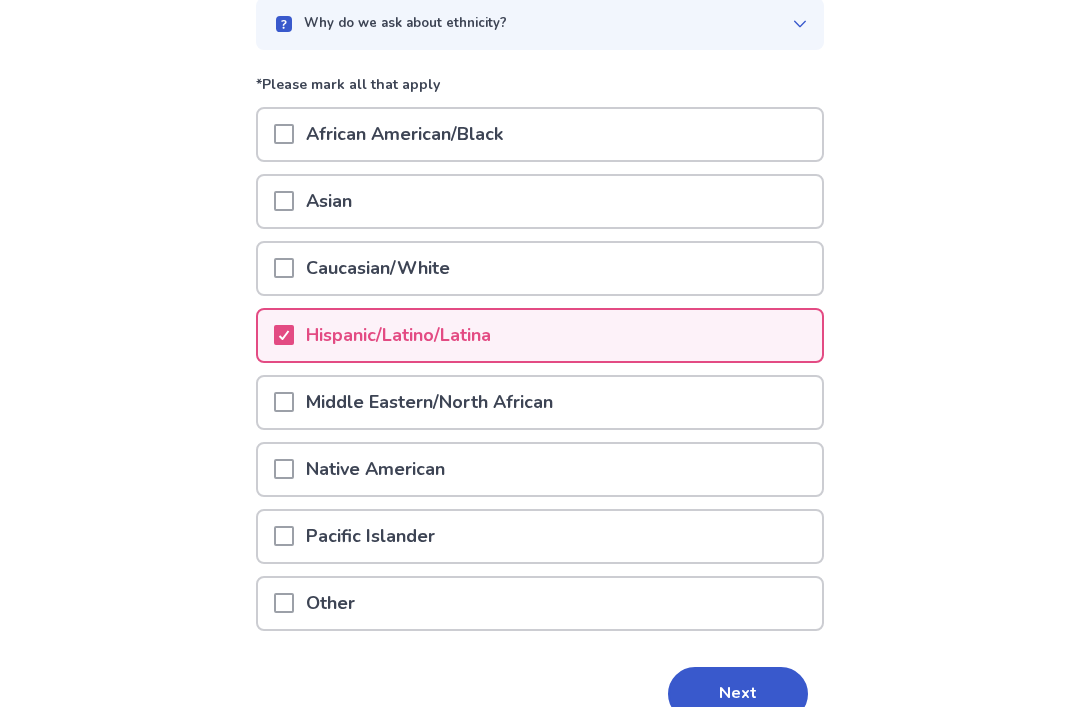 click on "Next" at bounding box center [738, 694] 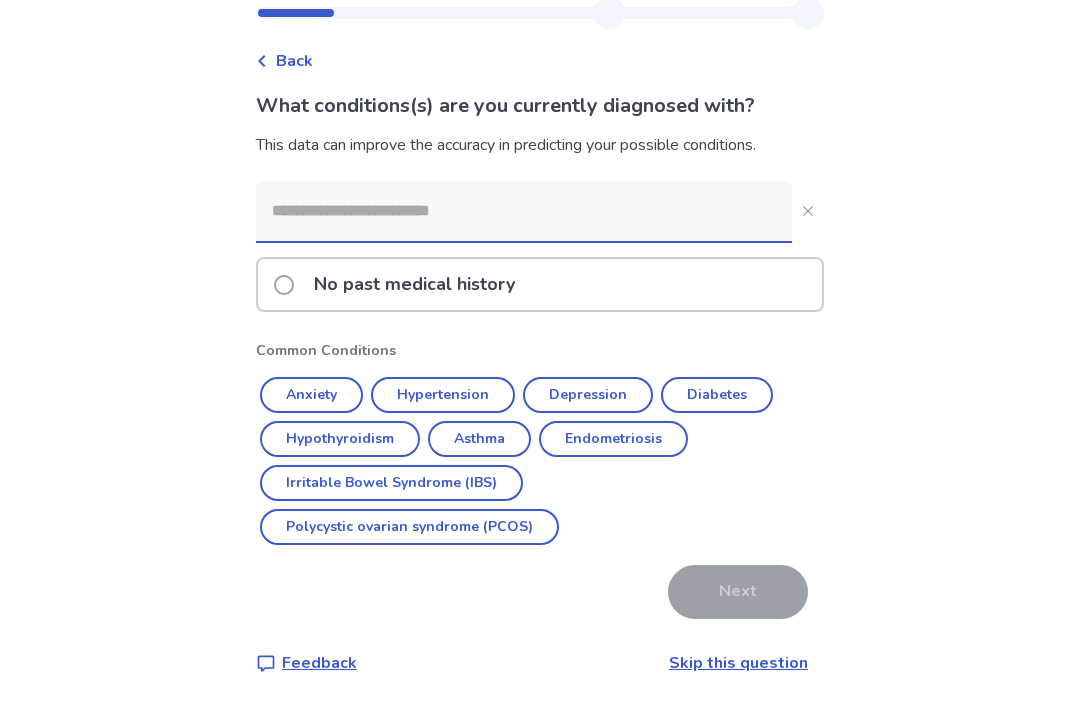 scroll, scrollTop: 64, scrollLeft: 0, axis: vertical 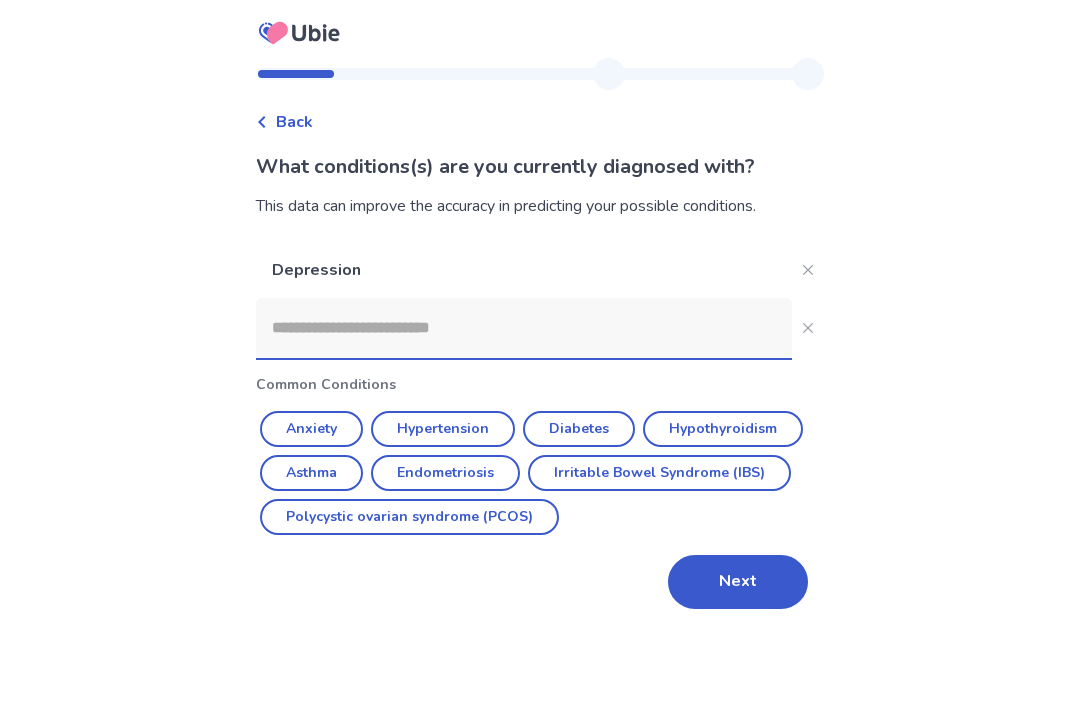 click on "Asthma" at bounding box center [311, 473] 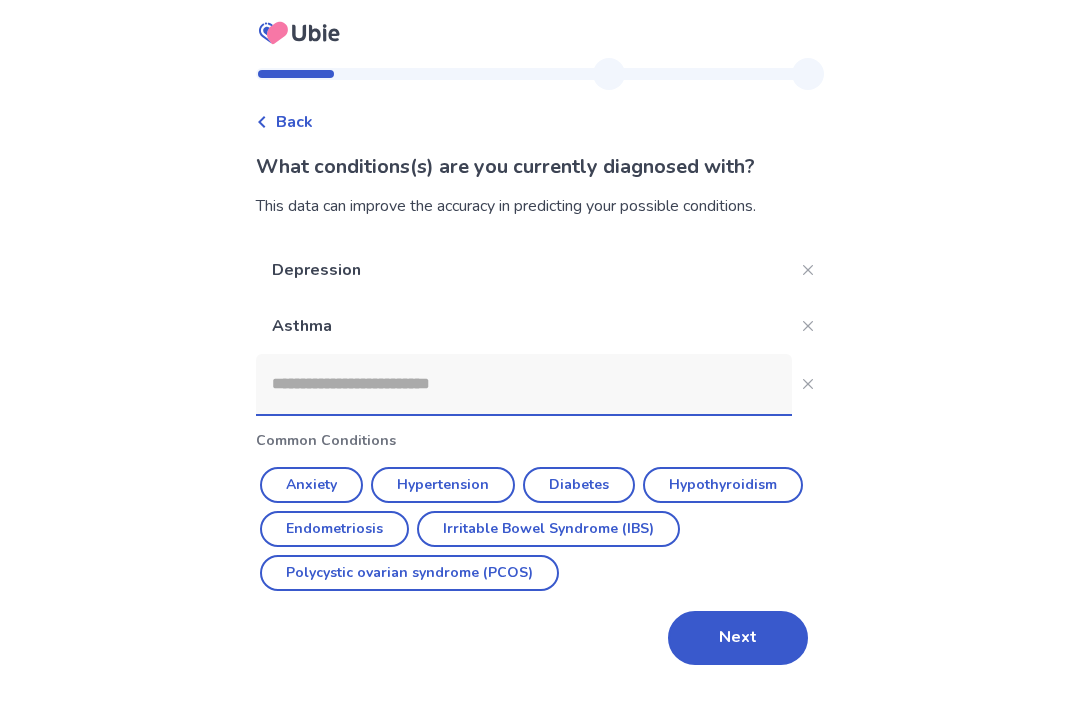 click on "Anxiety" at bounding box center (311, 485) 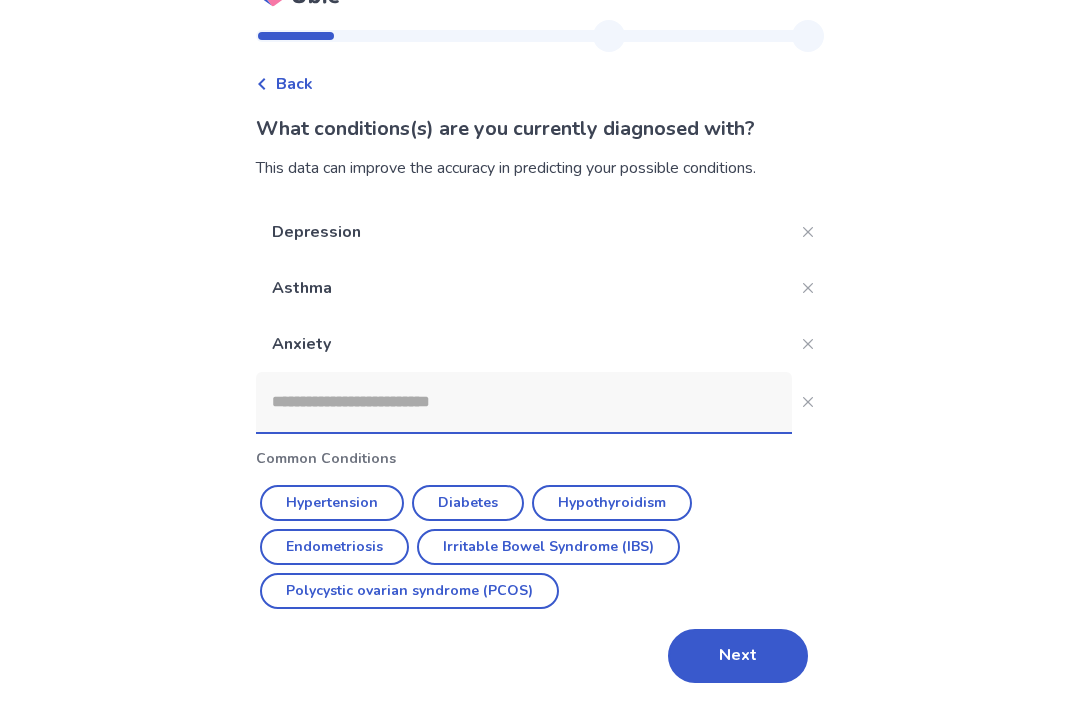 click on "Next" at bounding box center (738, 656) 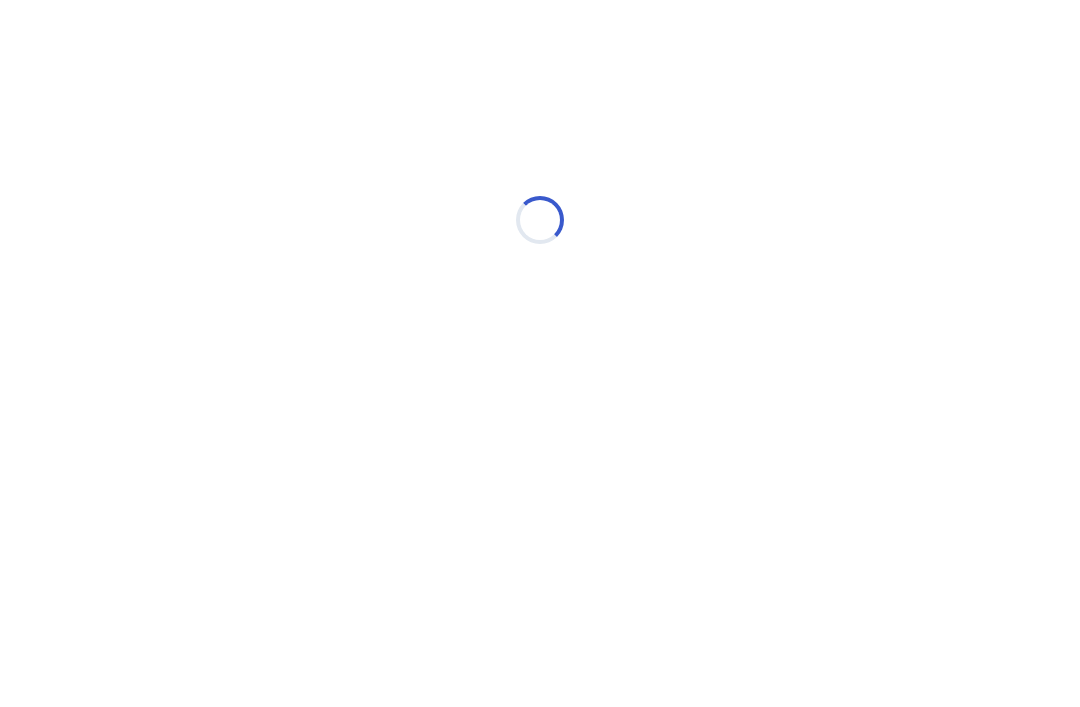 scroll, scrollTop: 0, scrollLeft: 0, axis: both 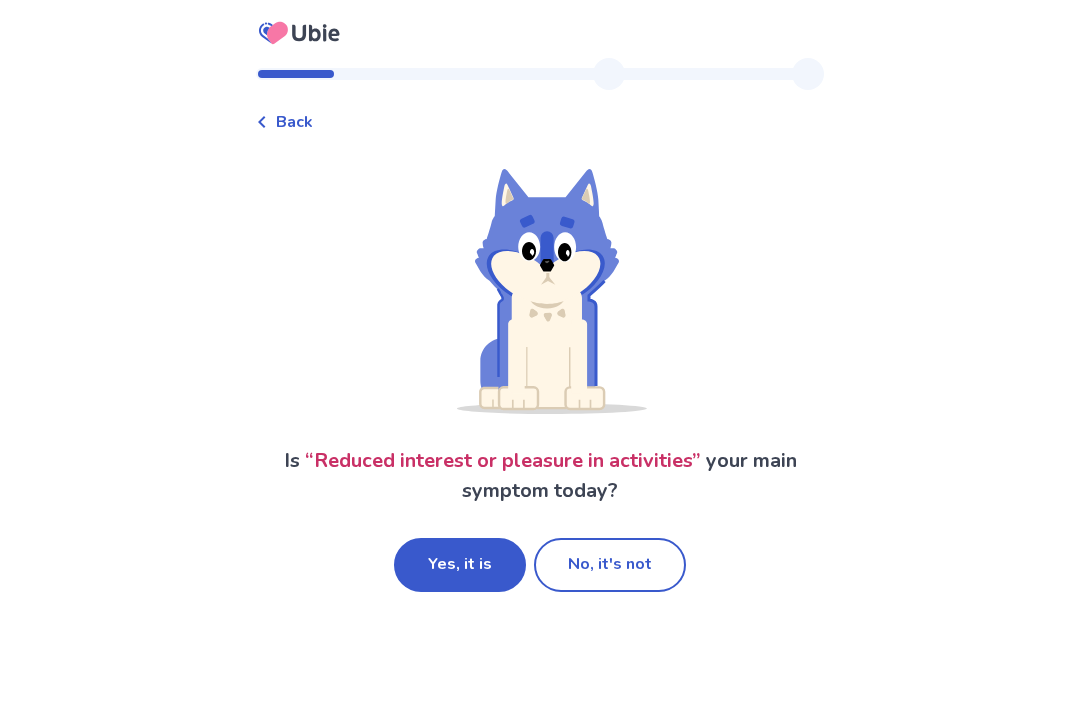 click on "Yes, it is" at bounding box center (460, 565) 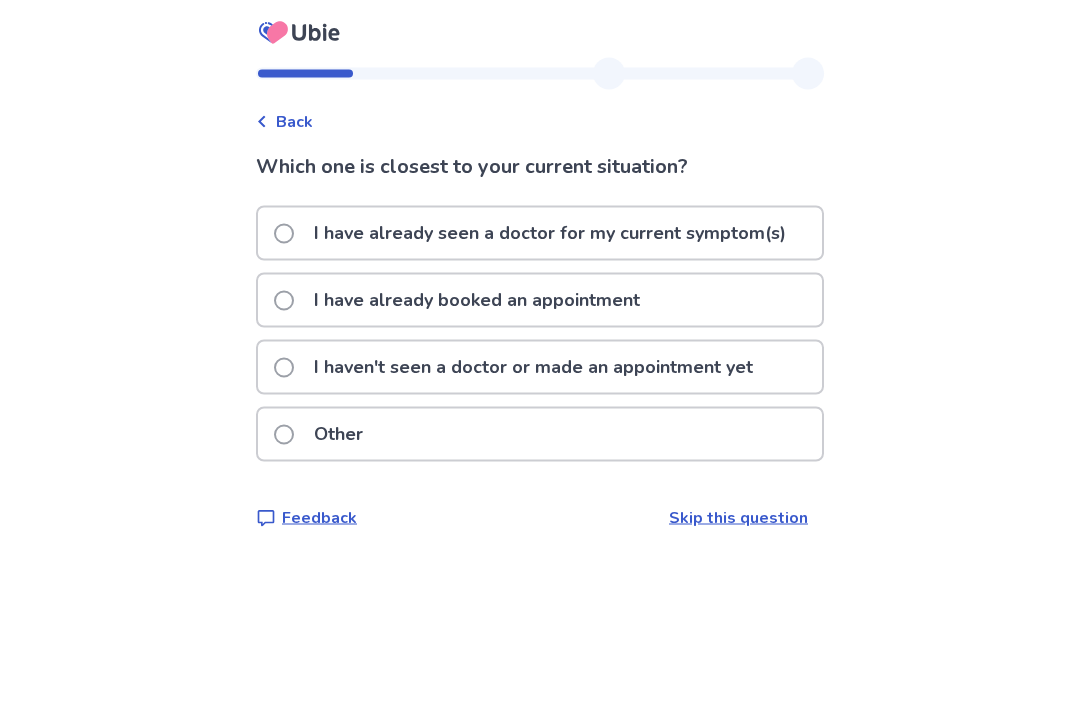 scroll, scrollTop: 18, scrollLeft: 0, axis: vertical 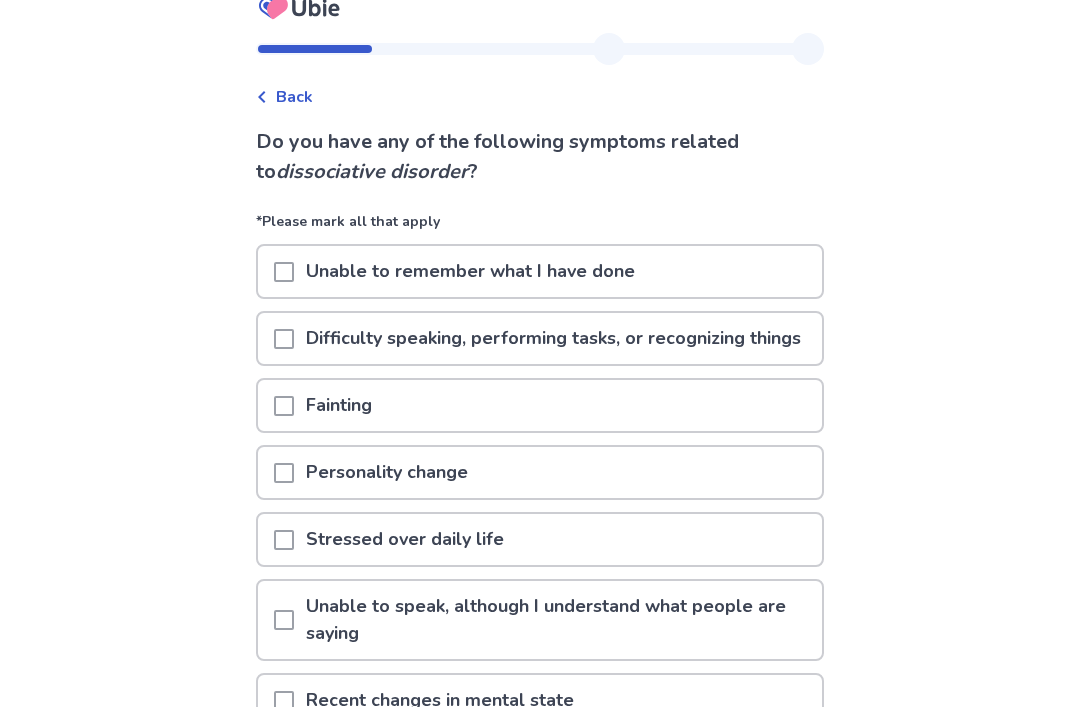 click at bounding box center (284, 339) 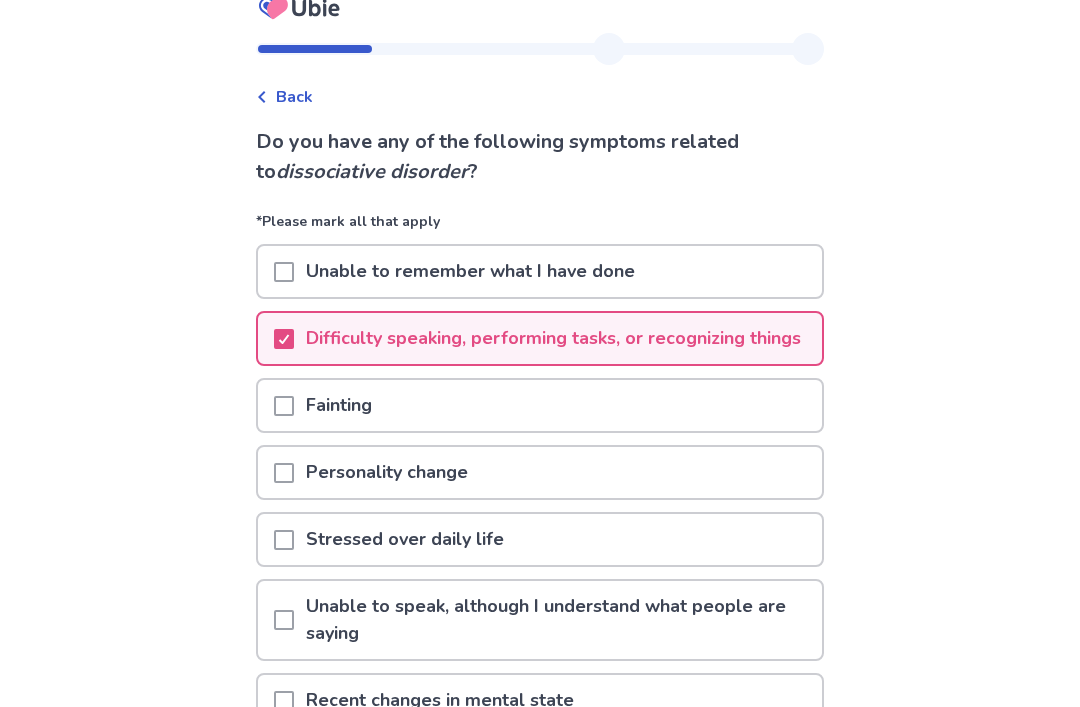 click at bounding box center (284, 271) 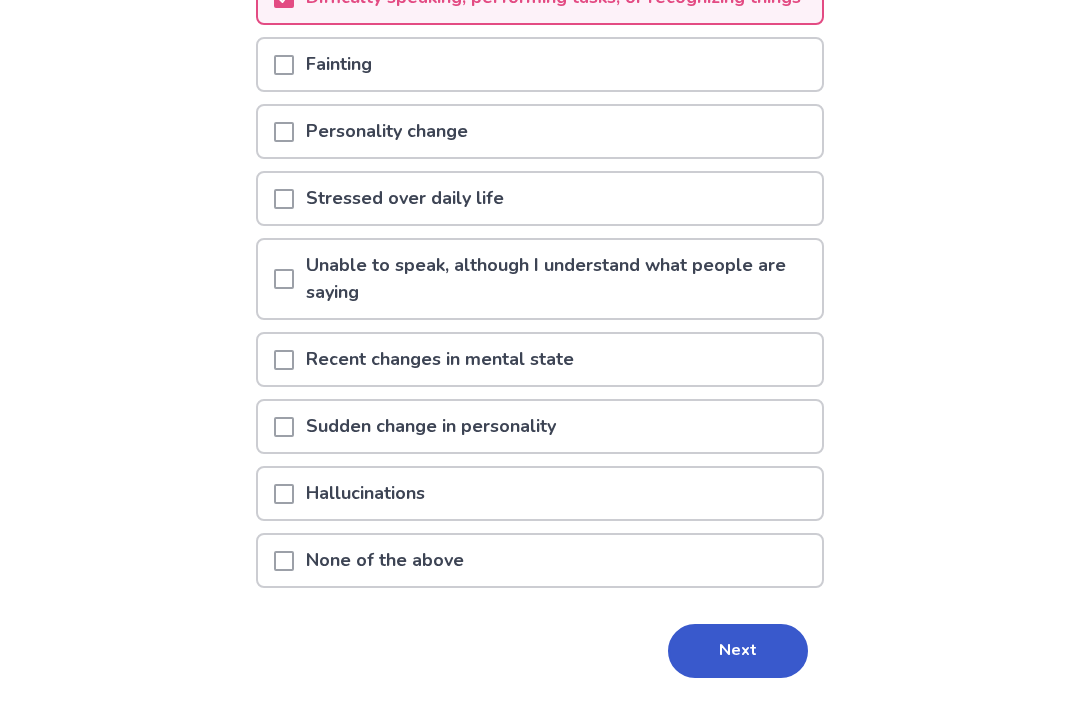 scroll, scrollTop: 388, scrollLeft: 0, axis: vertical 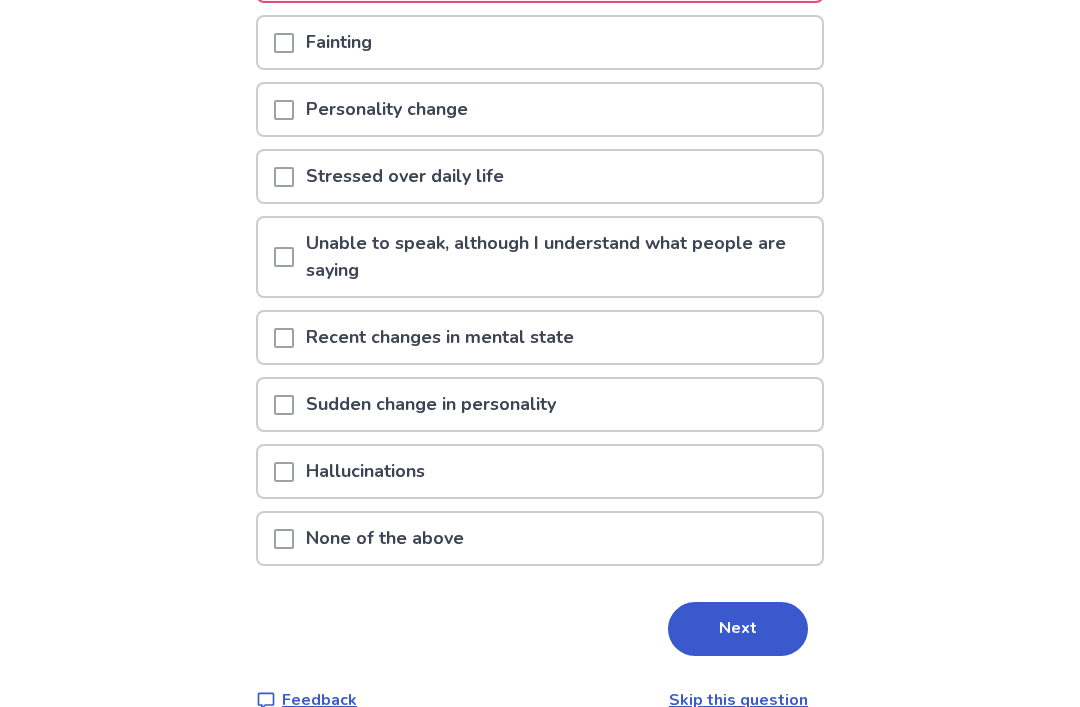 click at bounding box center [284, 338] 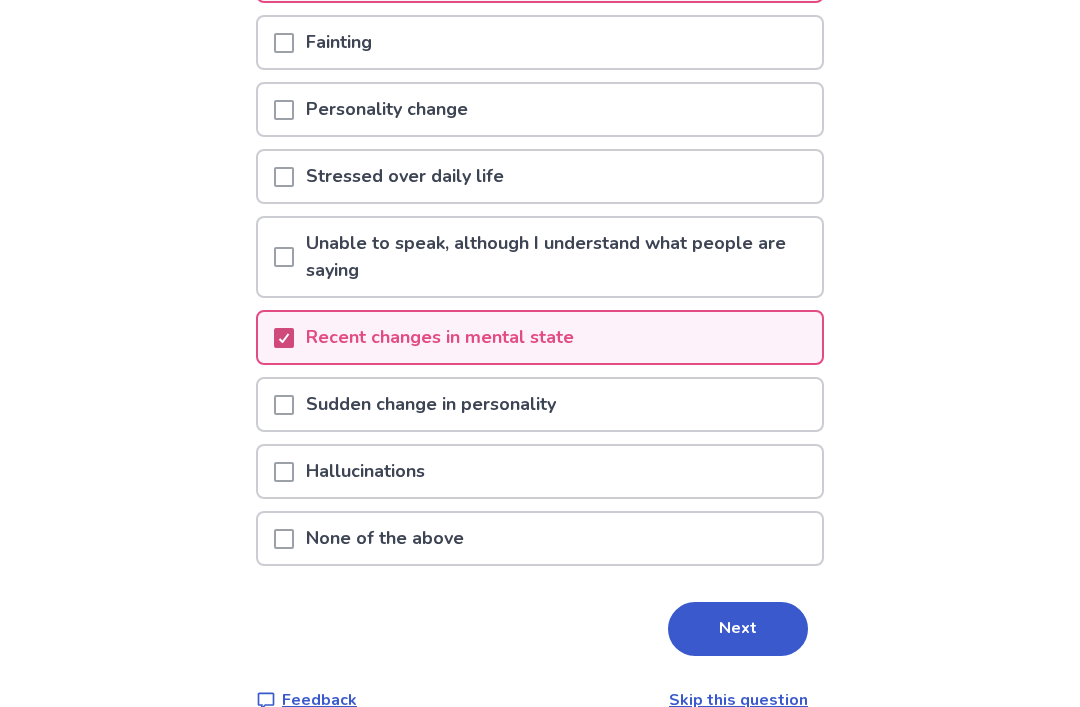 click at bounding box center (284, 405) 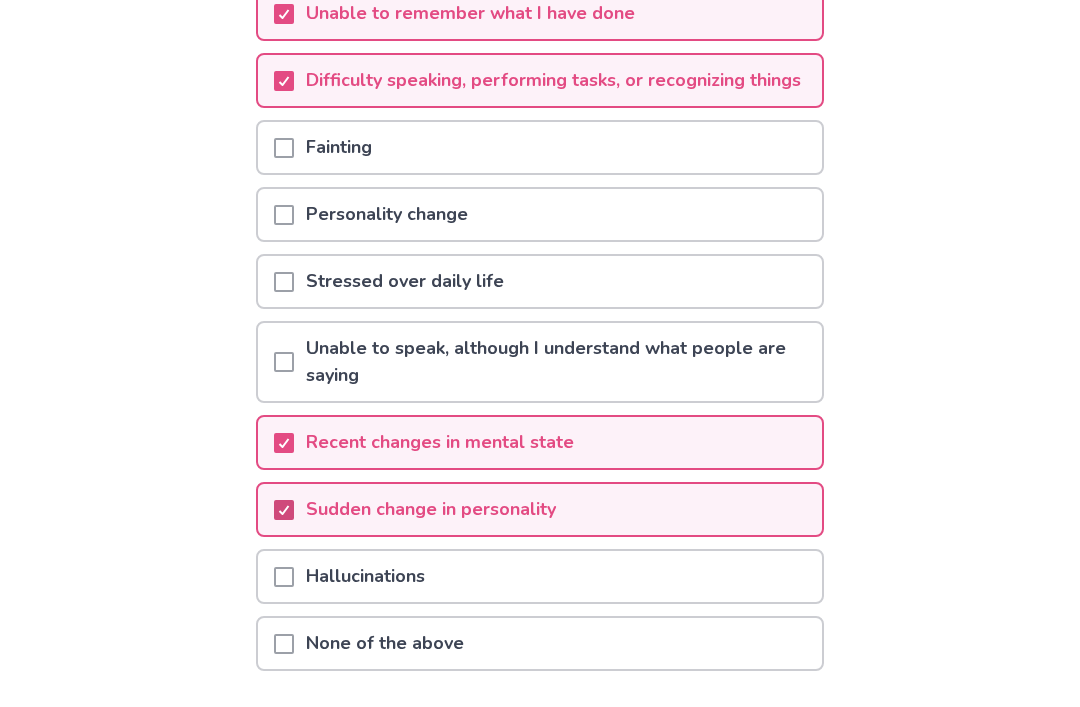 scroll, scrollTop: 388, scrollLeft: 0, axis: vertical 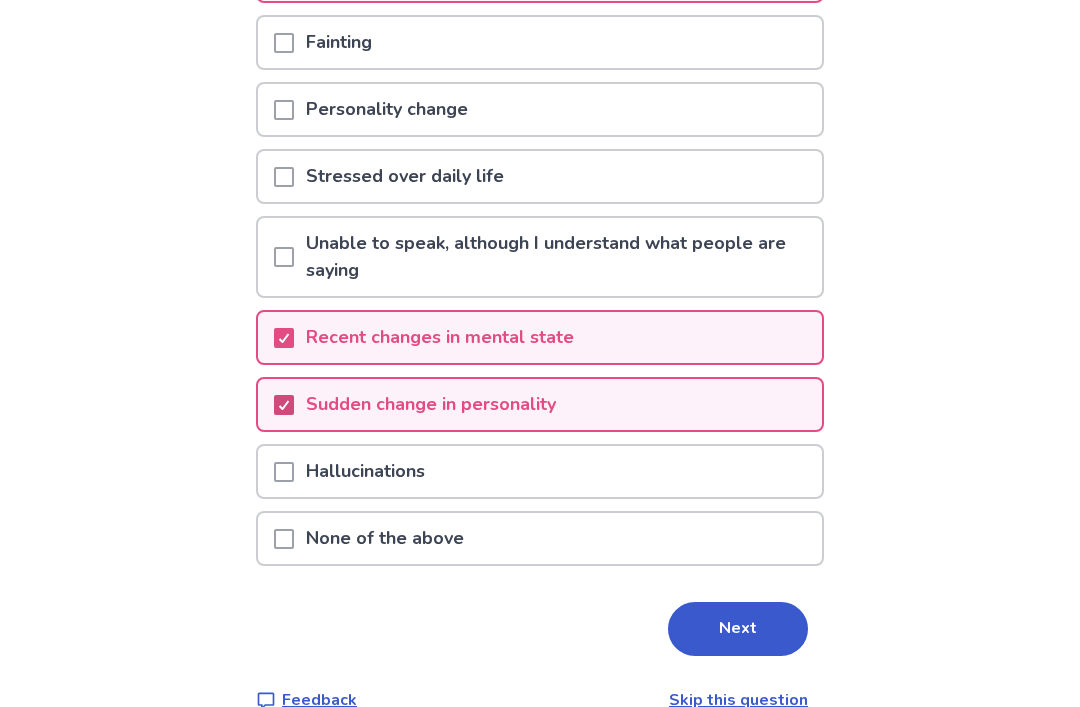 click on "Next" at bounding box center [738, 629] 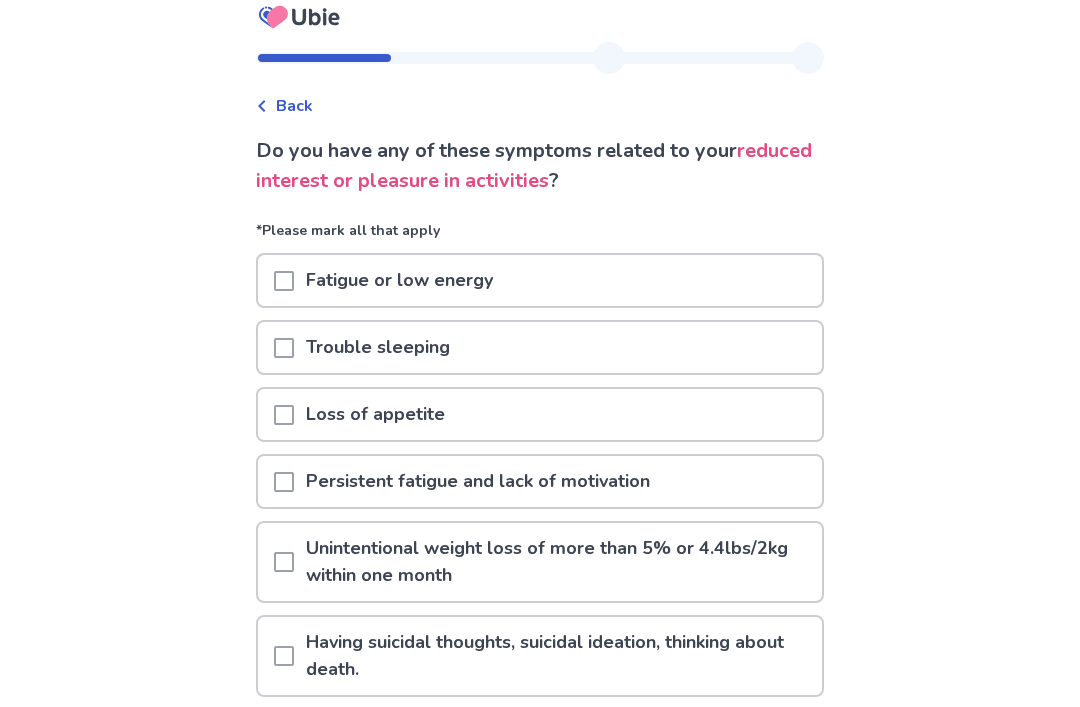 scroll, scrollTop: 17, scrollLeft: 0, axis: vertical 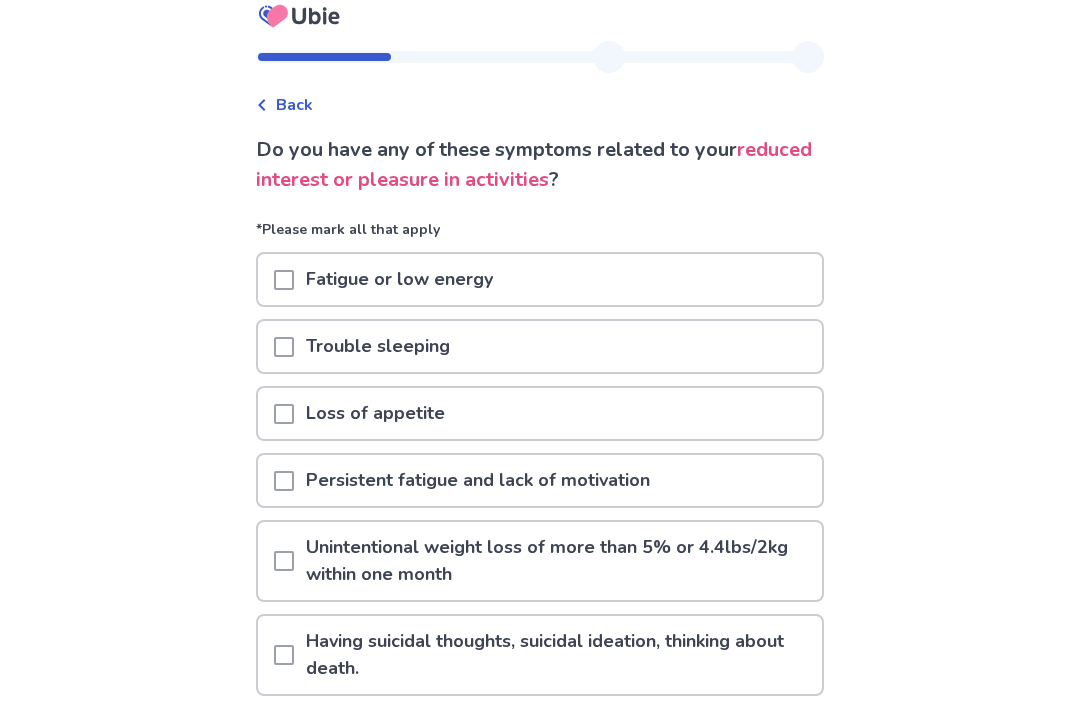 click at bounding box center [284, 279] 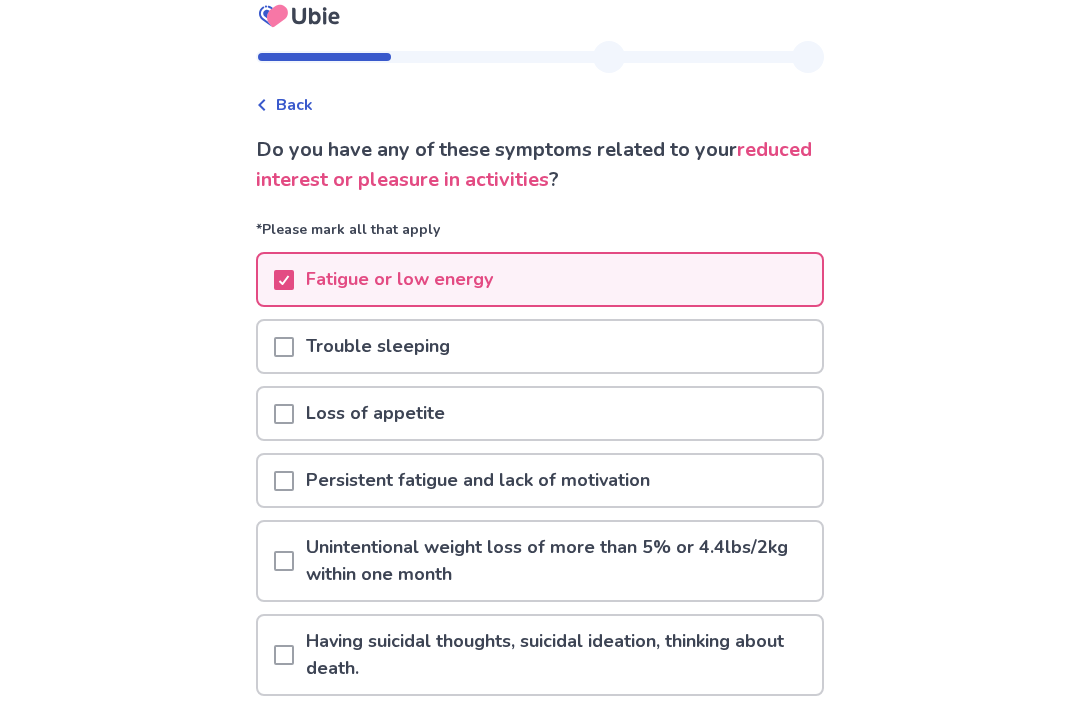 click at bounding box center [284, 347] 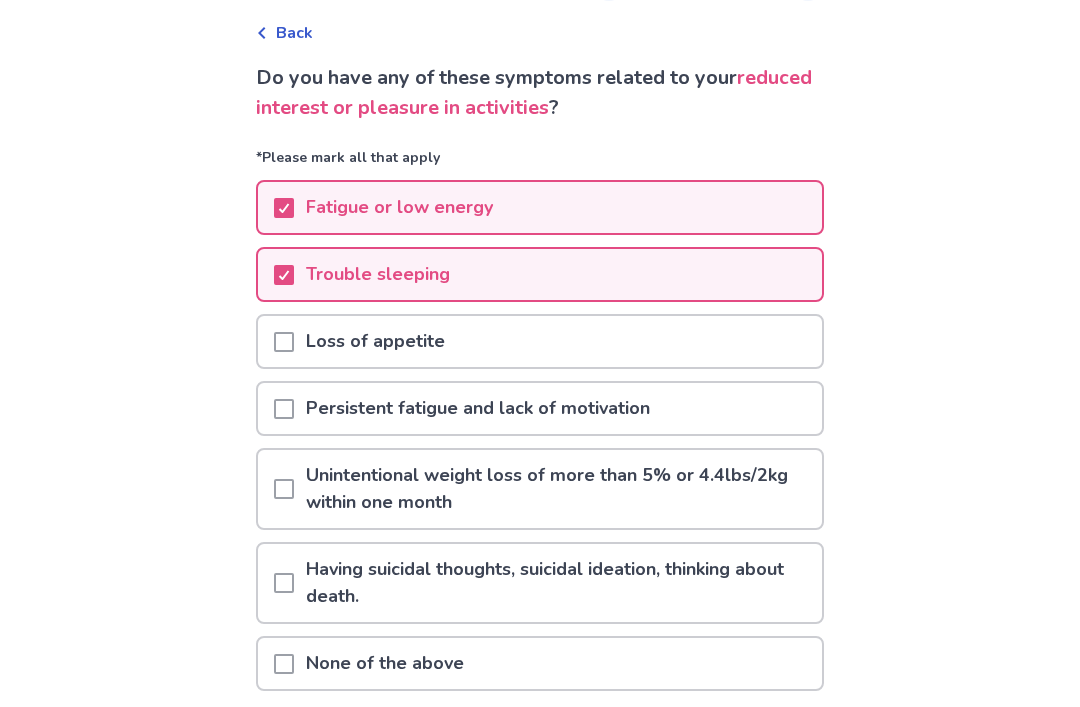 click at bounding box center [284, 342] 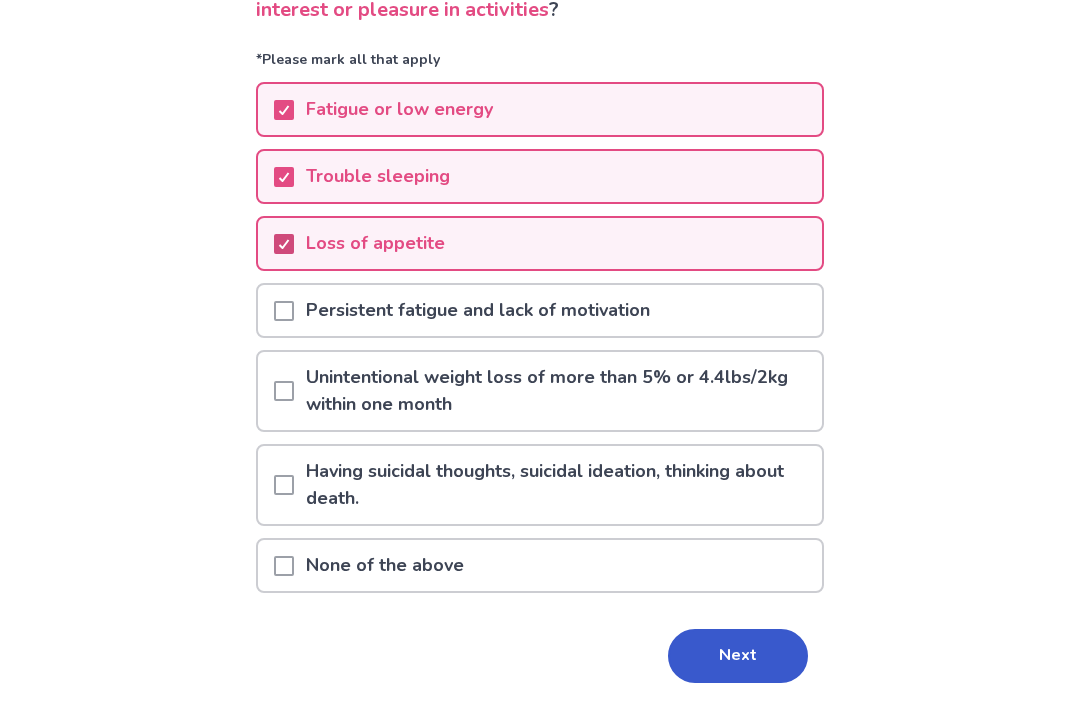 scroll, scrollTop: 187, scrollLeft: 0, axis: vertical 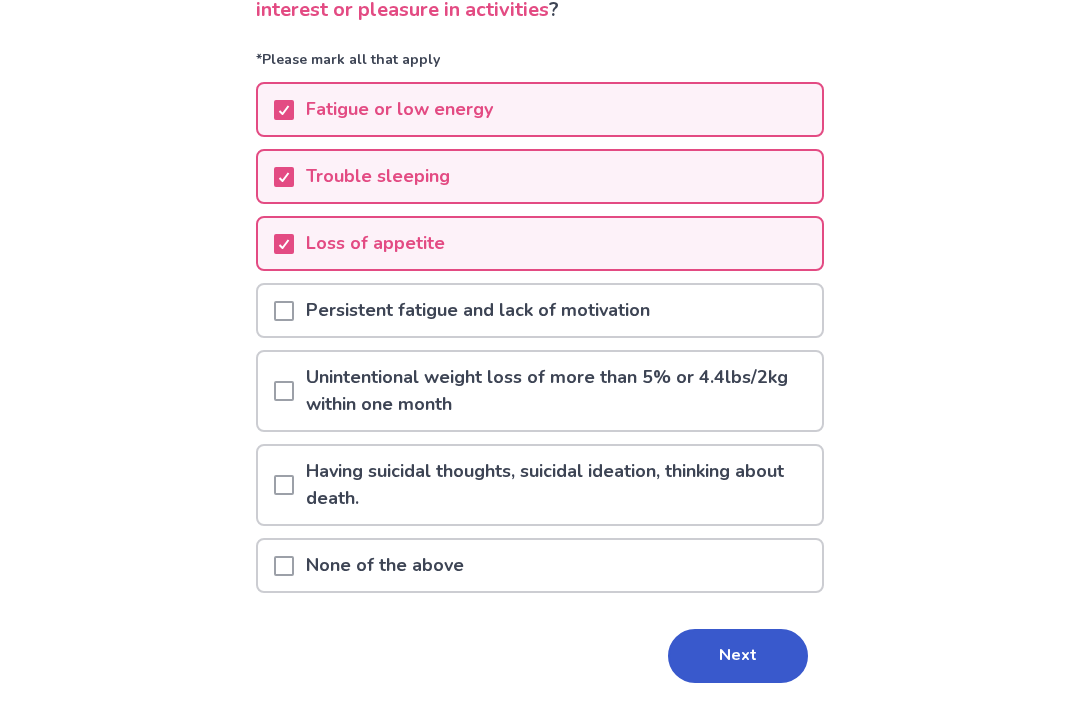 click at bounding box center (284, 311) 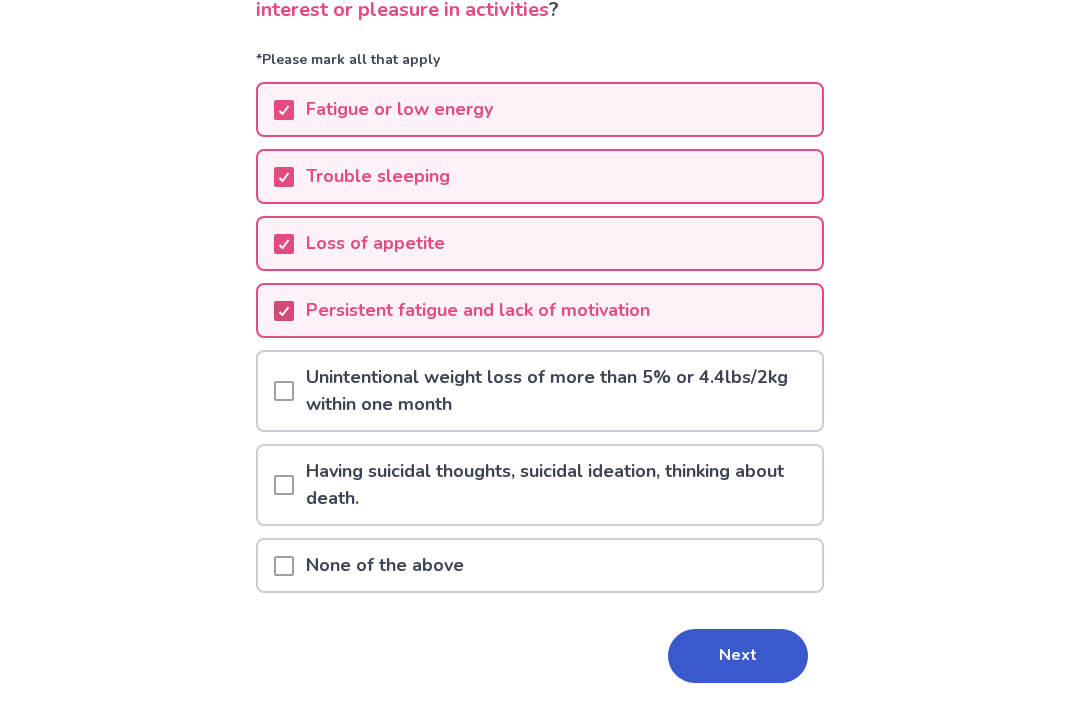 click on "Unintentional weight loss of more than 5% or 4.4lbs/2kg within one month" at bounding box center (540, 391) 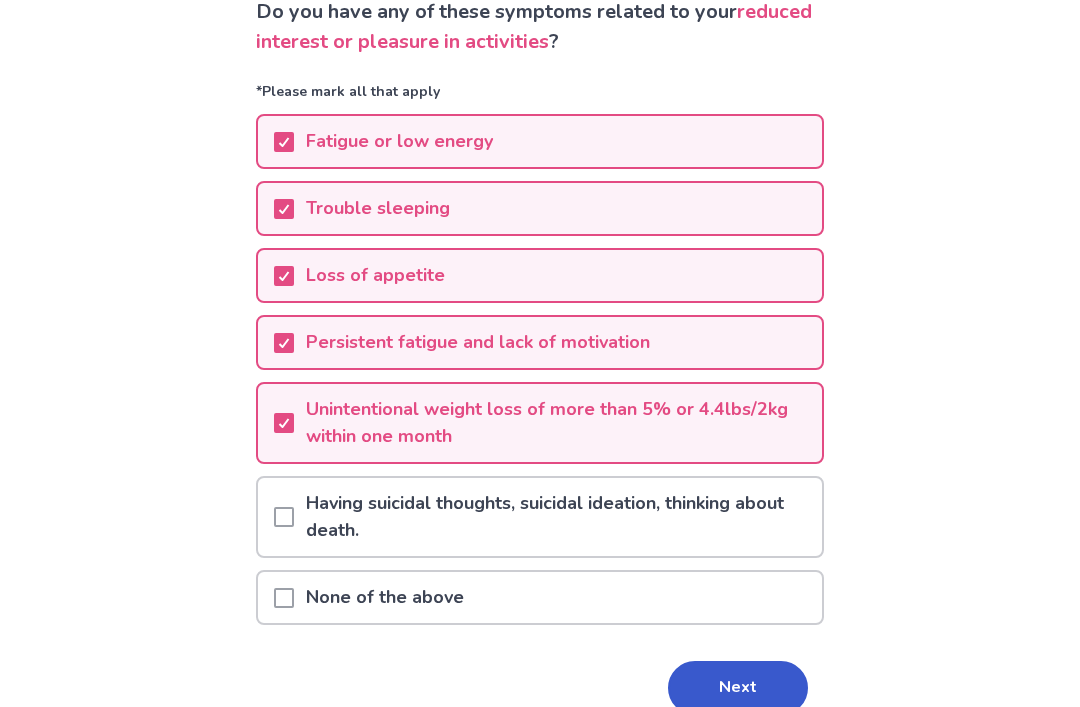 scroll, scrollTop: 173, scrollLeft: 0, axis: vertical 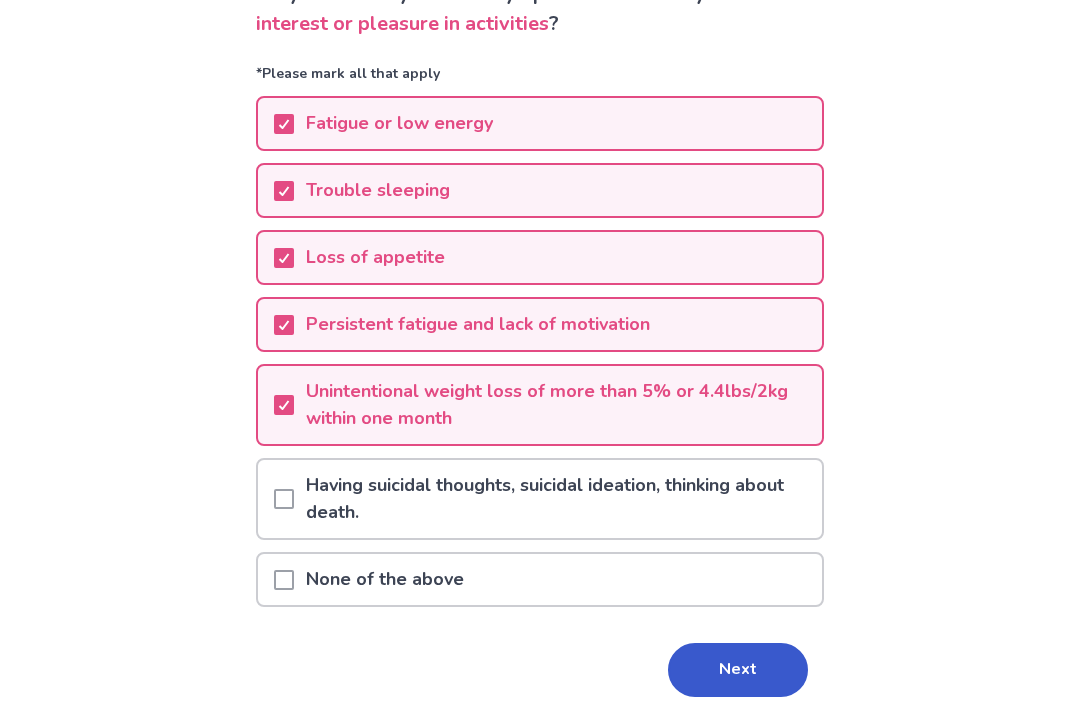 click on "Next" at bounding box center [738, 670] 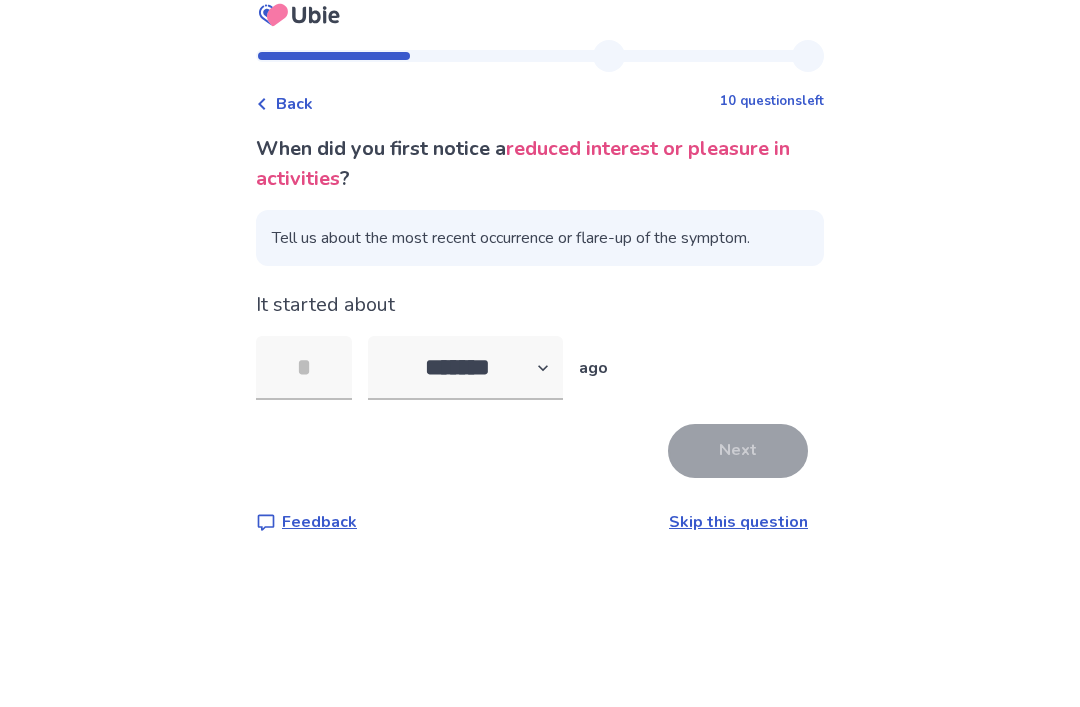 scroll, scrollTop: 19, scrollLeft: 0, axis: vertical 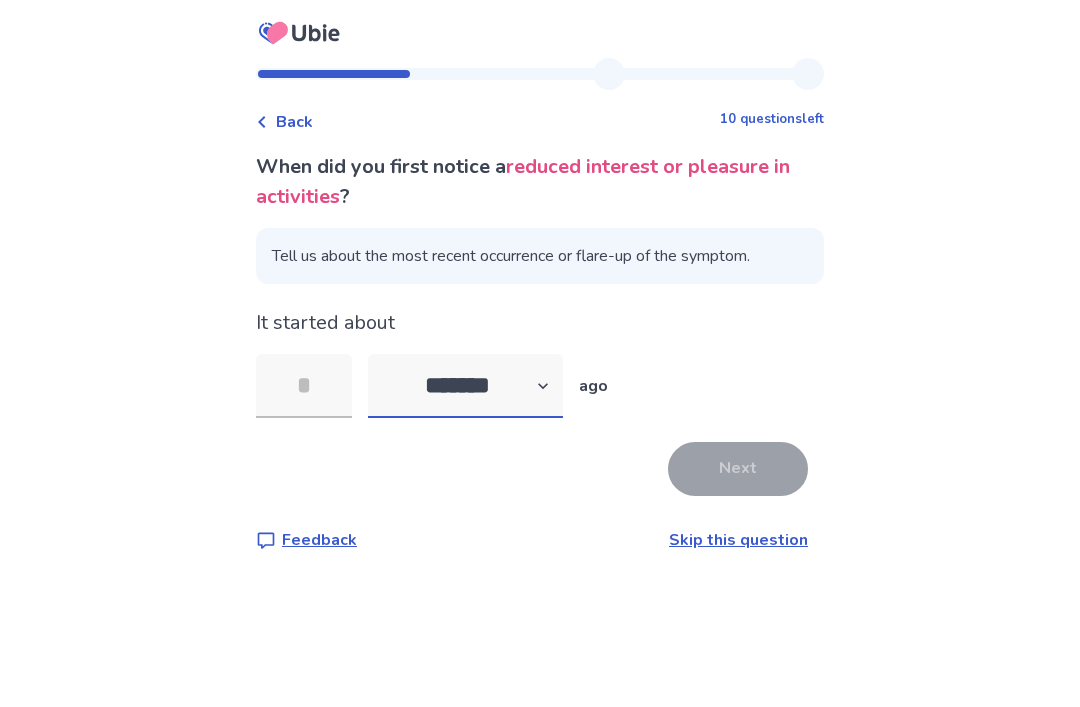 click on "******* ****** ******* ******** *******" at bounding box center (465, 386) 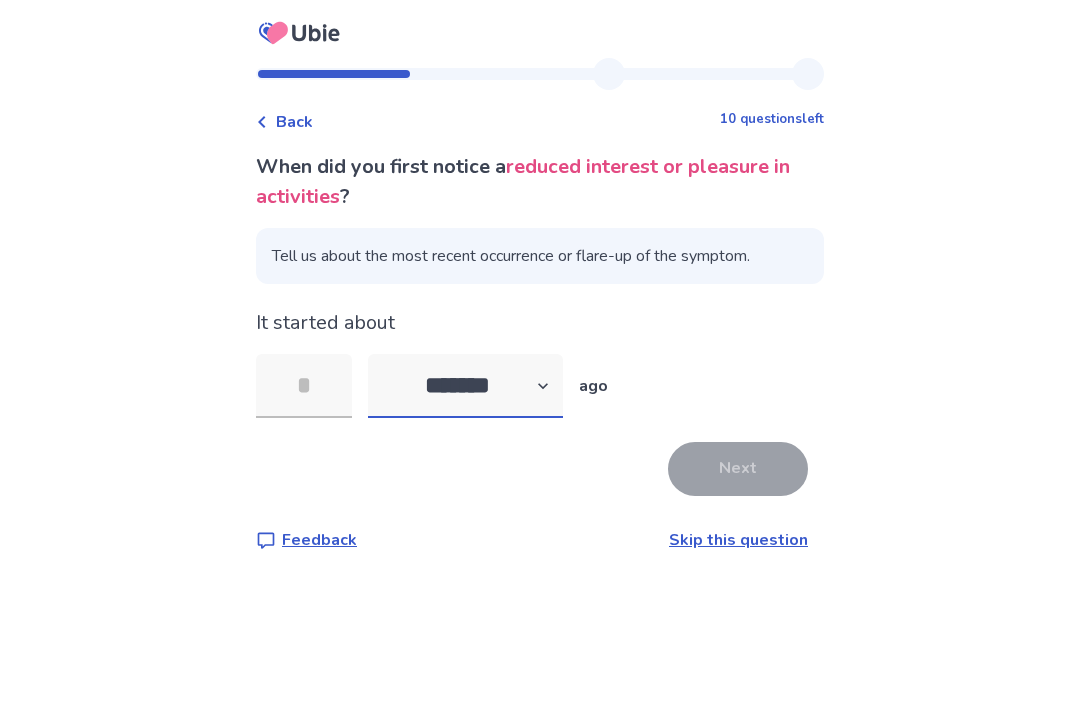 select on "*" 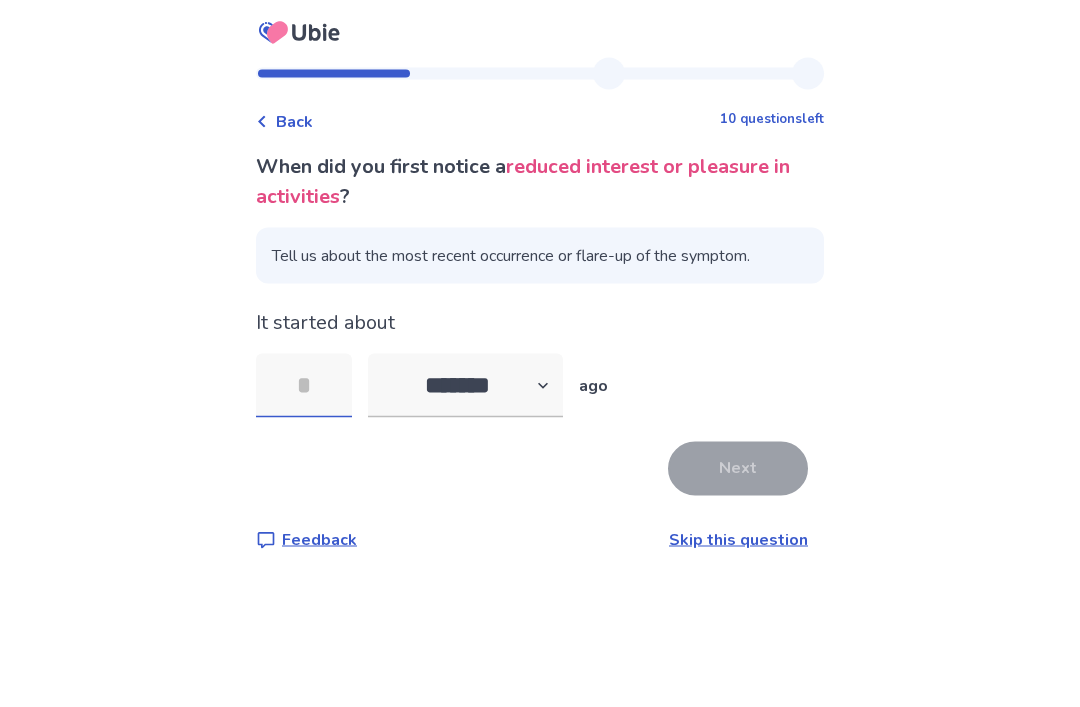 click at bounding box center [304, 386] 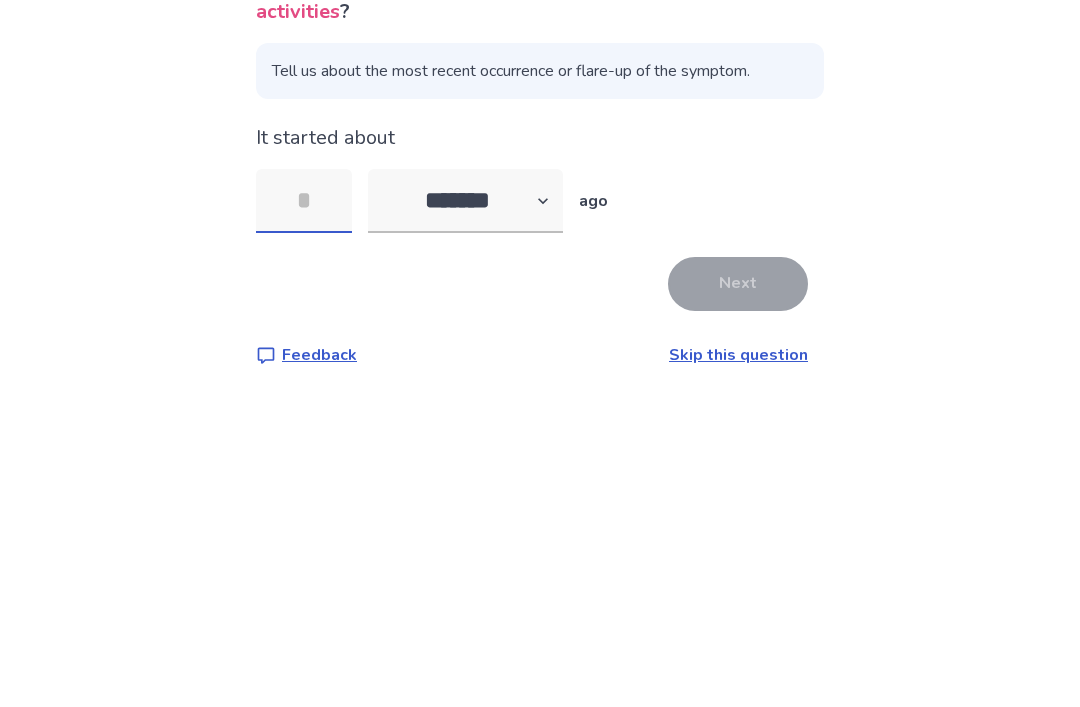 type on "*" 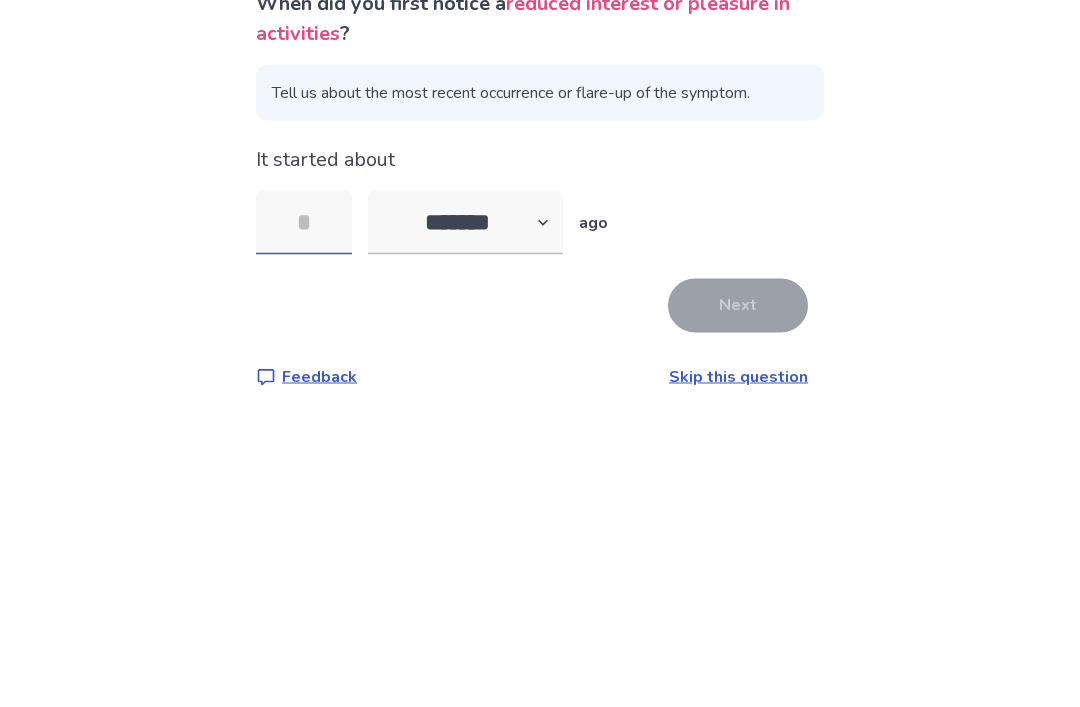 type on "*" 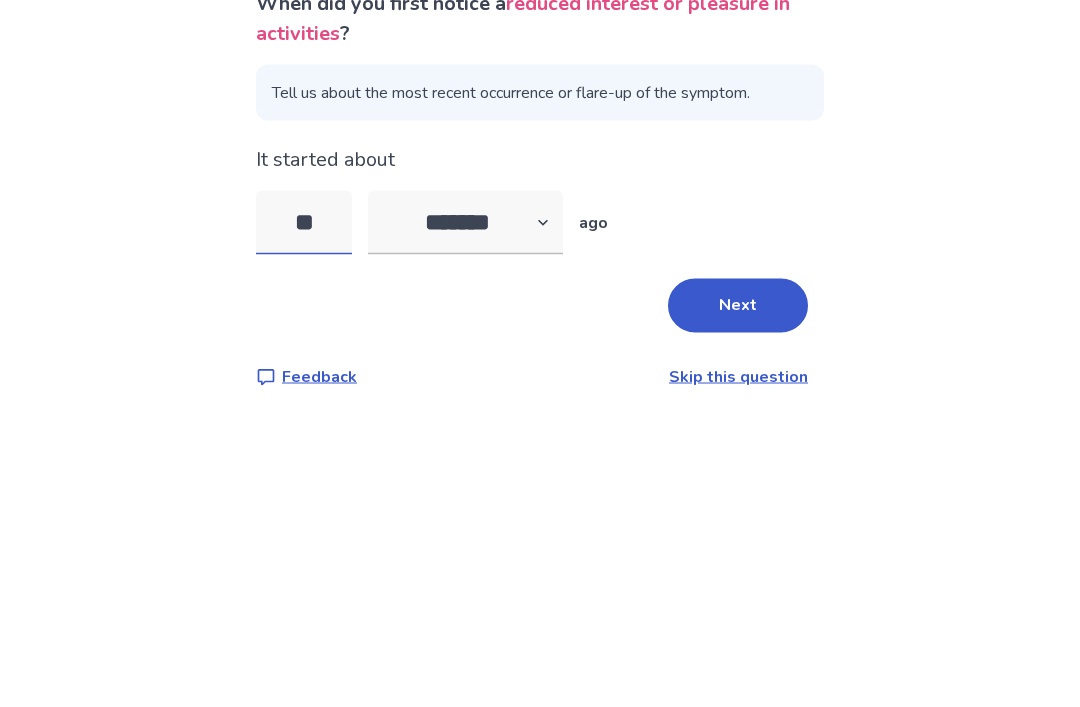 type on "*" 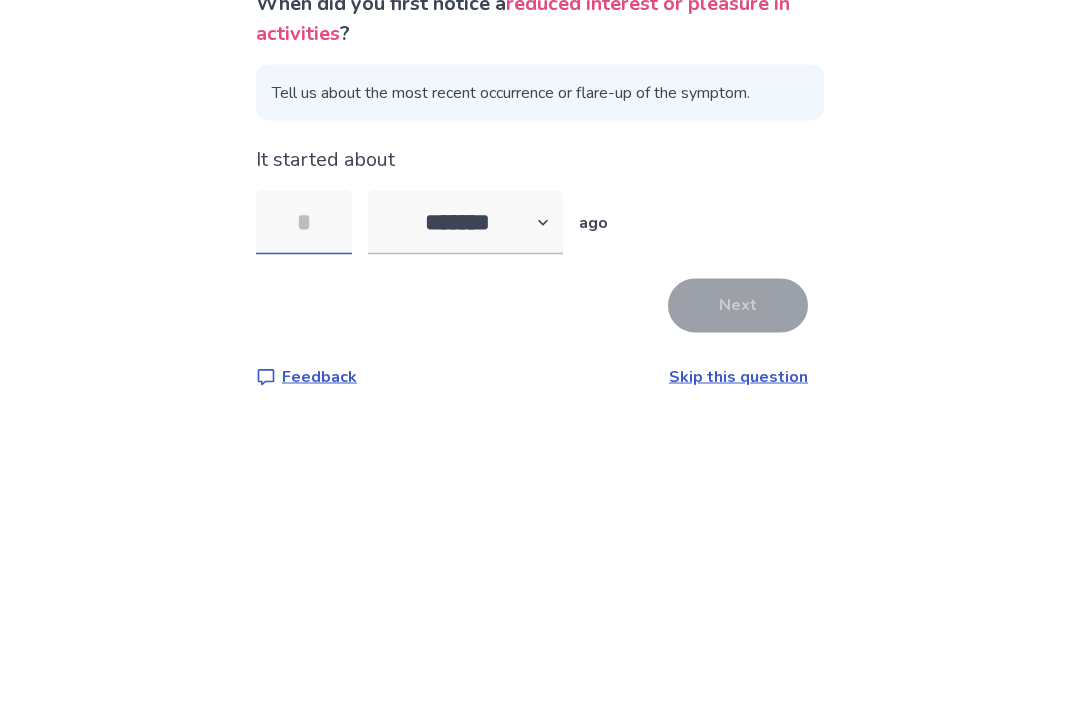type on "*" 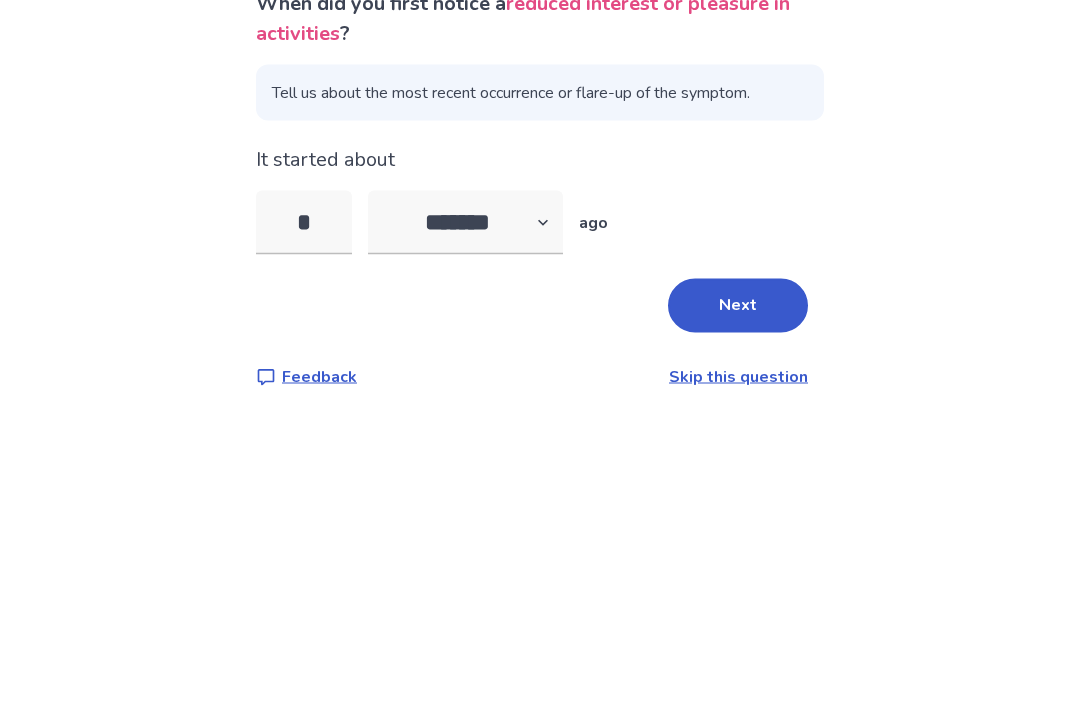 click on "Next" at bounding box center (738, 469) 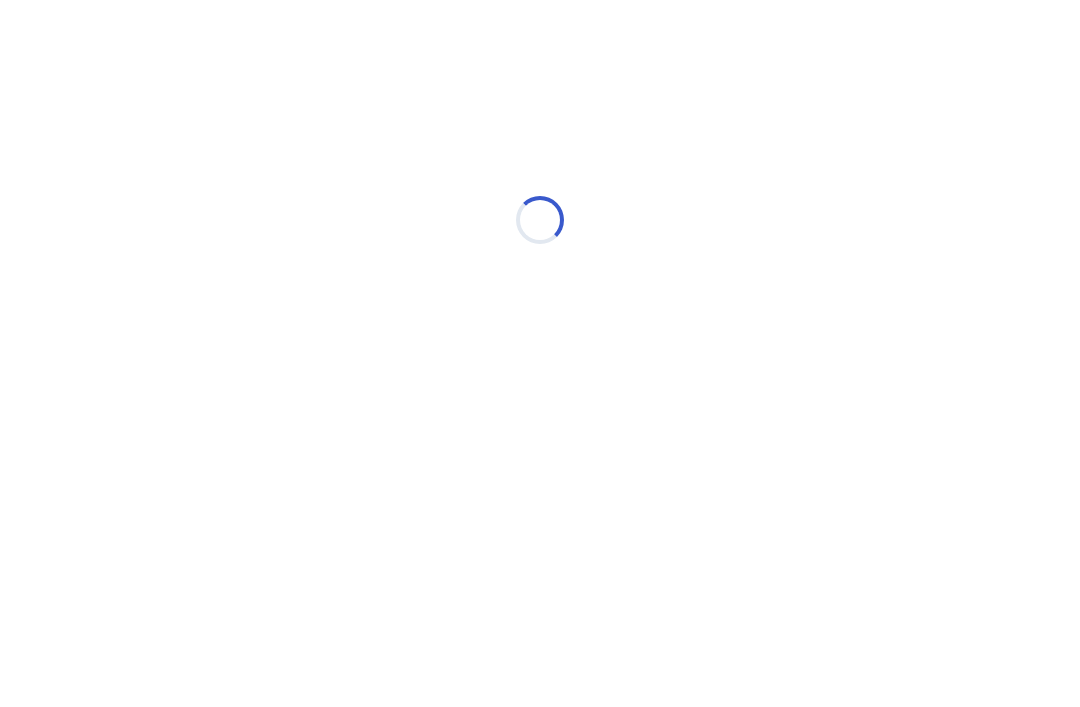 select on "*" 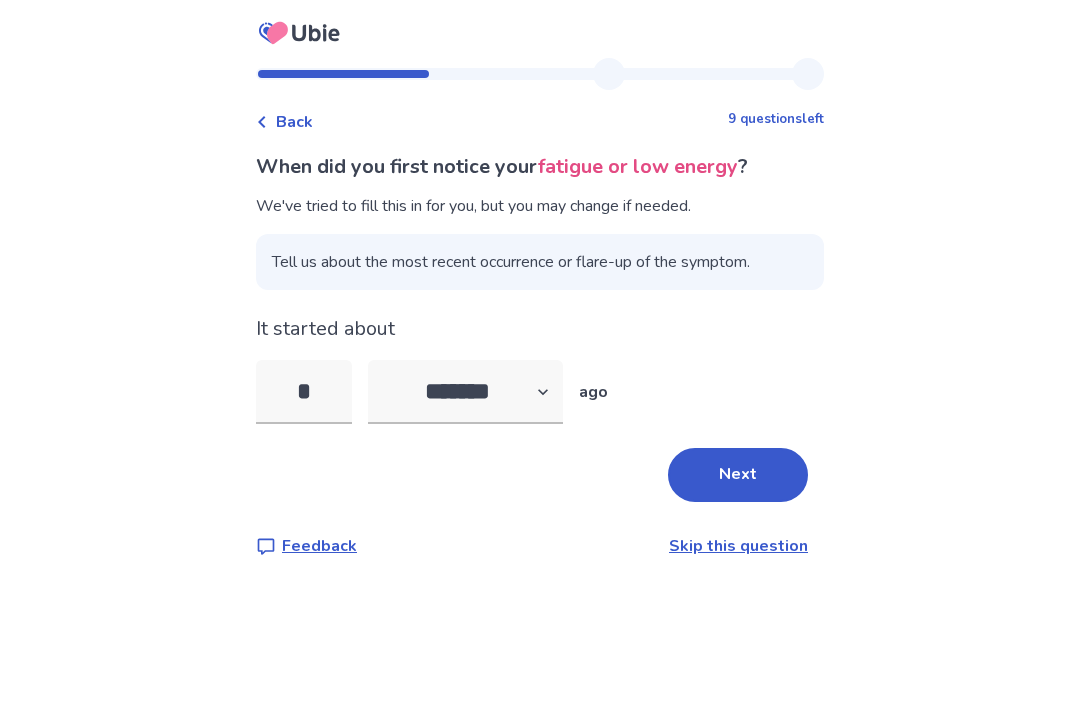 click on "*" at bounding box center [304, 392] 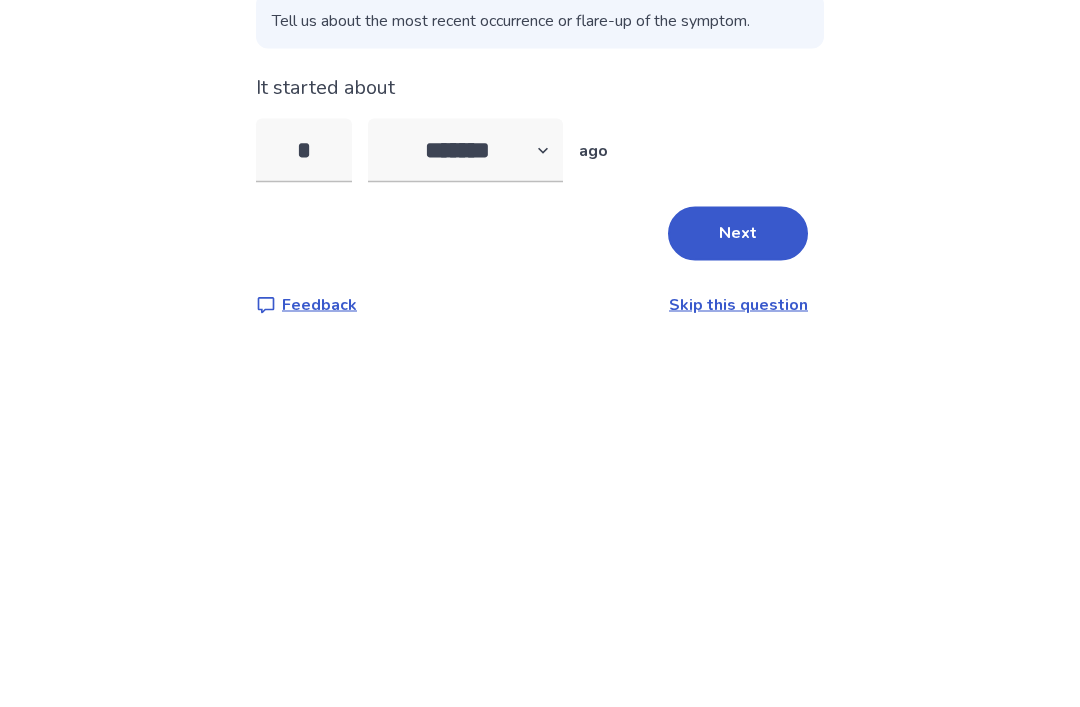 click on "*" at bounding box center (304, 392) 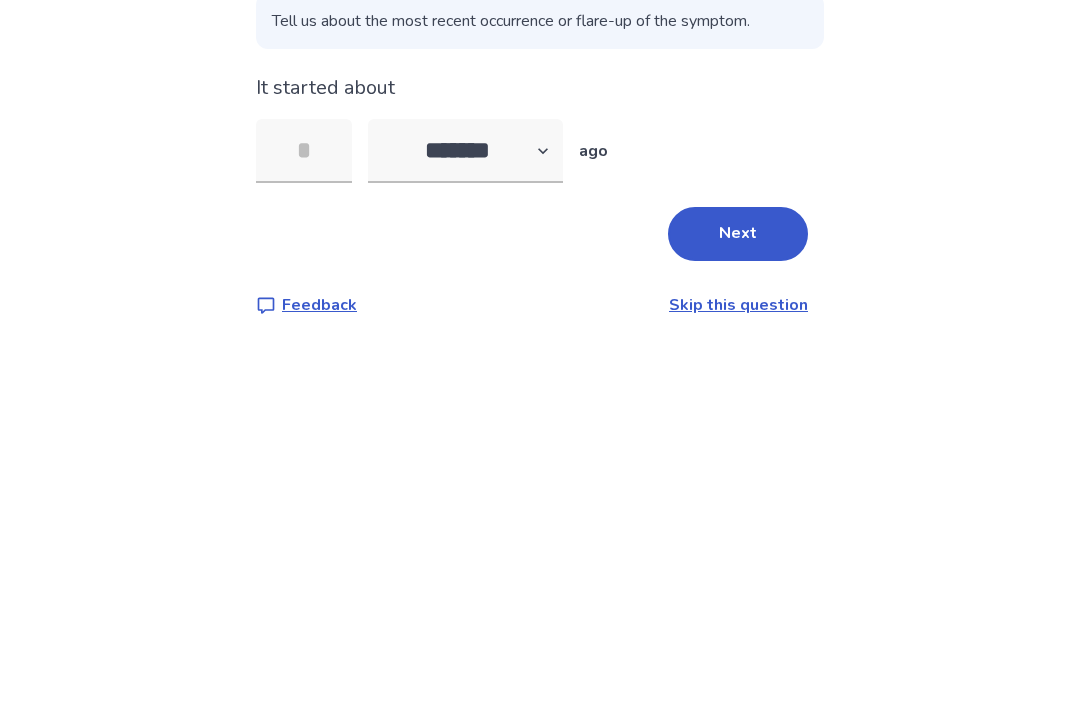 type on "*" 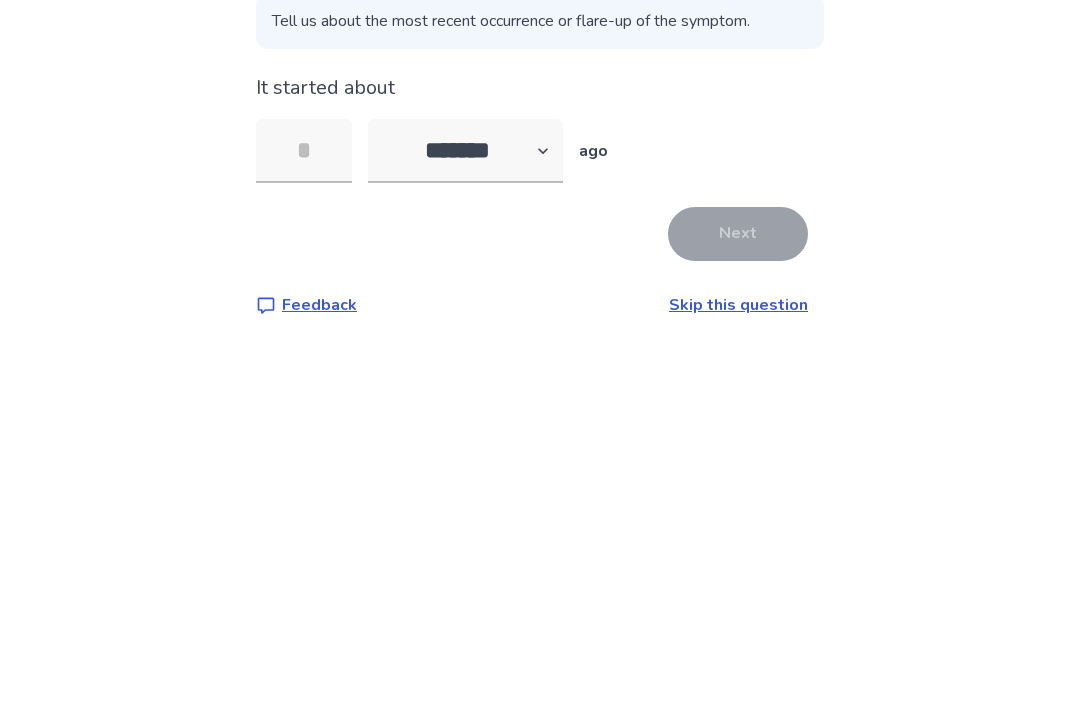 type on "*" 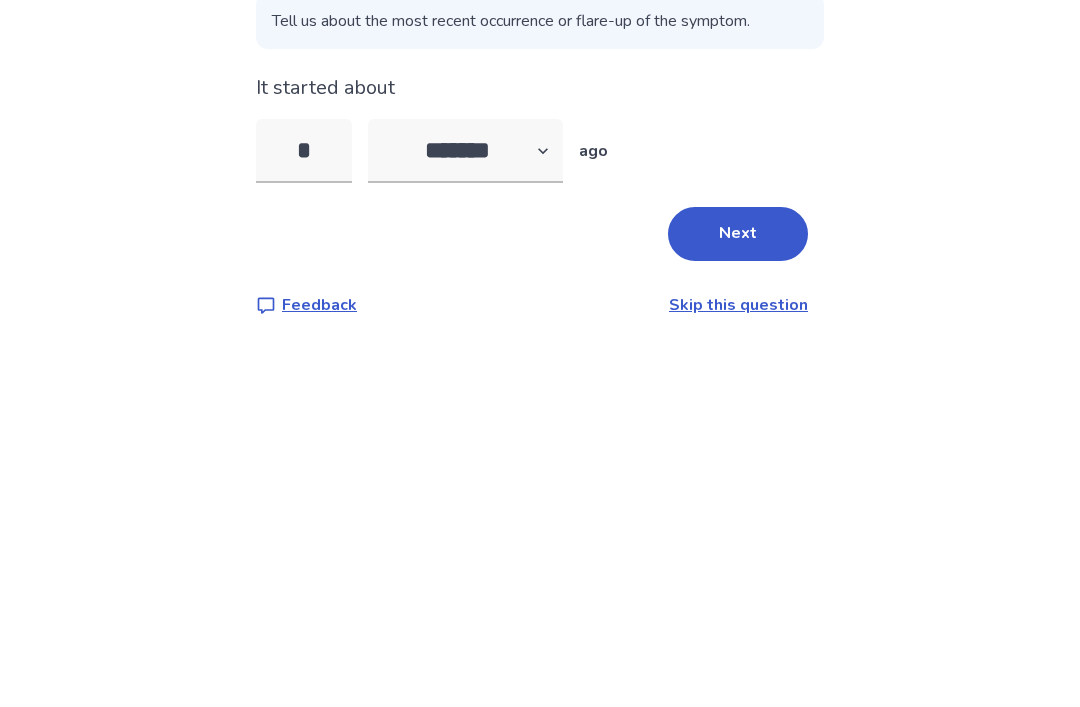 click on "Next" at bounding box center (738, 475) 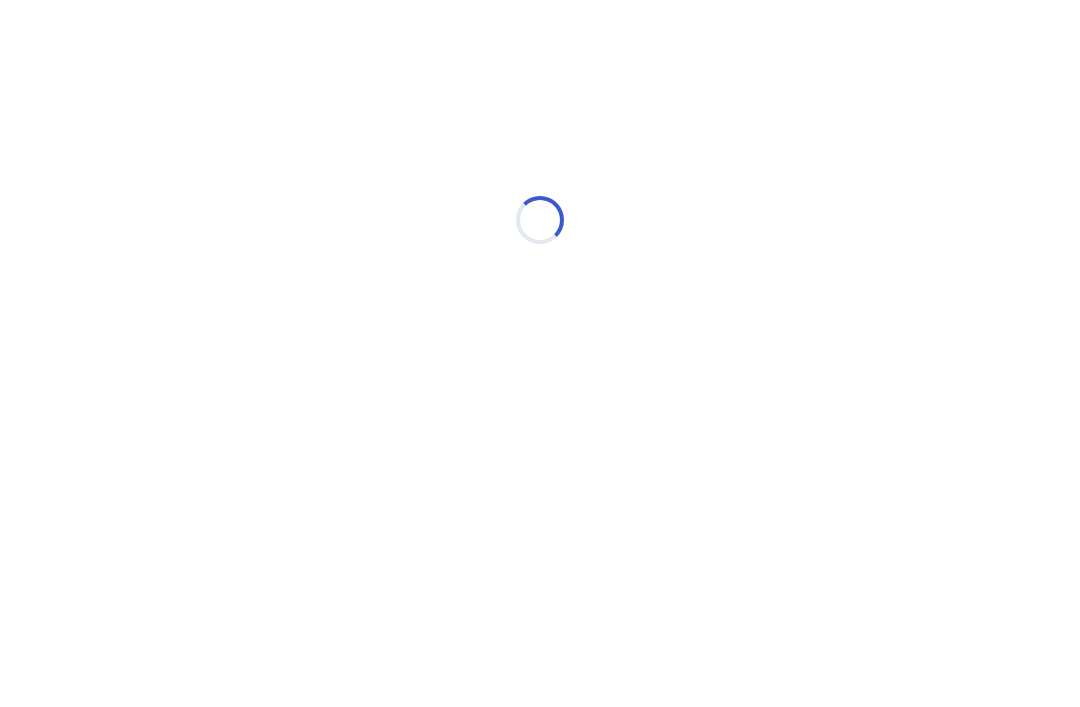 select on "*" 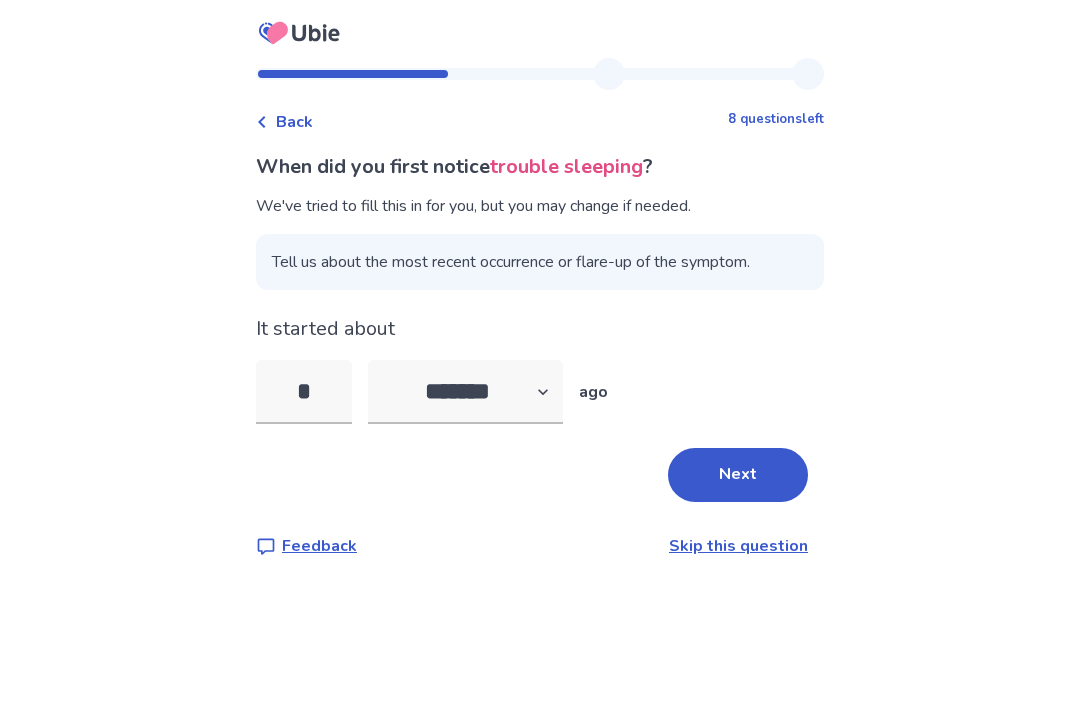 click on "*" at bounding box center (304, 392) 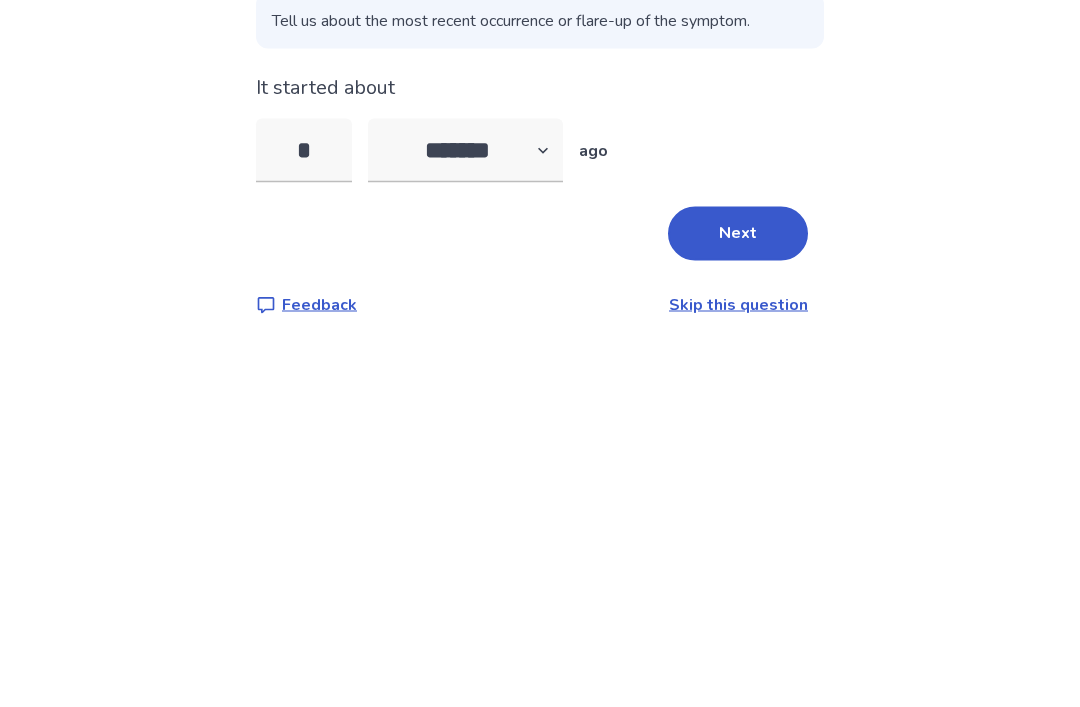 click on "*" at bounding box center [304, 392] 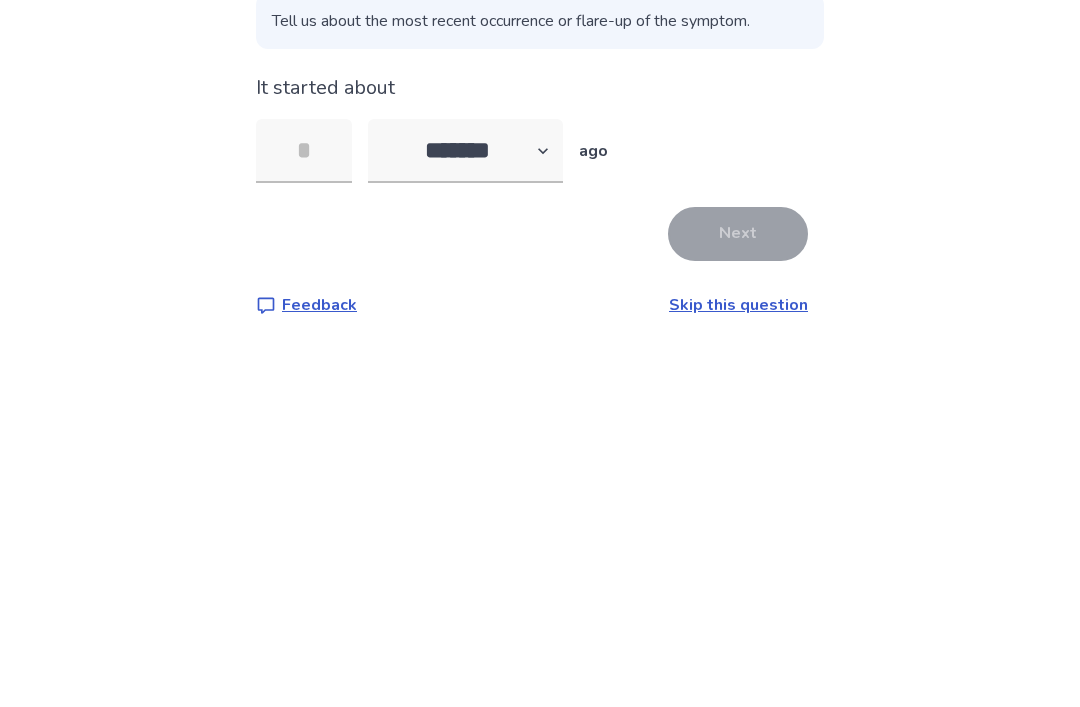 type on "*" 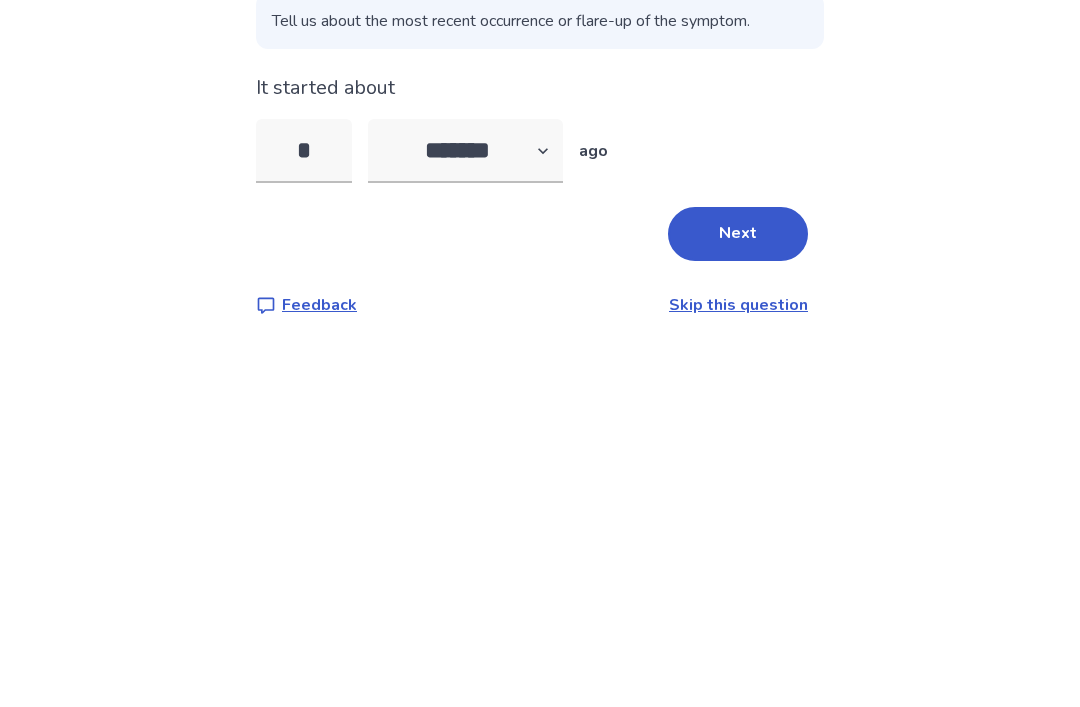click on "Next" at bounding box center (738, 475) 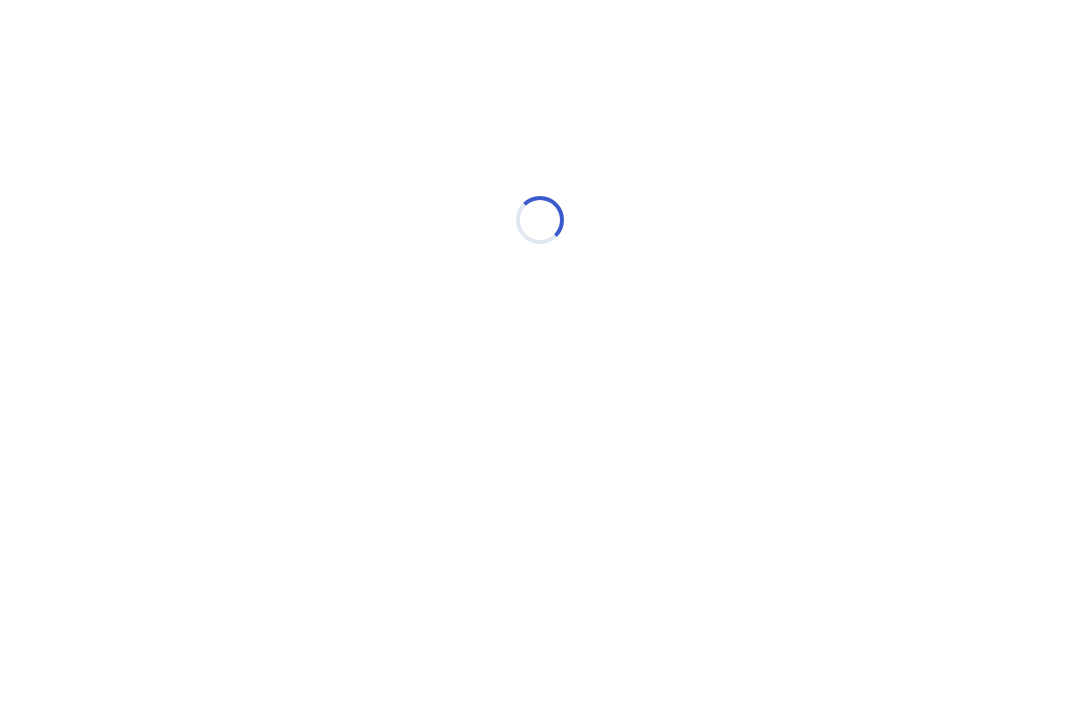 select on "*" 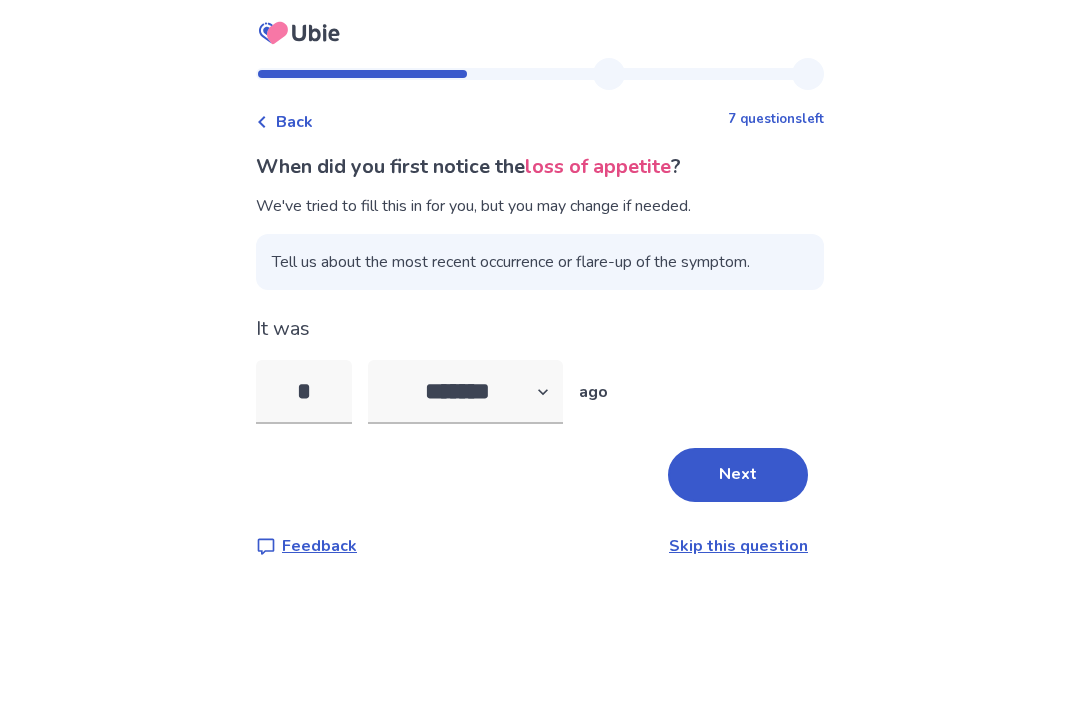 click on "*" at bounding box center [304, 392] 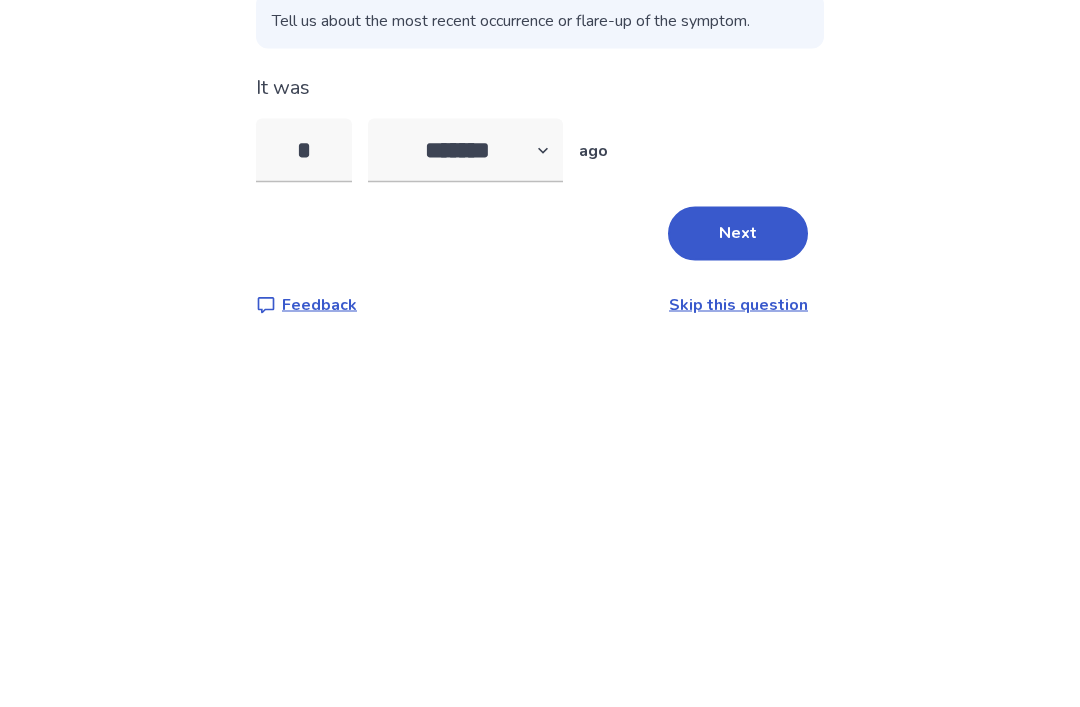 click on "*" at bounding box center [304, 392] 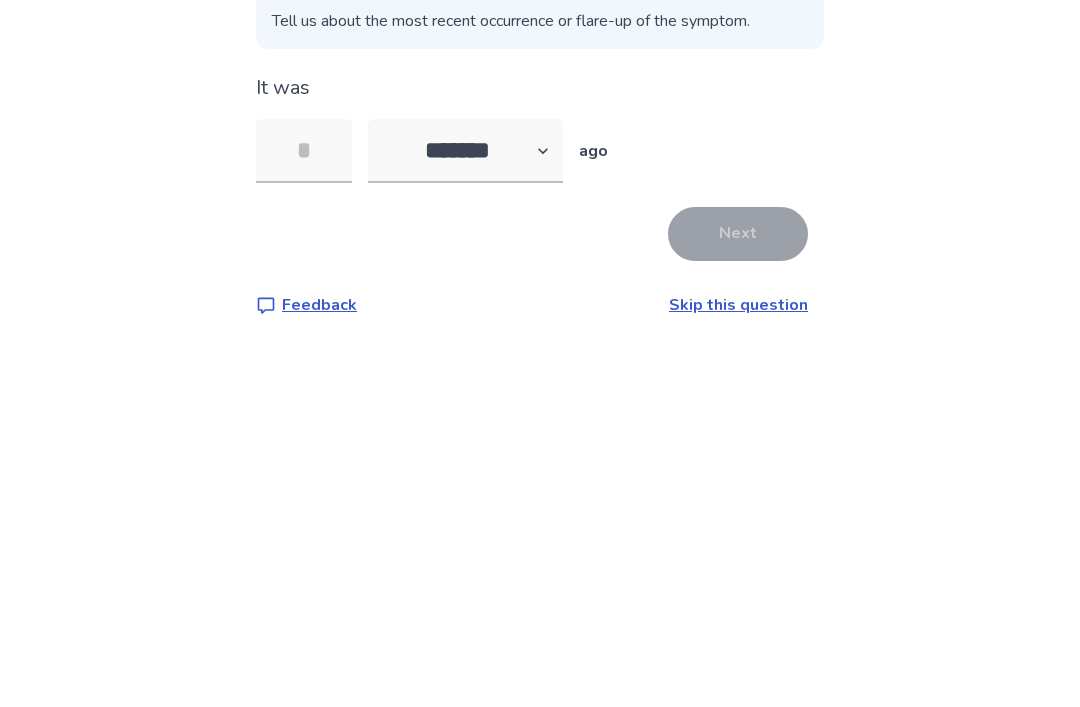 type on "*" 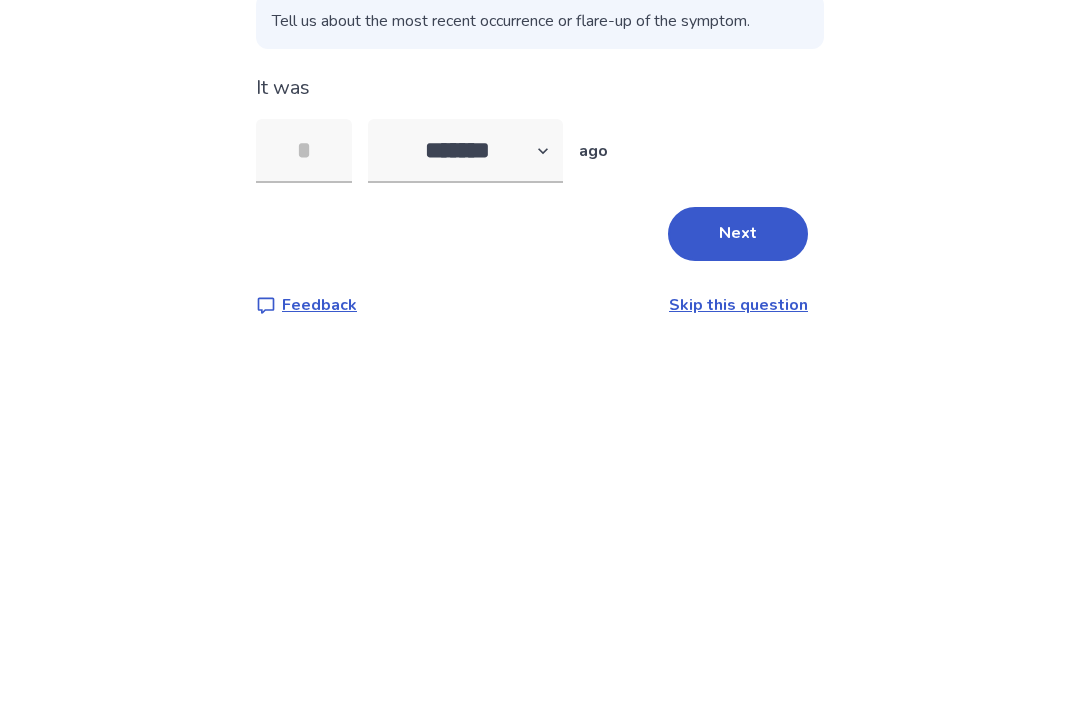 type on "*" 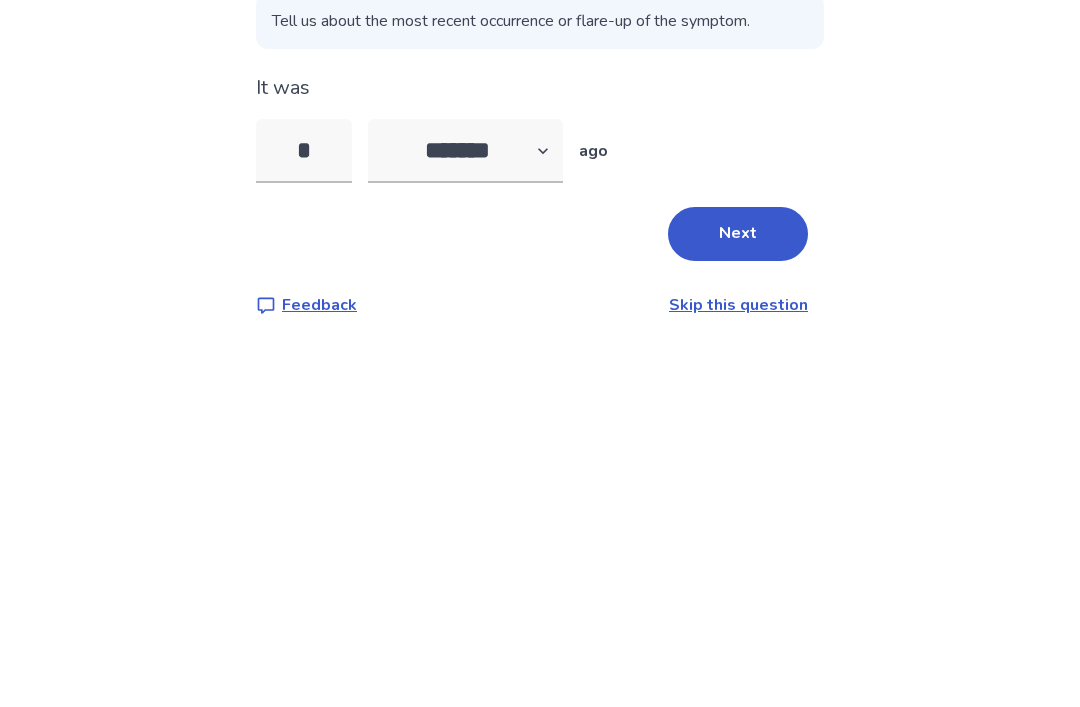 click on "Next" at bounding box center [738, 475] 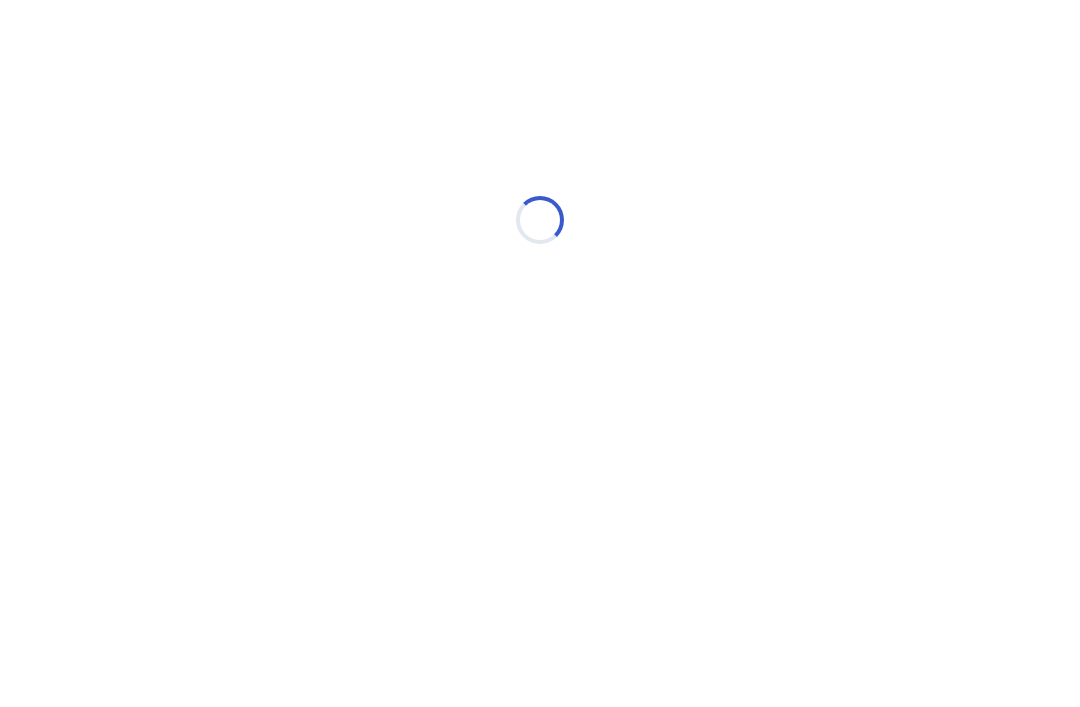 select on "*" 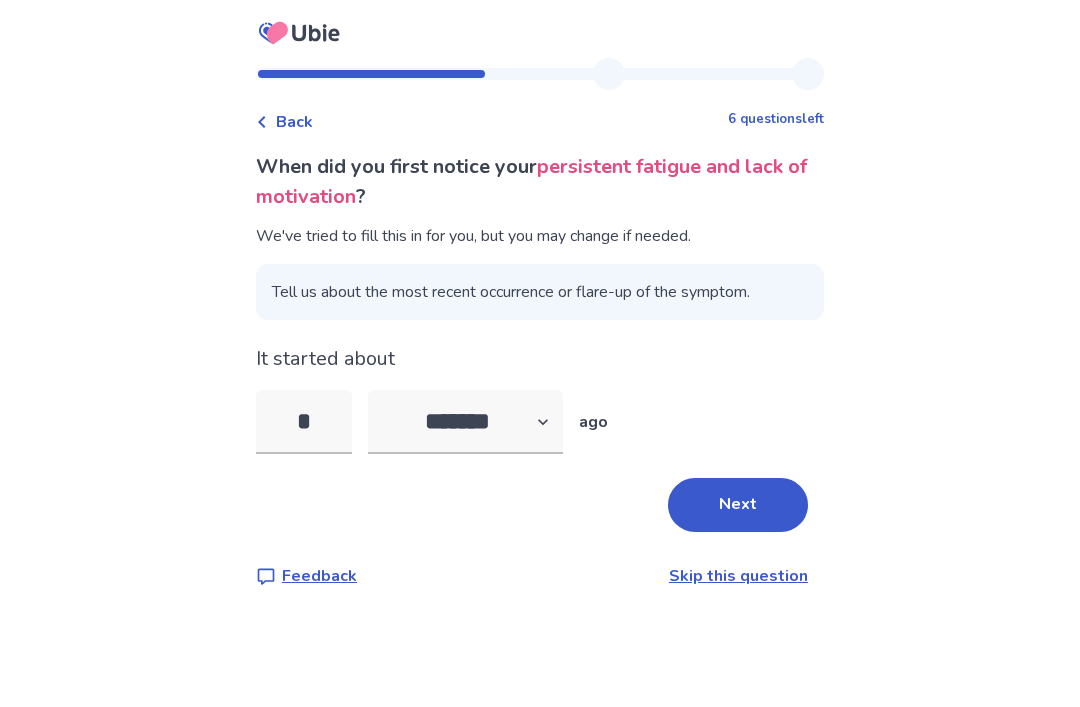 click on "*" at bounding box center [304, 422] 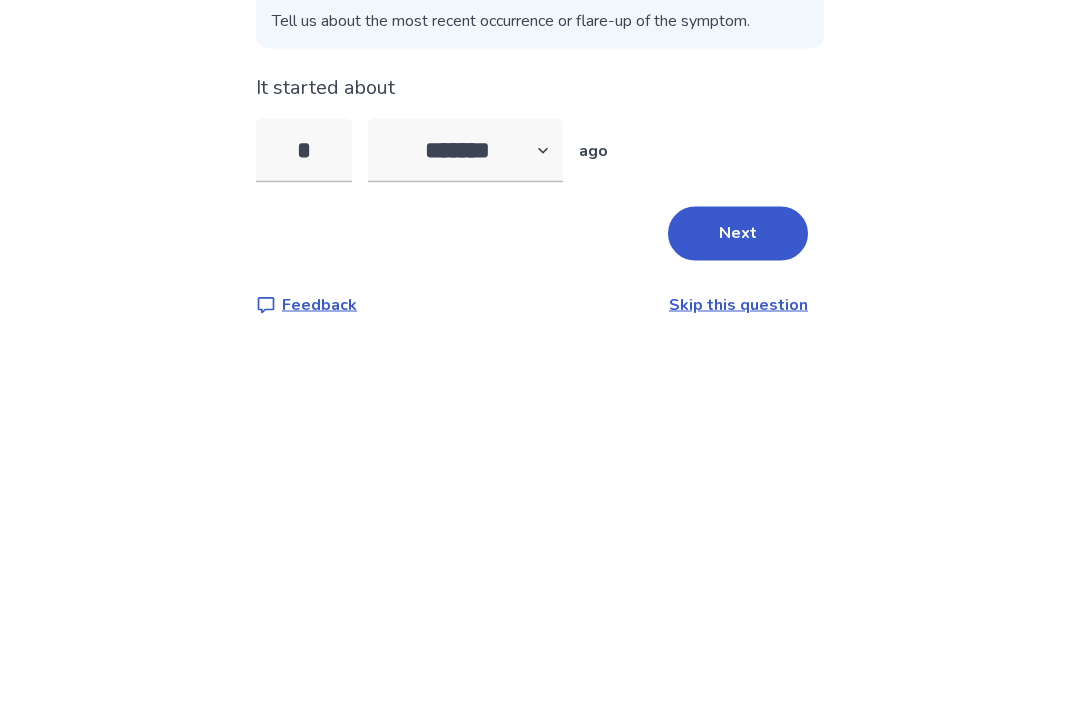 click on "*" at bounding box center (304, 422) 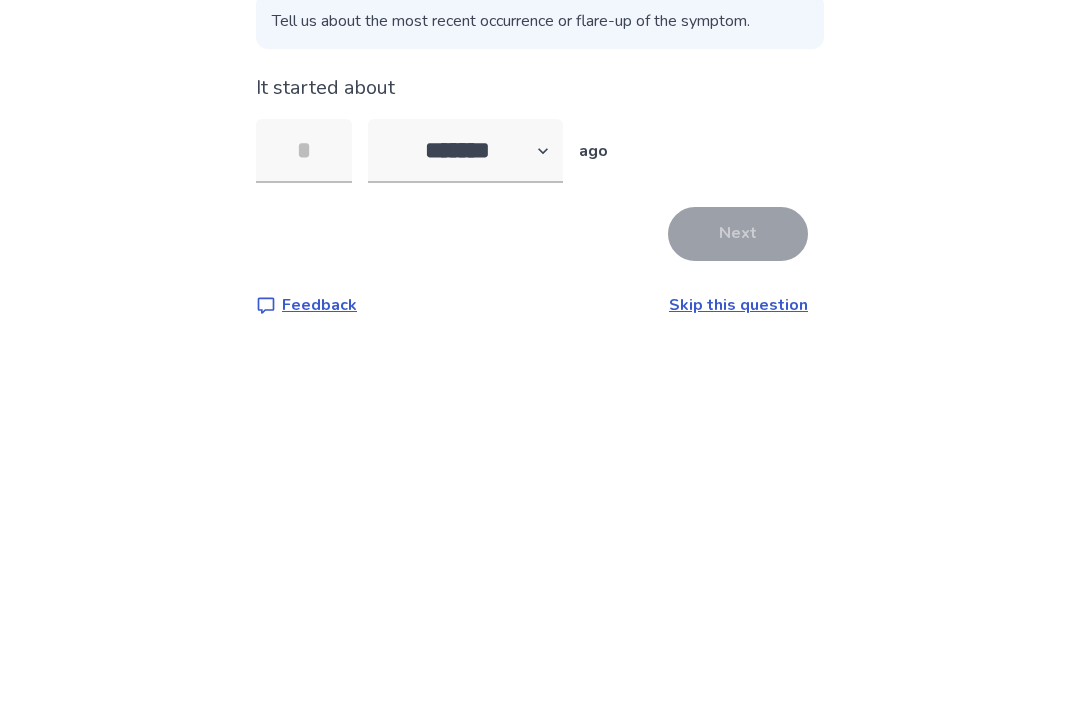 type on "*" 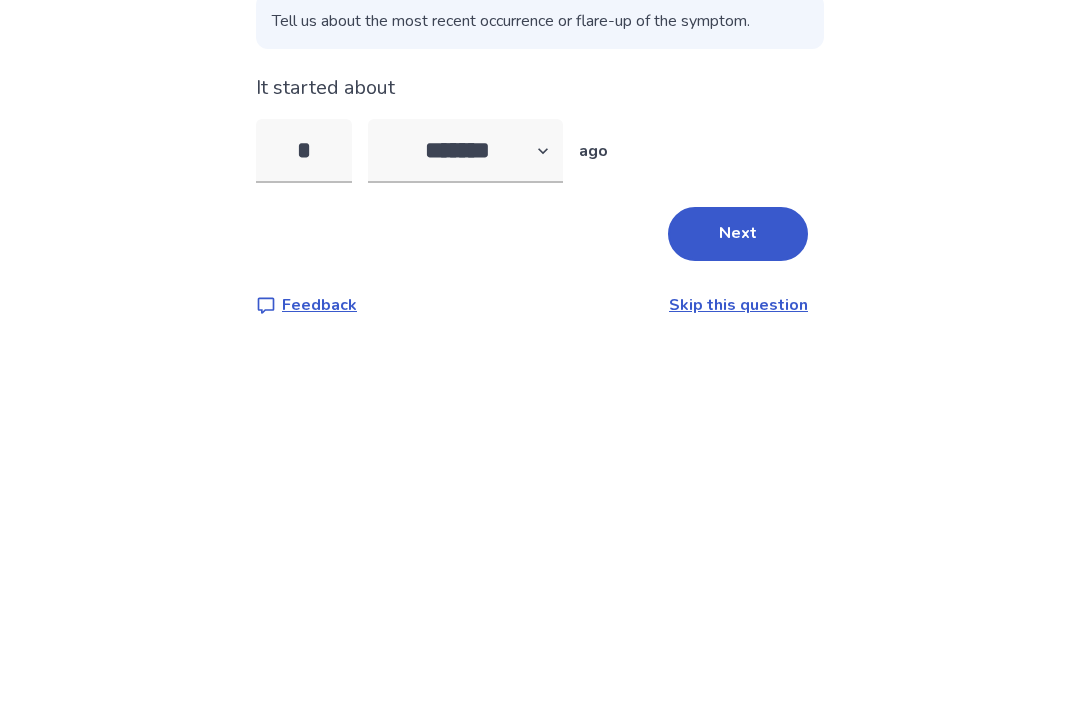 click on "Next" at bounding box center (738, 505) 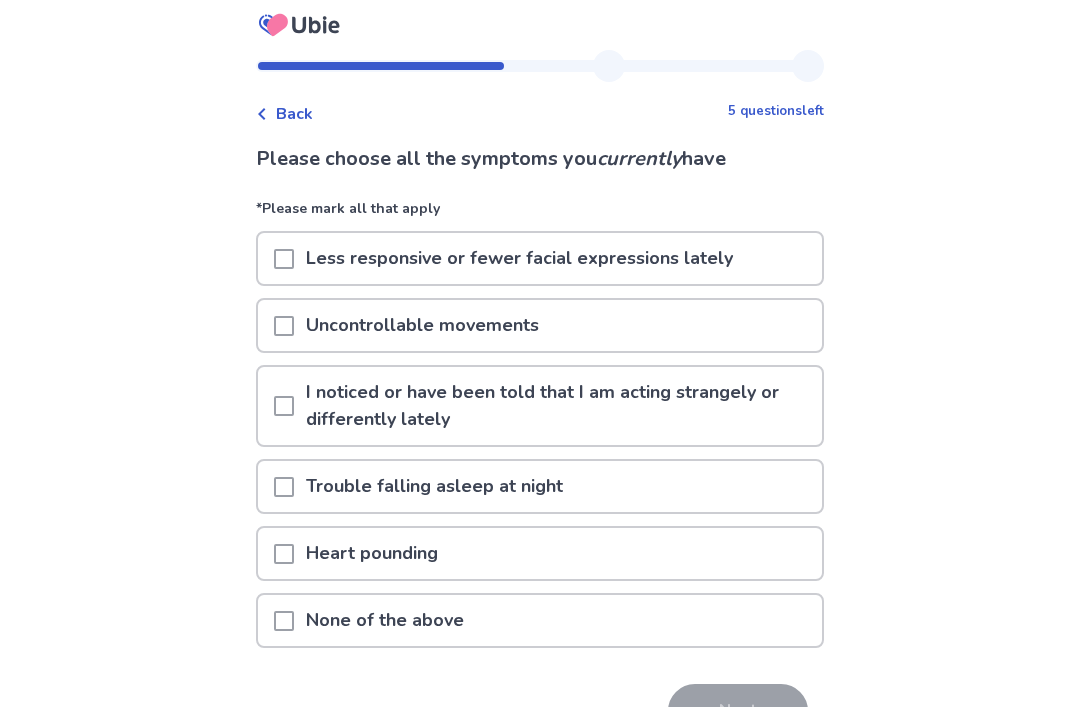 click at bounding box center [284, 260] 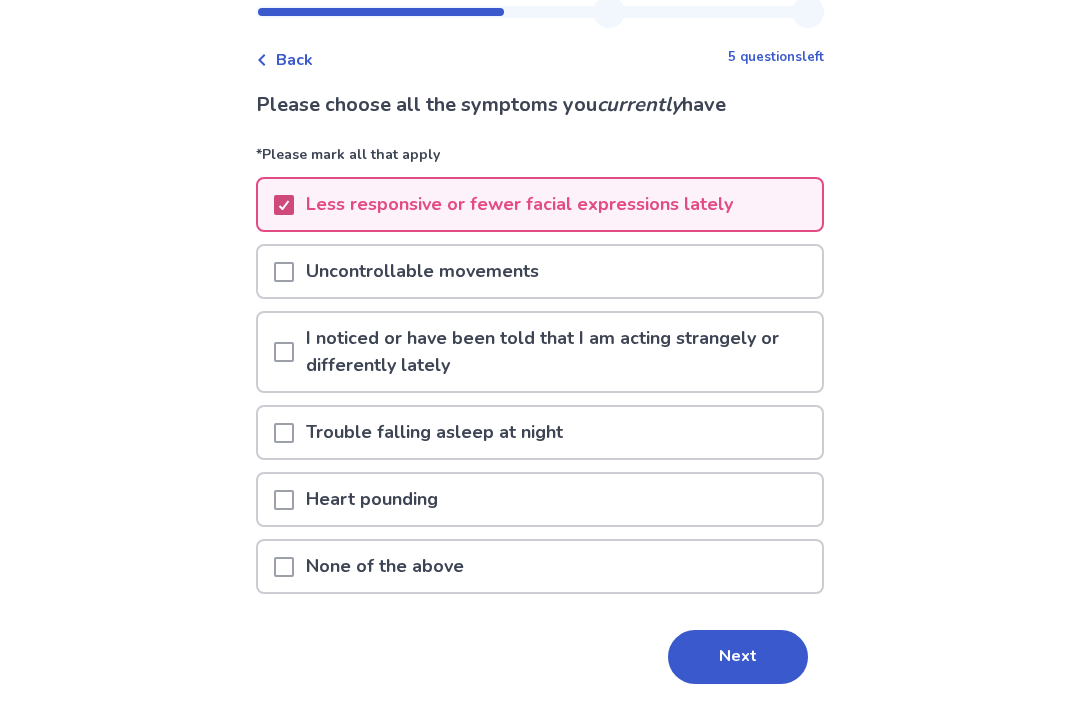 scroll, scrollTop: 63, scrollLeft: 0, axis: vertical 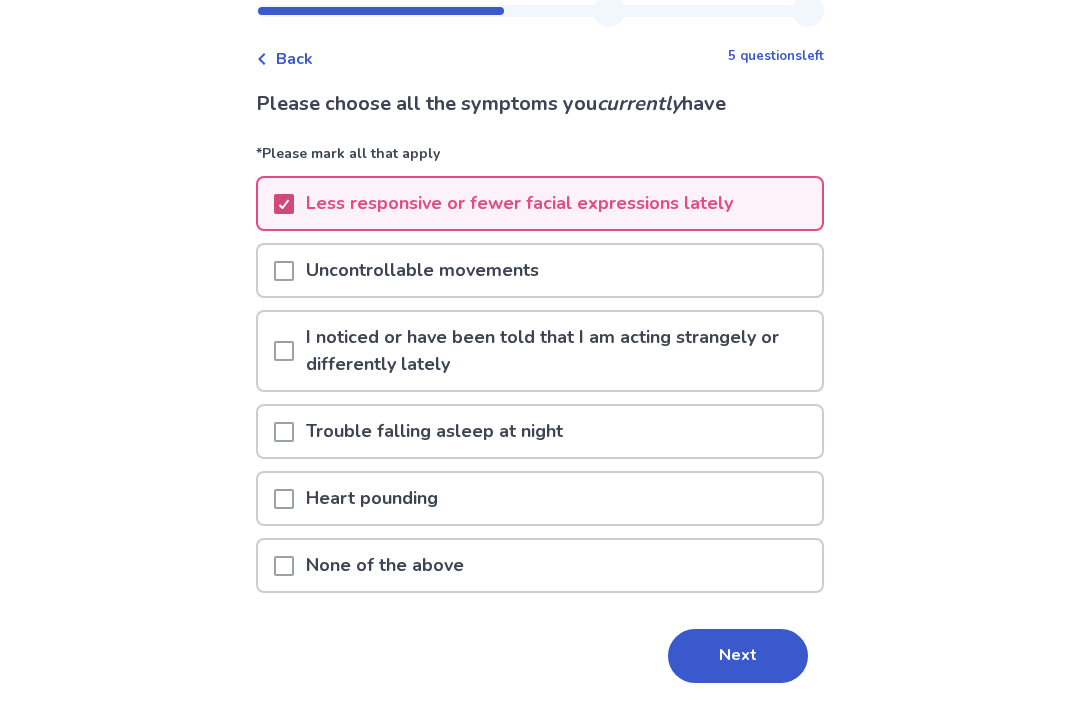 click at bounding box center [284, 351] 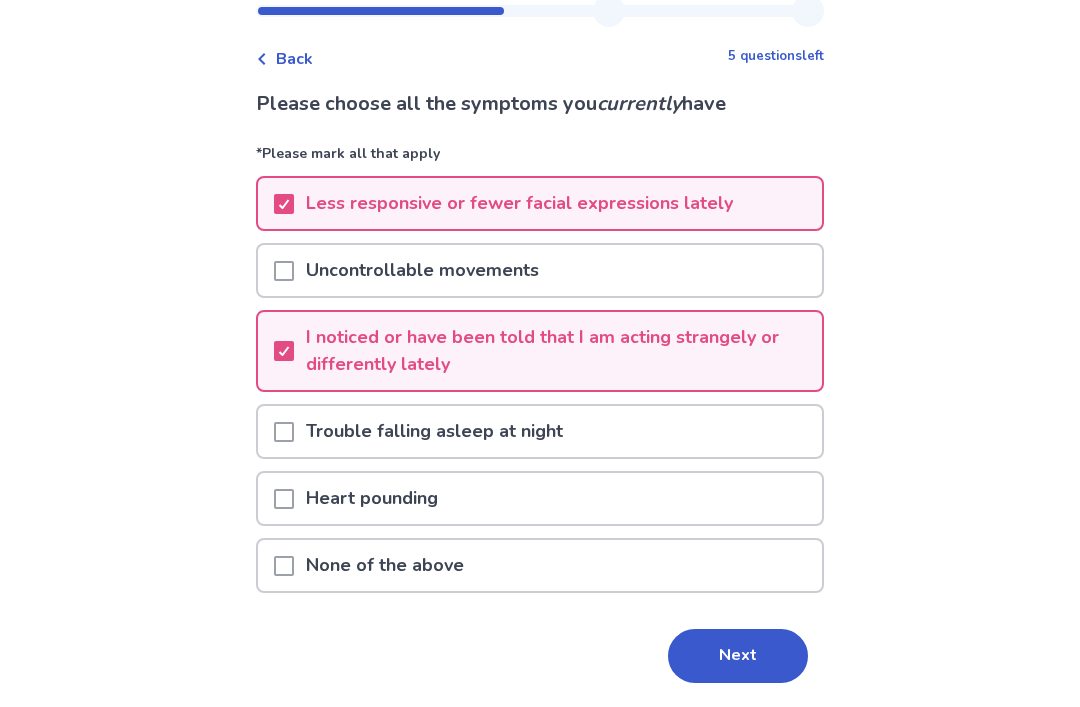 click at bounding box center [284, 431] 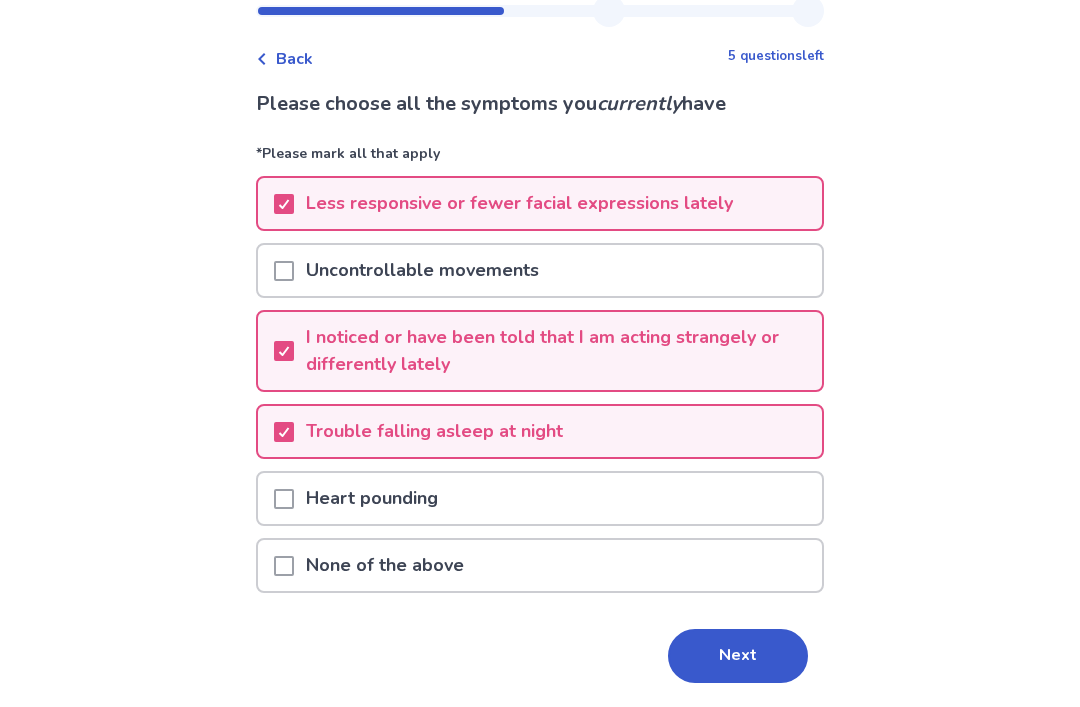 click on "Heart pounding" at bounding box center (540, 498) 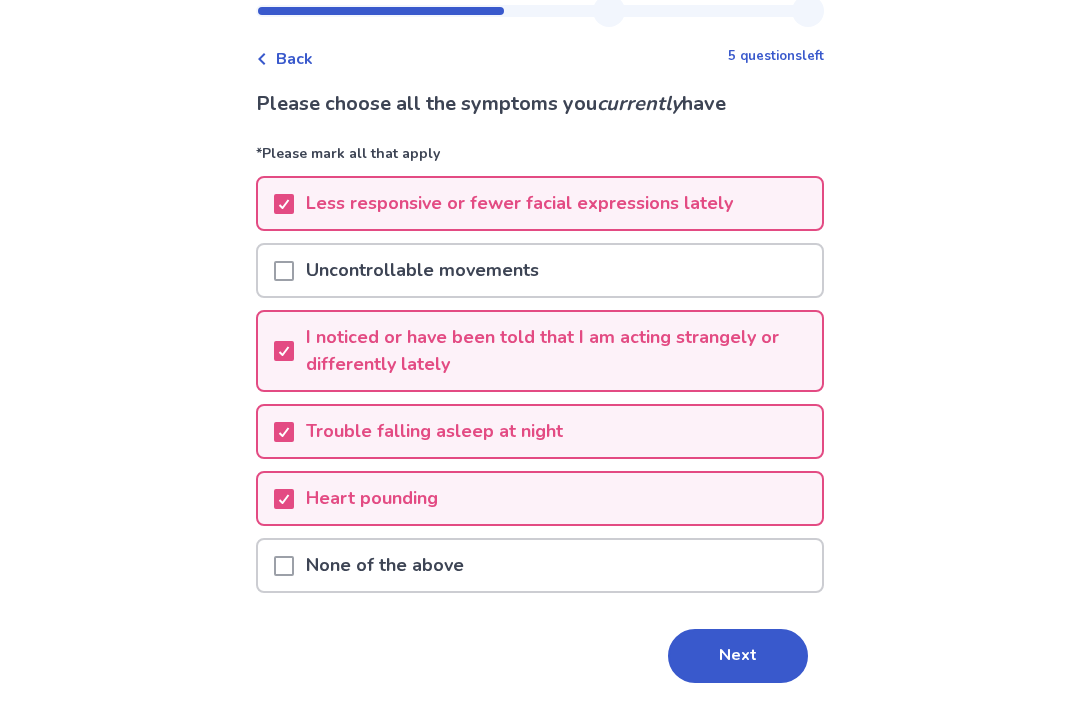 click at bounding box center (284, 270) 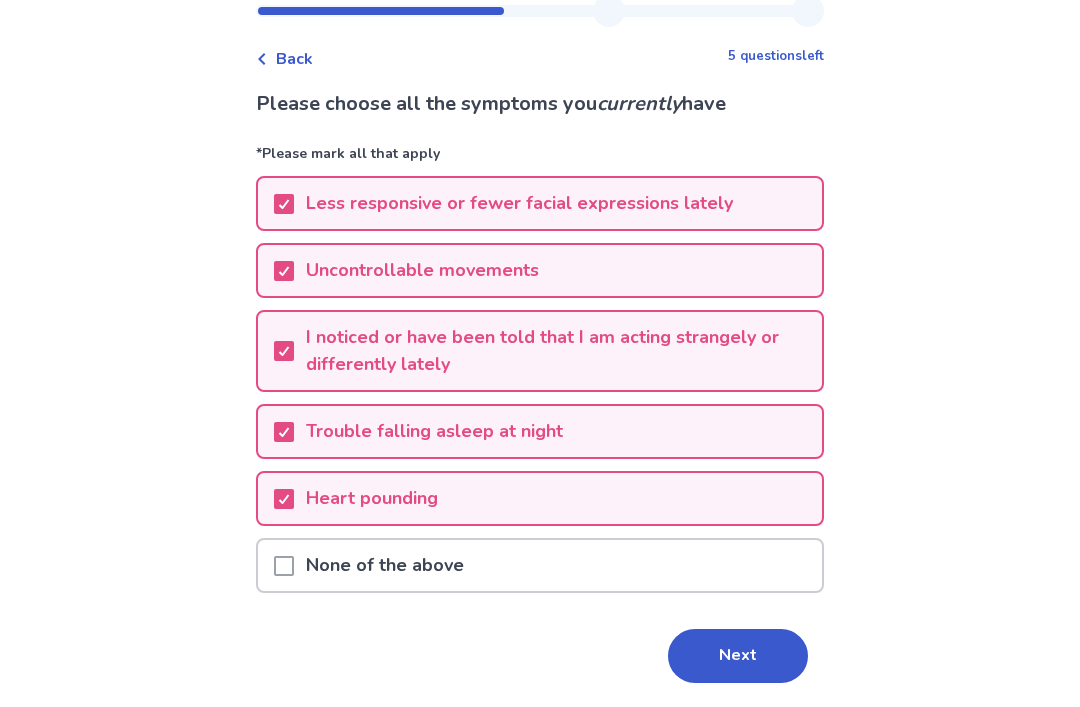 click on "Next" at bounding box center (738, 656) 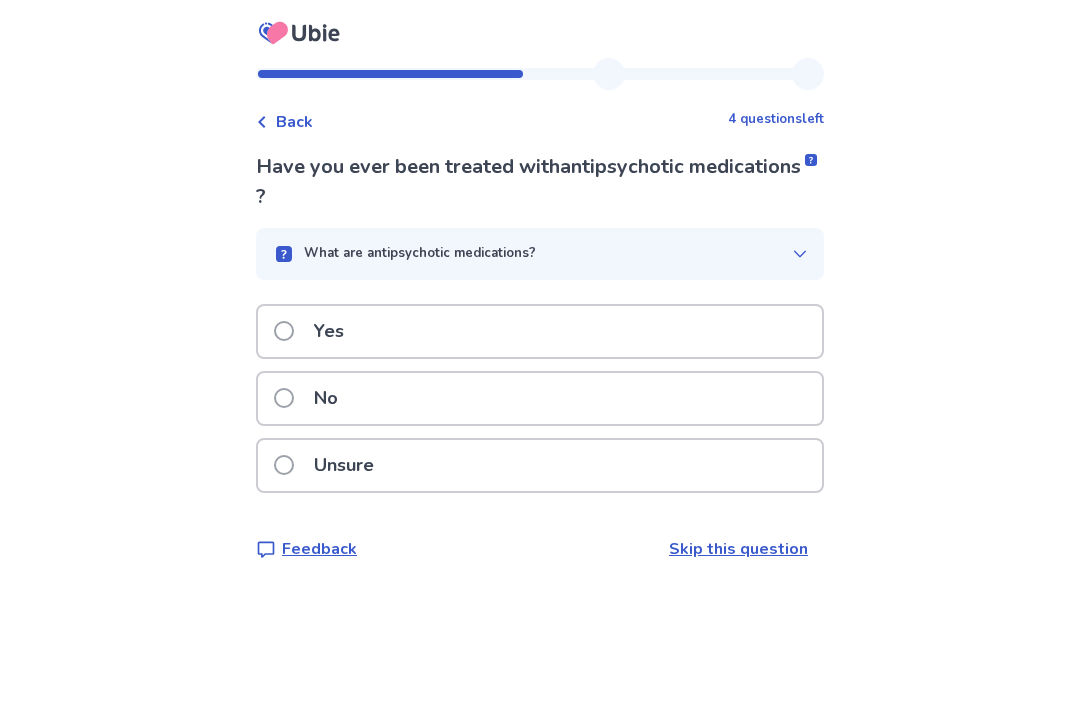 click on "No" at bounding box center [312, 398] 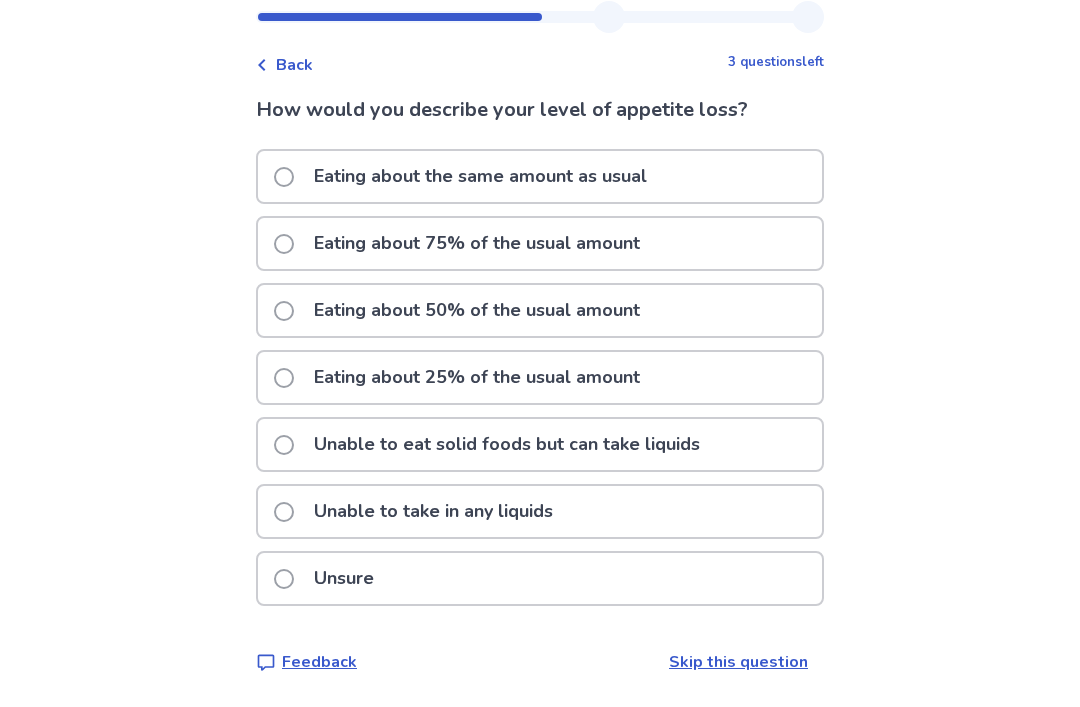 scroll, scrollTop: 64, scrollLeft: 0, axis: vertical 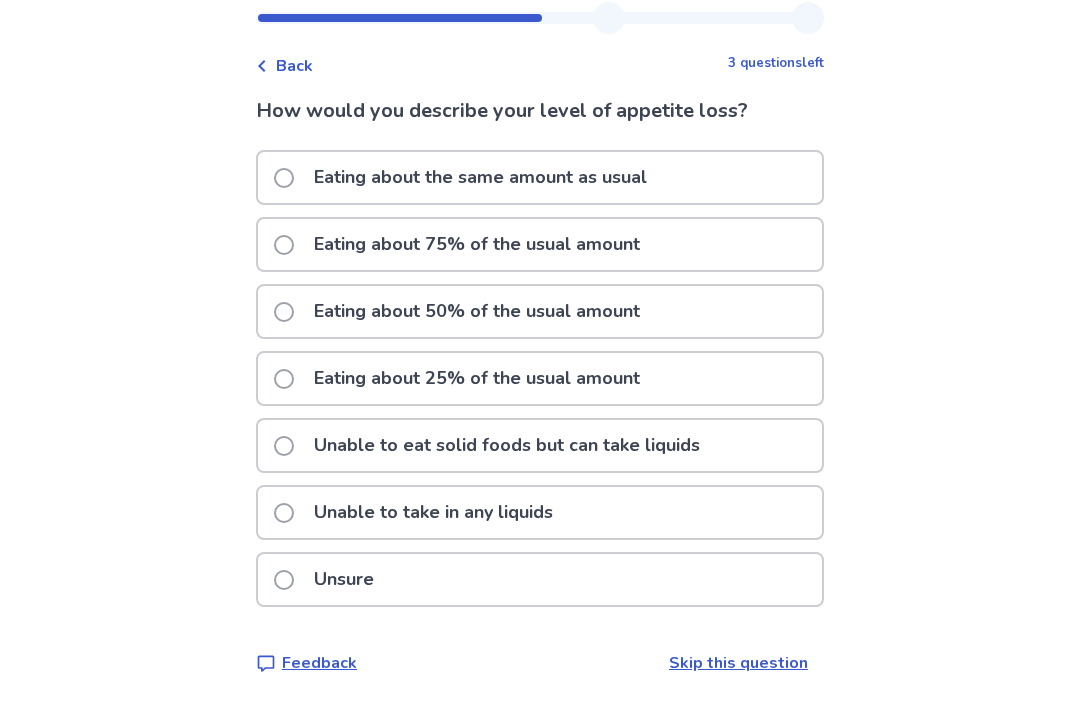 click on "Eating about 50% of the usual amount" at bounding box center [477, 311] 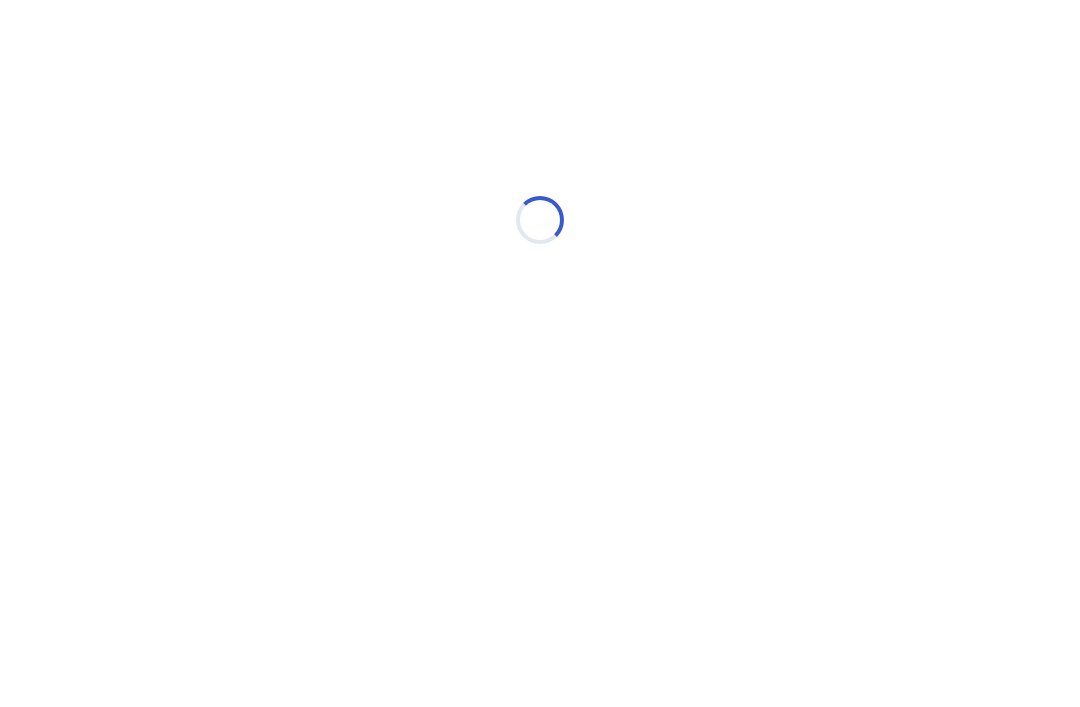 scroll, scrollTop: 0, scrollLeft: 0, axis: both 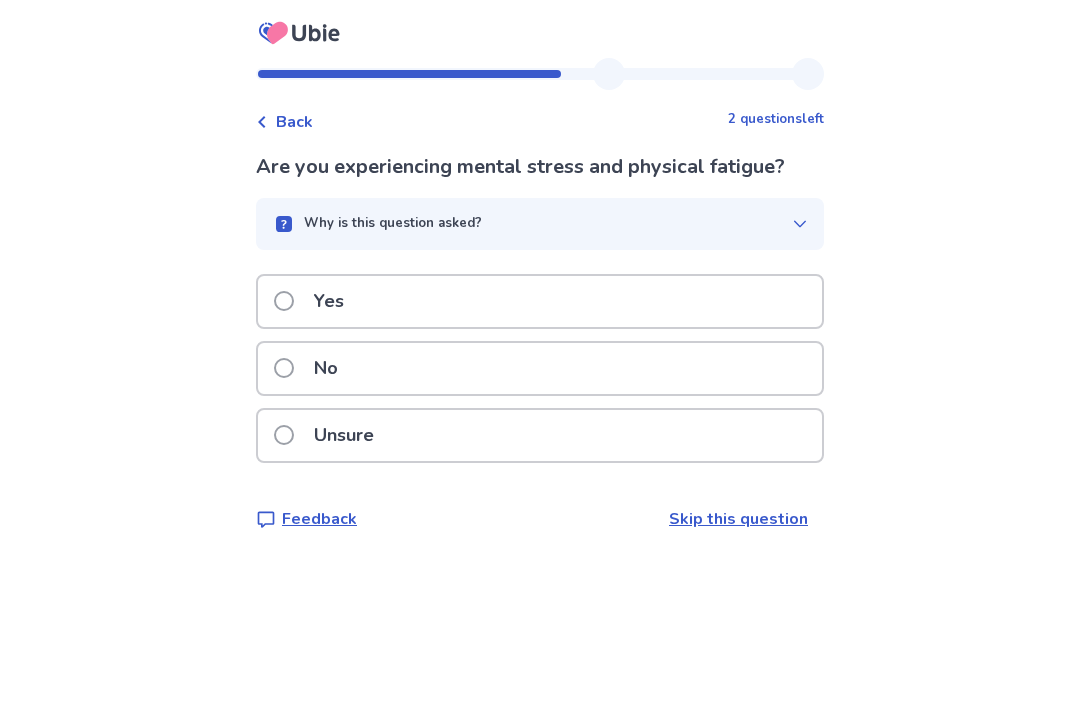 click on "Why is this question asked?" at bounding box center (393, 224) 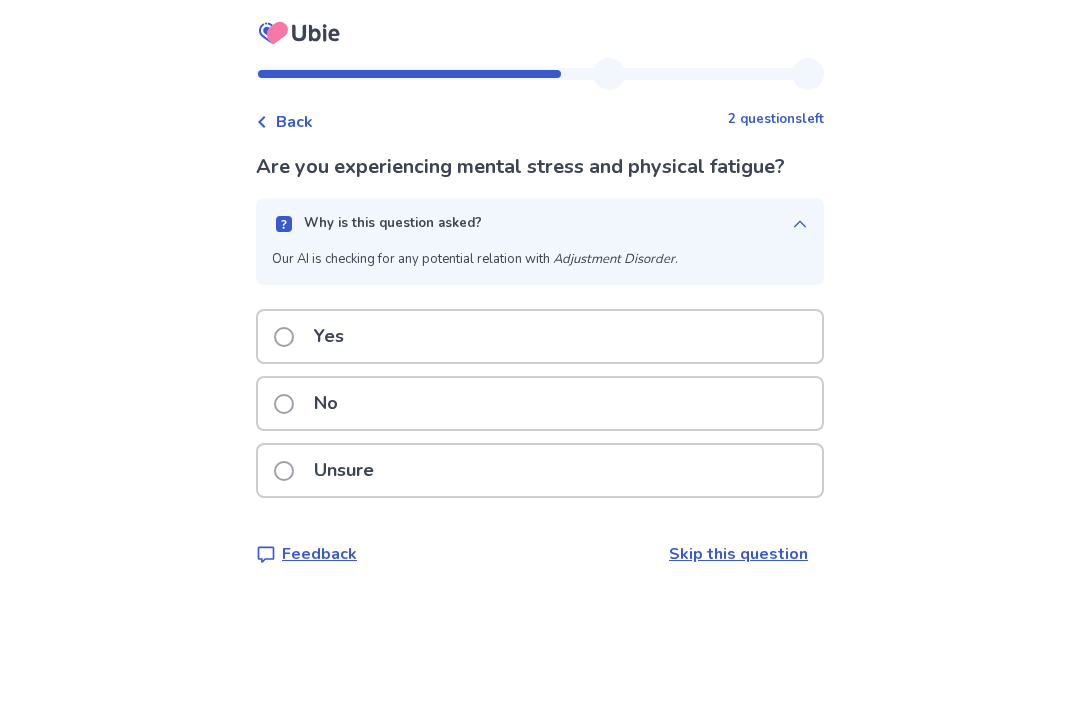 click at bounding box center (284, 337) 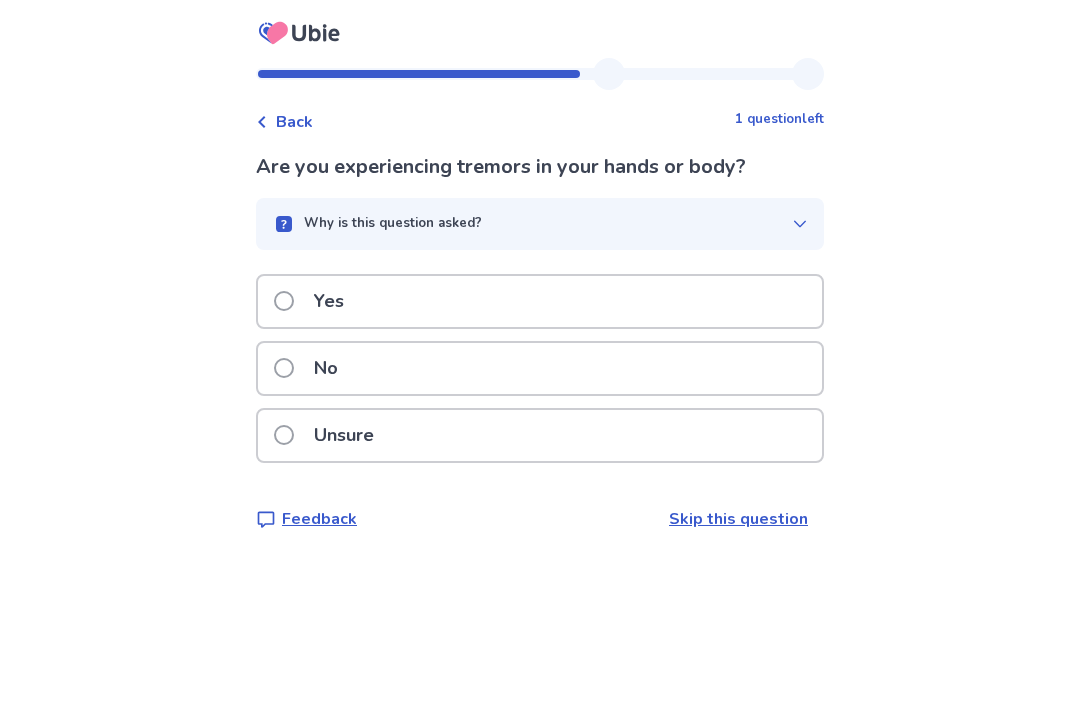 click on "Unsure" at bounding box center [330, 435] 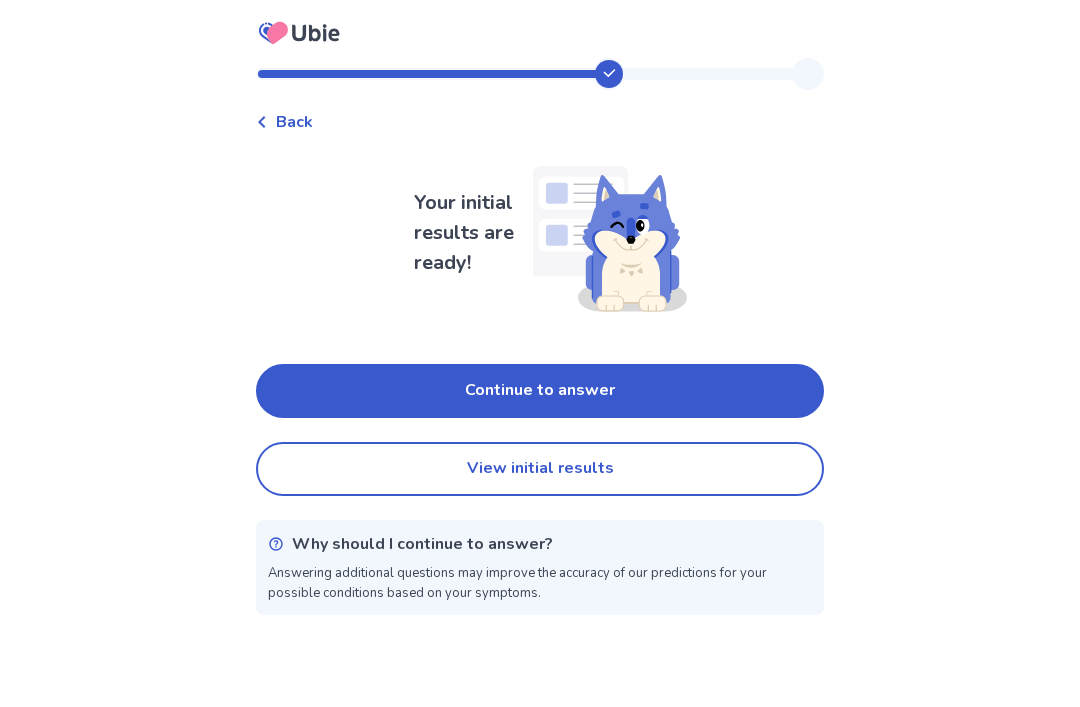 scroll, scrollTop: 64, scrollLeft: 0, axis: vertical 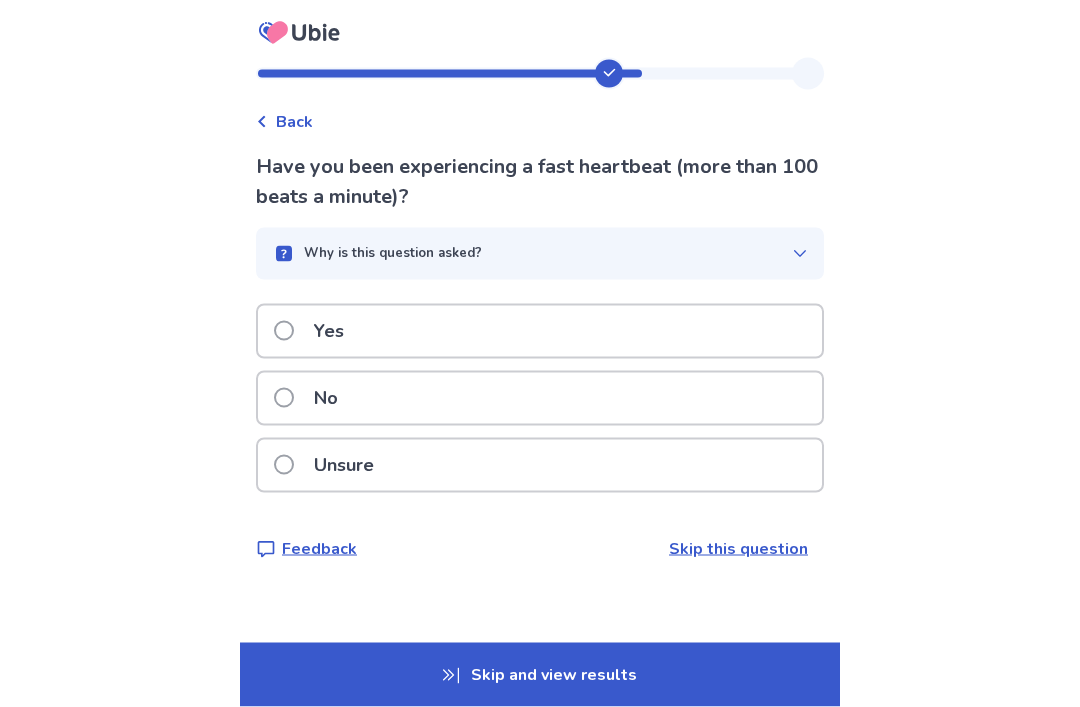 click at bounding box center [284, 465] 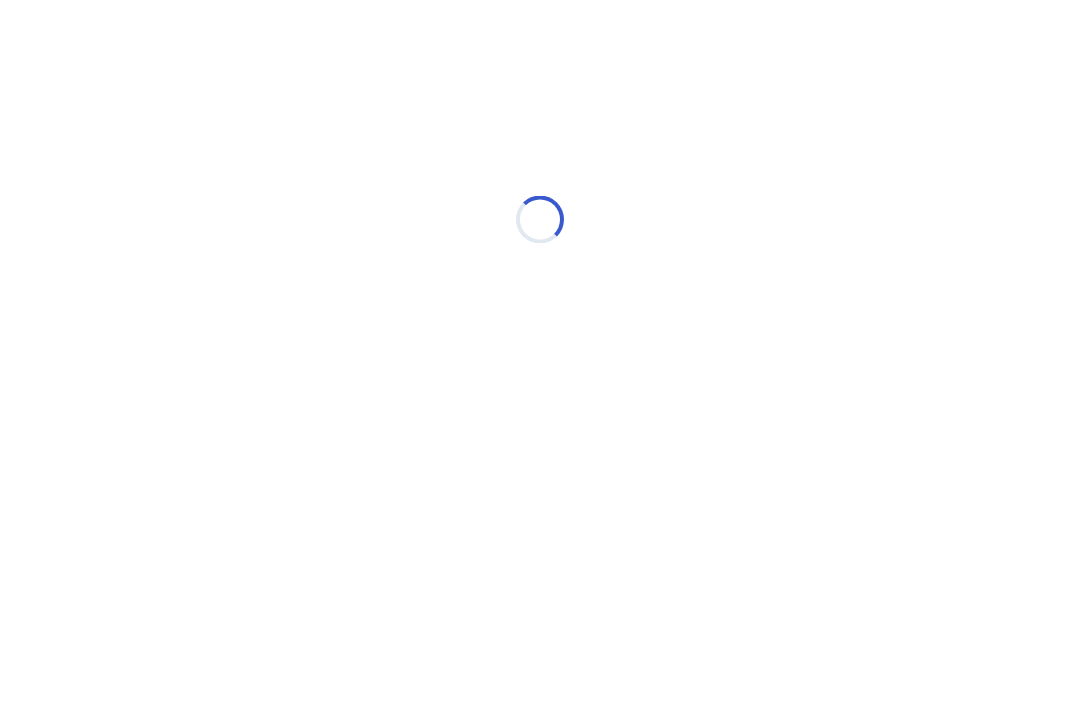 scroll, scrollTop: 0, scrollLeft: 0, axis: both 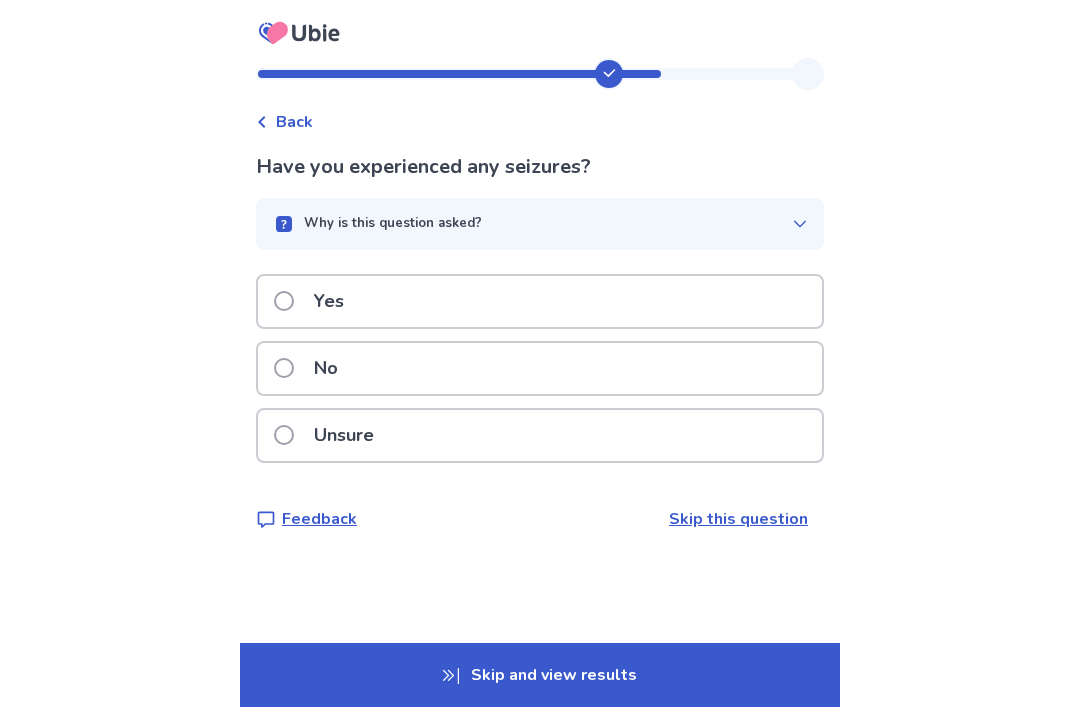 click at bounding box center [284, 368] 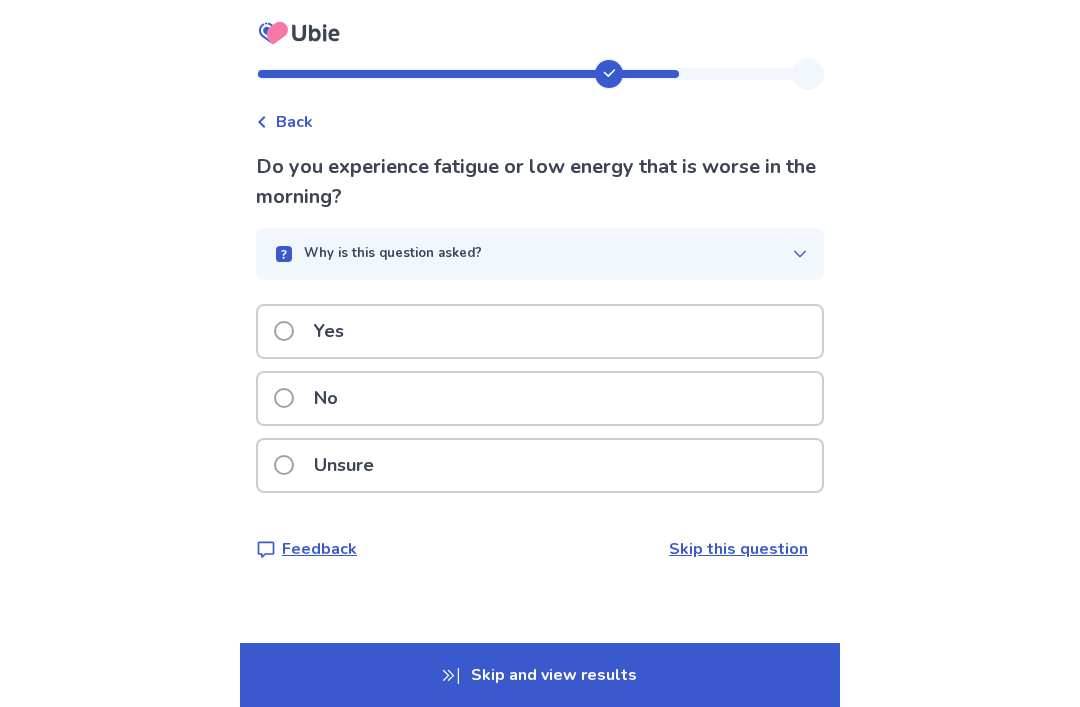 click at bounding box center (284, 465) 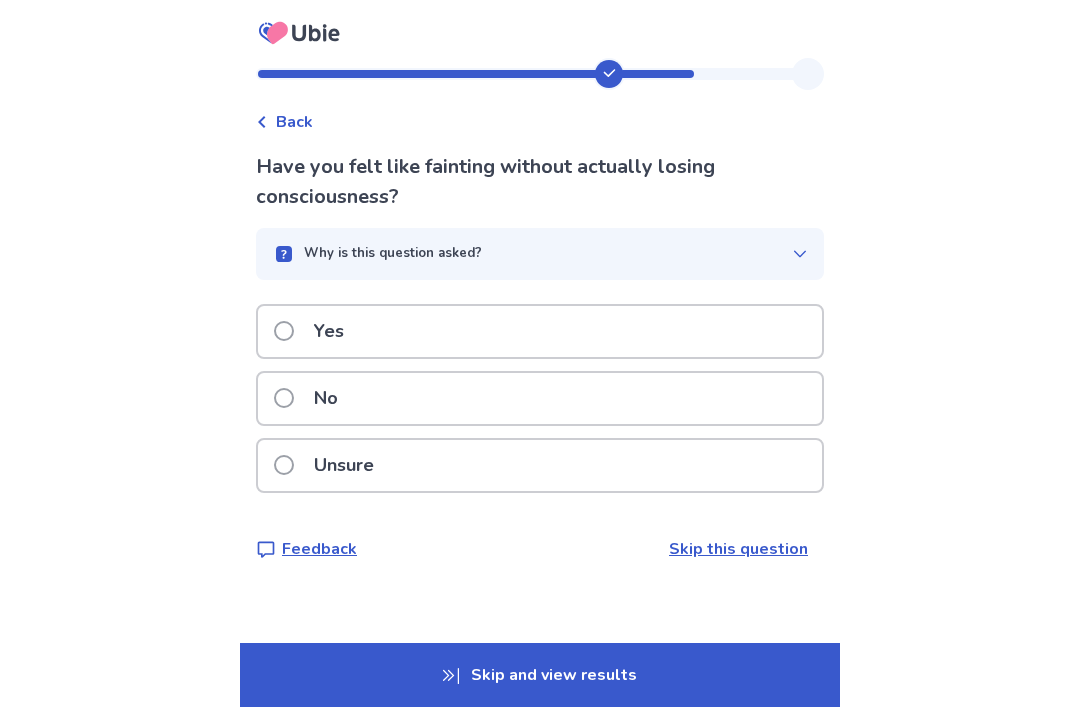 click on "Unsure" at bounding box center [330, 465] 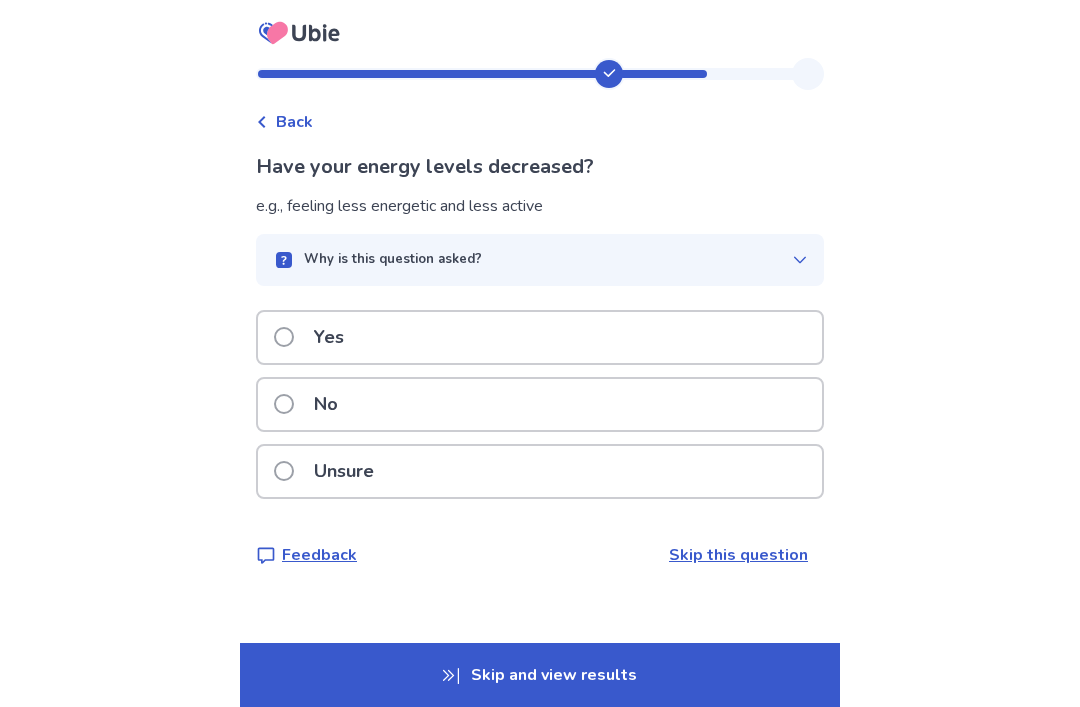 click at bounding box center (284, 337) 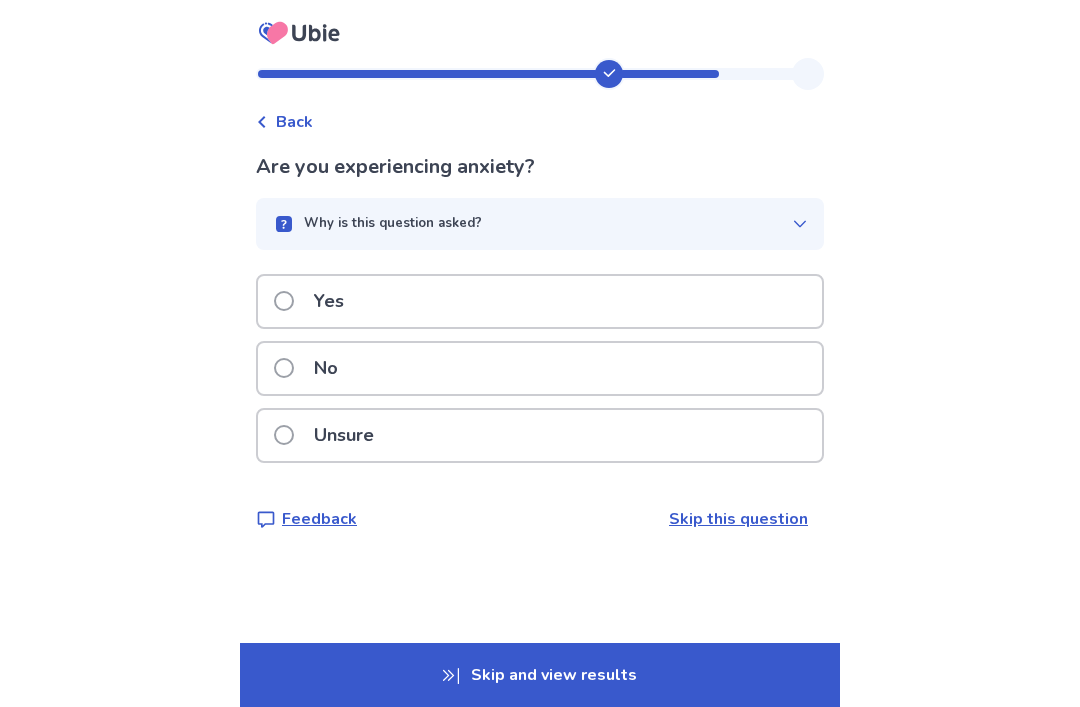 click on "Yes" at bounding box center (315, 301) 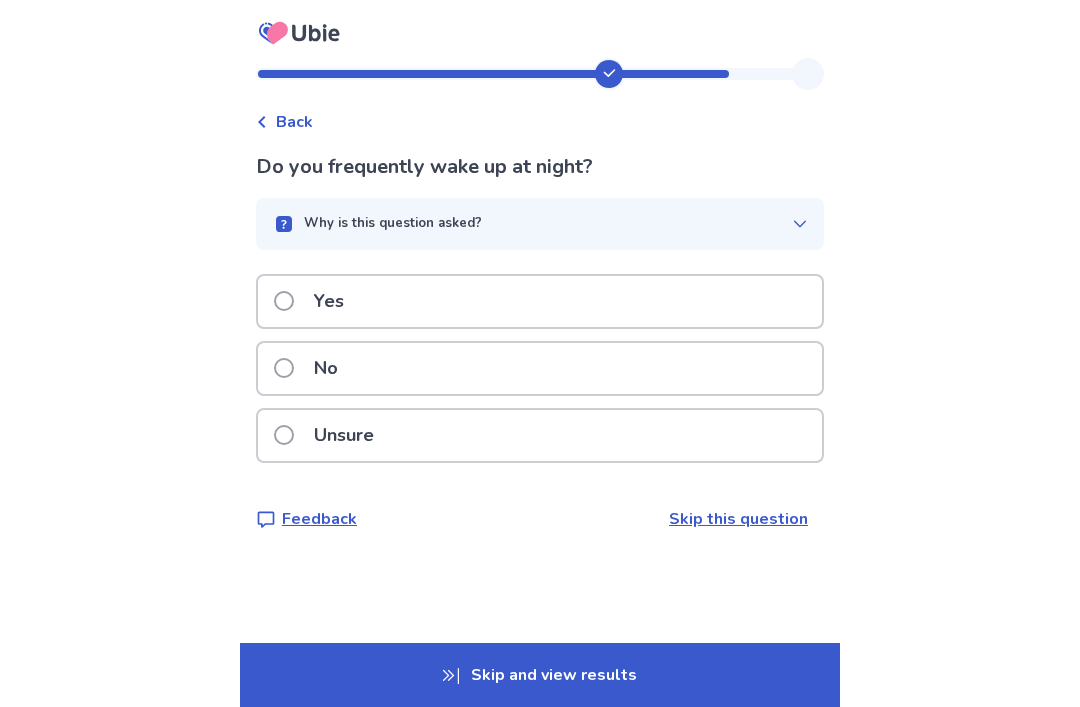 click on "Unsure" at bounding box center [540, 435] 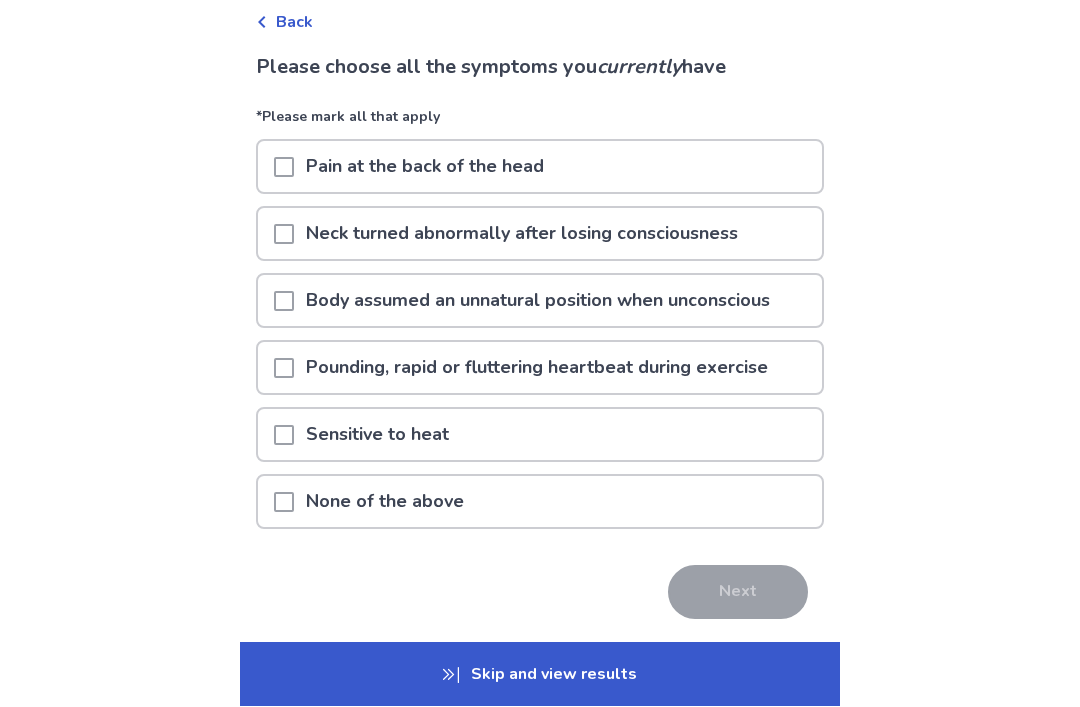 scroll, scrollTop: 100, scrollLeft: 0, axis: vertical 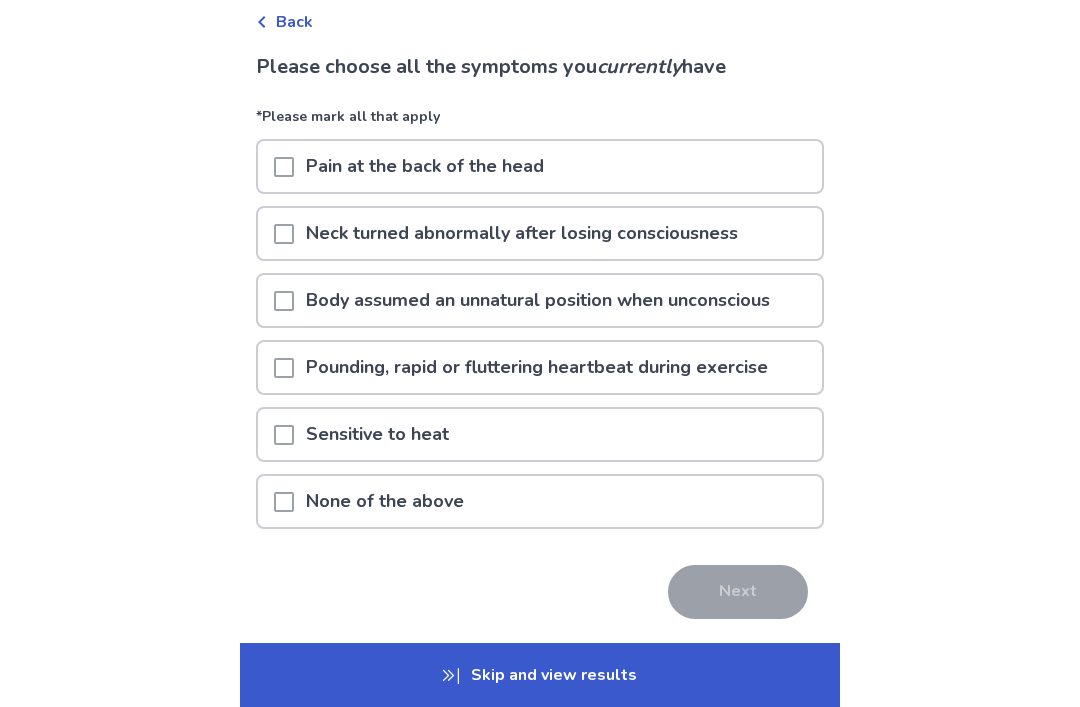 click at bounding box center [284, 501] 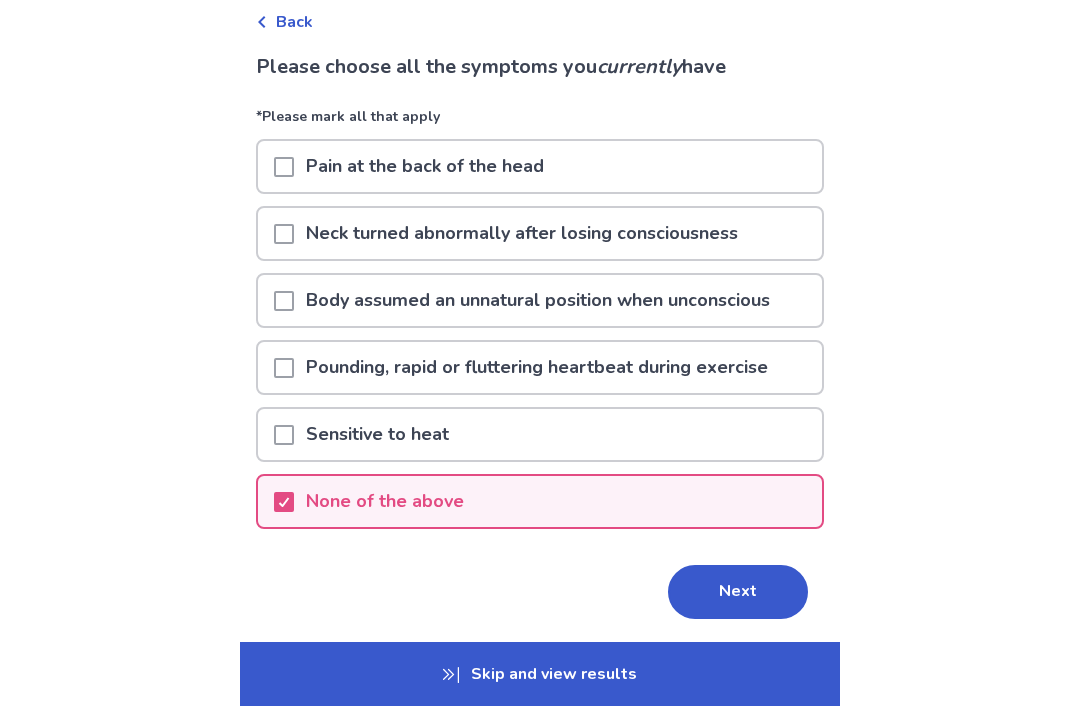 scroll, scrollTop: 100, scrollLeft: 0, axis: vertical 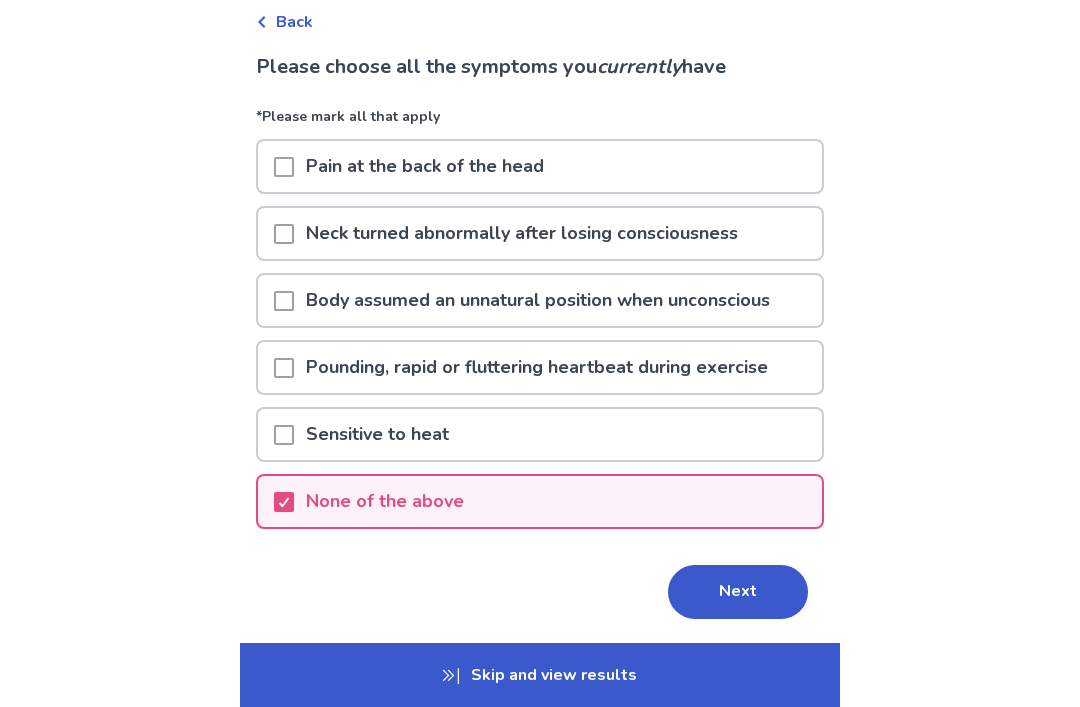 click 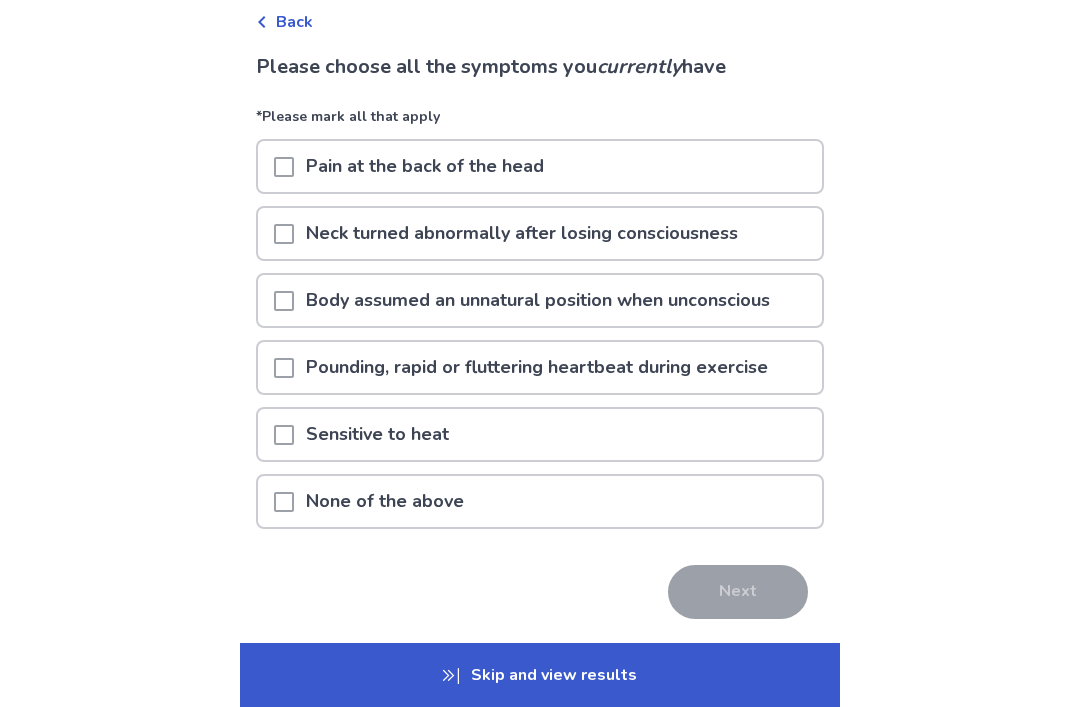 click at bounding box center [284, 368] 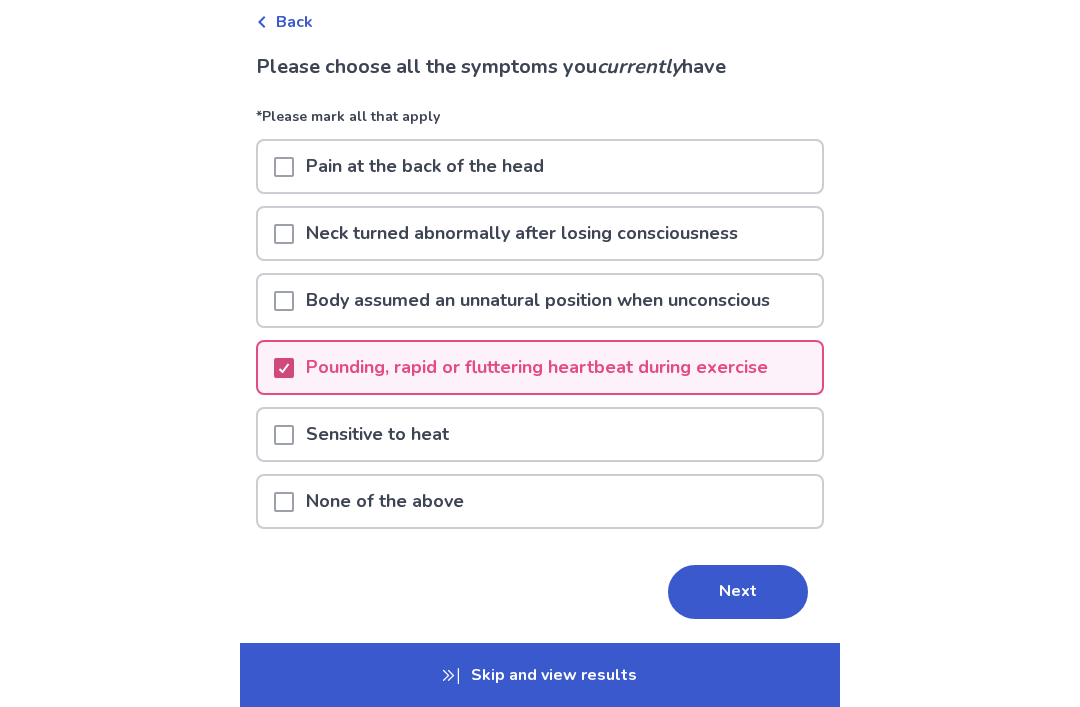 click on "Next" at bounding box center (738, 592) 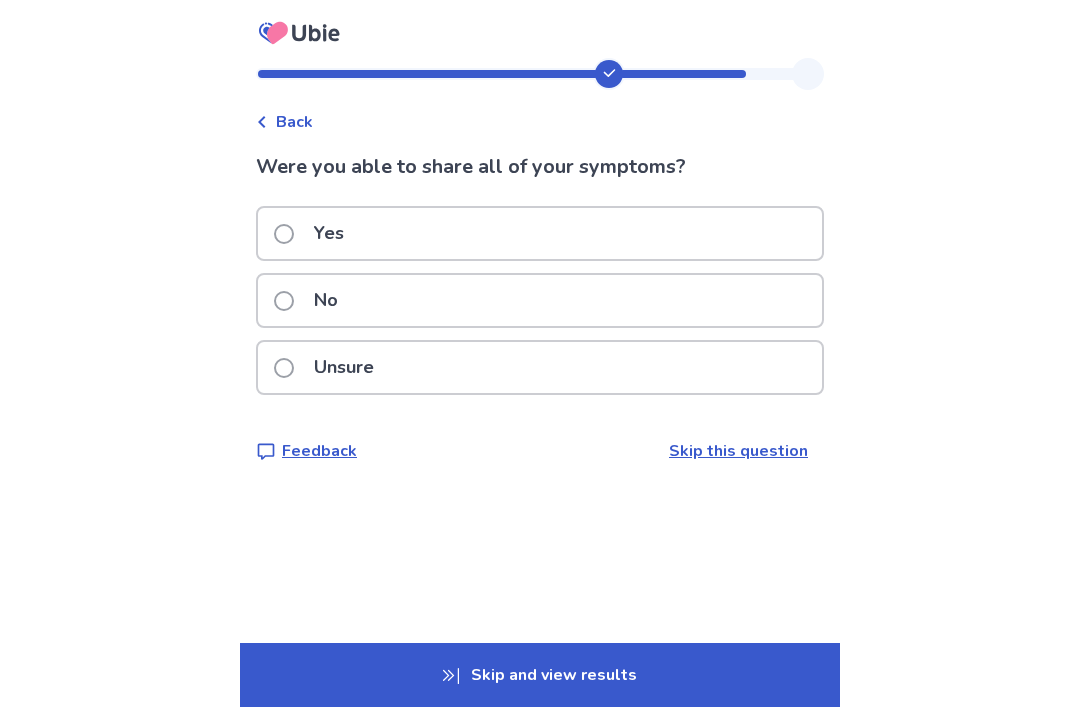 click on "Unsure" at bounding box center [330, 367] 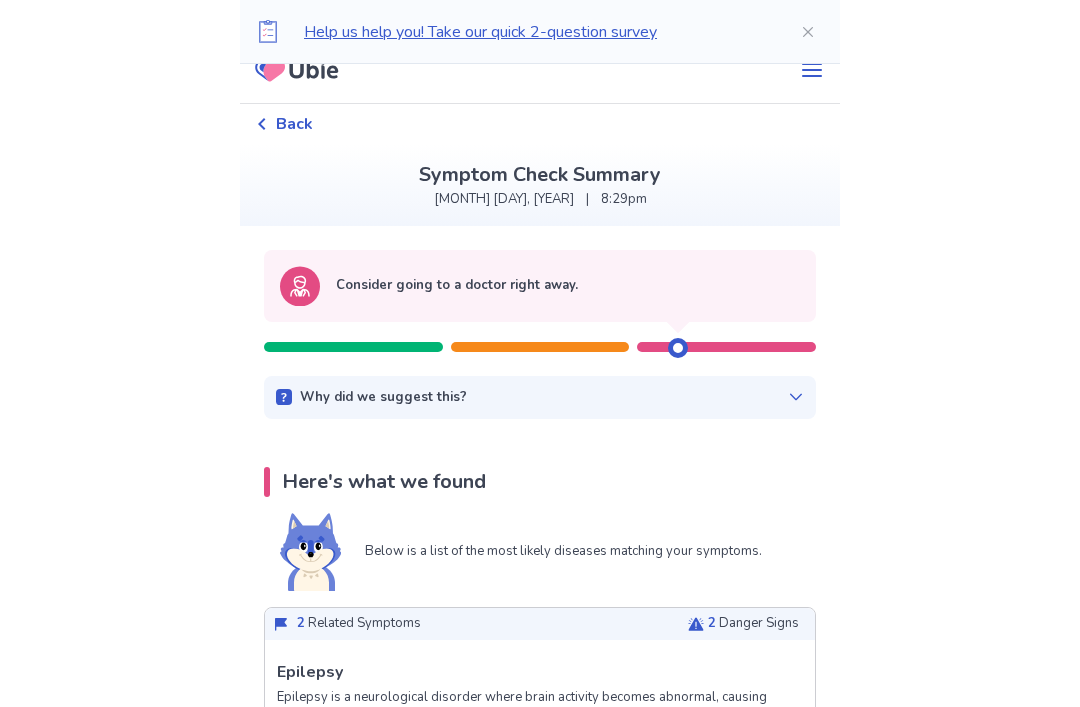 scroll, scrollTop: 0, scrollLeft: 0, axis: both 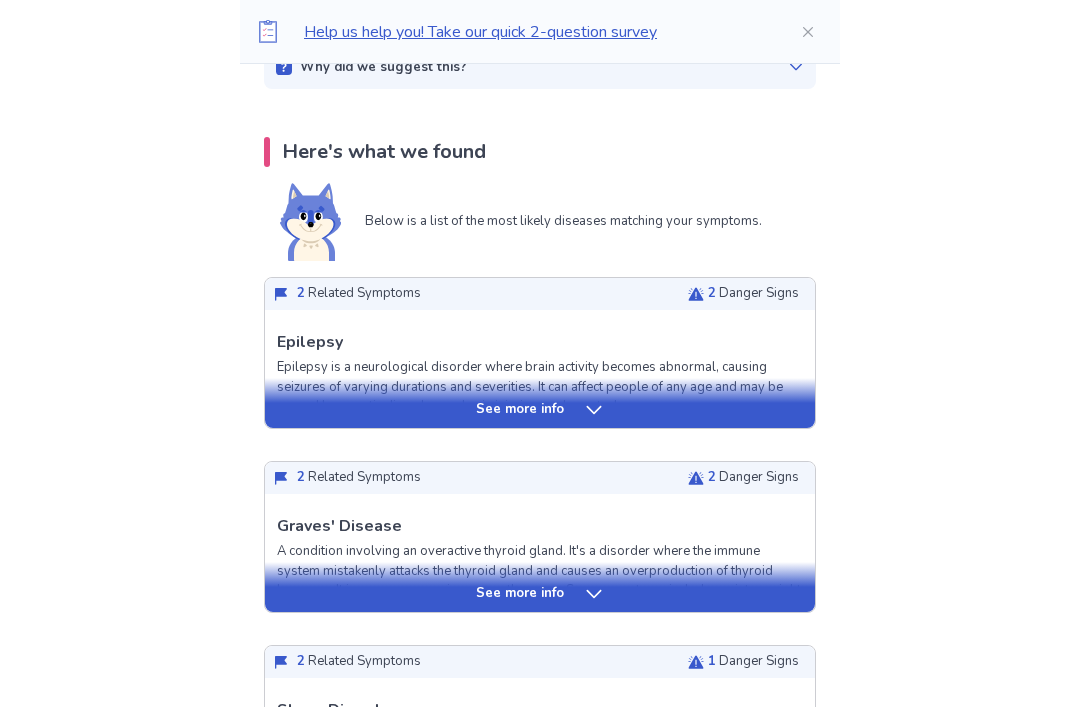 click on "See more info" at bounding box center [540, 411] 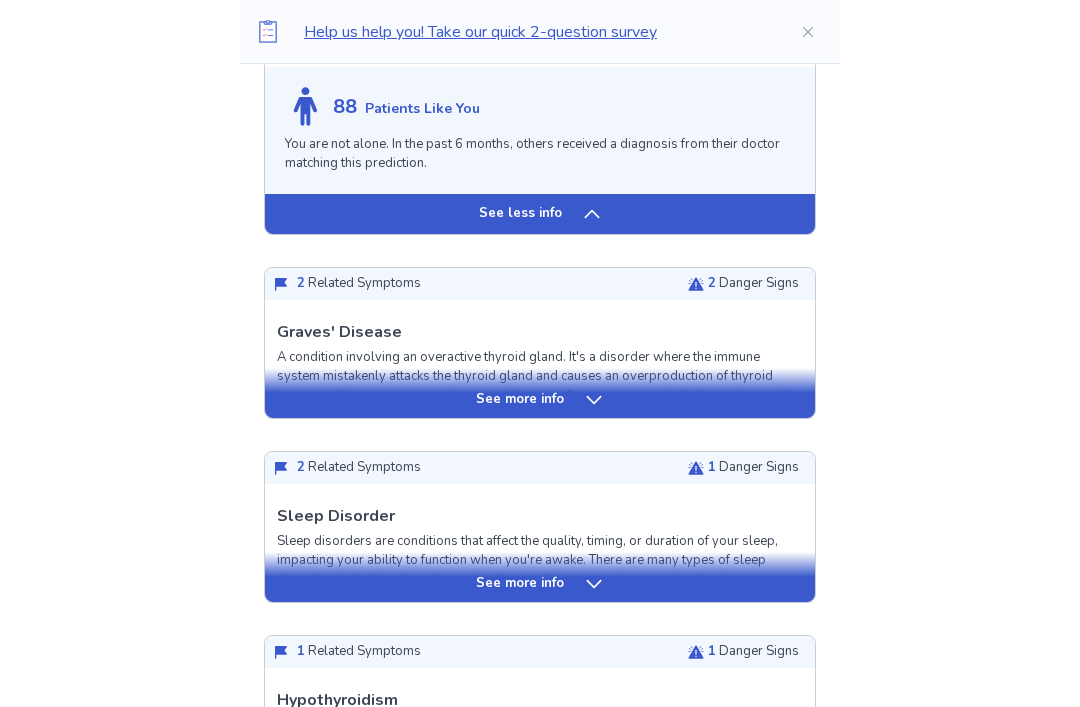 click on "See more info" at bounding box center [540, 401] 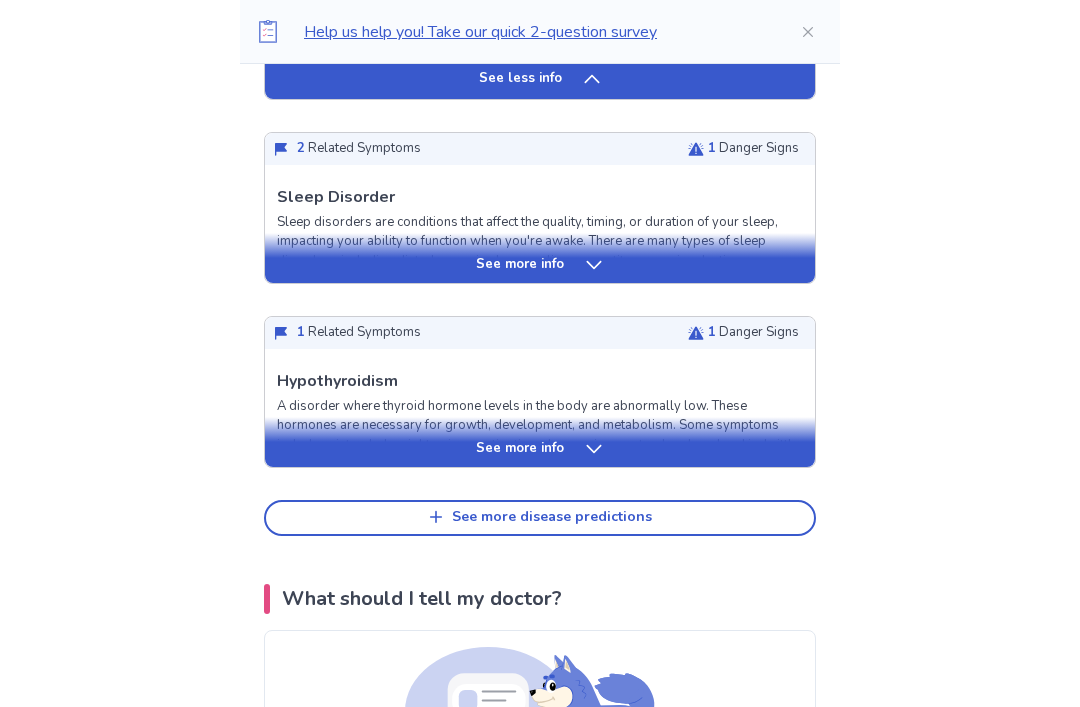 click on "See more info" at bounding box center [540, 450] 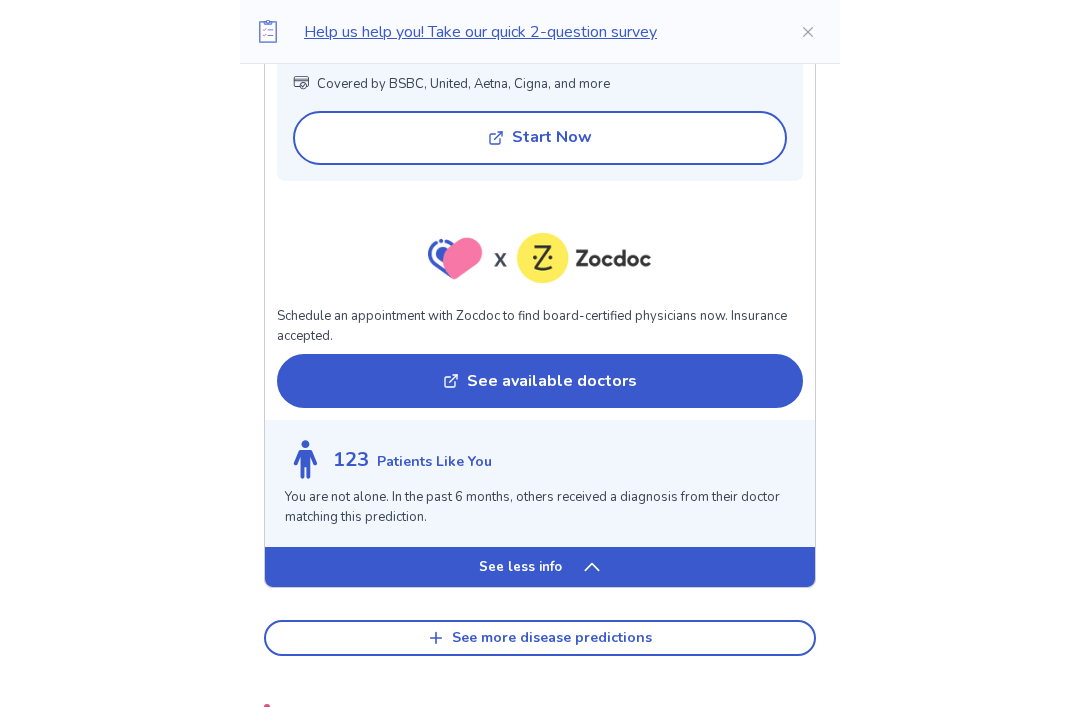scroll, scrollTop: 5227, scrollLeft: 0, axis: vertical 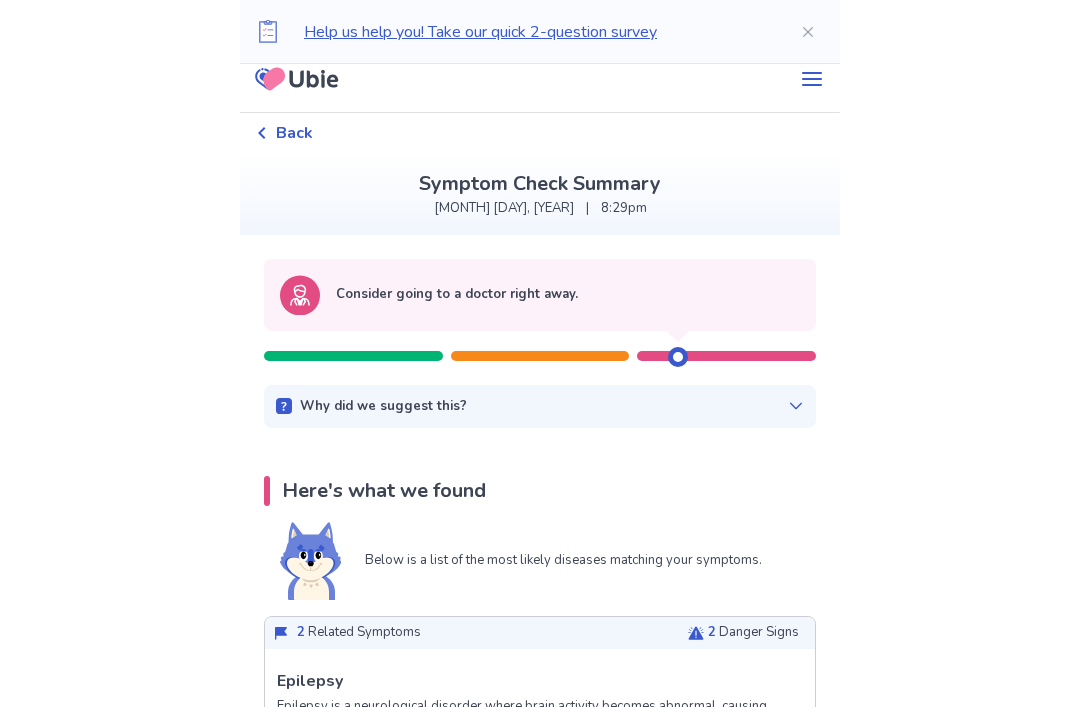 click on "Consider going to a doctor right away. Why did we suggest this? This suggestion is based on the severity level of a few of   your symptoms and our disease predictions  listed below: Symptoms from your responses
Unable to remember what I have done
Reduced interest or pleasure in activities
Predicted concerning diseases (see more below)
Epilepsy" at bounding box center (540, 344) 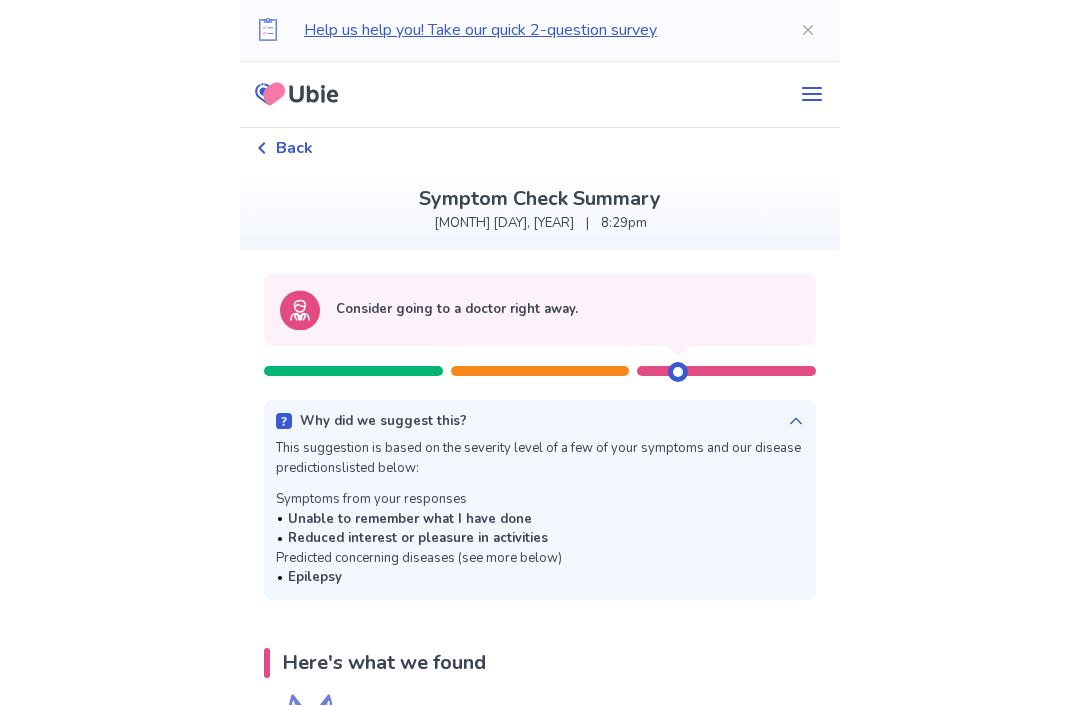 scroll, scrollTop: 0, scrollLeft: 0, axis: both 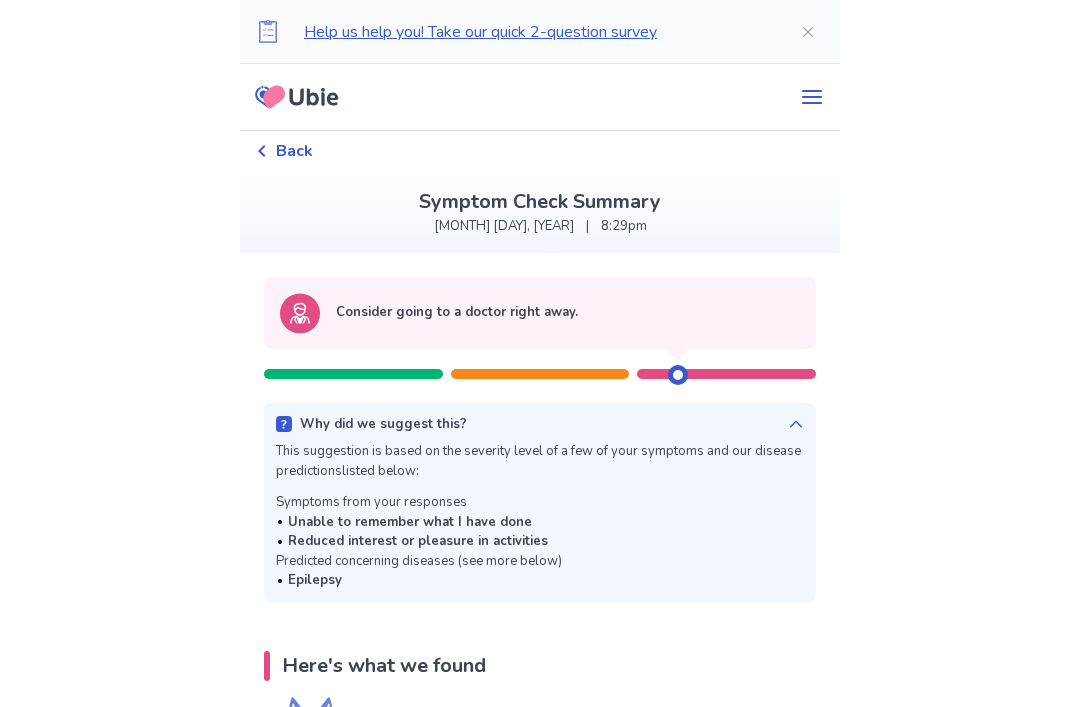 click on "Back" at bounding box center [540, 151] 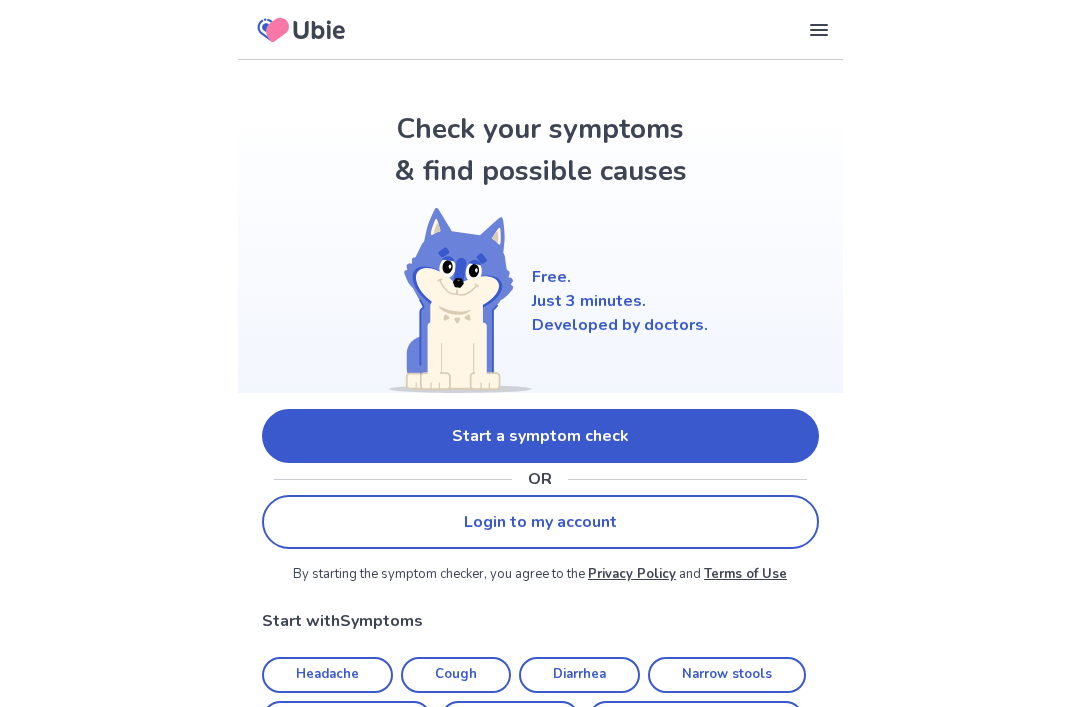 scroll, scrollTop: 0, scrollLeft: 0, axis: both 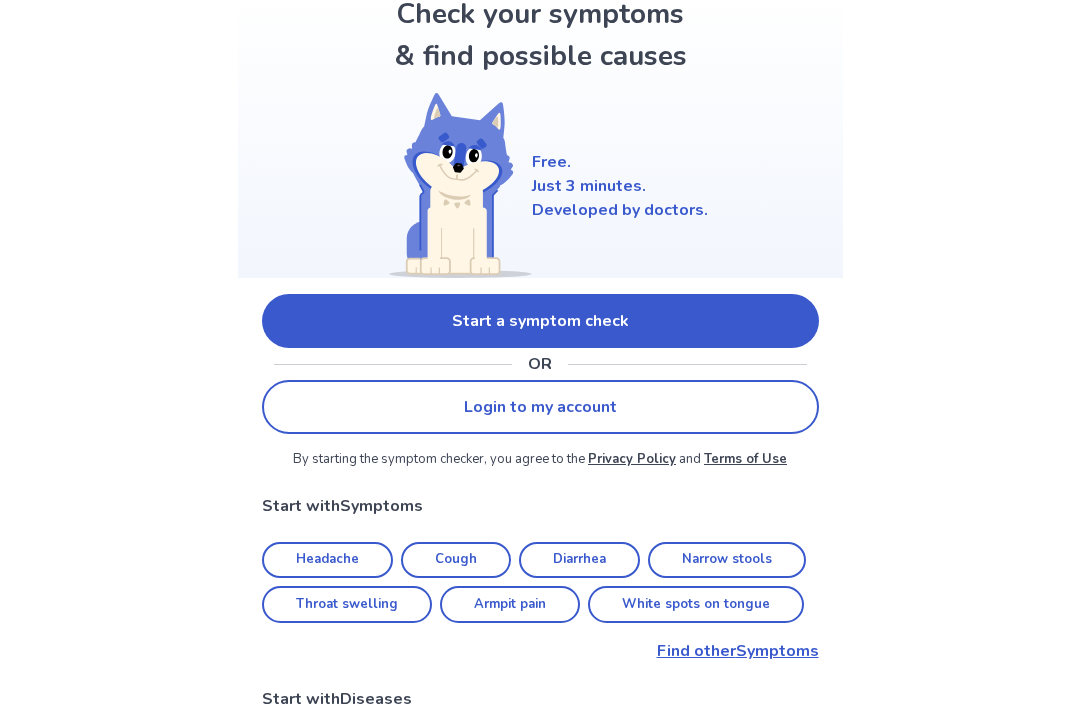 click on "Start a symptom check" at bounding box center (540, 321) 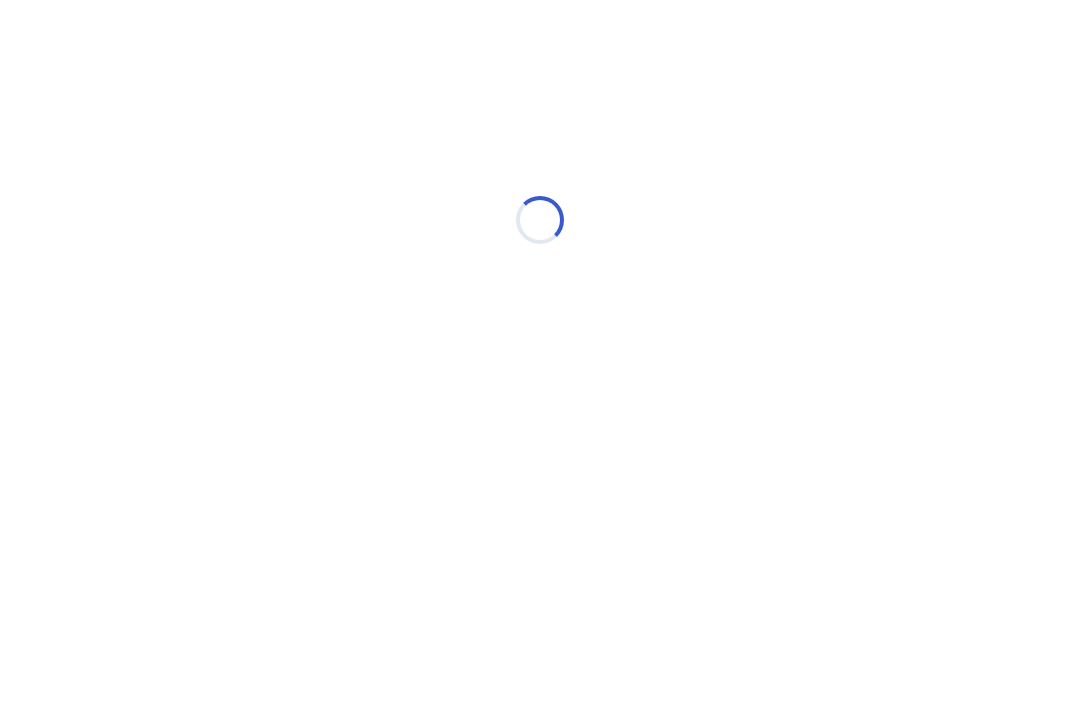 scroll, scrollTop: 0, scrollLeft: 0, axis: both 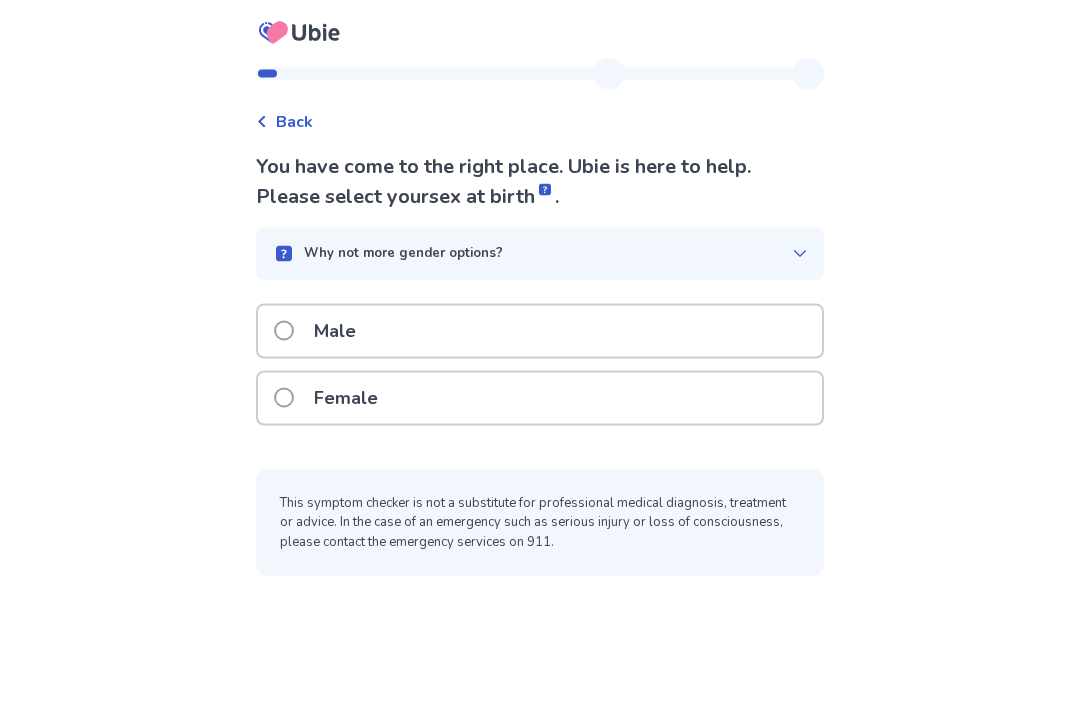 click on "Female" at bounding box center (540, 398) 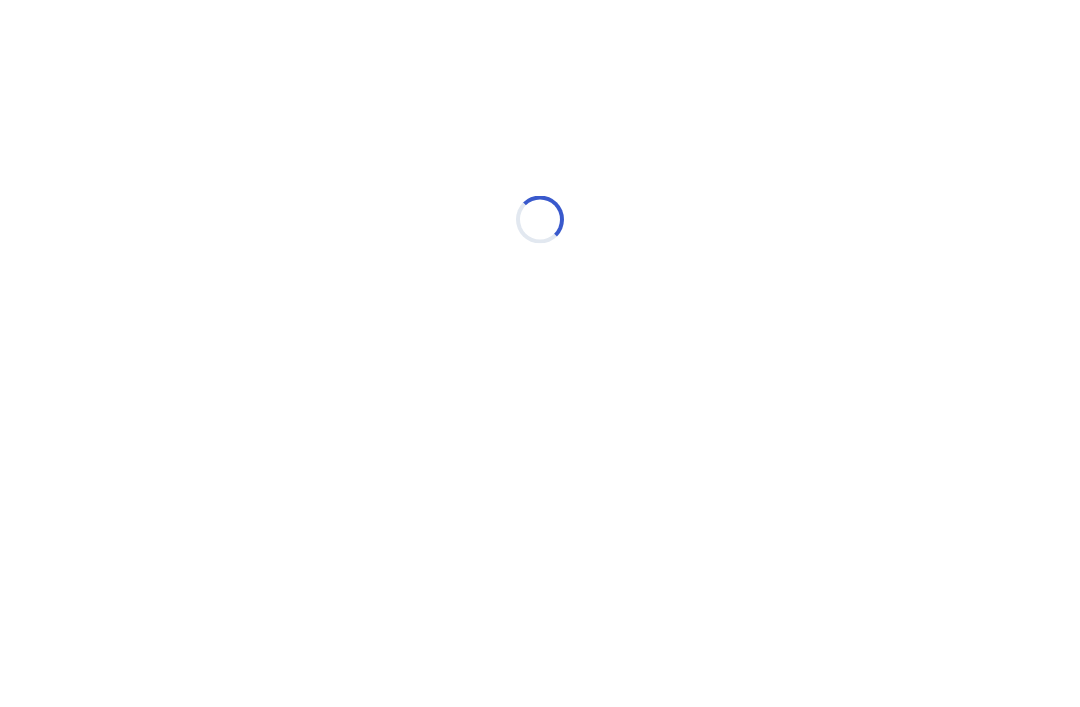 scroll, scrollTop: 0, scrollLeft: 0, axis: both 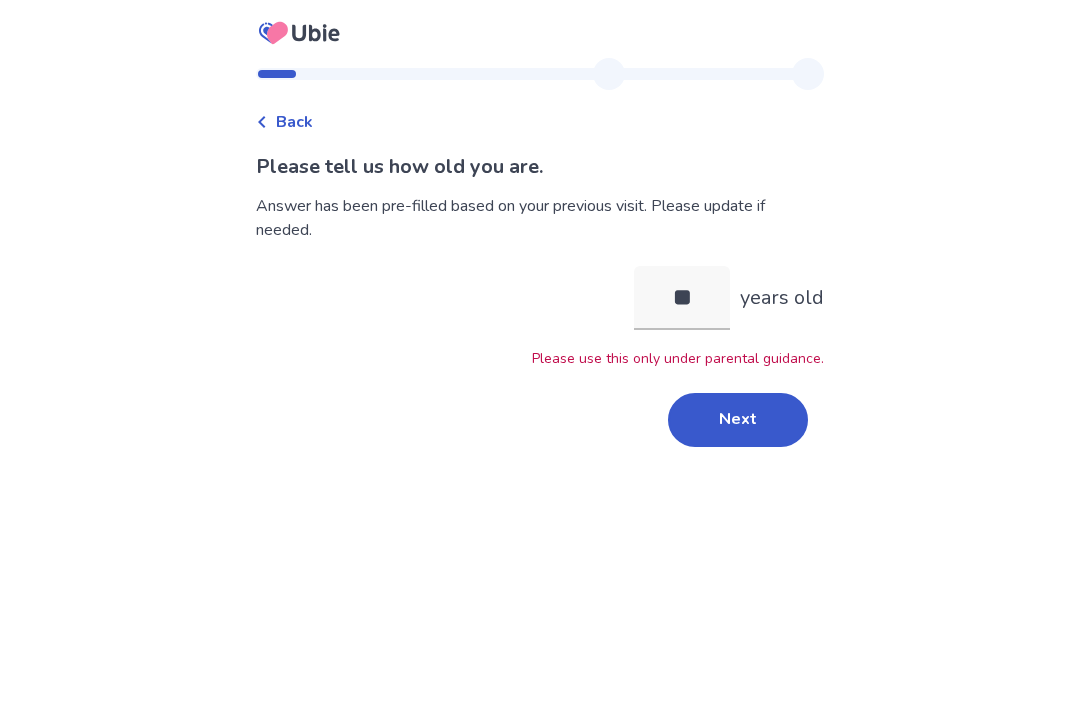 click on "Next" at bounding box center (738, 420) 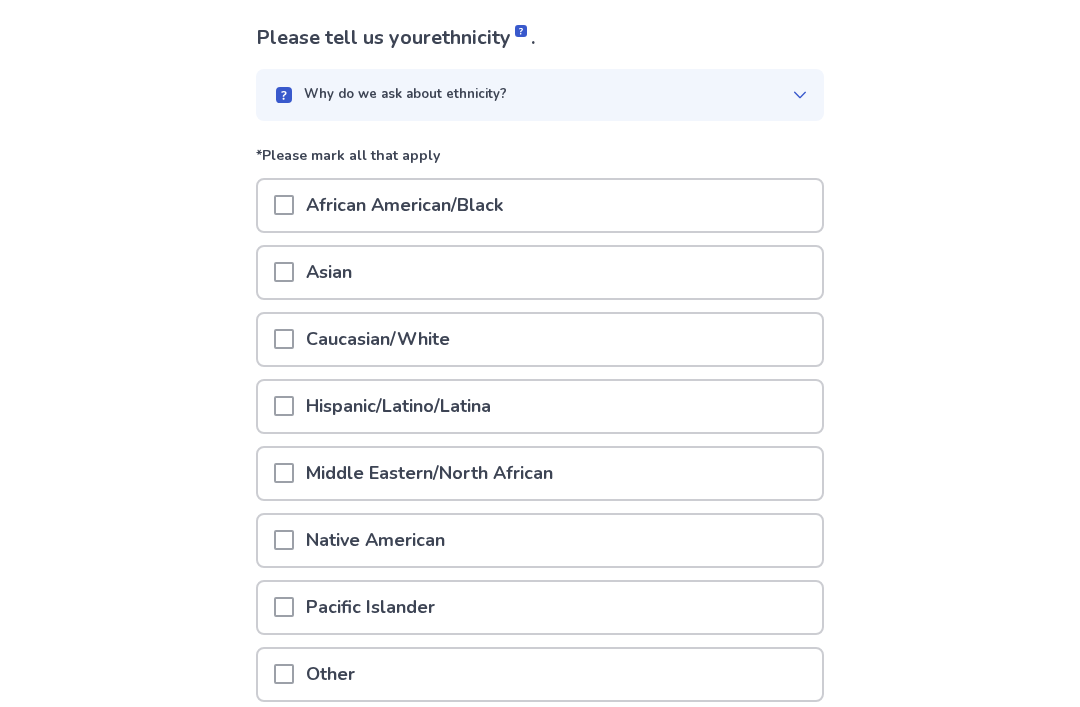 click on "Hispanic/Latino/Latina" at bounding box center [540, 407] 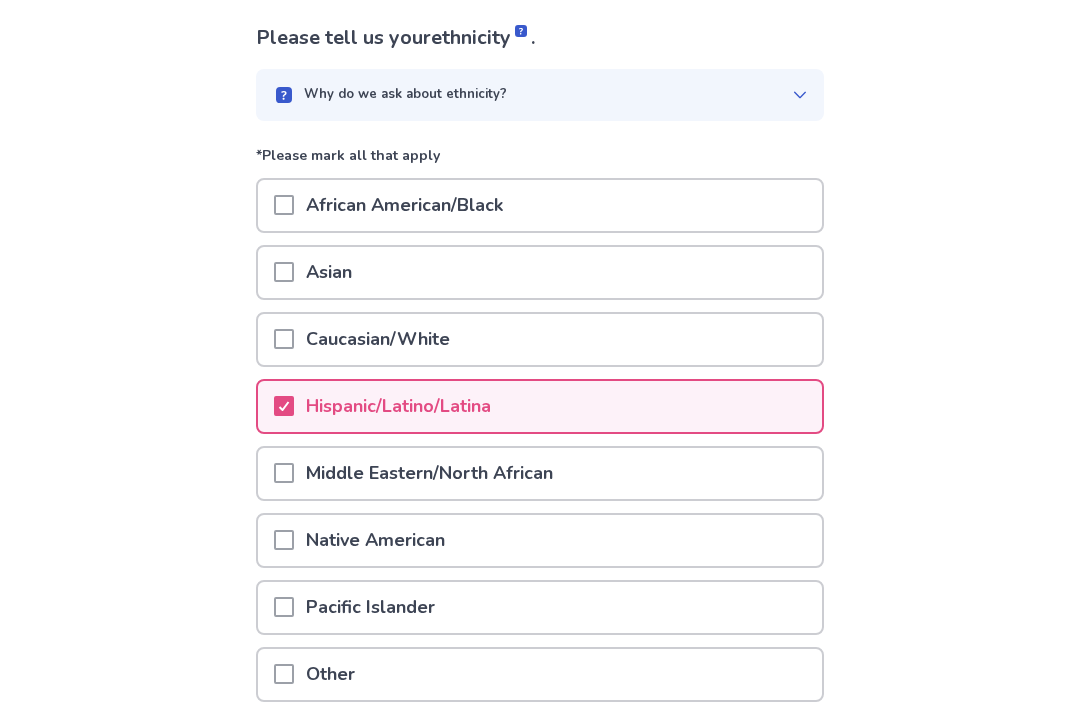 scroll, scrollTop: 129, scrollLeft: 0, axis: vertical 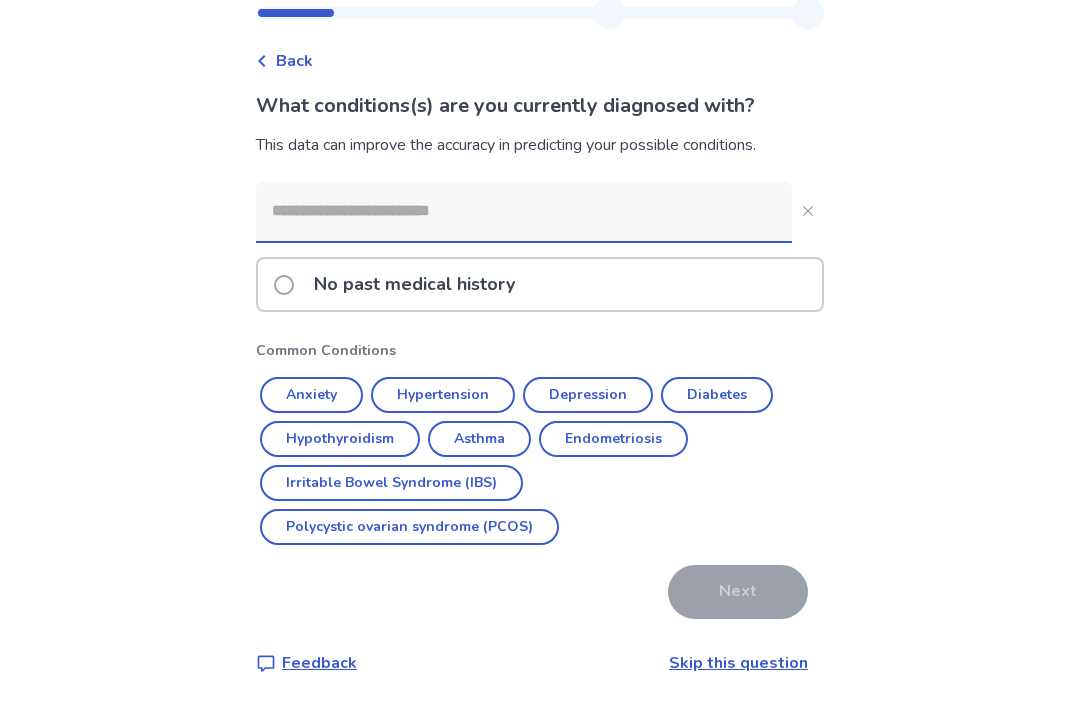 click on "Anxiety" at bounding box center [311, 395] 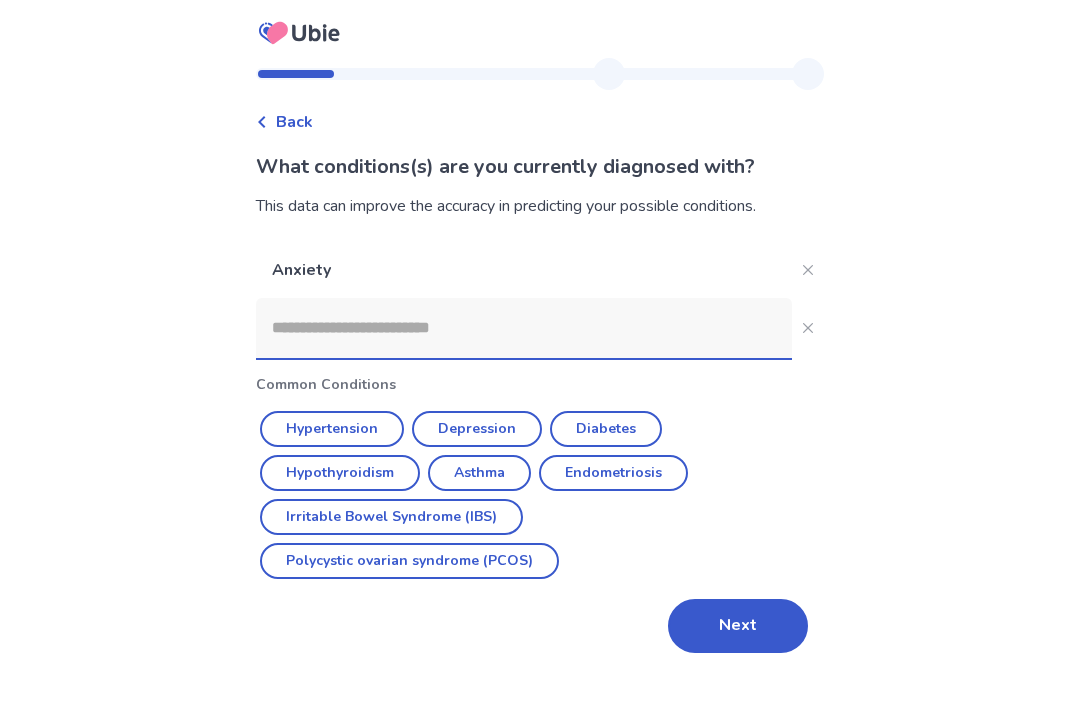 scroll, scrollTop: 64, scrollLeft: 0, axis: vertical 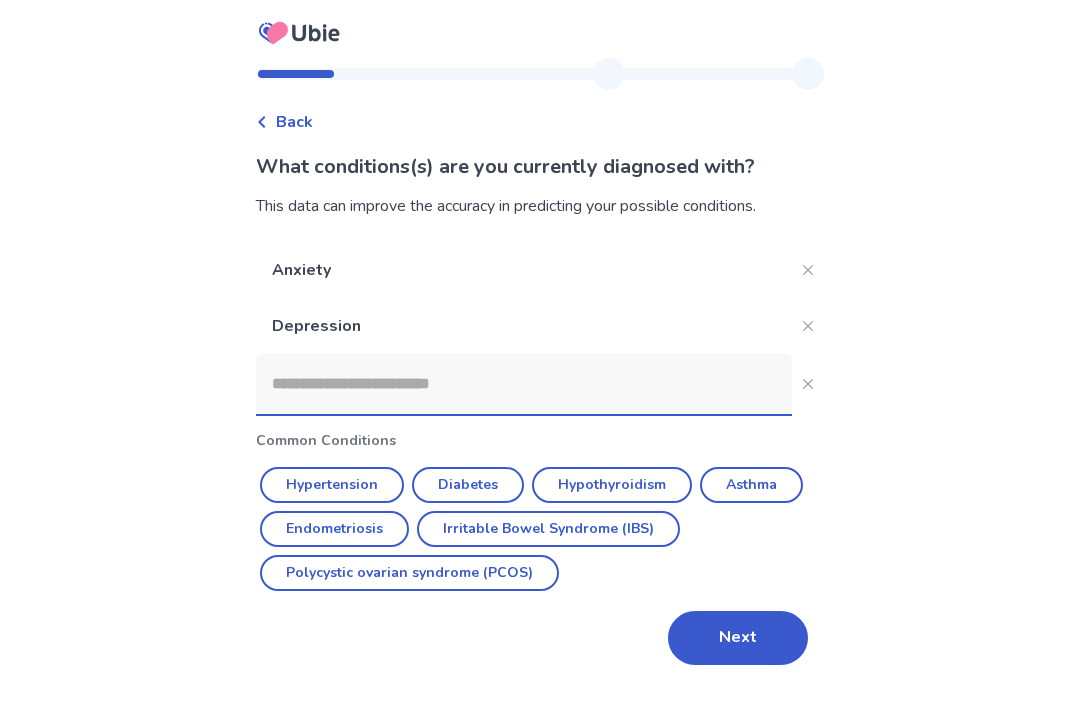 click on "Asthma" at bounding box center (751, 485) 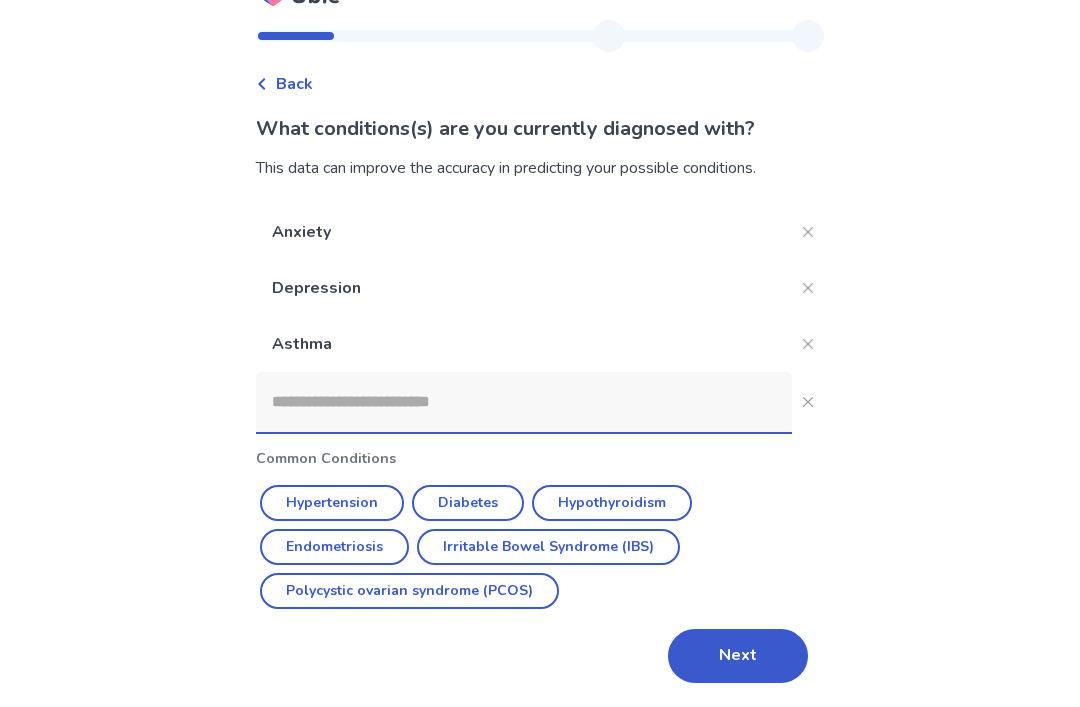 click on "Next" at bounding box center (738, 656) 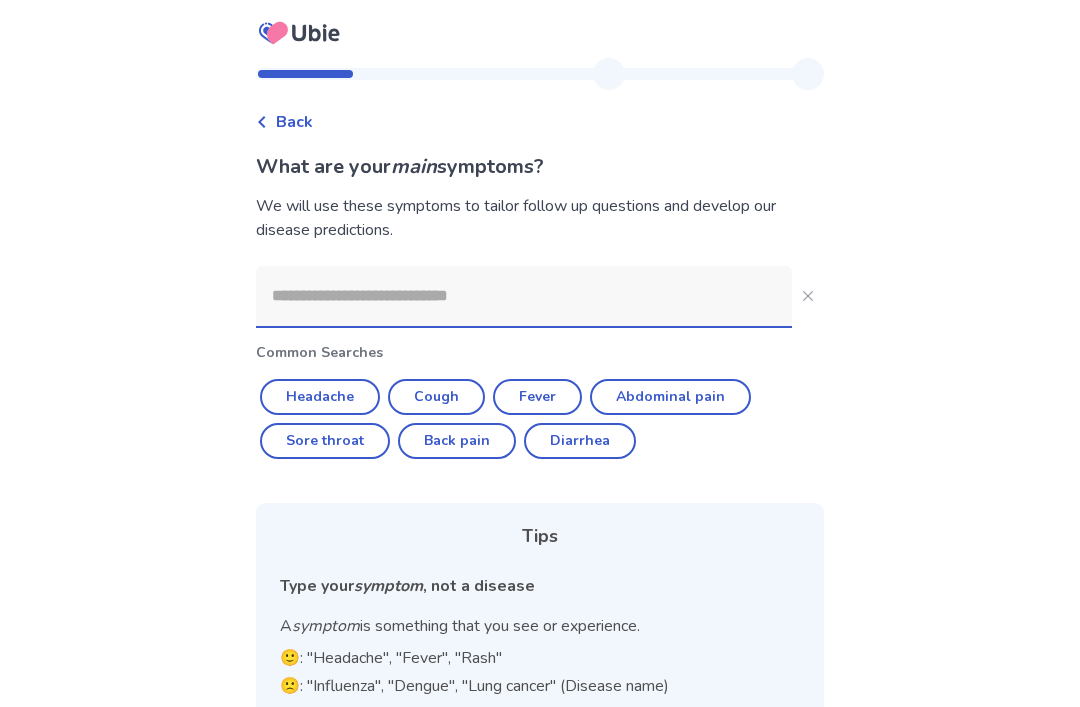 click on "Abdominal pain" 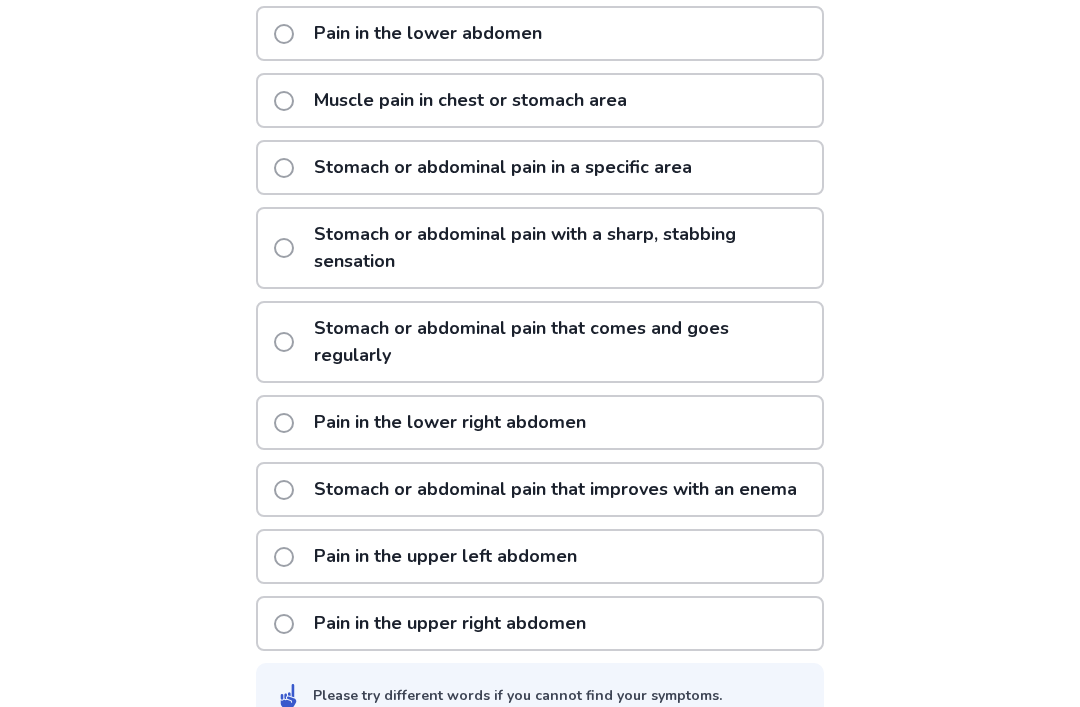scroll, scrollTop: 436, scrollLeft: 0, axis: vertical 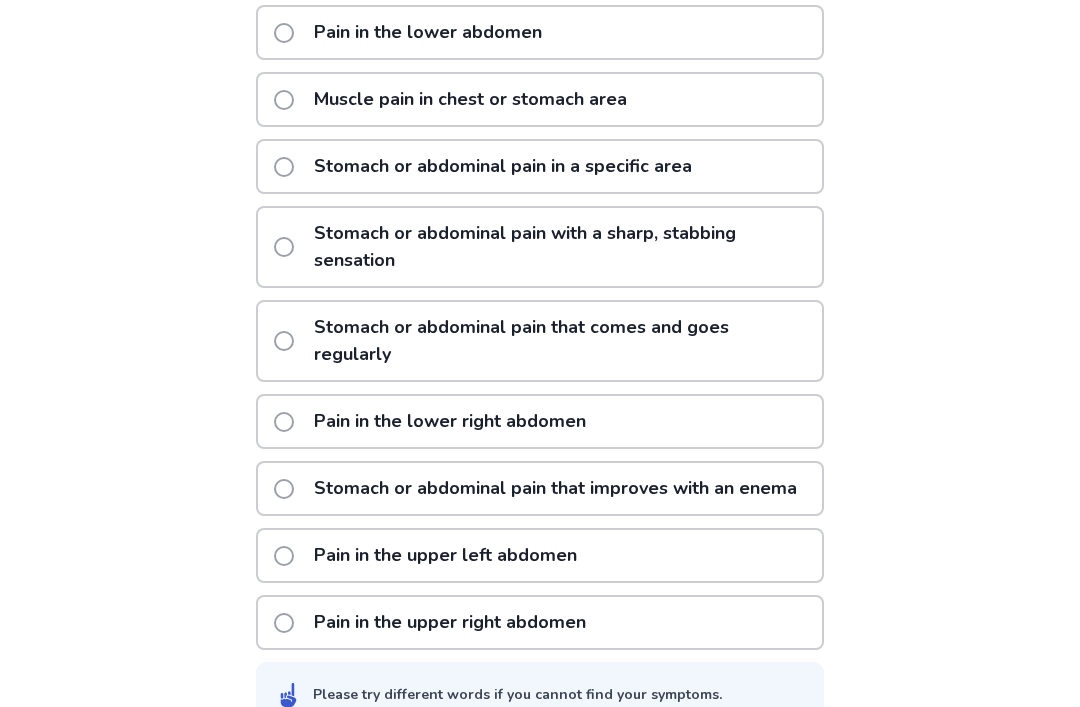 click on "Stomach or abdominal pain that comes and goes regularly" 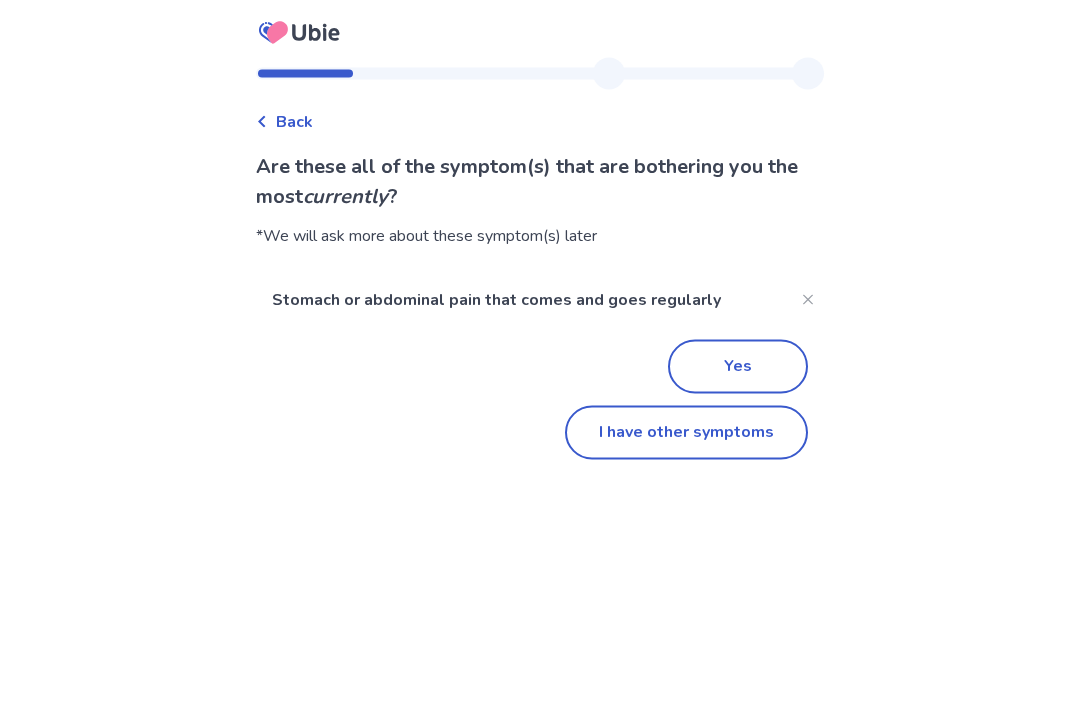 scroll, scrollTop: 0, scrollLeft: 0, axis: both 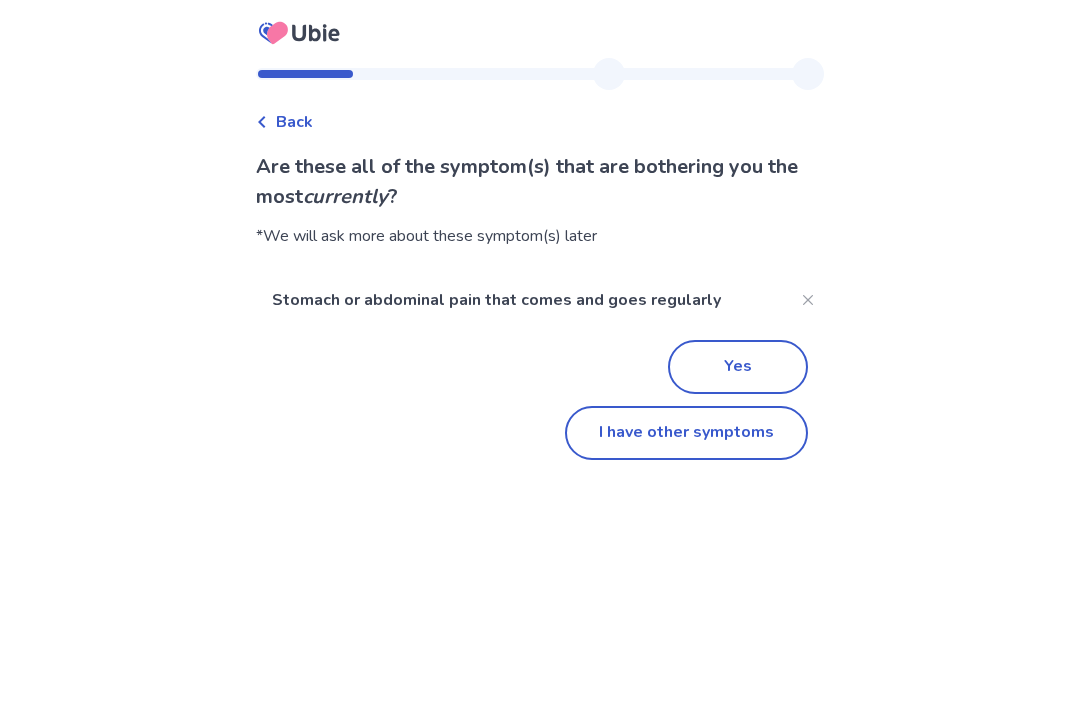 click on "I have other symptoms" 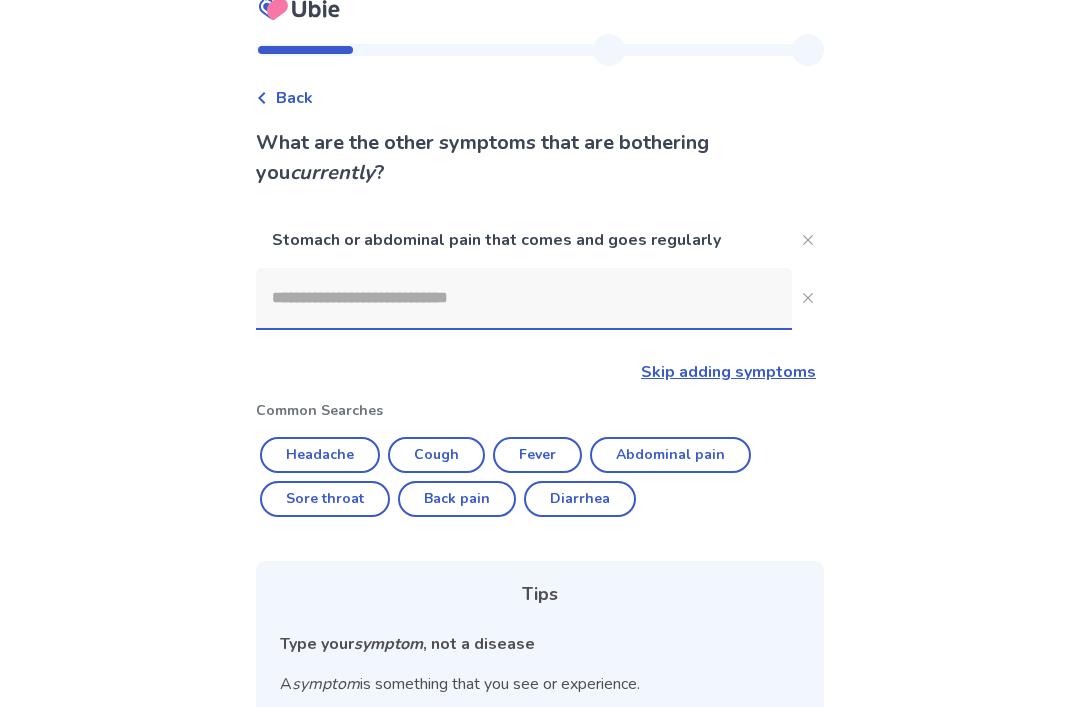 scroll, scrollTop: 20, scrollLeft: 0, axis: vertical 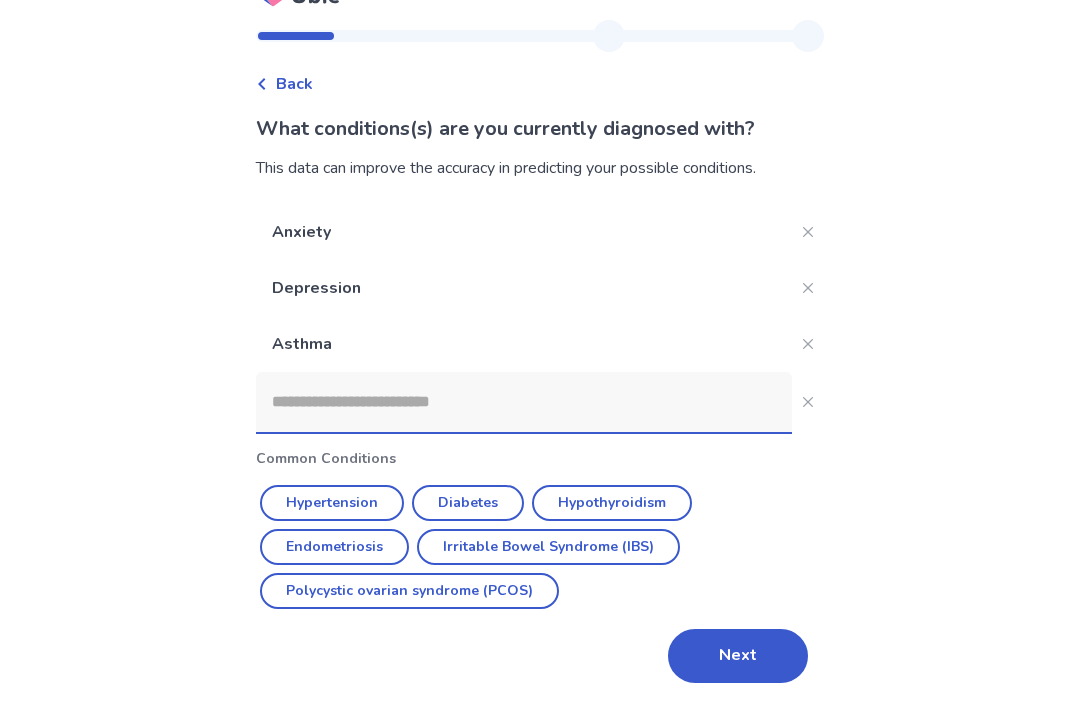 click on "Next" at bounding box center [738, 656] 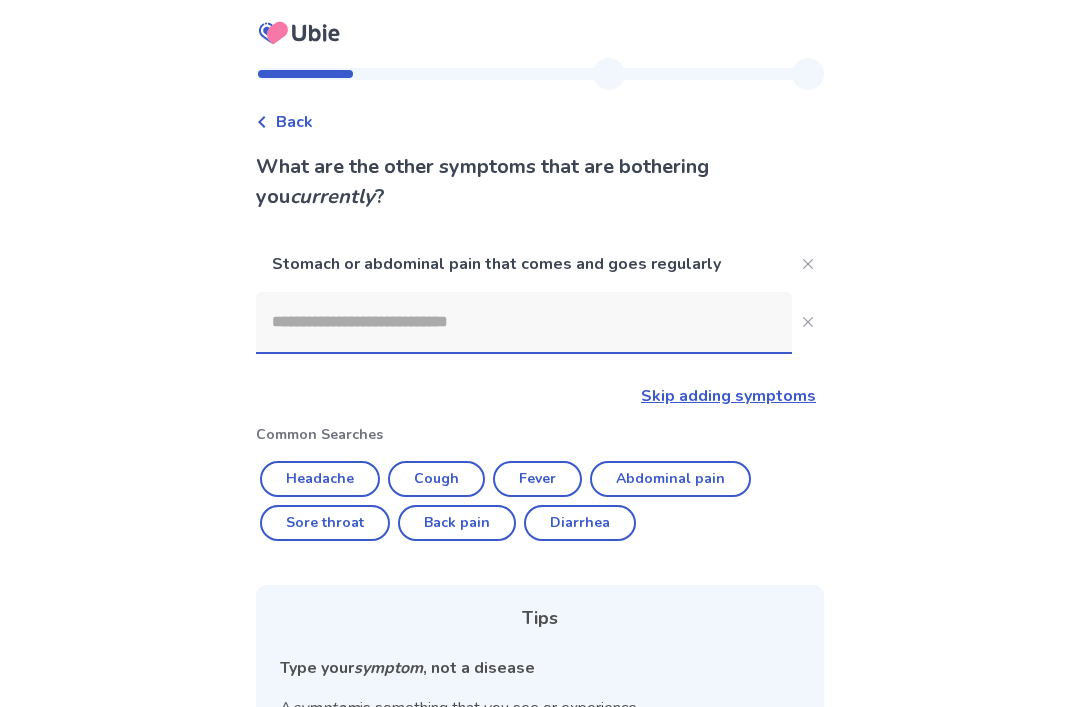 click on "Abdominal pain" 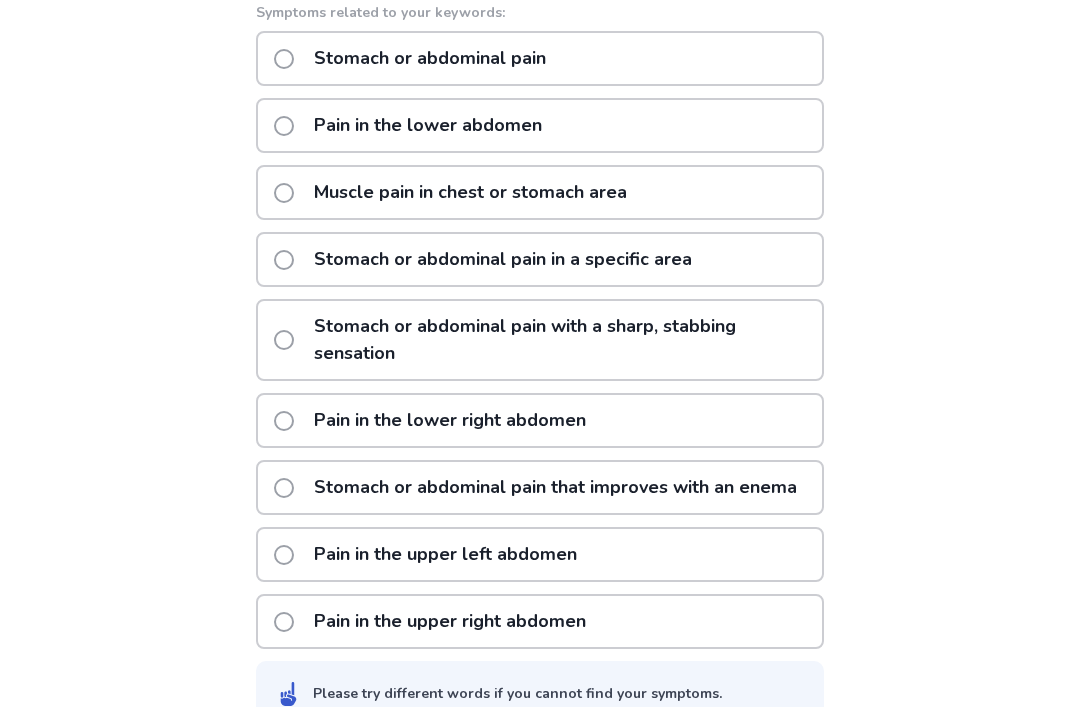 scroll, scrollTop: 433, scrollLeft: 0, axis: vertical 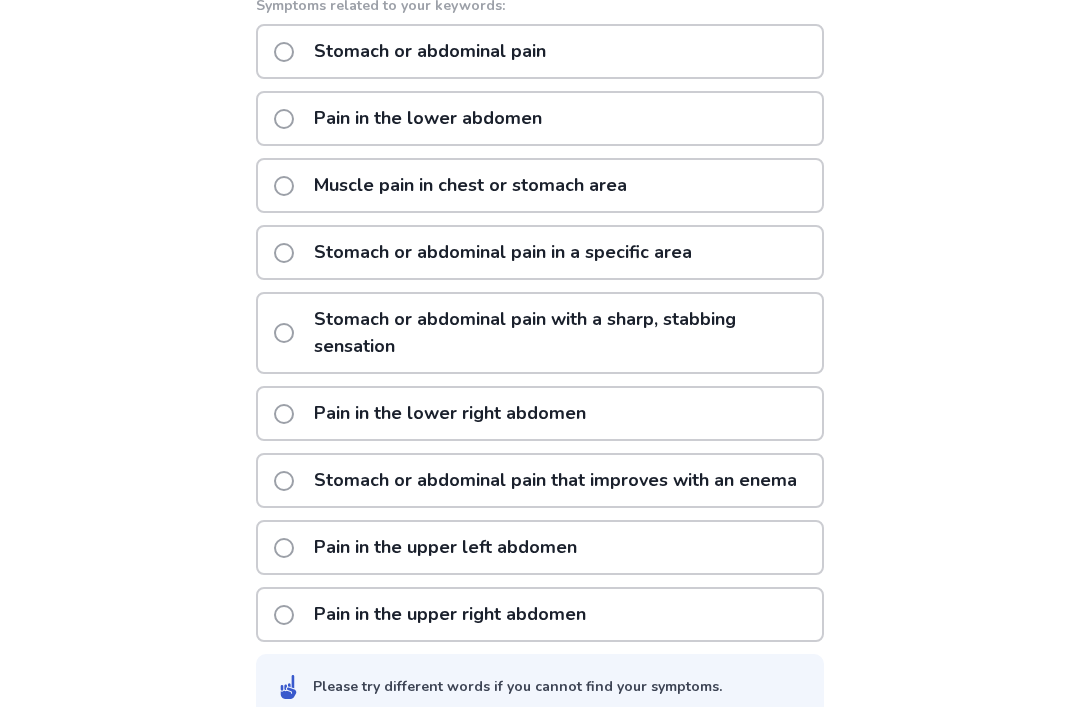 click on "Stomach or abdominal pain that improves with an enema" 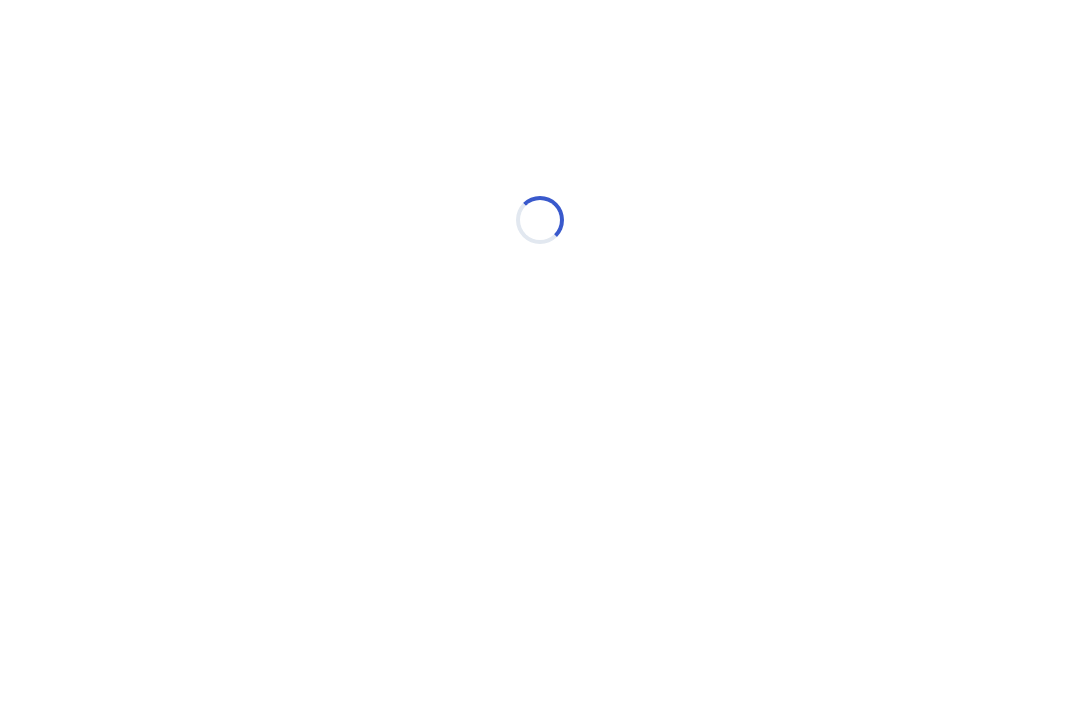 scroll, scrollTop: 0, scrollLeft: 0, axis: both 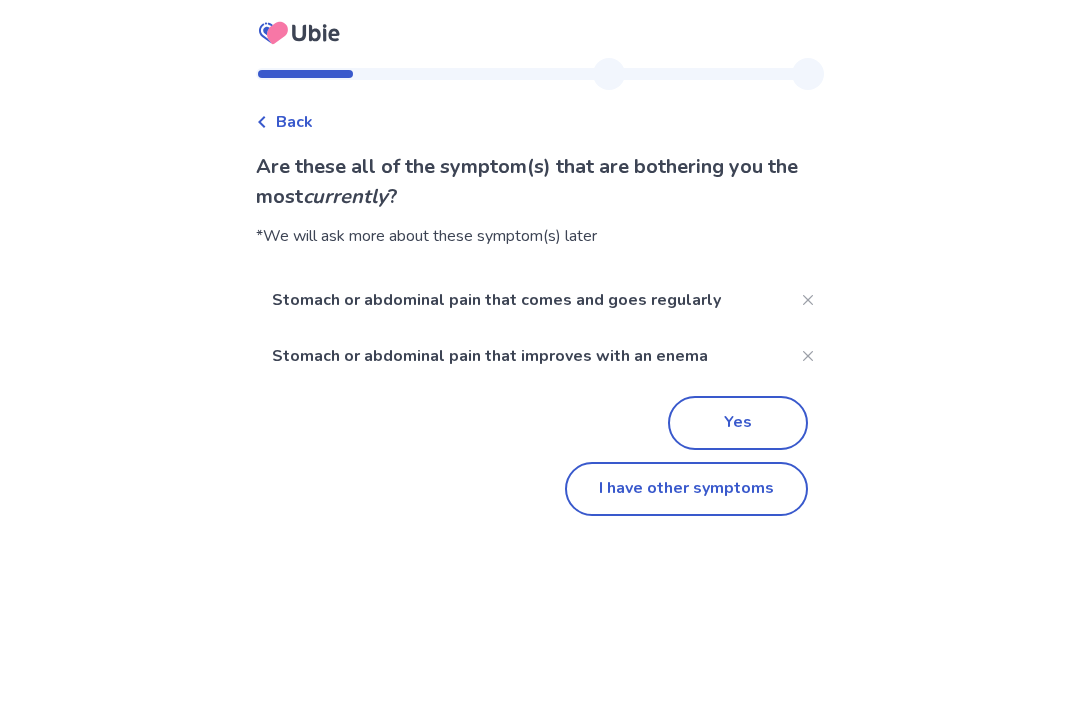 click on "Yes" 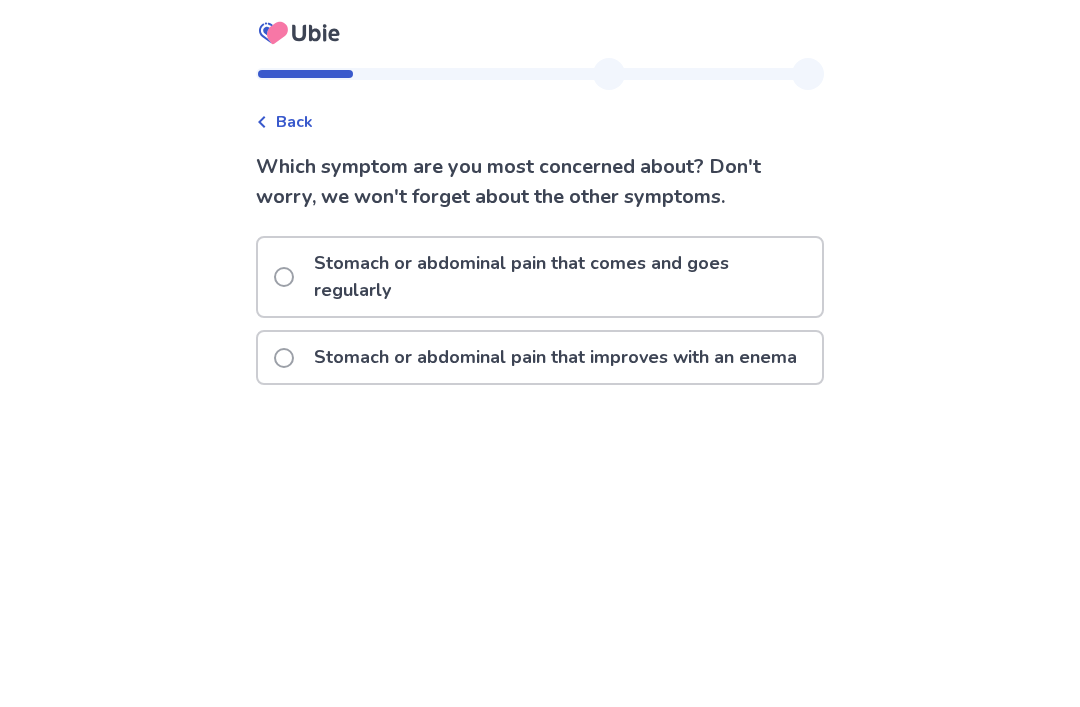 click on "Stomach or abdominal pain that comes and goes regularly" 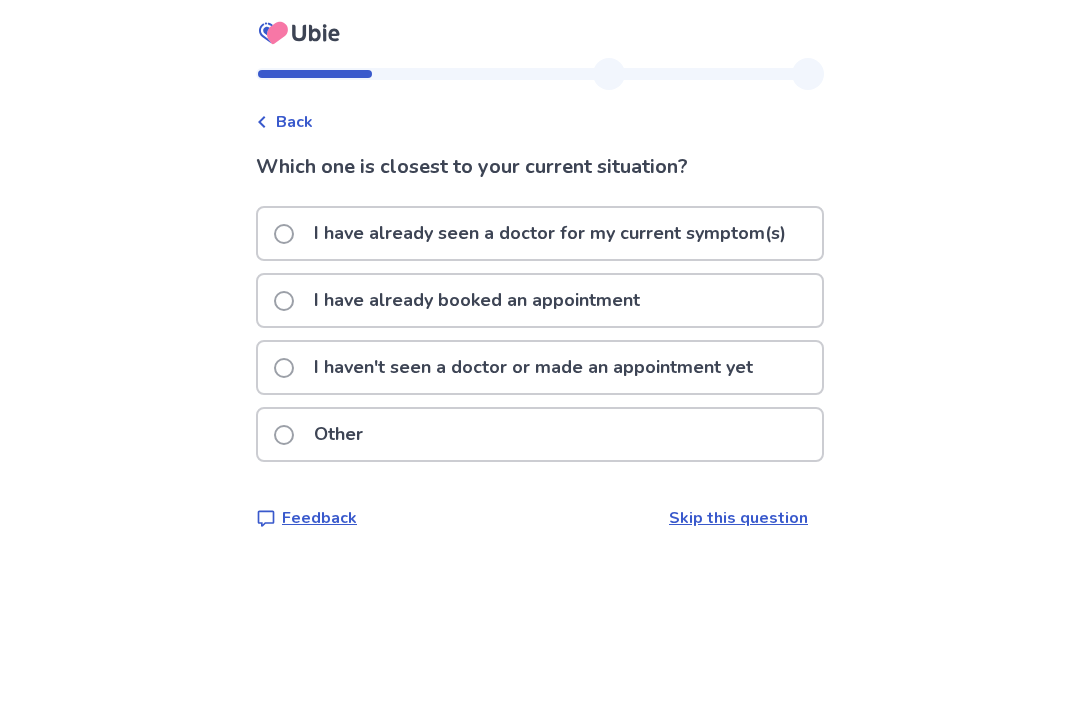 click on "I haven't seen a doctor or made an appointment yet" at bounding box center [533, 367] 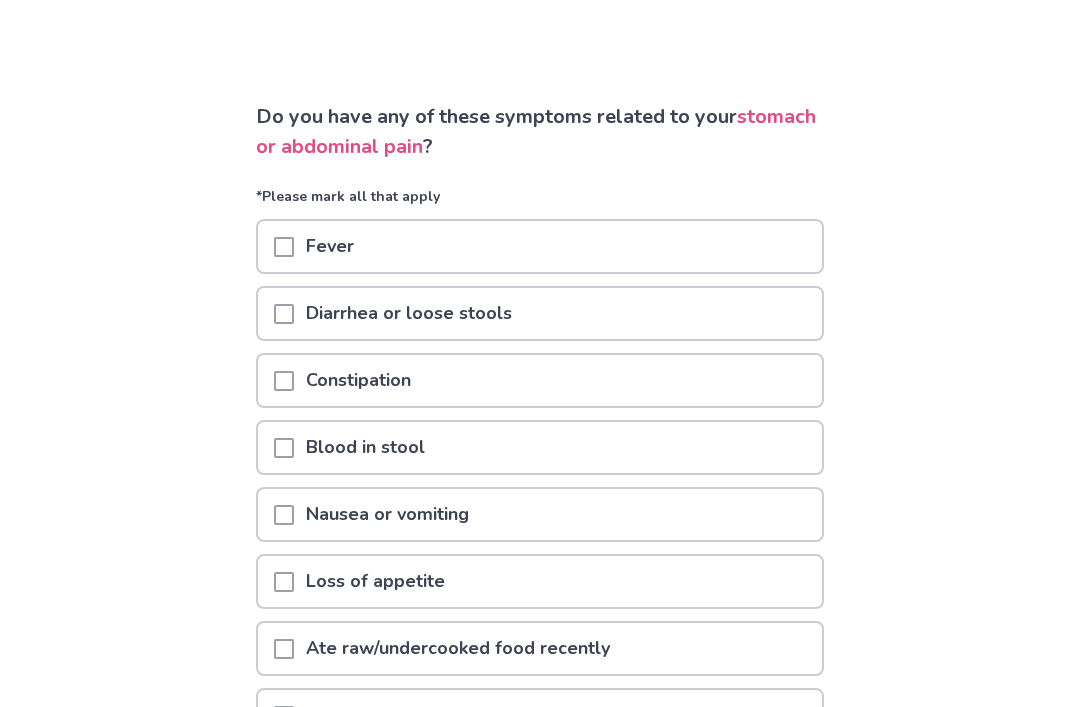 scroll, scrollTop: 0, scrollLeft: 0, axis: both 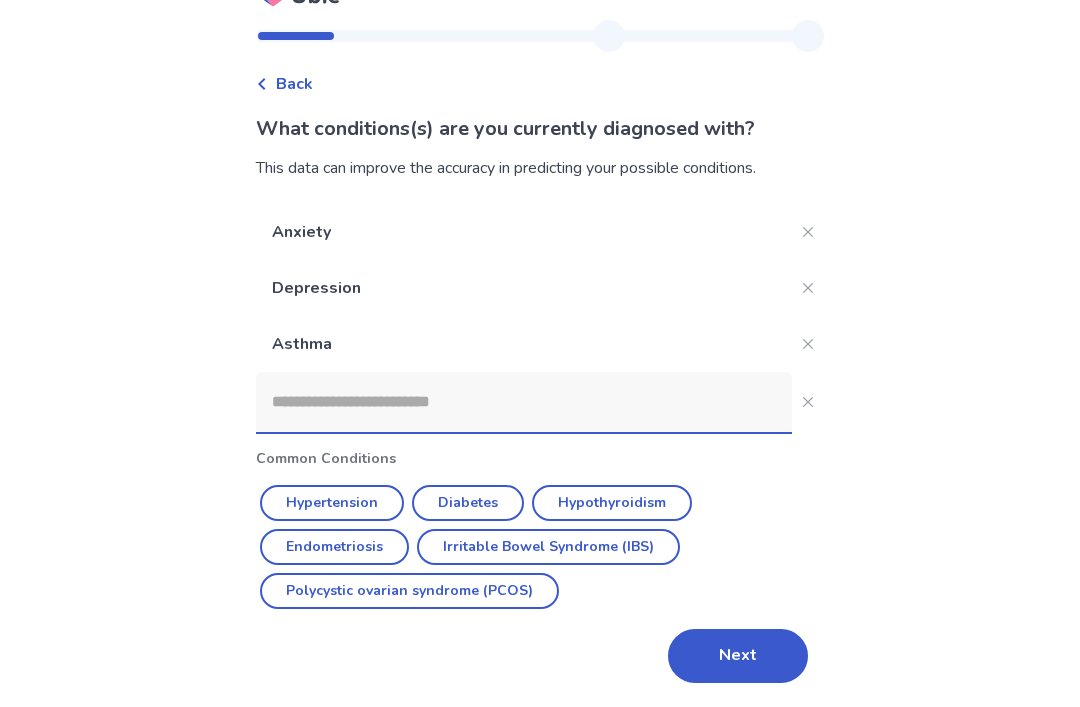 click on "Next" at bounding box center (738, 656) 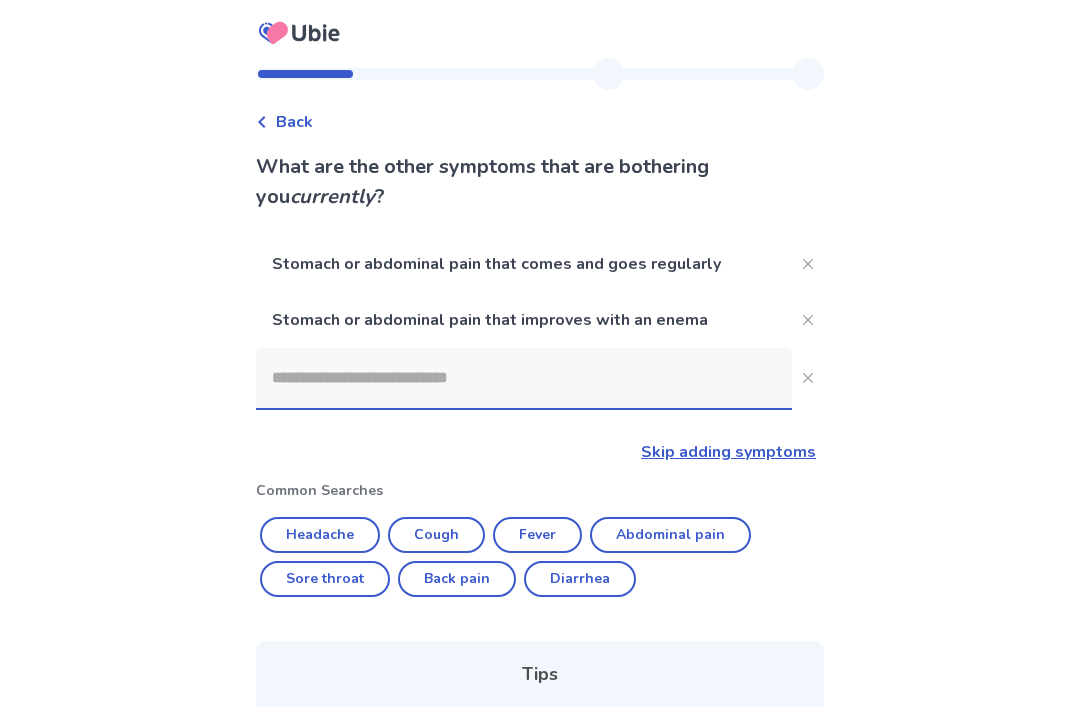 click 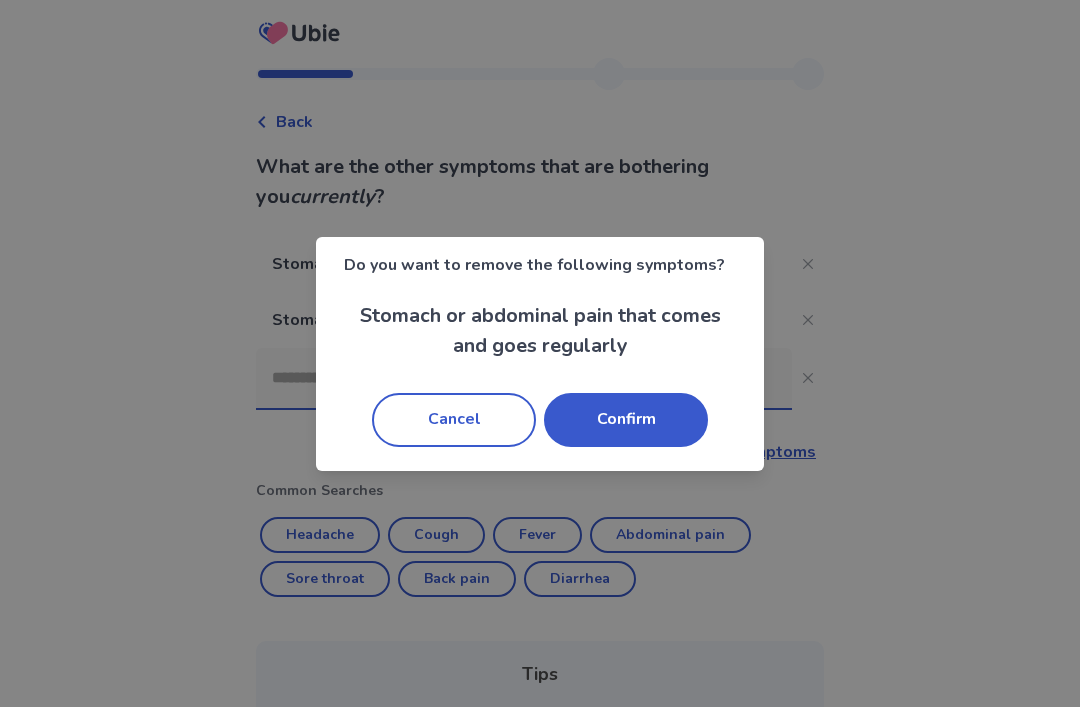 click on "Confirm" at bounding box center (626, 420) 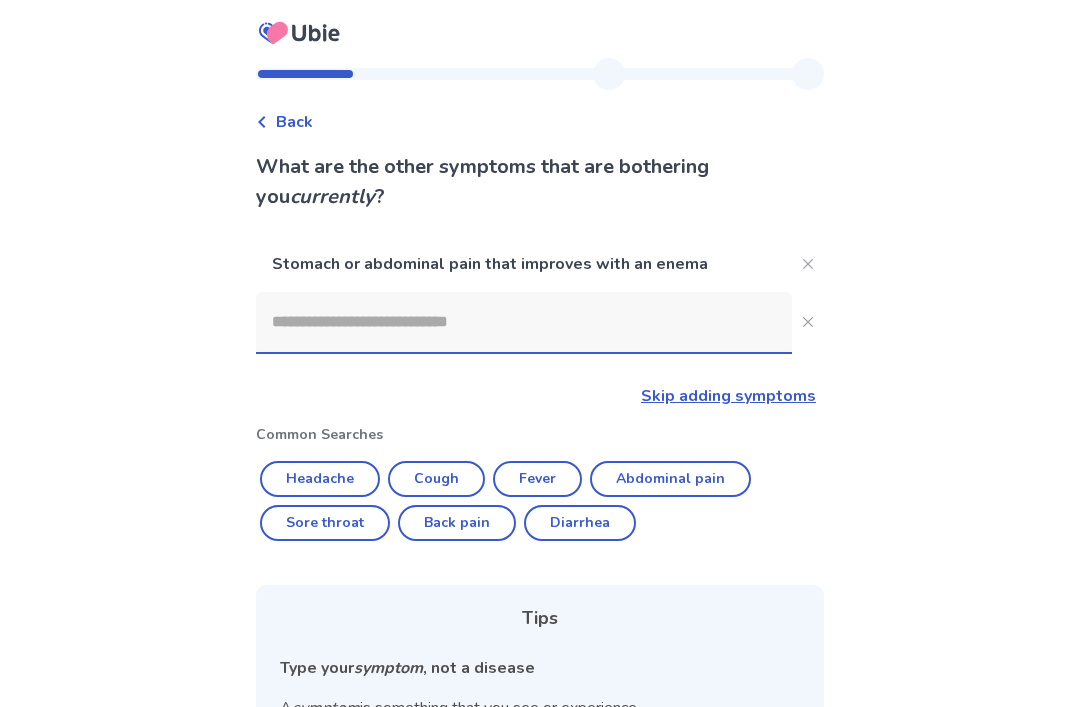 click 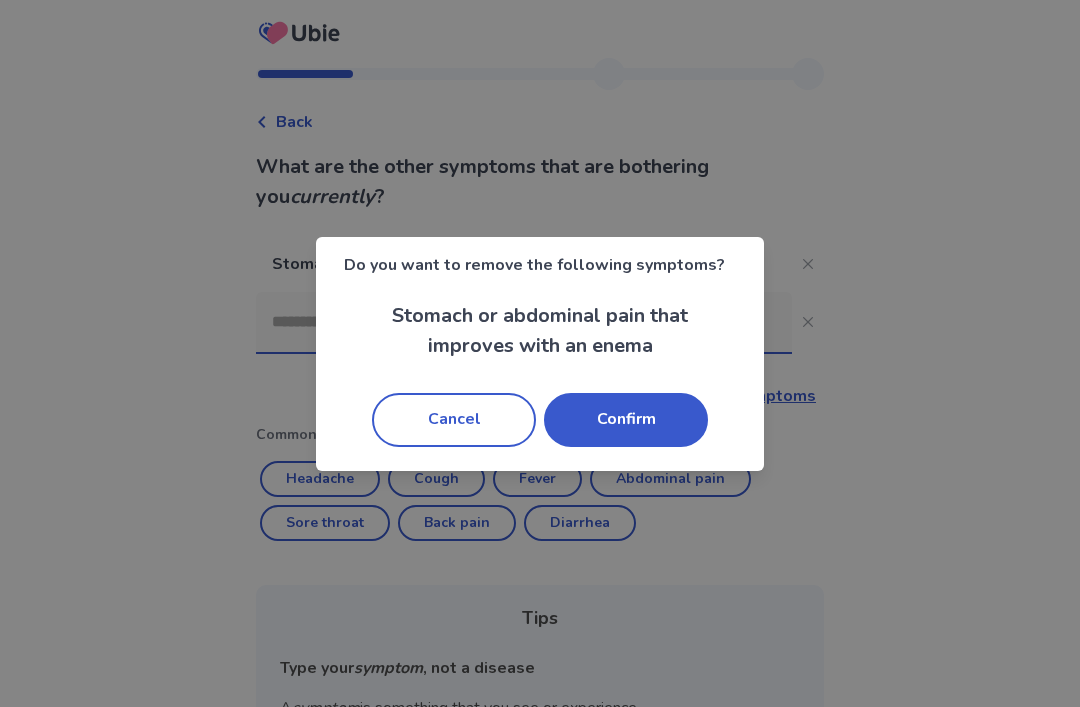 click on "Confirm" at bounding box center (626, 420) 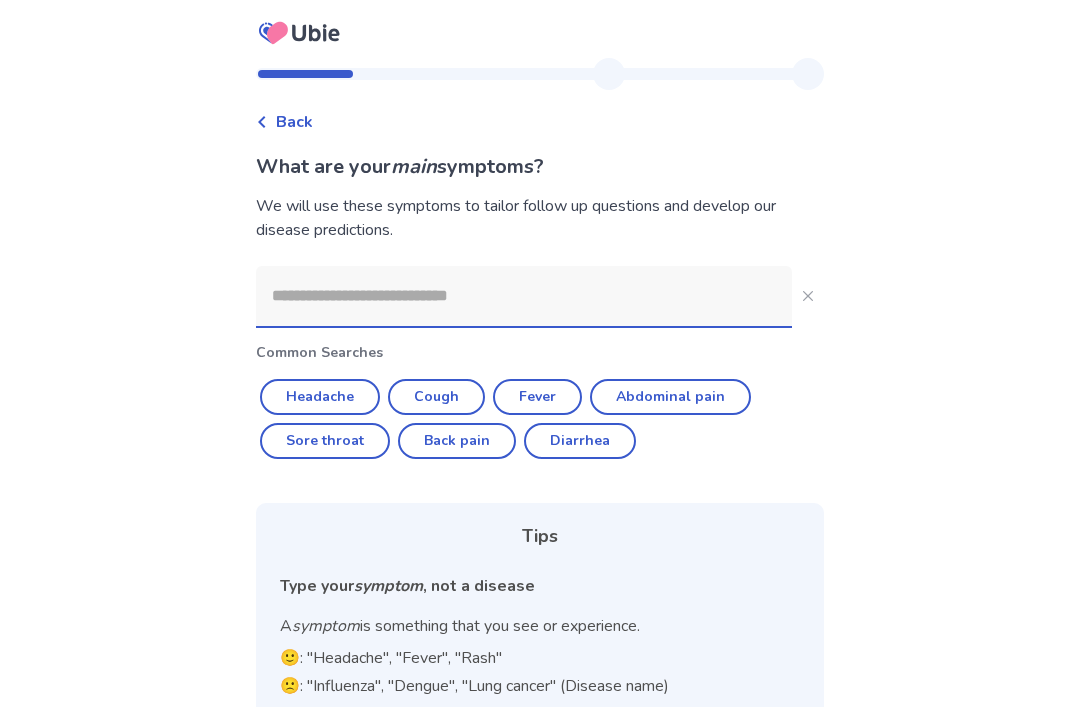 scroll, scrollTop: 3, scrollLeft: 0, axis: vertical 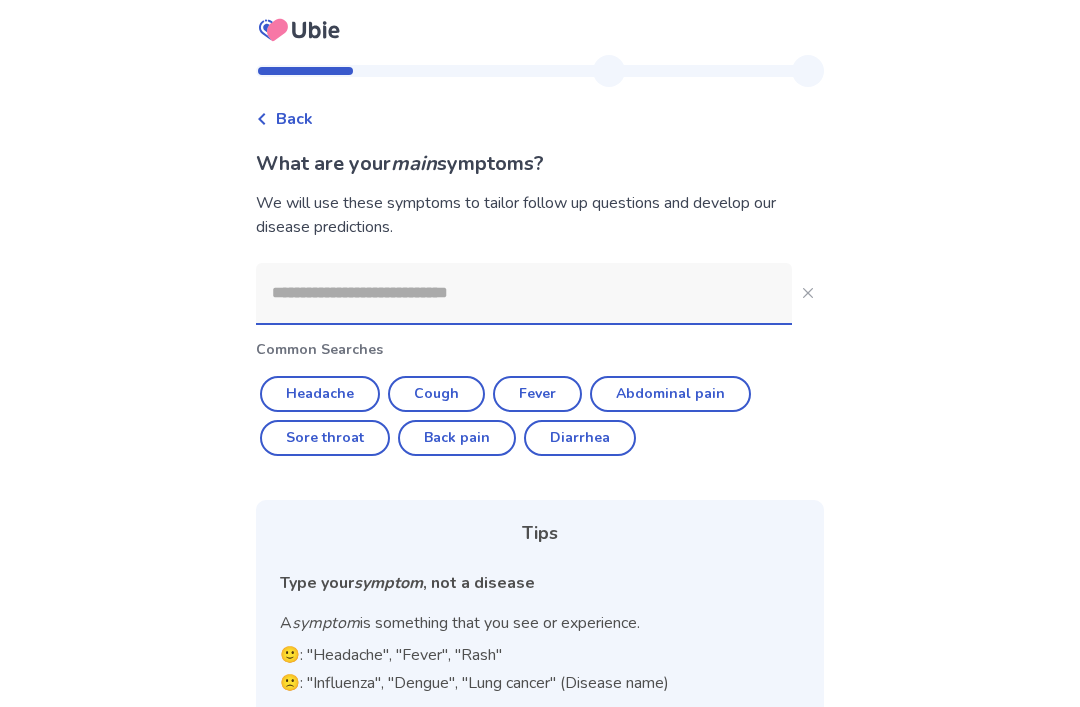 click on "Abdominal pain" 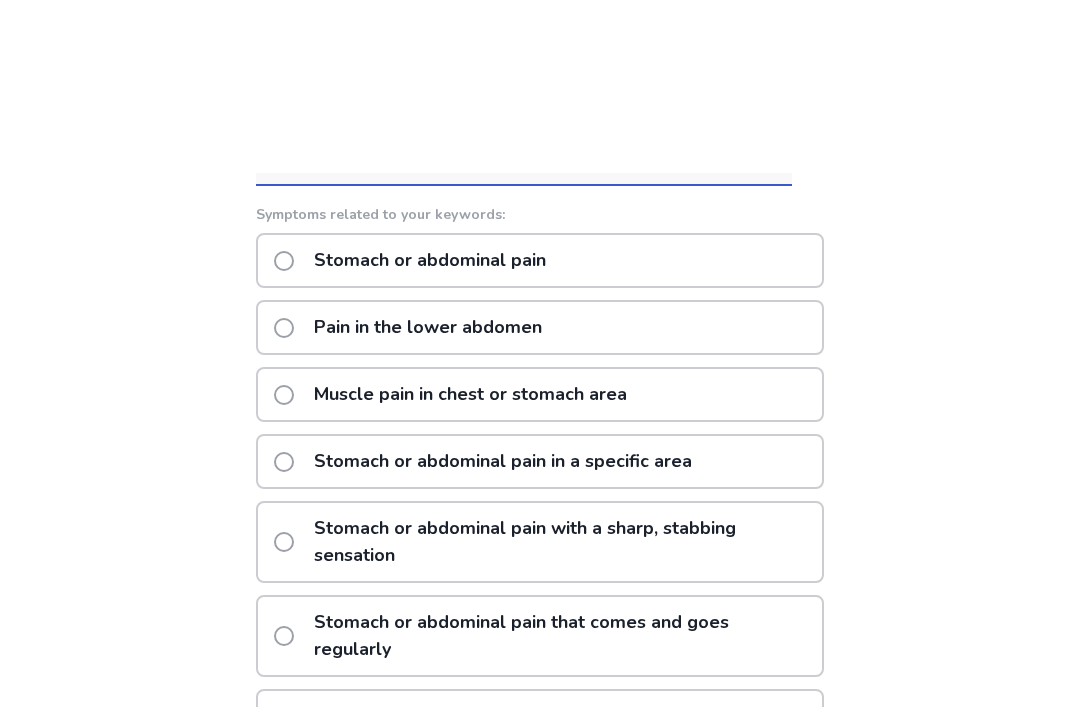 scroll, scrollTop: 0, scrollLeft: 0, axis: both 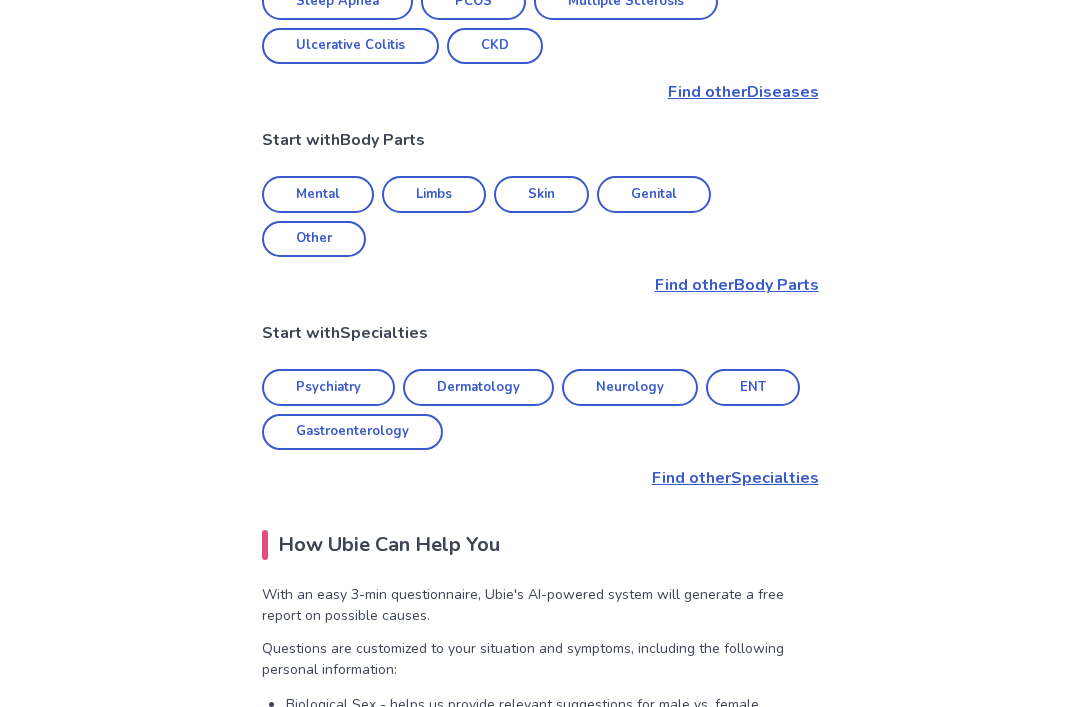 click on "Neurology" at bounding box center (630, 387) 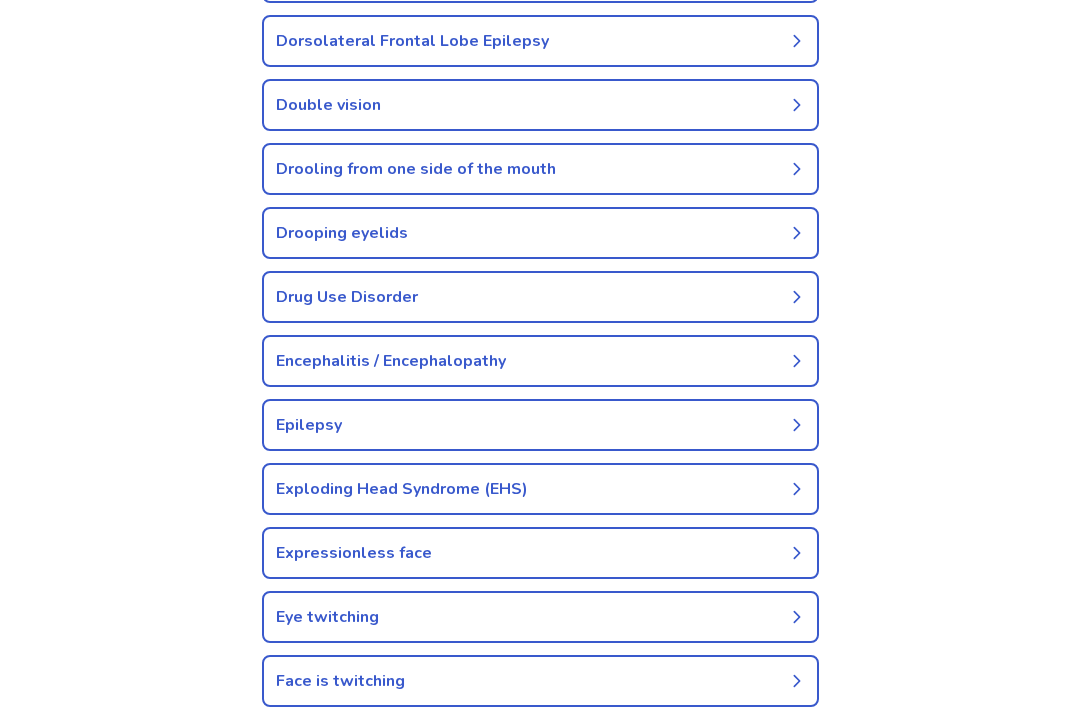 scroll, scrollTop: 2831, scrollLeft: 0, axis: vertical 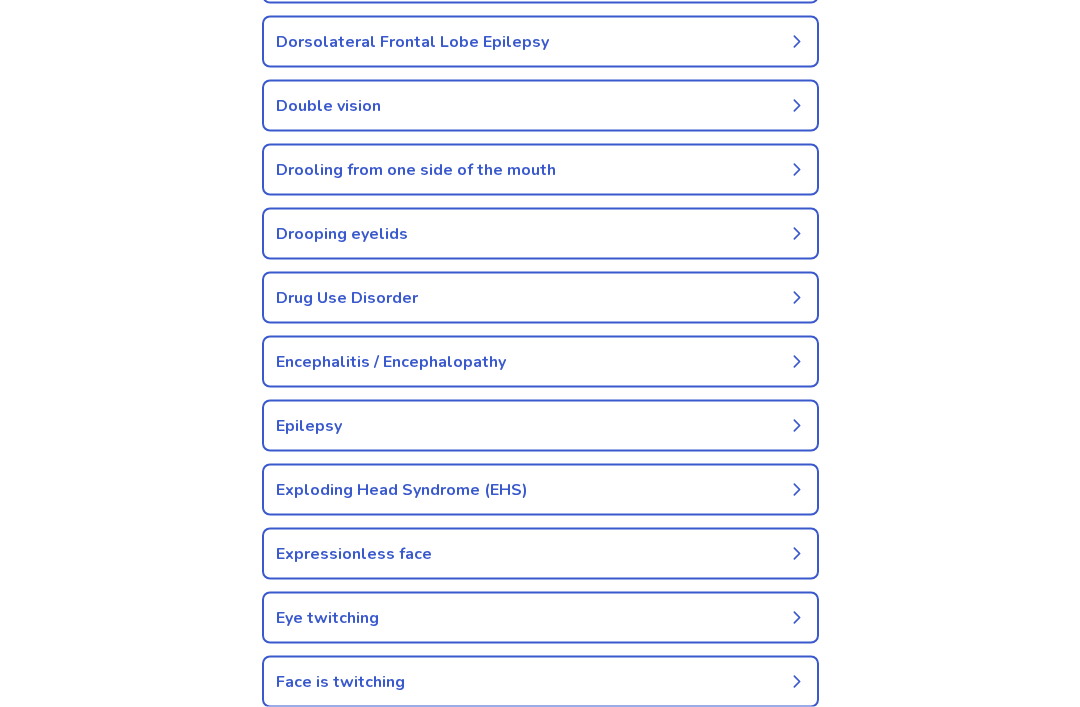 click on "Drooping eyelids" at bounding box center (540, 234) 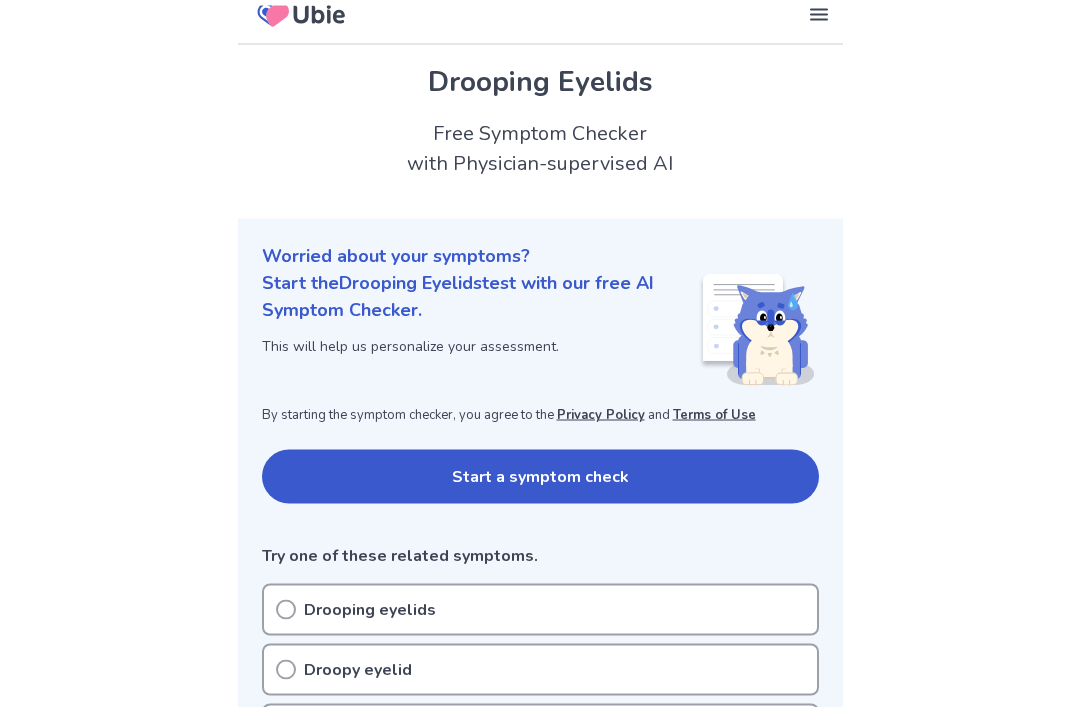 scroll, scrollTop: 0, scrollLeft: 0, axis: both 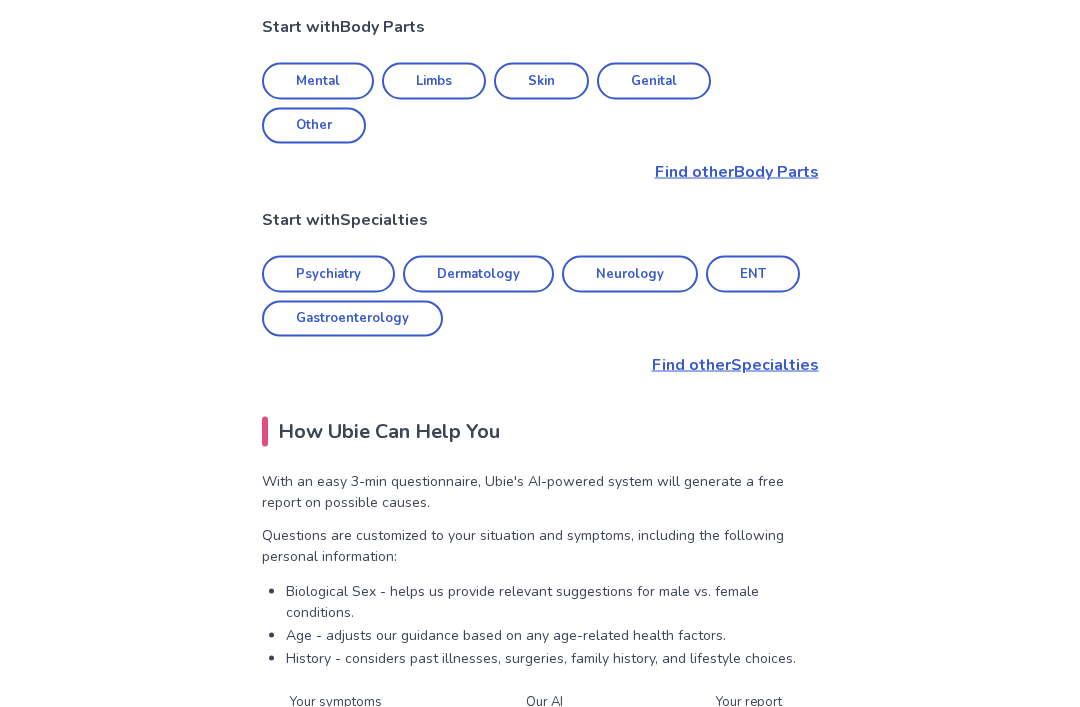 click on "Psychiatry" at bounding box center (328, 274) 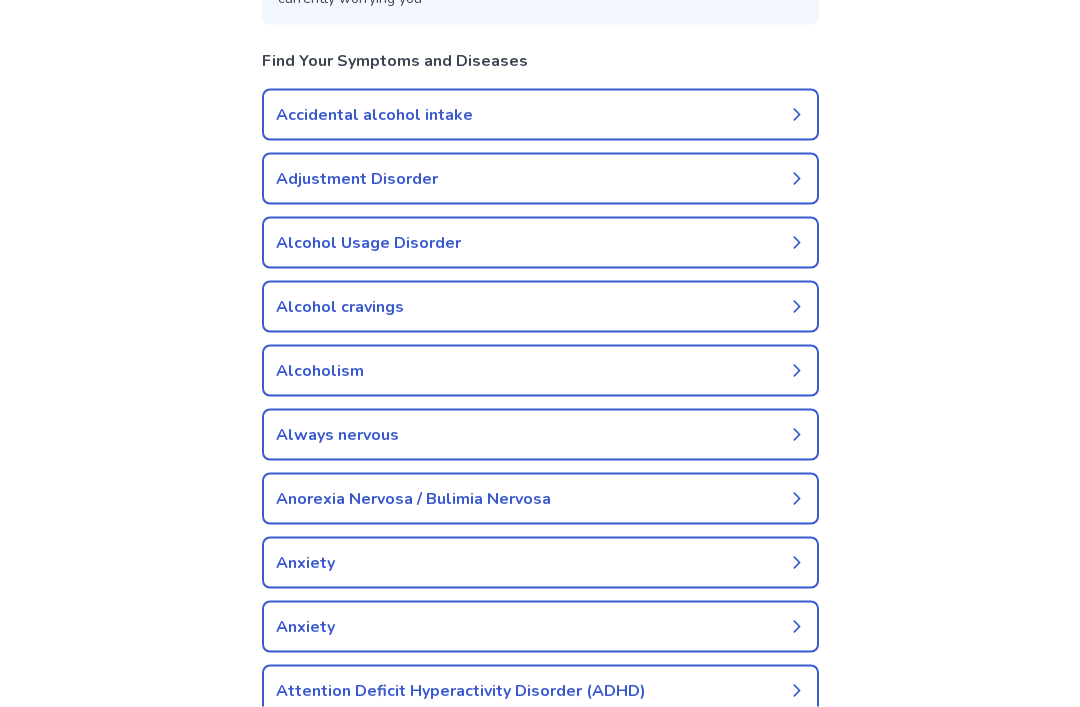 scroll, scrollTop: 240, scrollLeft: 0, axis: vertical 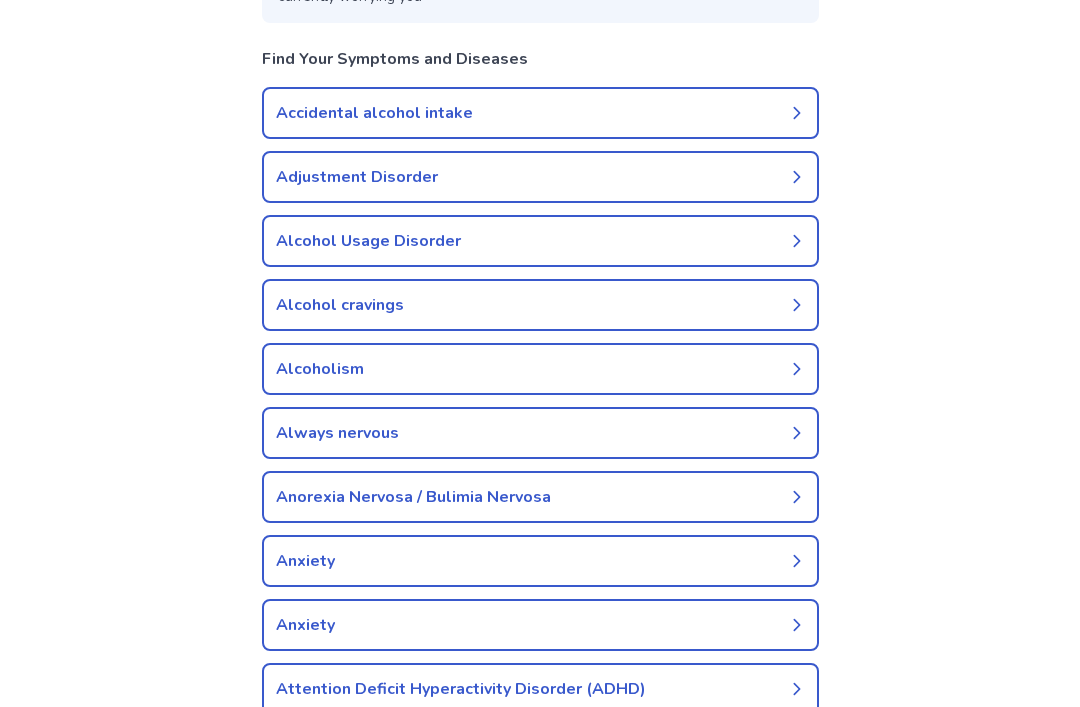 click on "Always nervous" at bounding box center (540, 433) 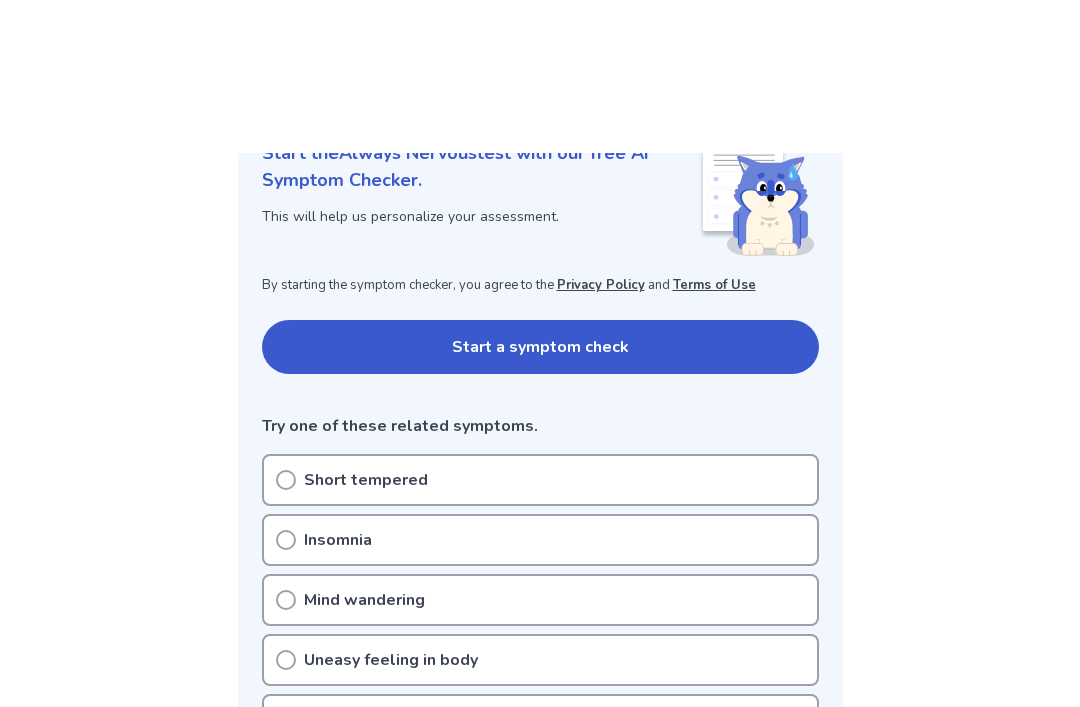 scroll, scrollTop: 0, scrollLeft: 0, axis: both 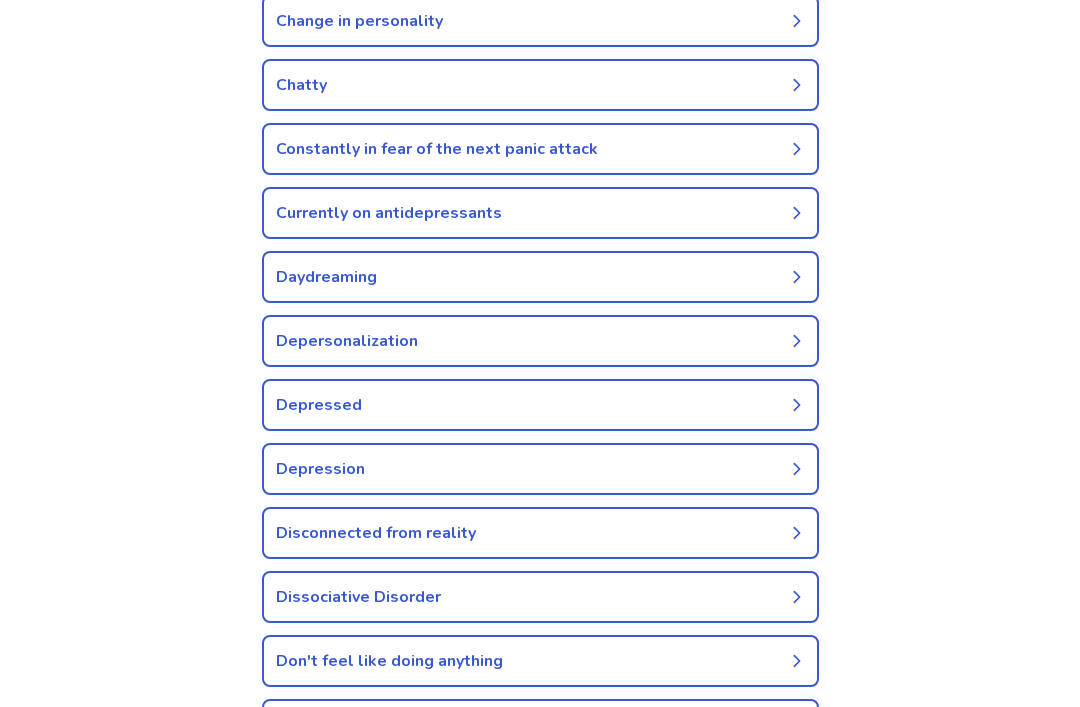 click on "Depersonalization" at bounding box center [540, 341] 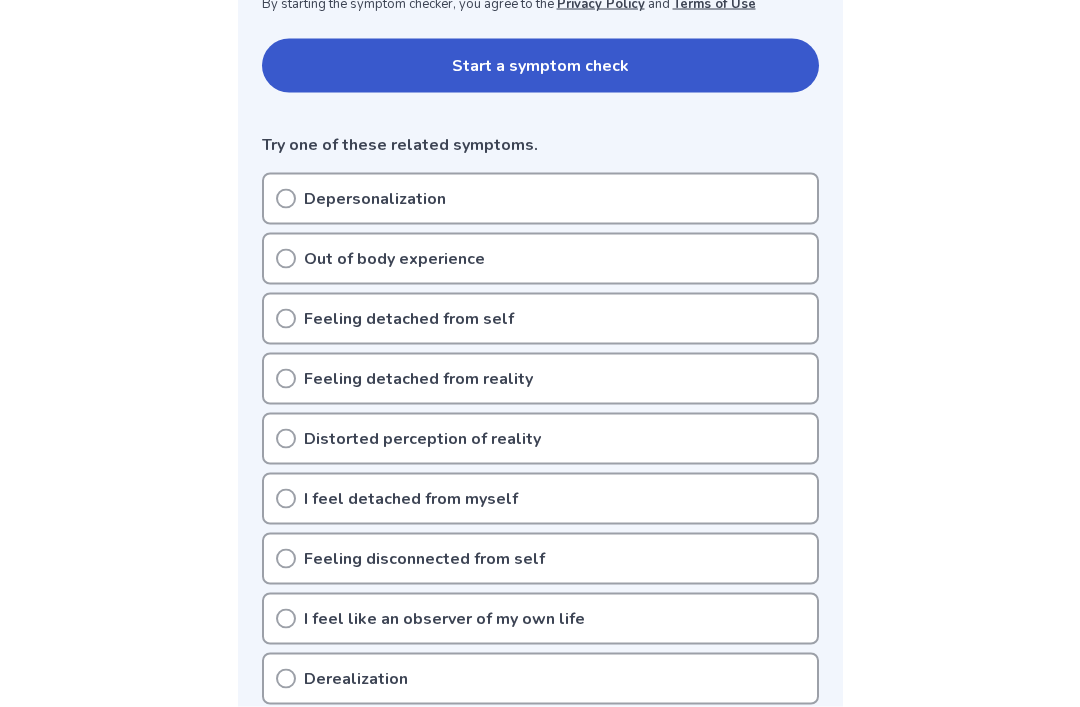 scroll, scrollTop: 427, scrollLeft: 0, axis: vertical 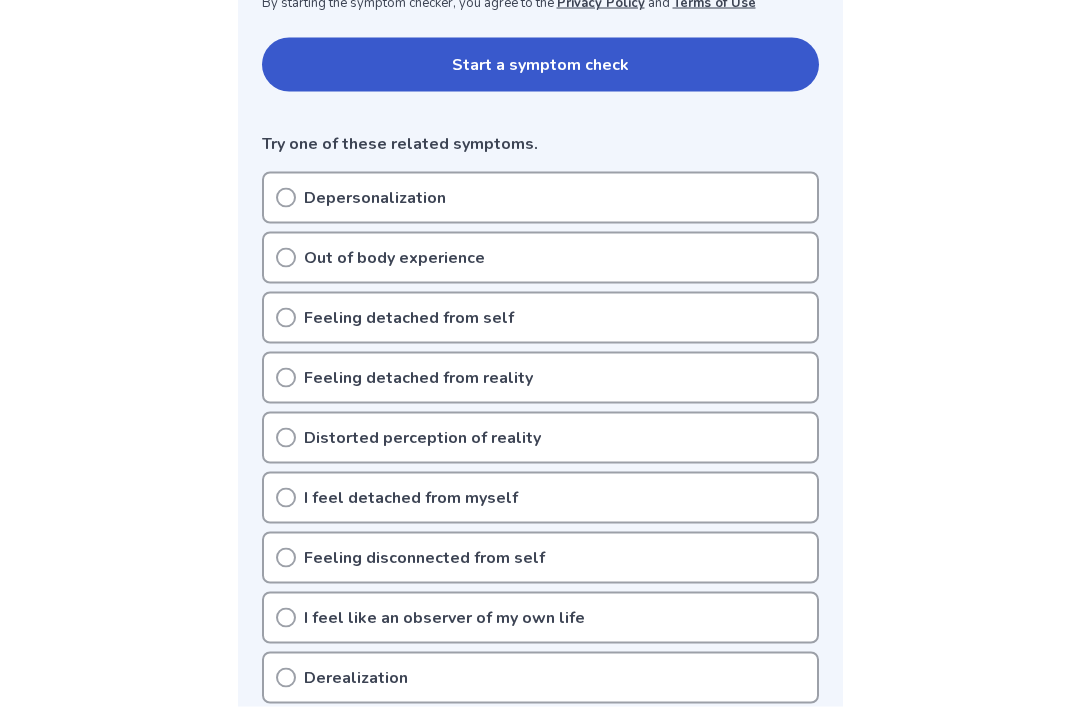 click on "Feeling detached from self" at bounding box center (540, 318) 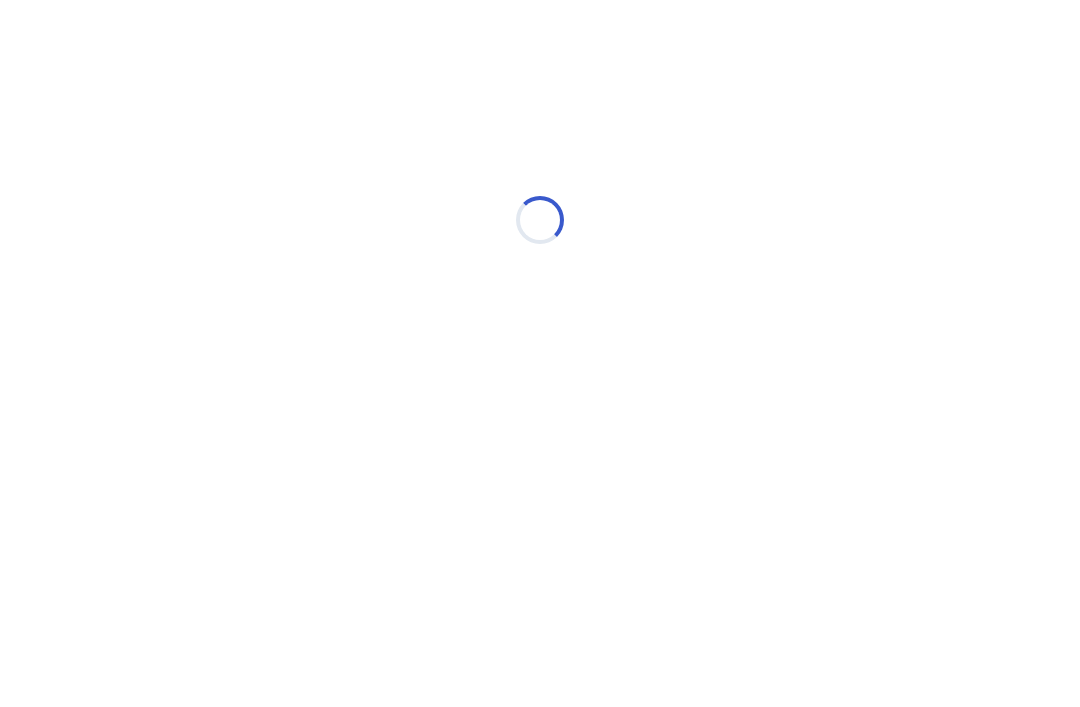 scroll, scrollTop: 0, scrollLeft: 0, axis: both 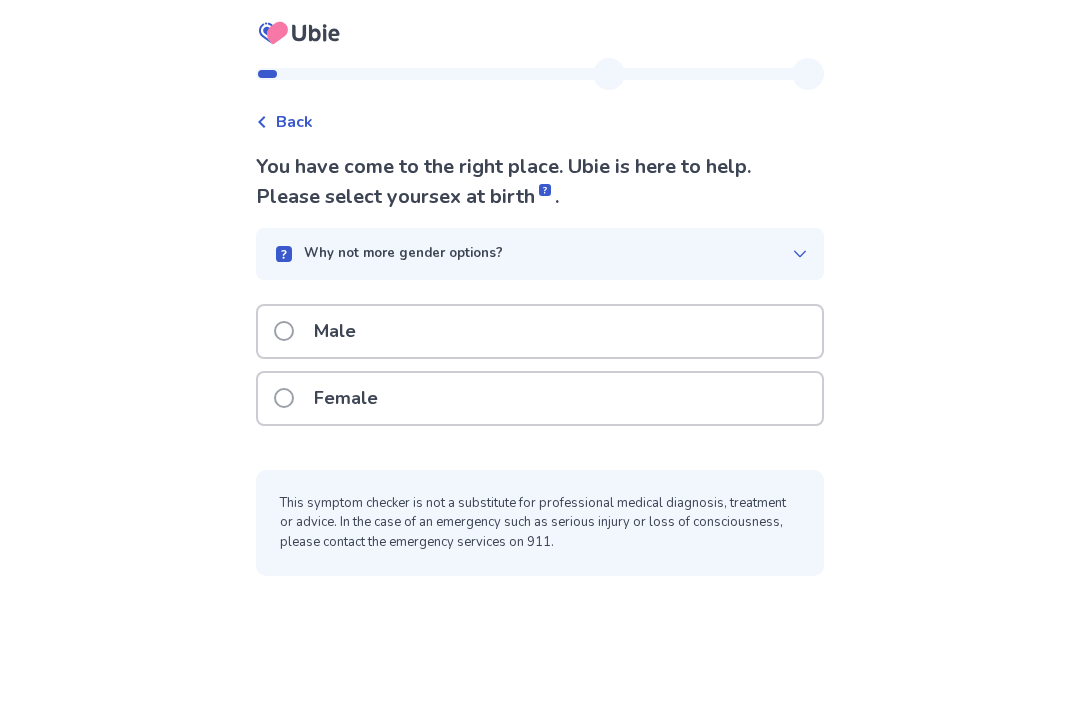 click on "Female" at bounding box center (540, 398) 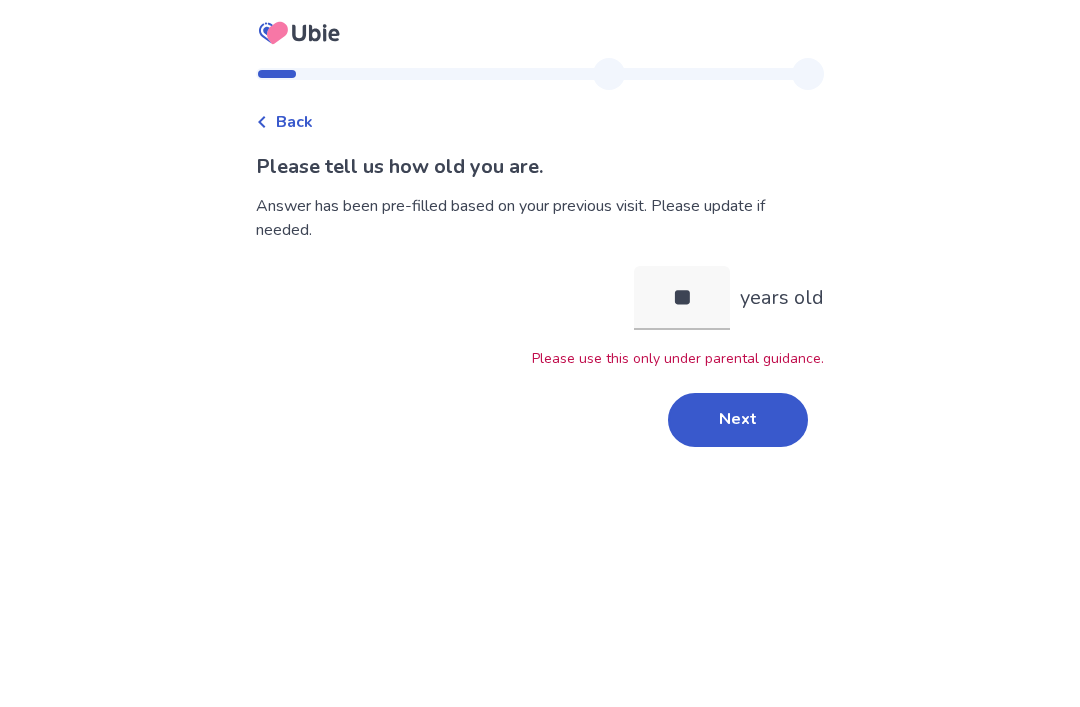 click on "Next" at bounding box center [738, 420] 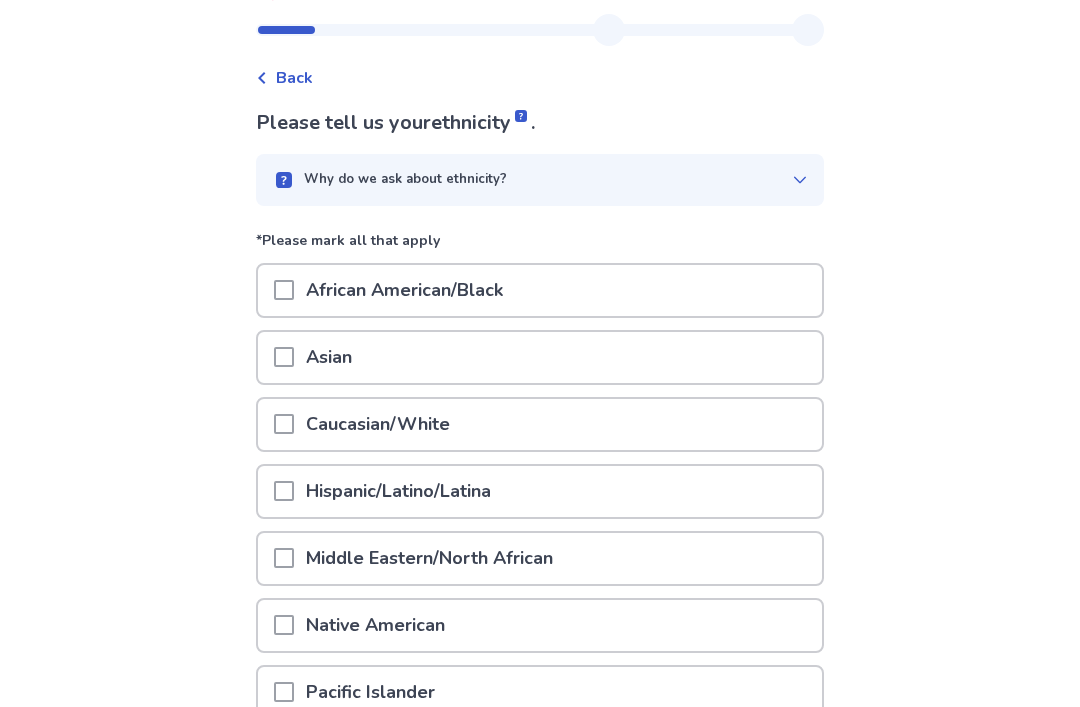 click on "Hispanic/Latino/Latina" at bounding box center [540, 492] 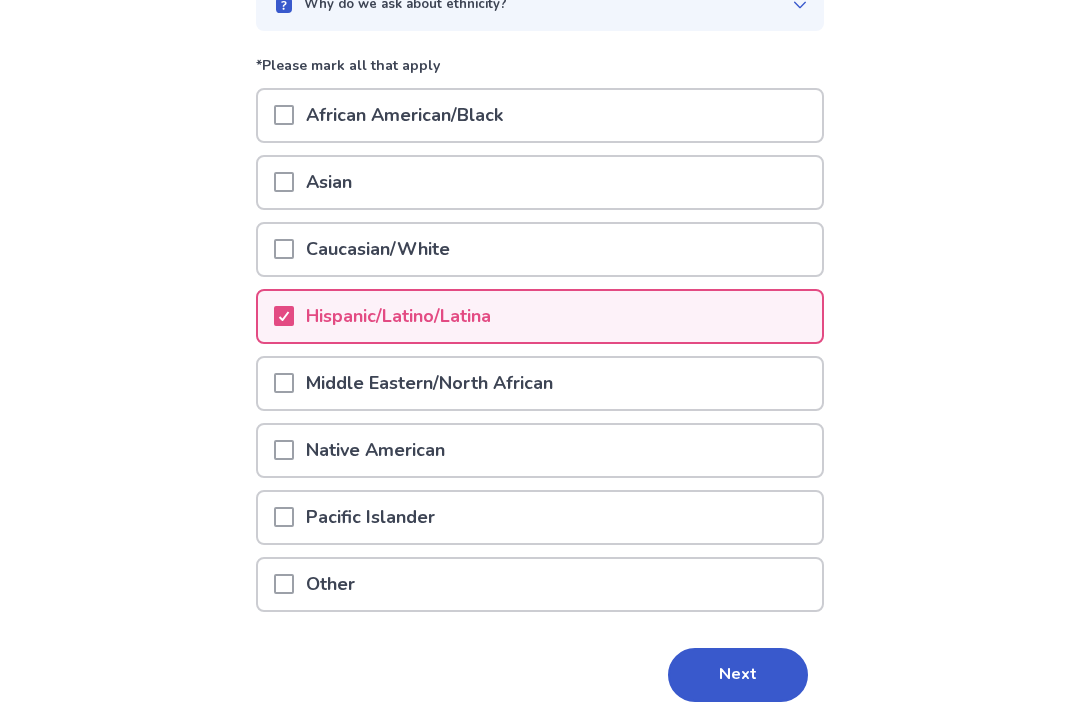 scroll, scrollTop: 219, scrollLeft: 0, axis: vertical 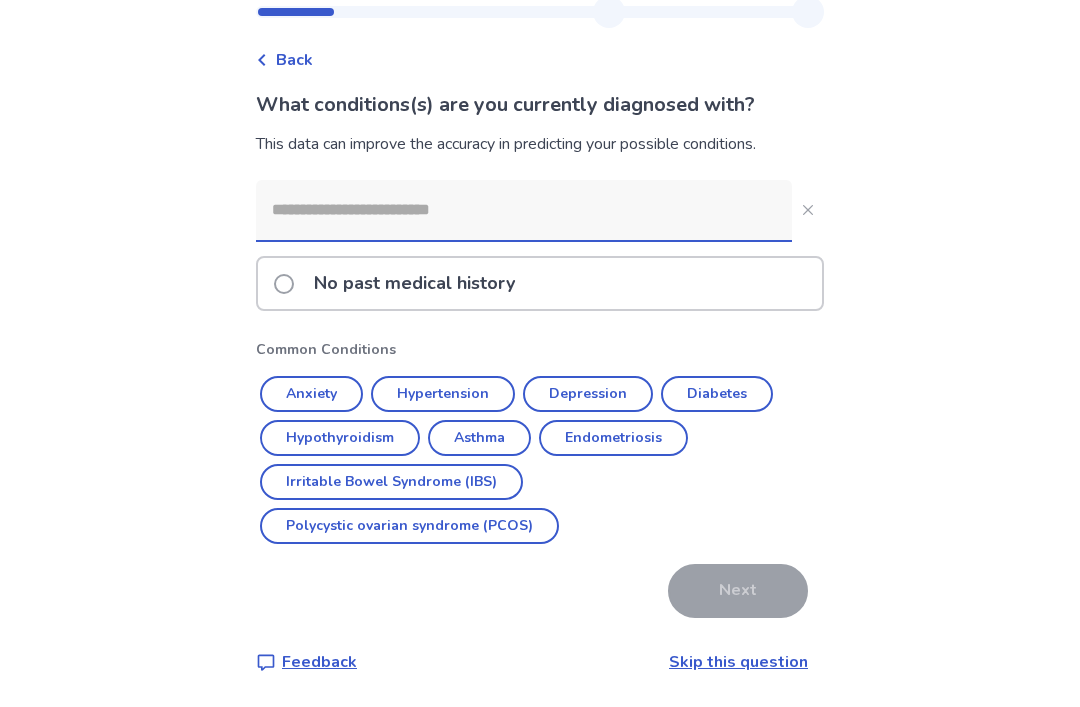 click on "Depression" at bounding box center [588, 395] 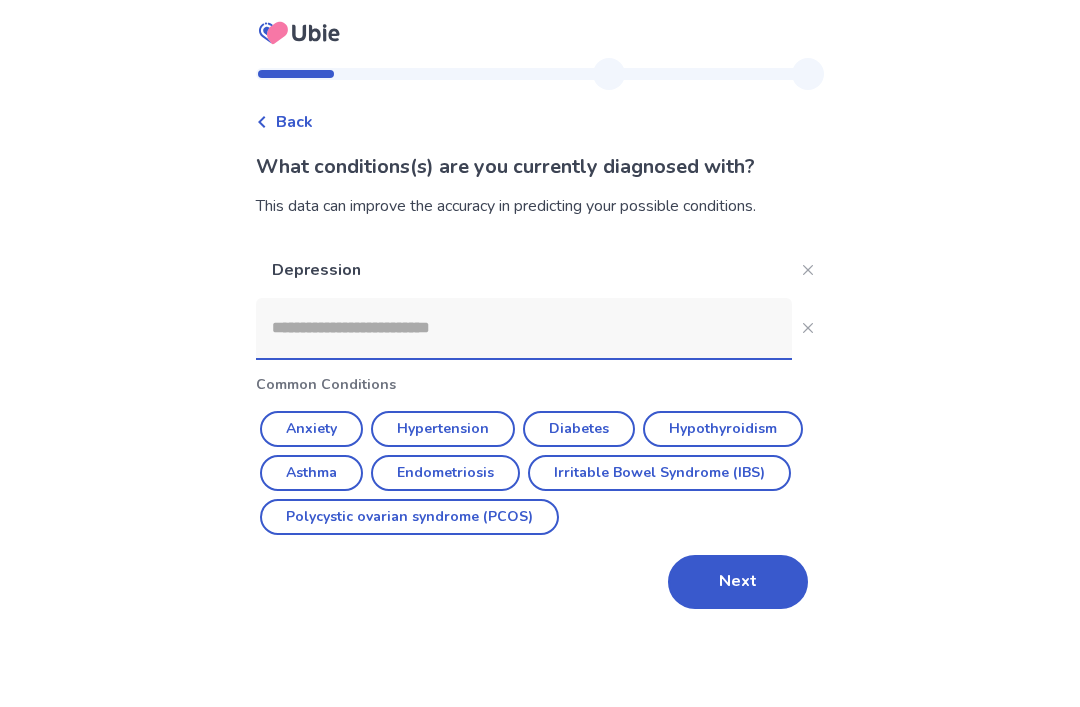 click on "Asthma" at bounding box center [311, 473] 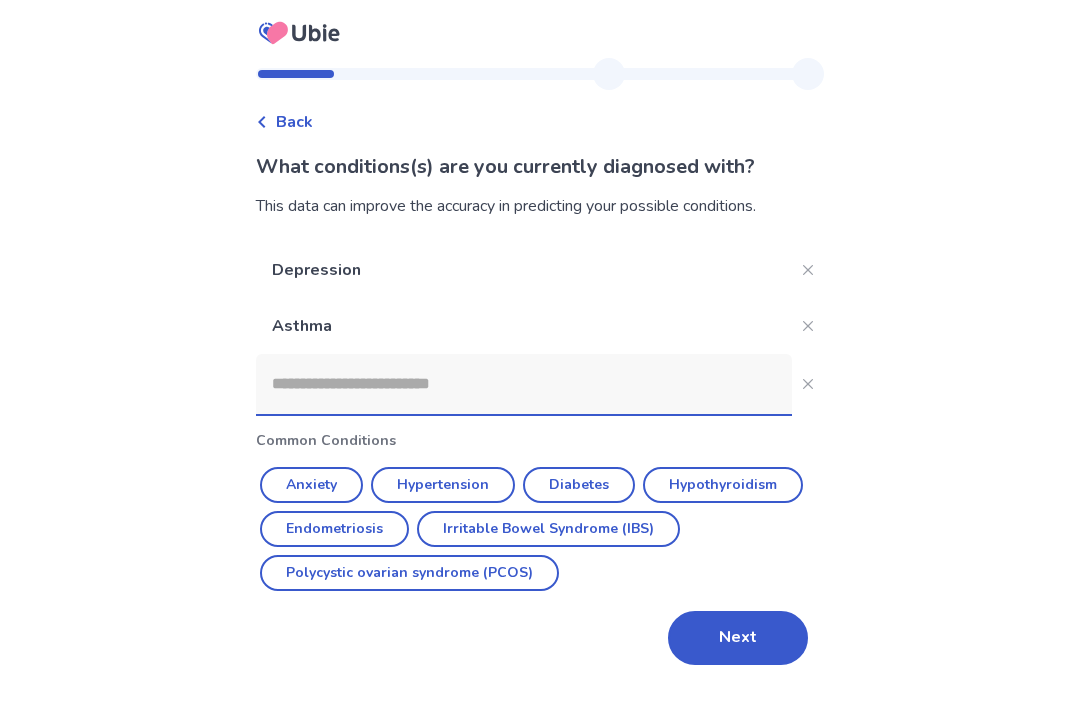 click on "Anxiety" at bounding box center [311, 485] 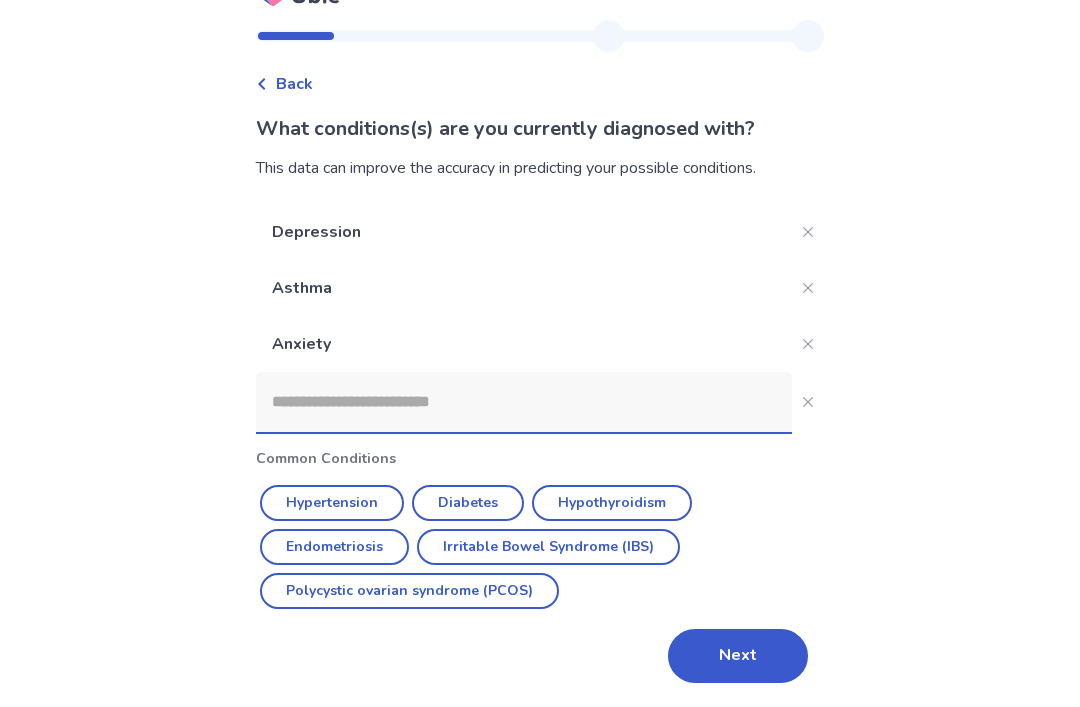 click on "Next" at bounding box center (738, 656) 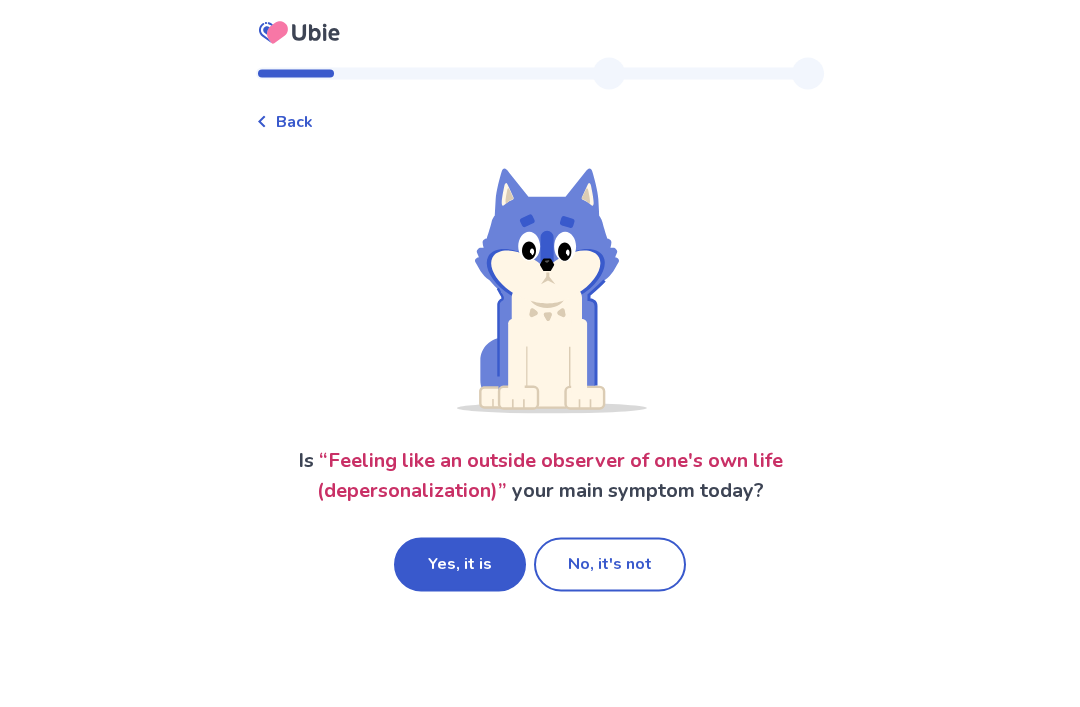 scroll, scrollTop: 0, scrollLeft: 0, axis: both 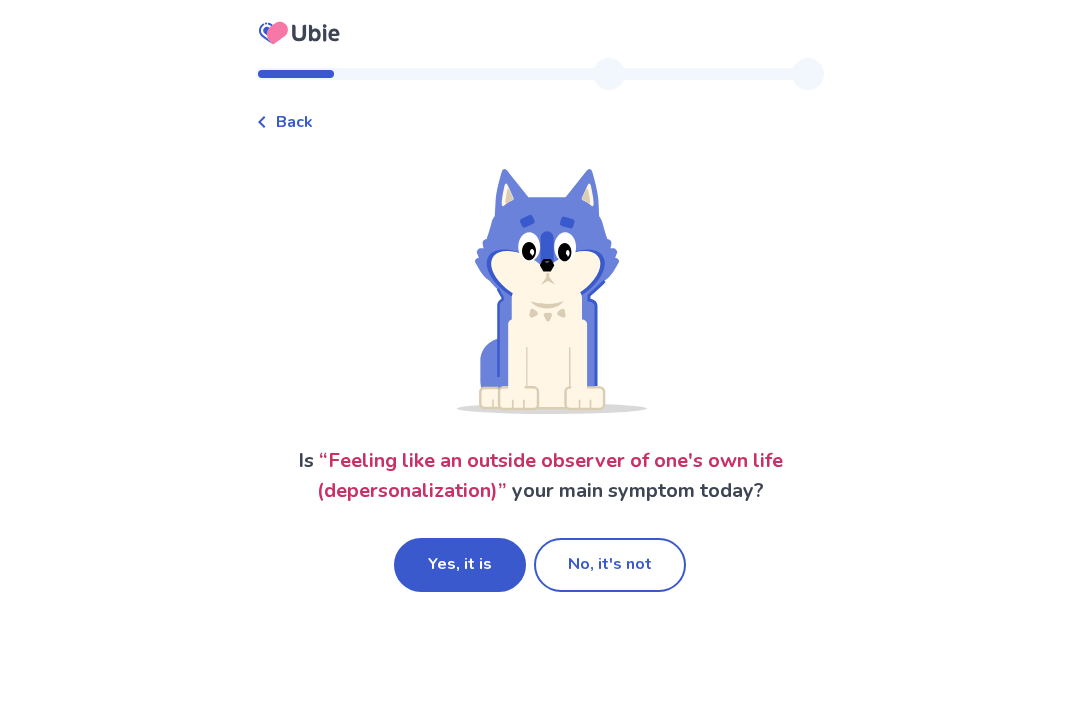 click on "Yes, it is" at bounding box center [460, 565] 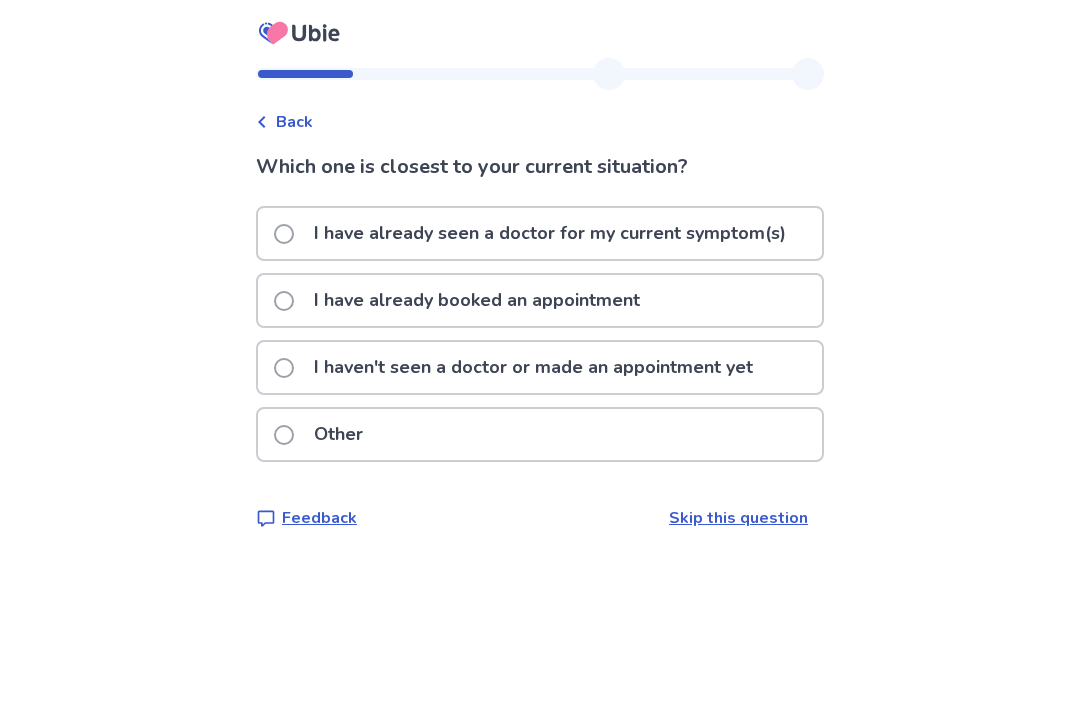 click on "I haven't seen a doctor or made an appointment yet" at bounding box center [533, 367] 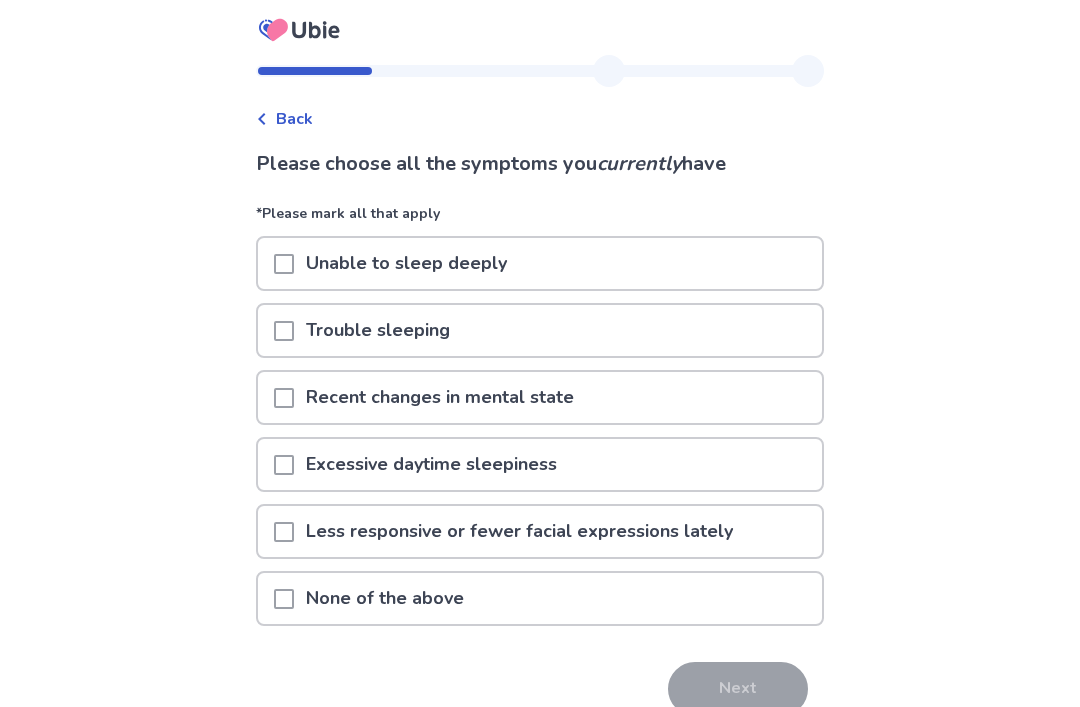 scroll, scrollTop: 7, scrollLeft: 0, axis: vertical 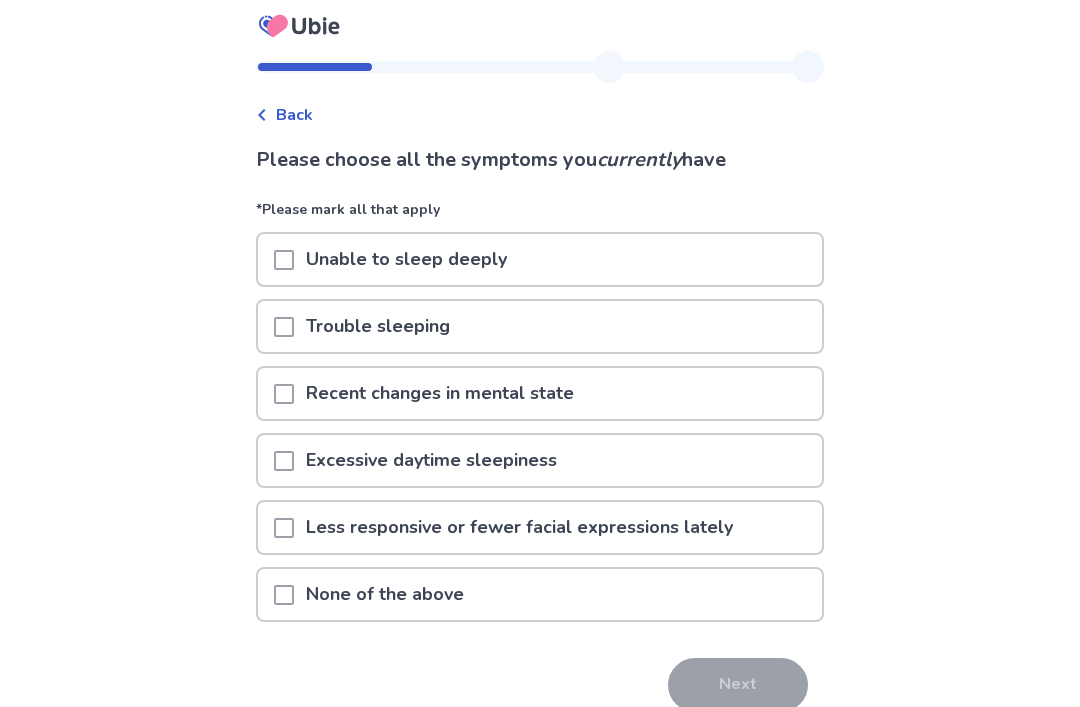click at bounding box center (284, 327) 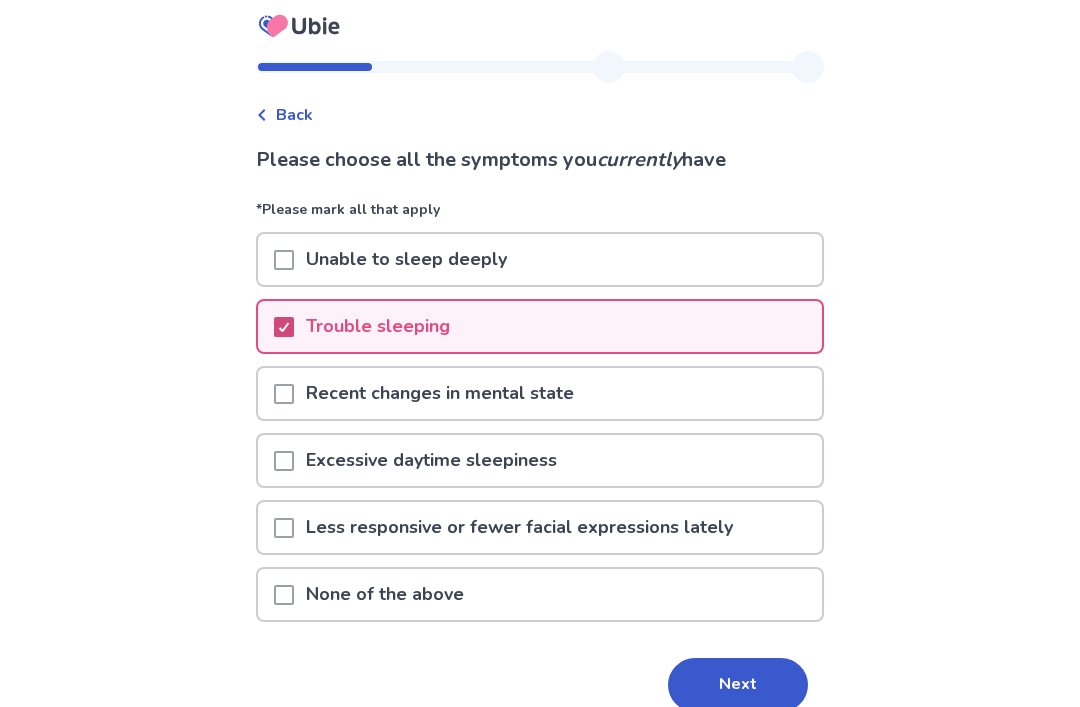 click at bounding box center [284, 394] 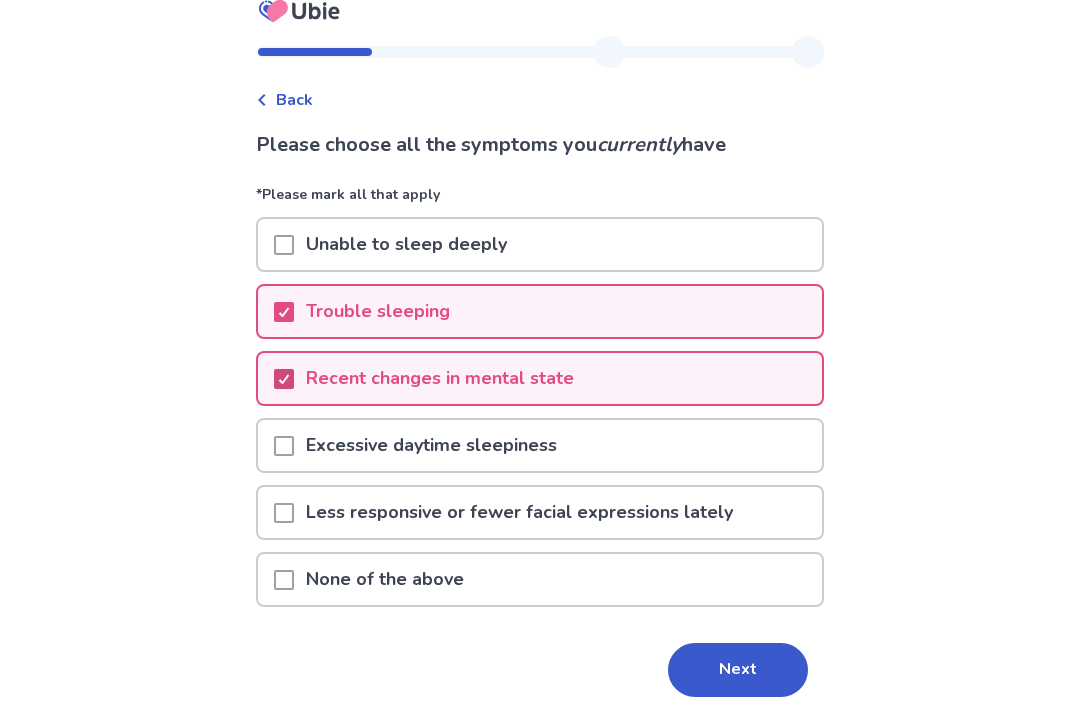 click at bounding box center (284, 447) 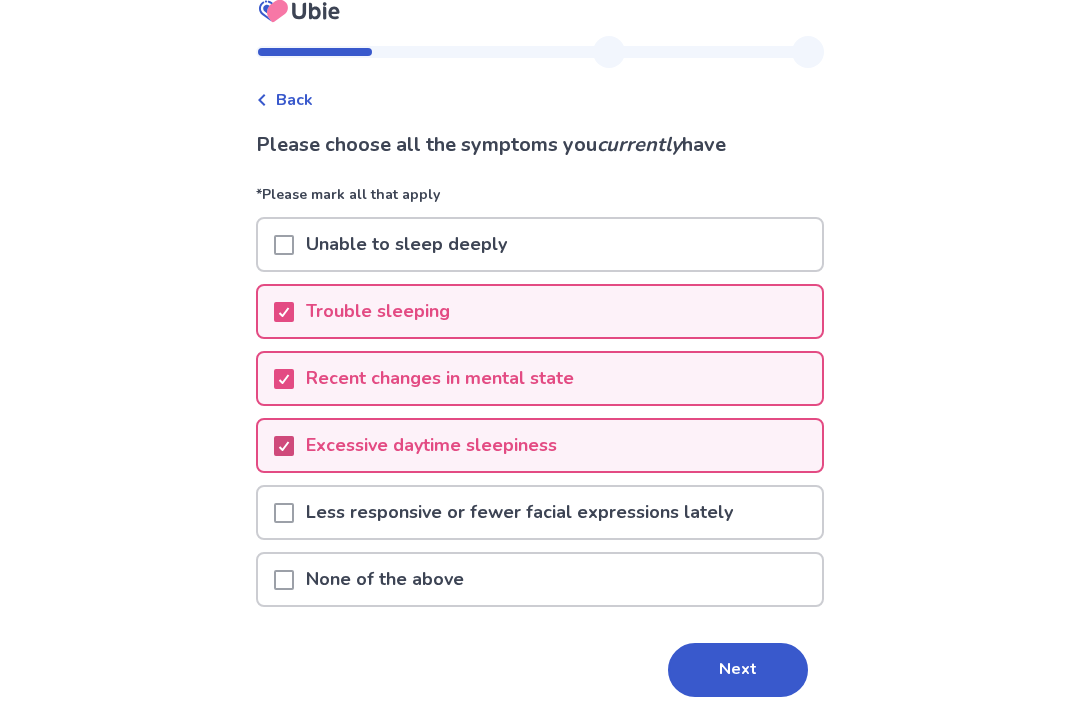 scroll, scrollTop: 22, scrollLeft: 0, axis: vertical 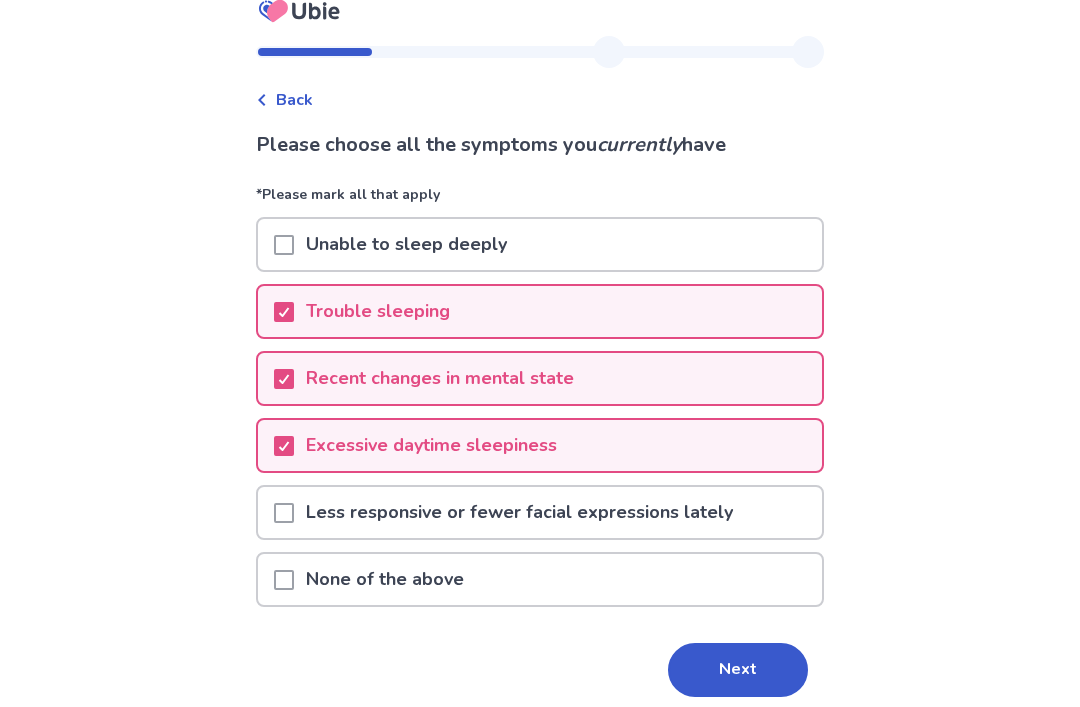 click at bounding box center [284, 512] 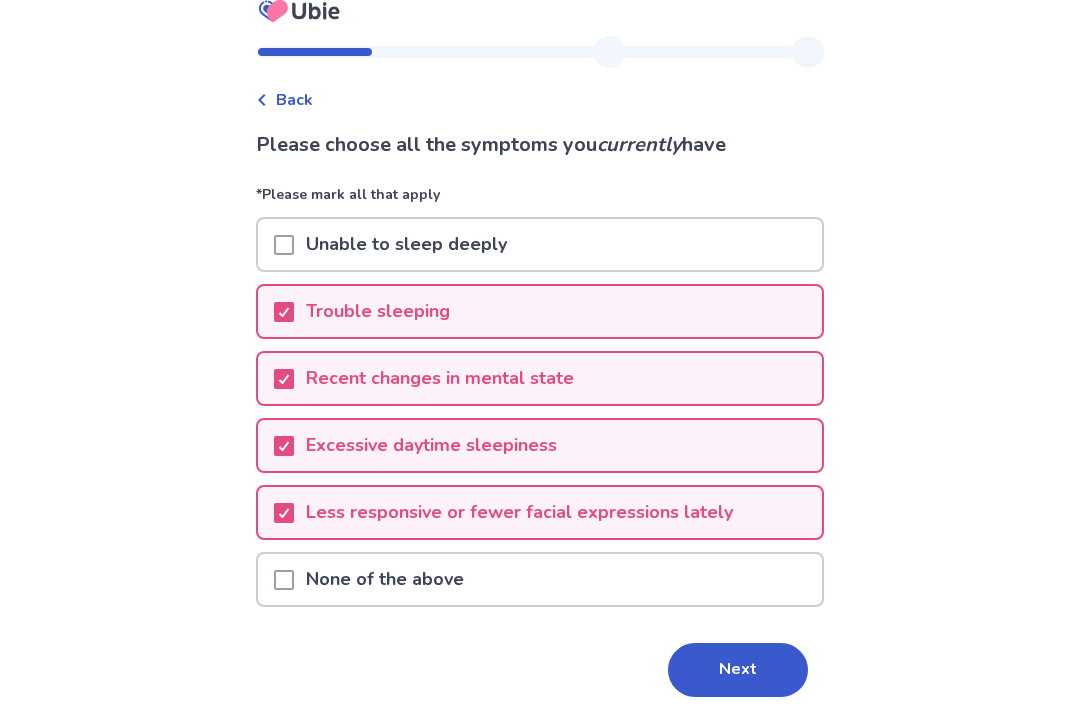 click at bounding box center [284, 245] 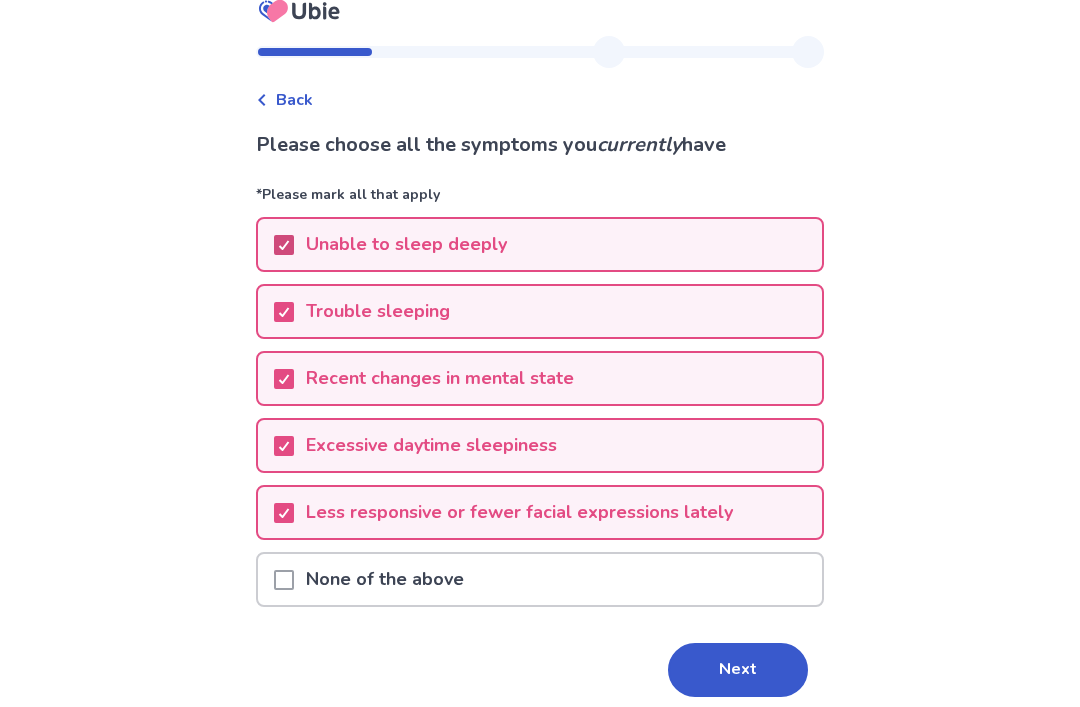 click on "Next" at bounding box center (738, 670) 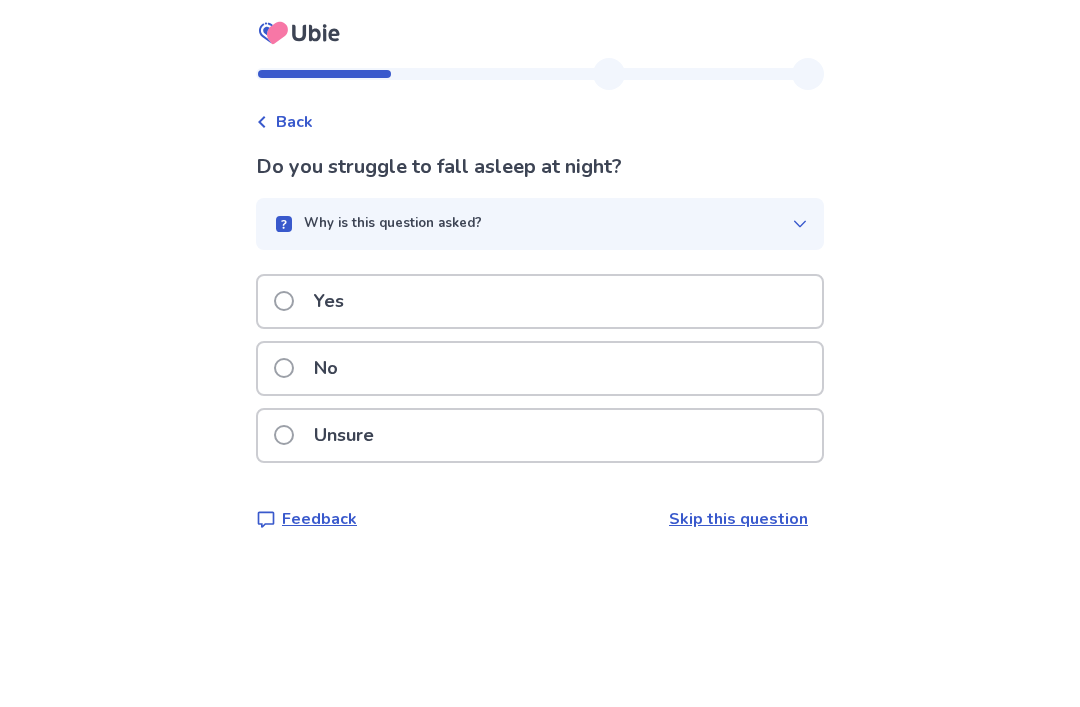 click at bounding box center (284, 301) 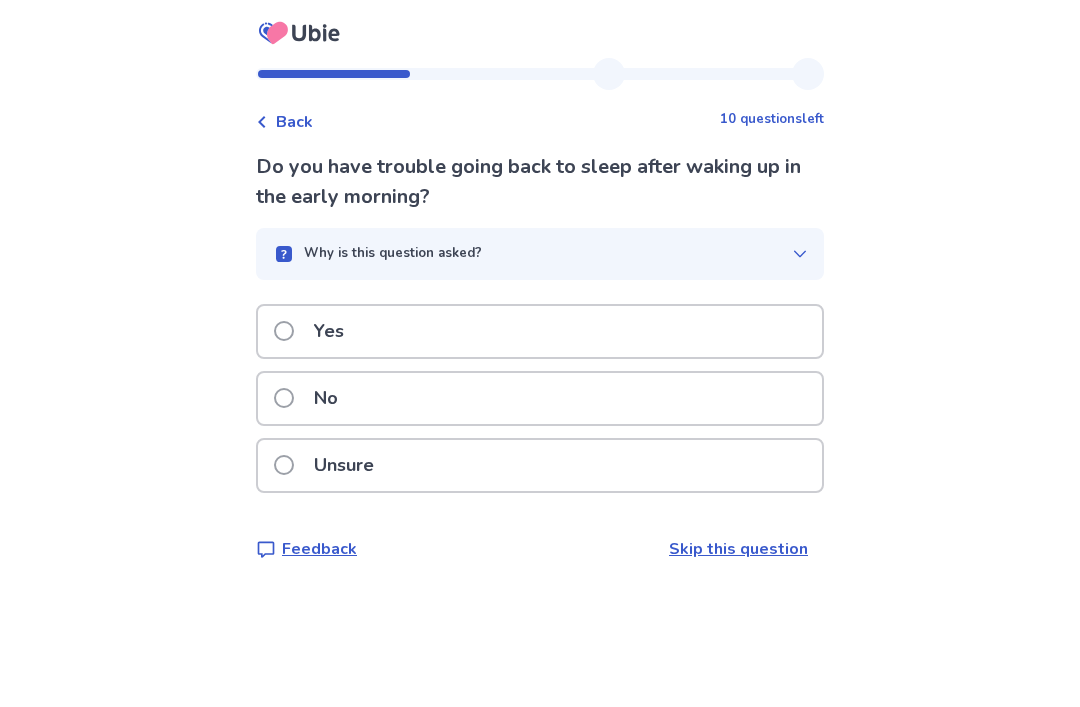 click on "Unsure" at bounding box center (540, 465) 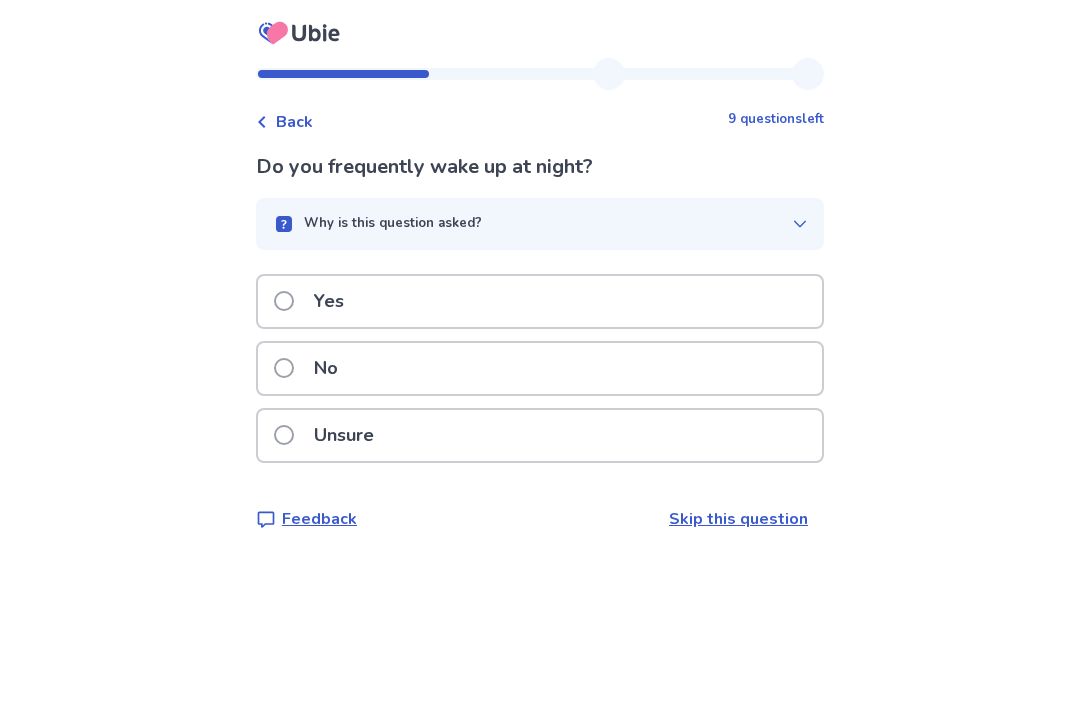 click at bounding box center [284, 435] 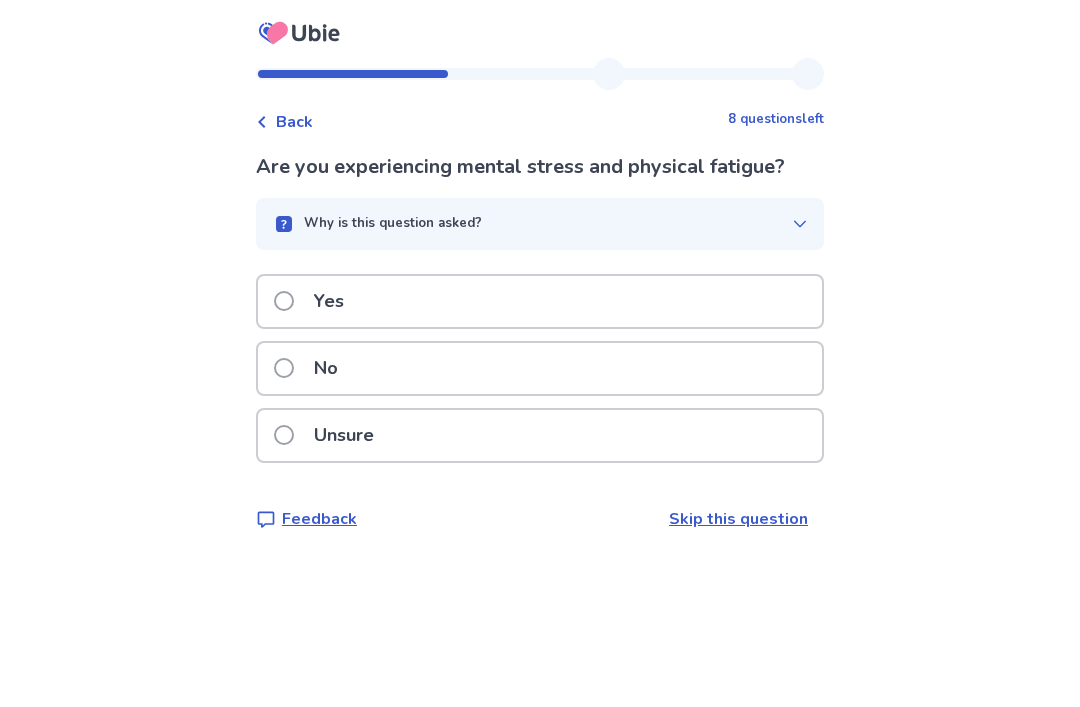click on "Yes" at bounding box center [315, 301] 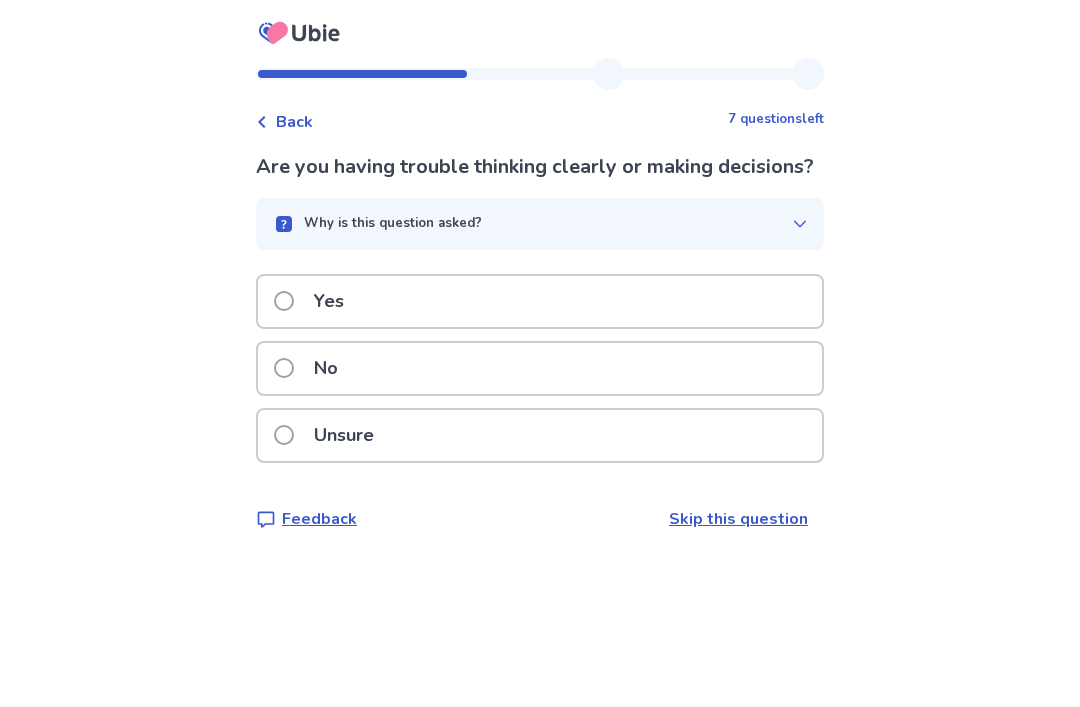 click on "Yes" at bounding box center [315, 301] 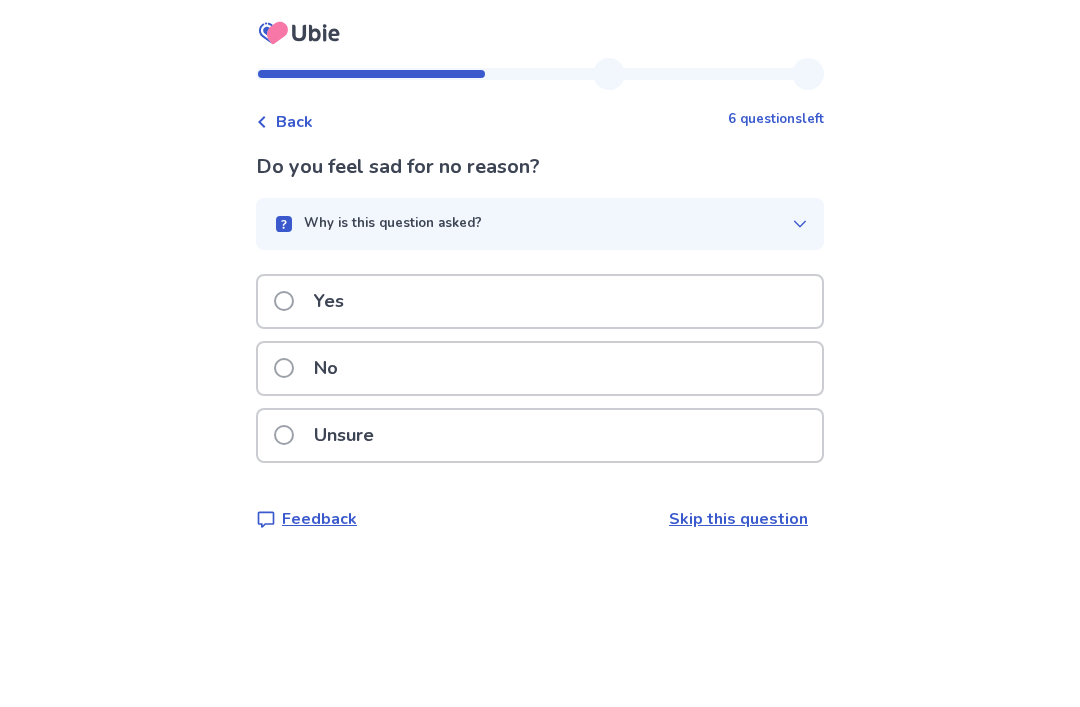 click at bounding box center (284, 435) 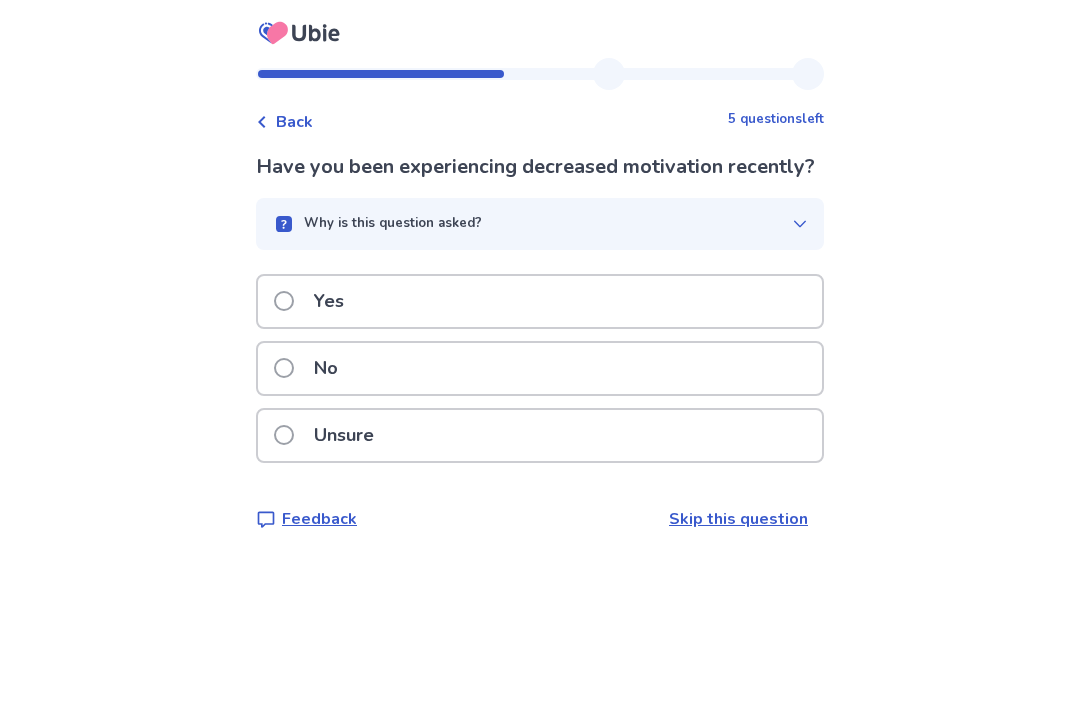 click at bounding box center [284, 301] 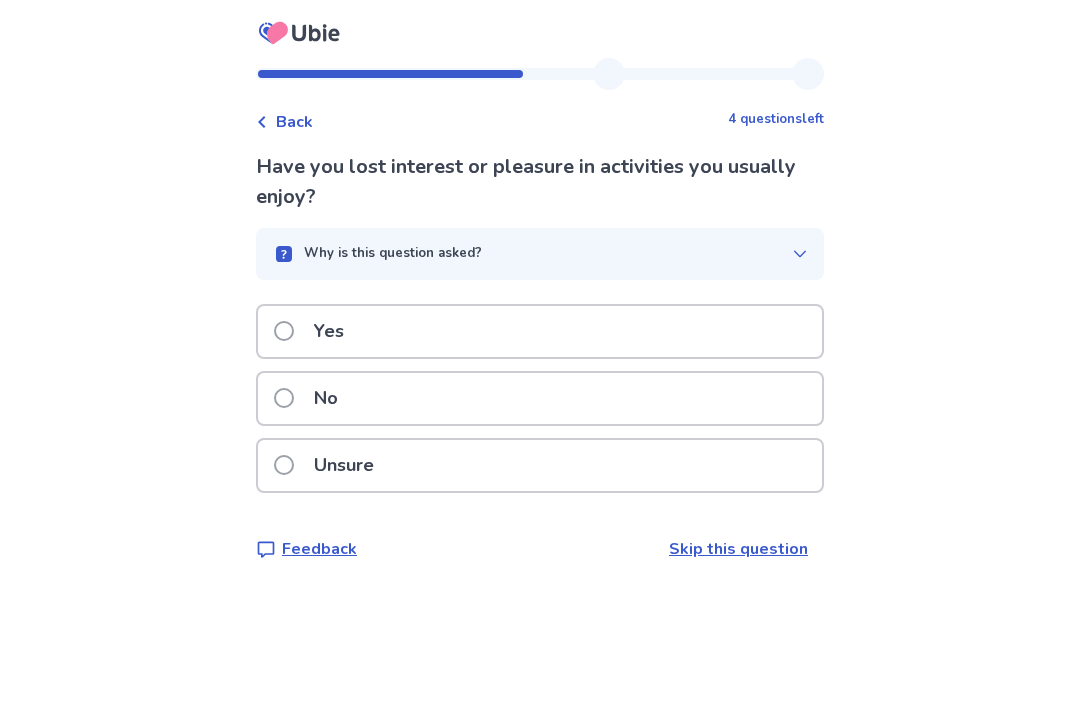 click at bounding box center [284, 331] 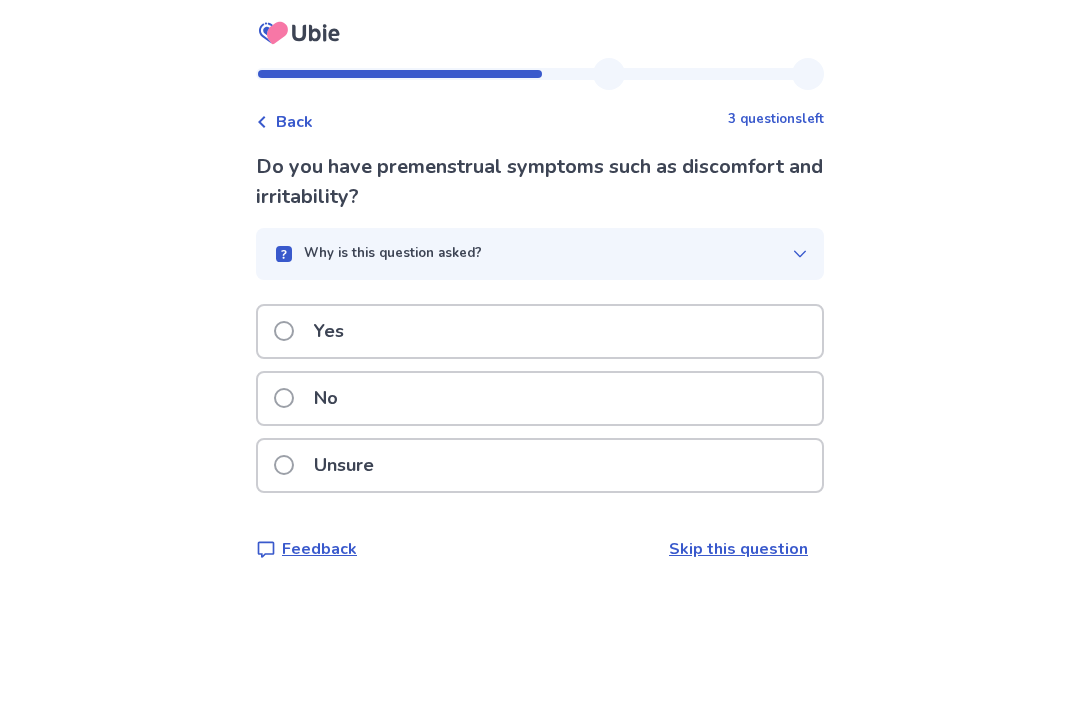 click on "Unsure" at bounding box center (330, 465) 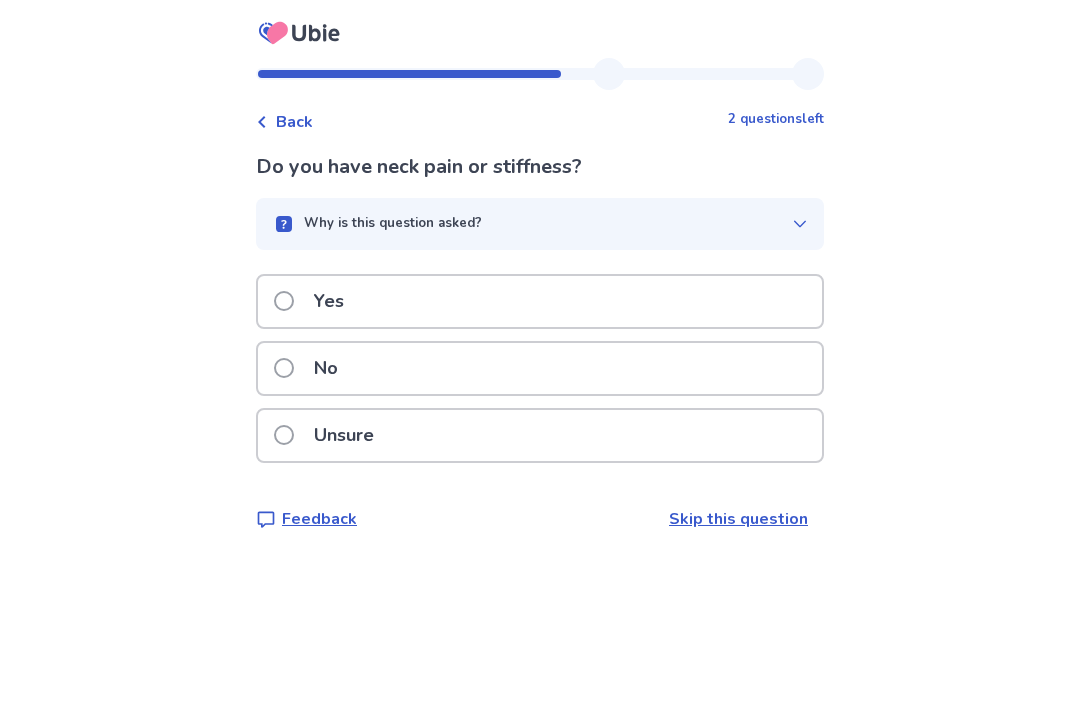 click at bounding box center (284, 435) 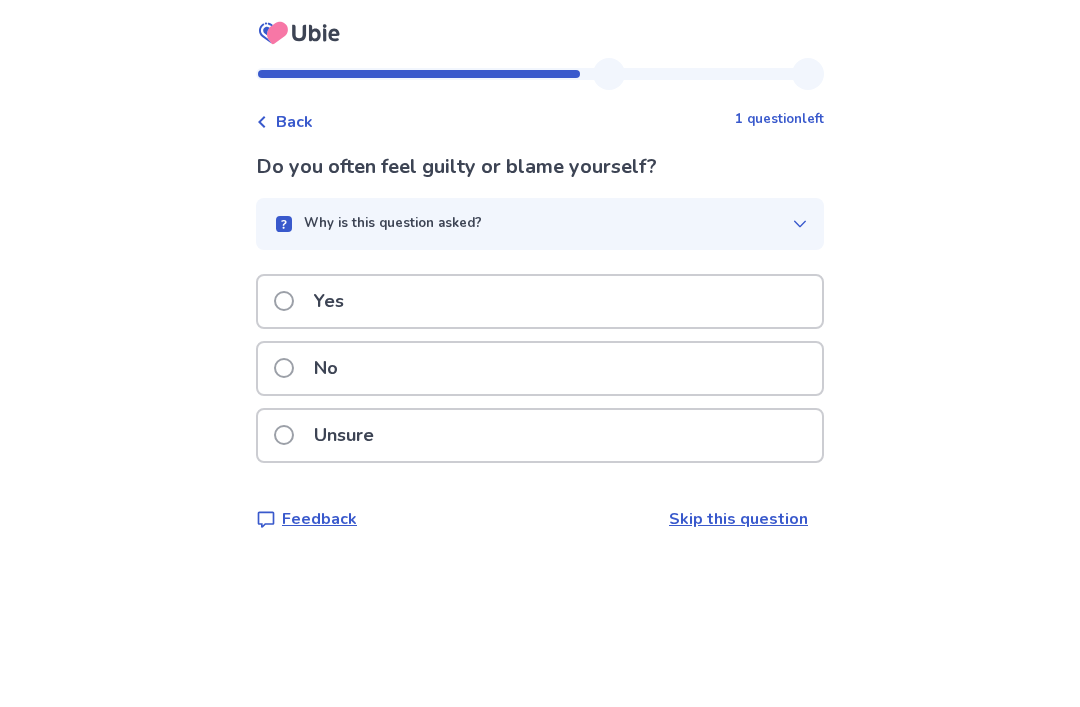 click on "Yes" at bounding box center (315, 301) 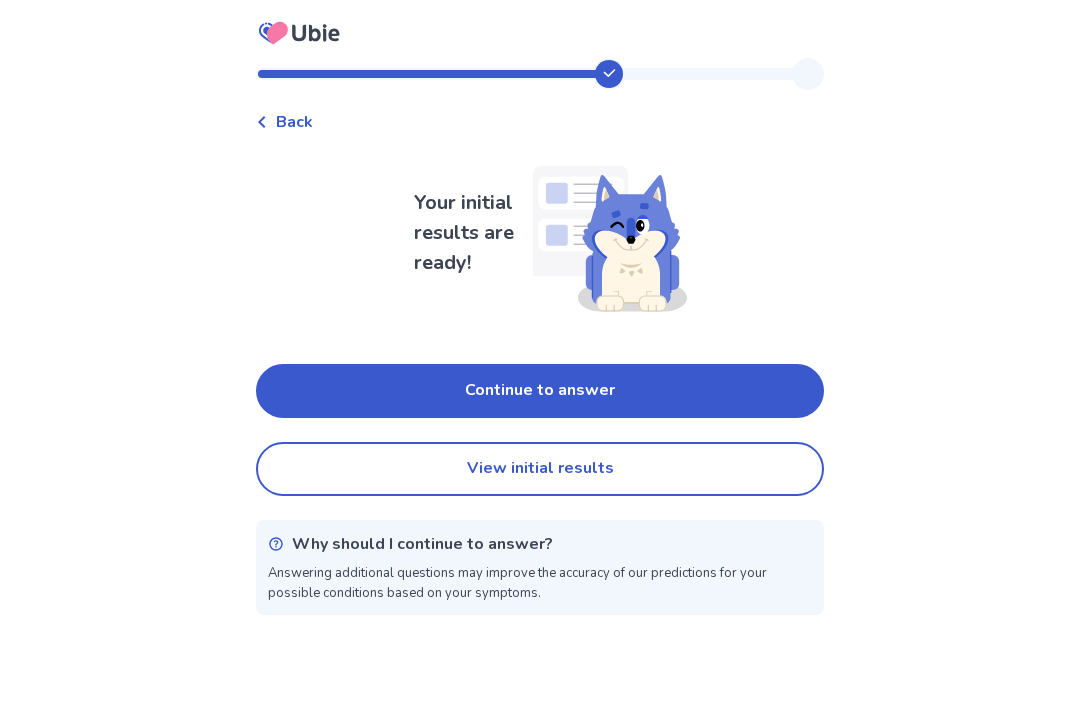 click on "Continue to answer" at bounding box center (540, 391) 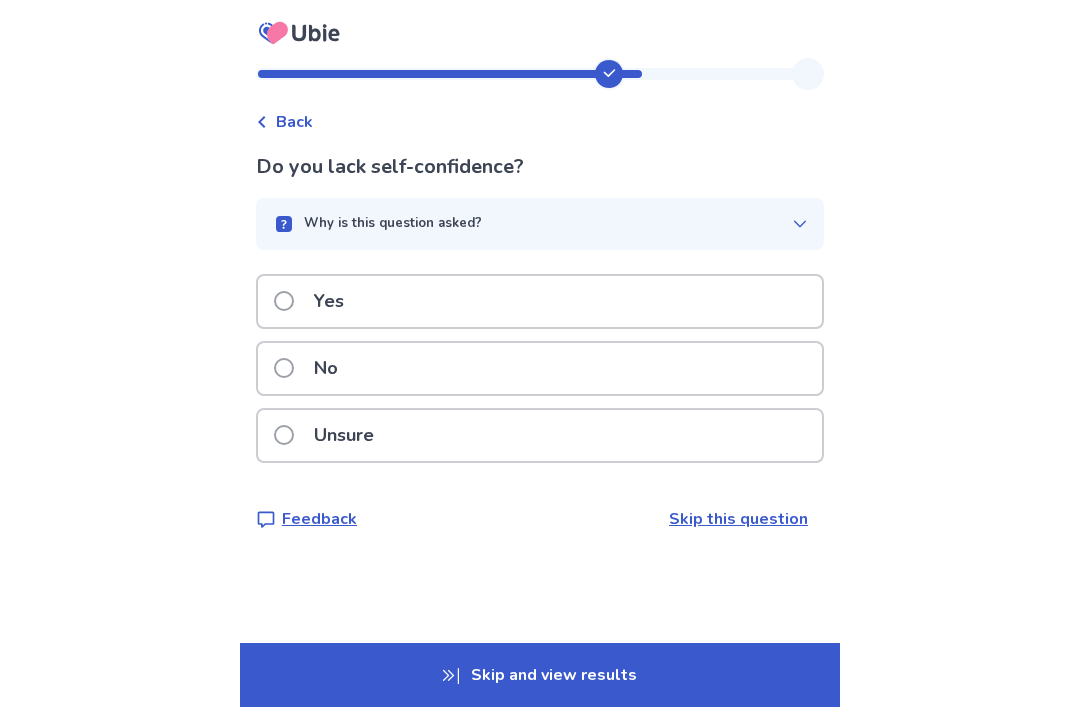 click at bounding box center (284, 301) 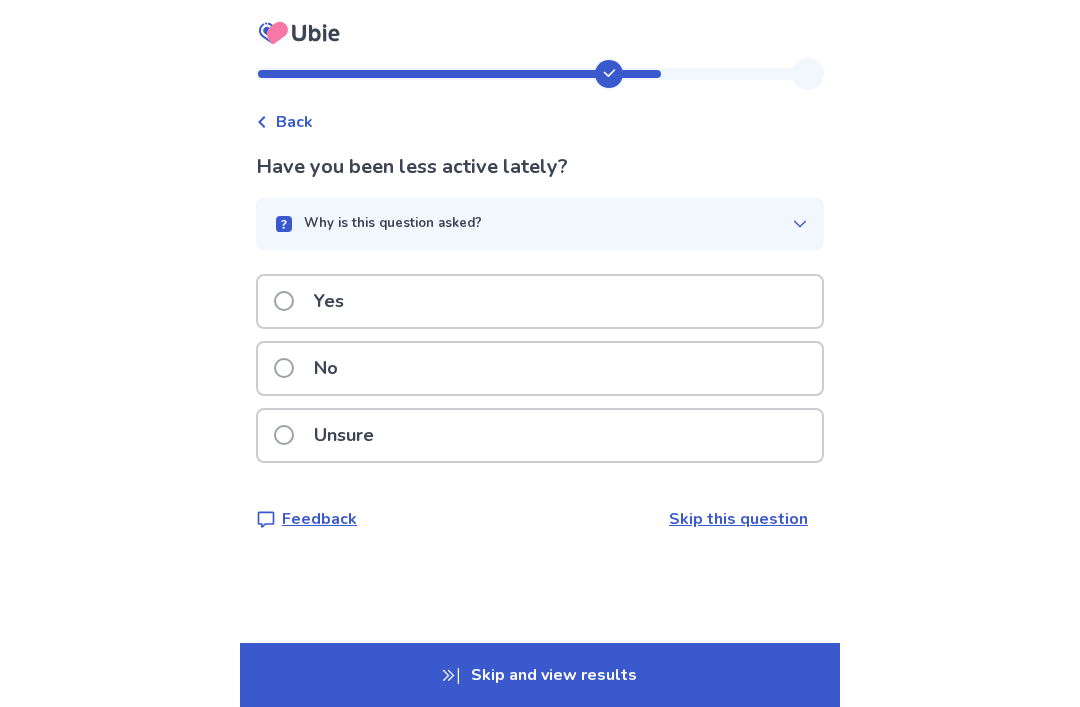 click at bounding box center (284, 301) 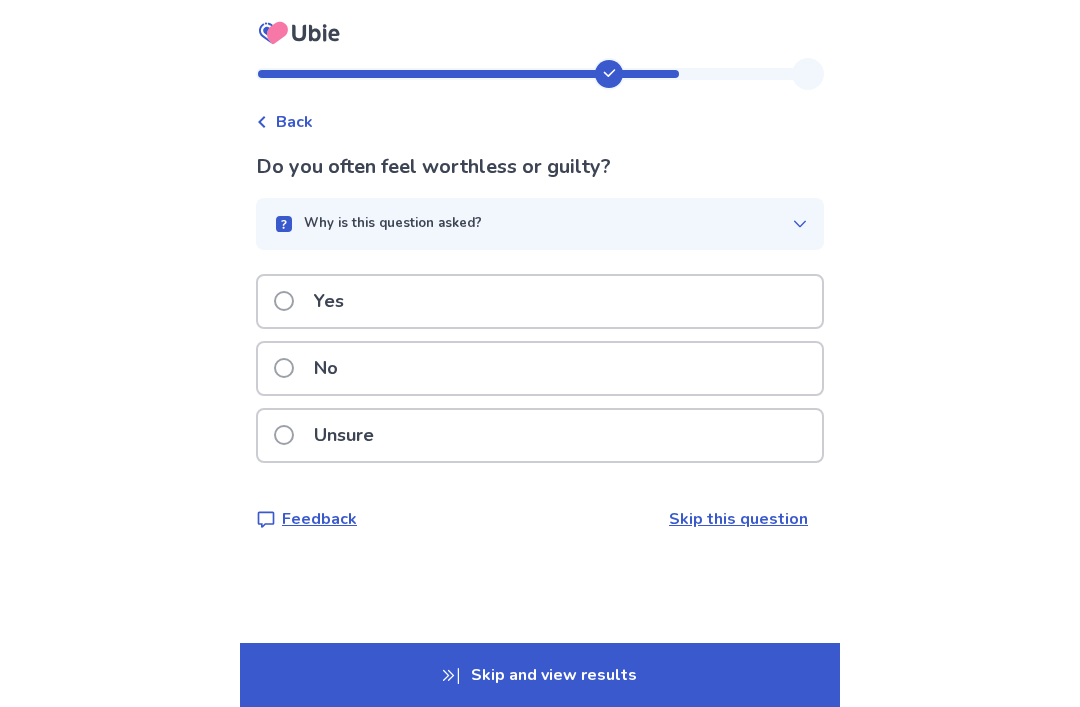 click at bounding box center [284, 301] 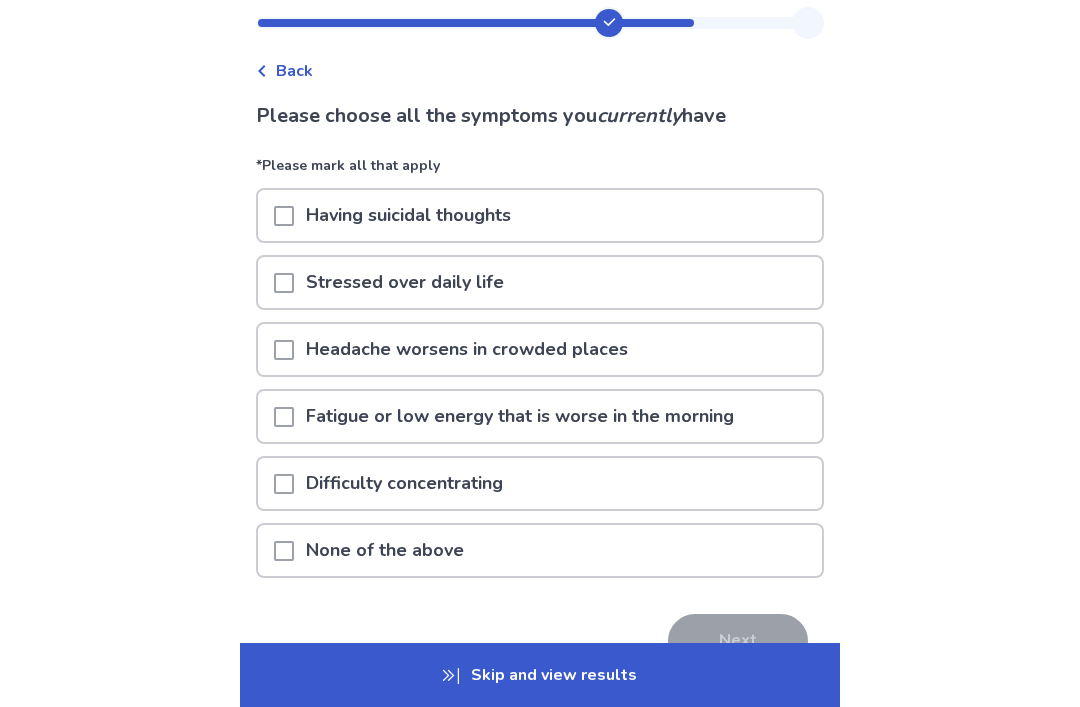 scroll, scrollTop: 50, scrollLeft: 0, axis: vertical 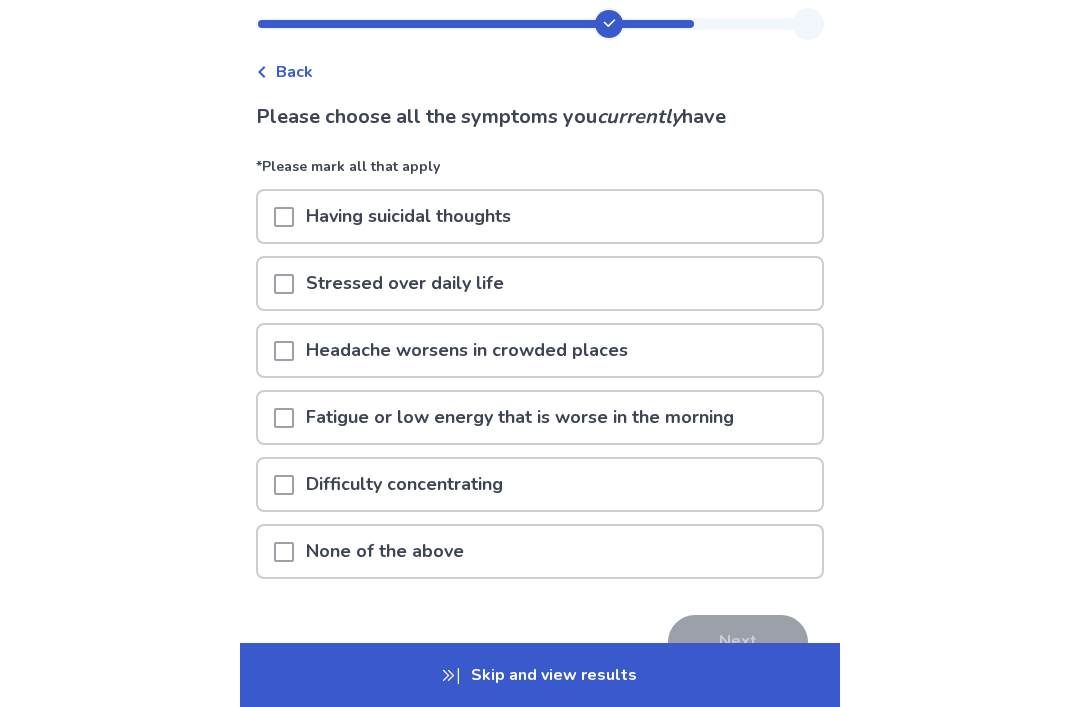 click at bounding box center [284, 485] 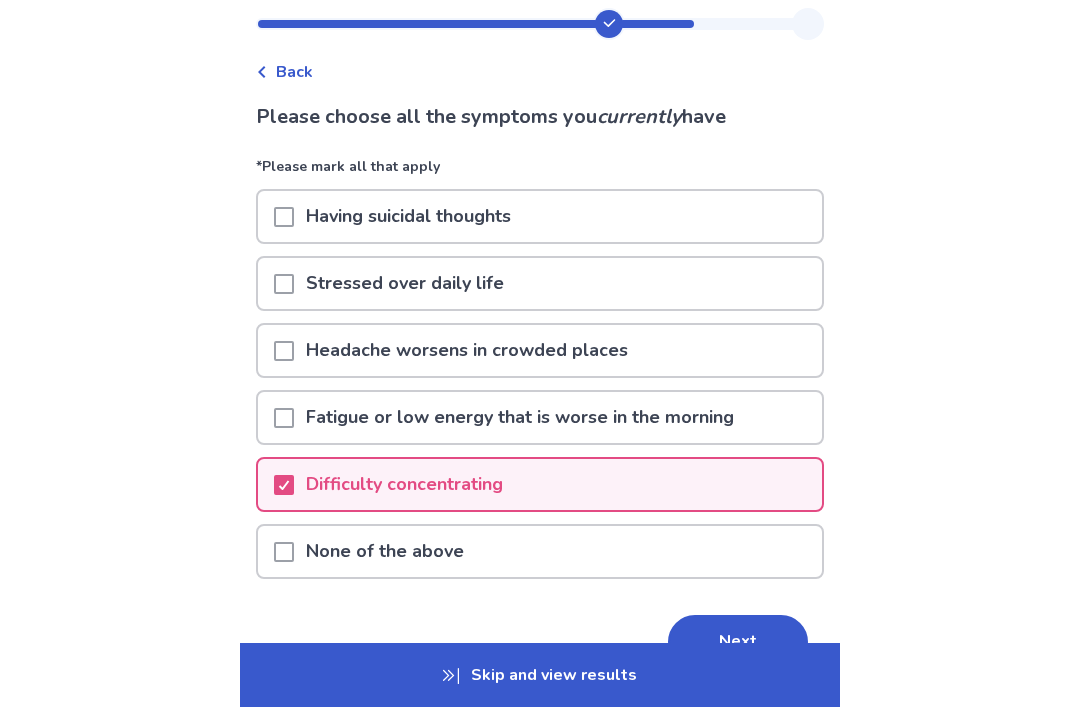 click at bounding box center [284, 418] 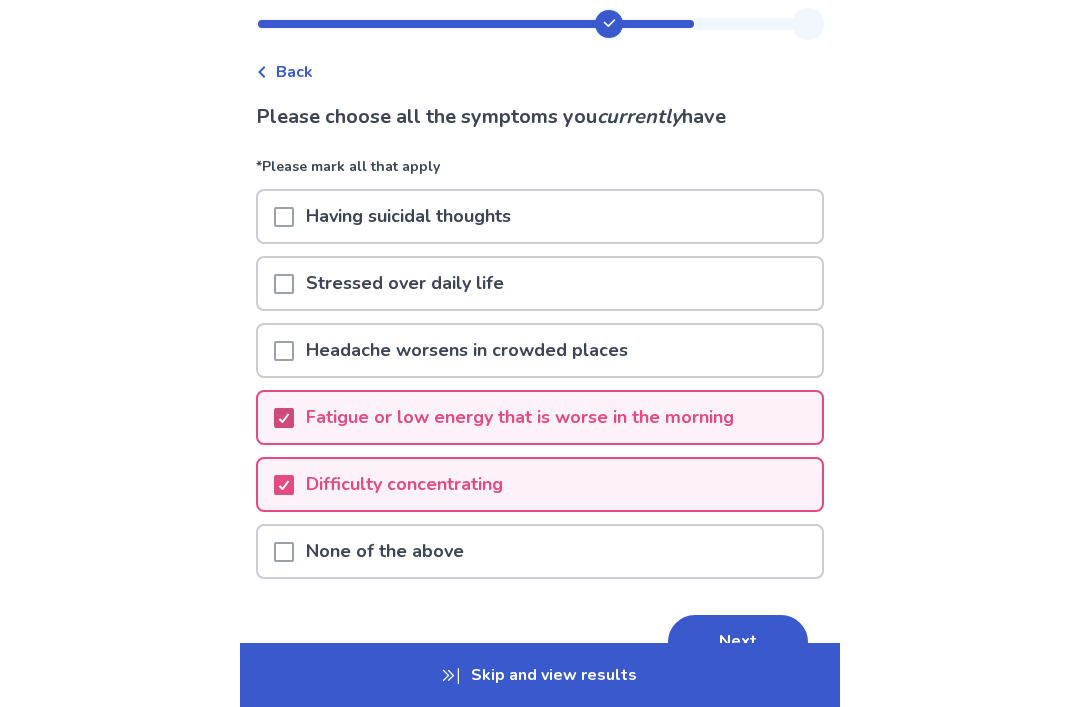 click at bounding box center [284, 284] 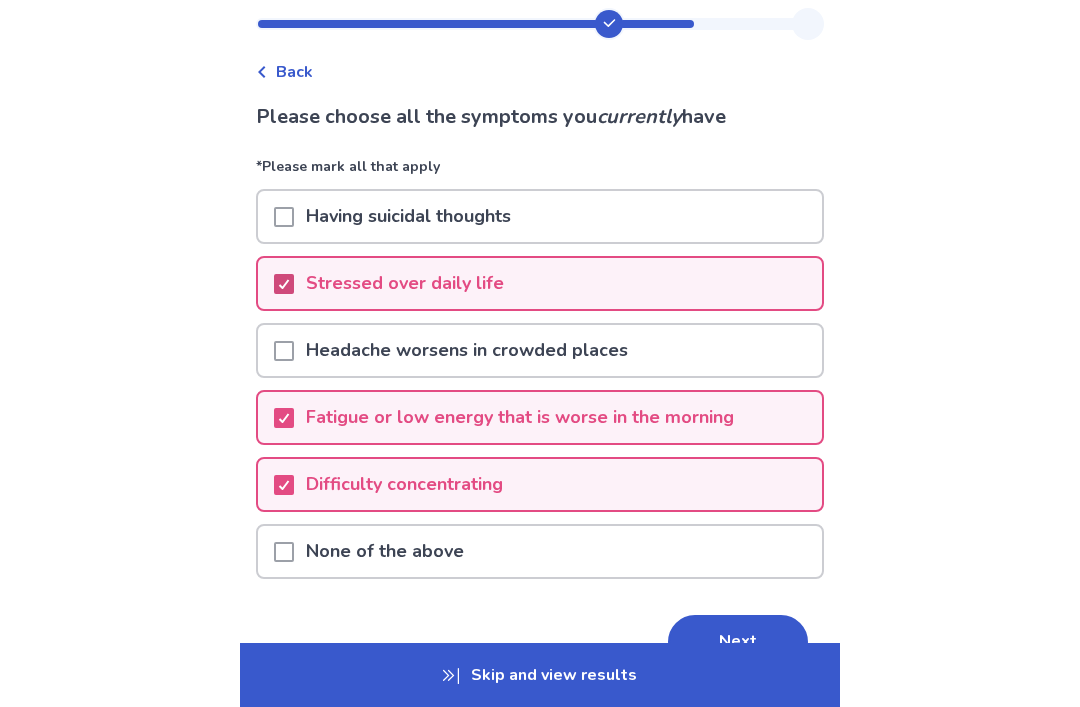 click on "Next" at bounding box center [738, 642] 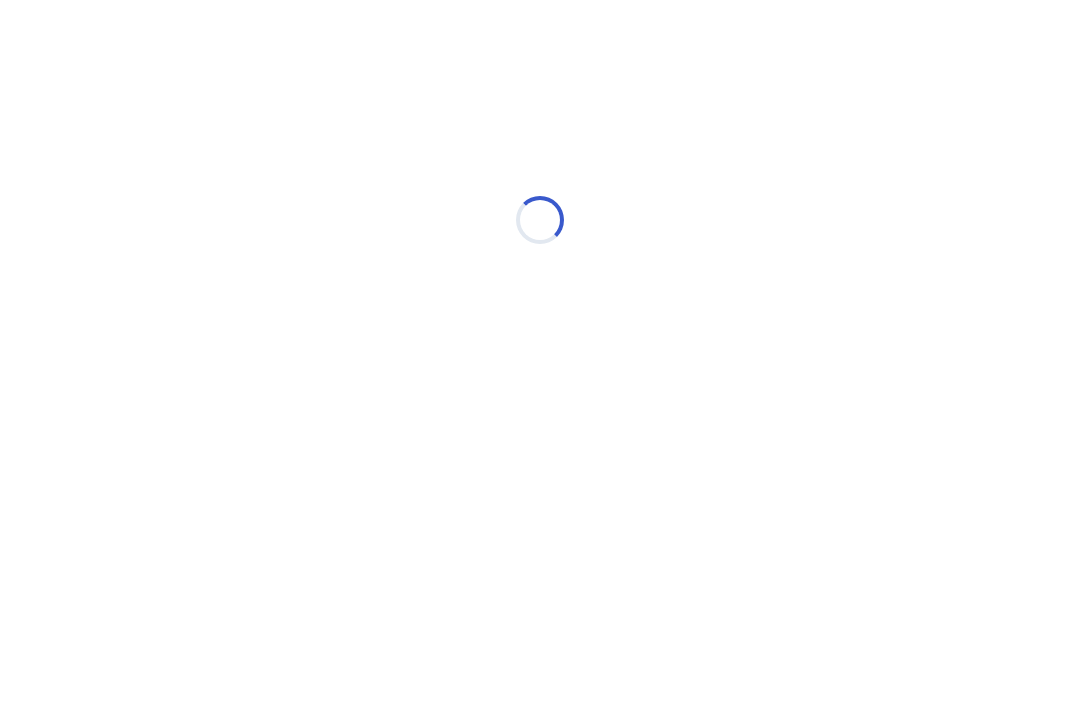 scroll, scrollTop: 0, scrollLeft: 0, axis: both 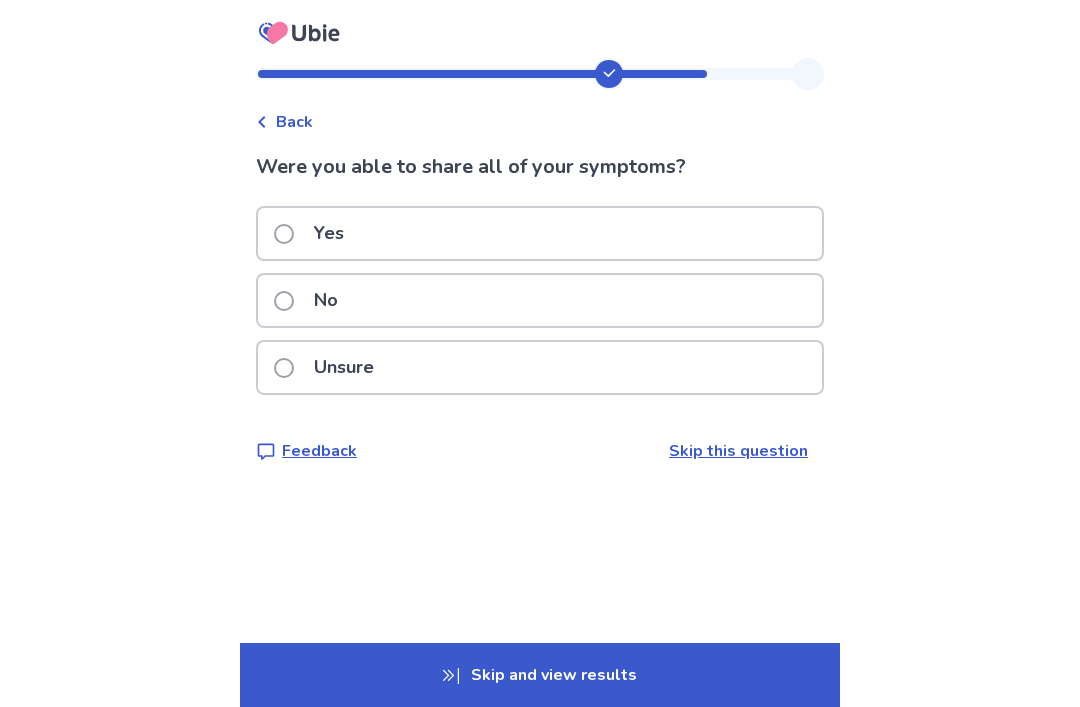 click at bounding box center [284, 368] 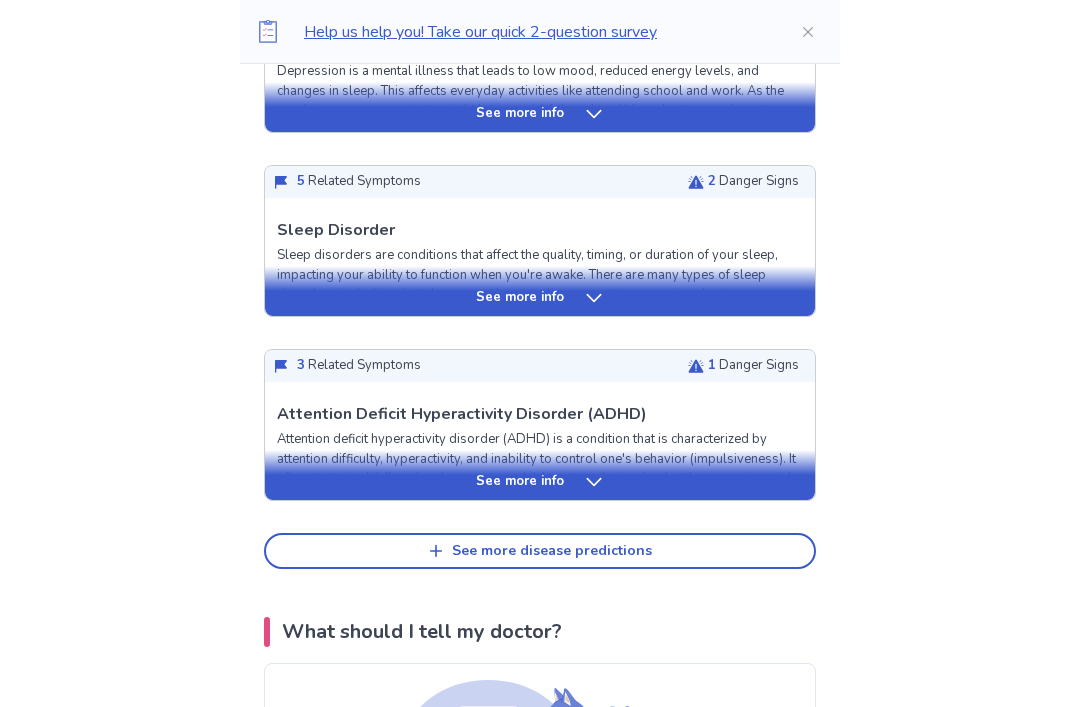 scroll, scrollTop: 888, scrollLeft: 0, axis: vertical 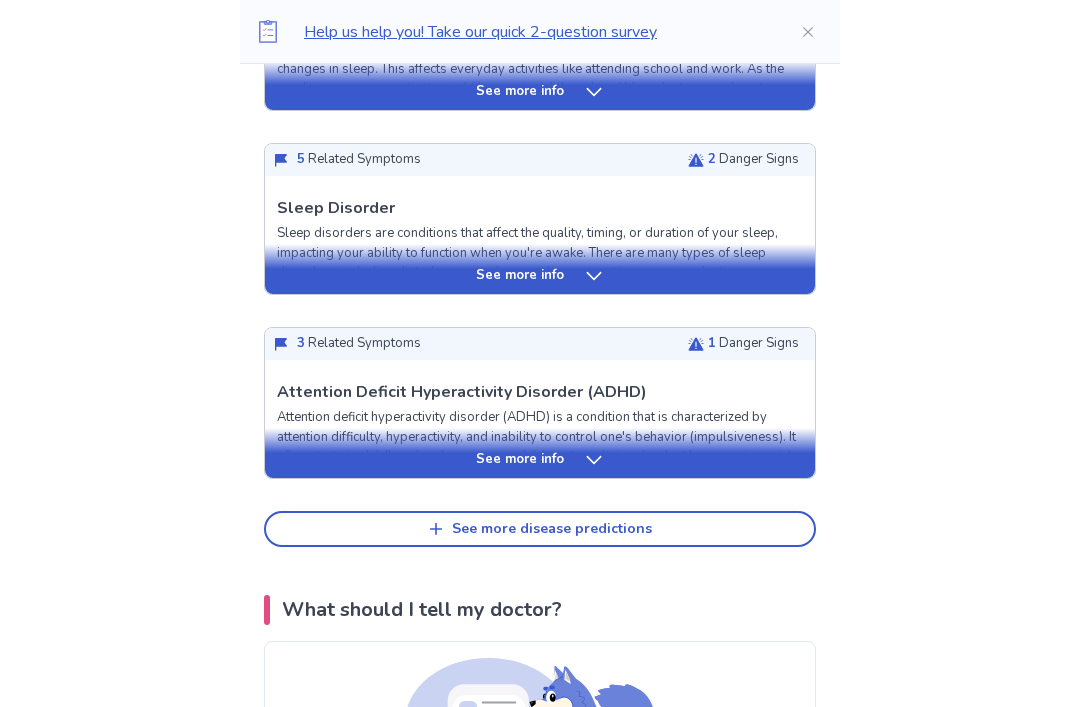 click on "See more info" at bounding box center [540, 460] 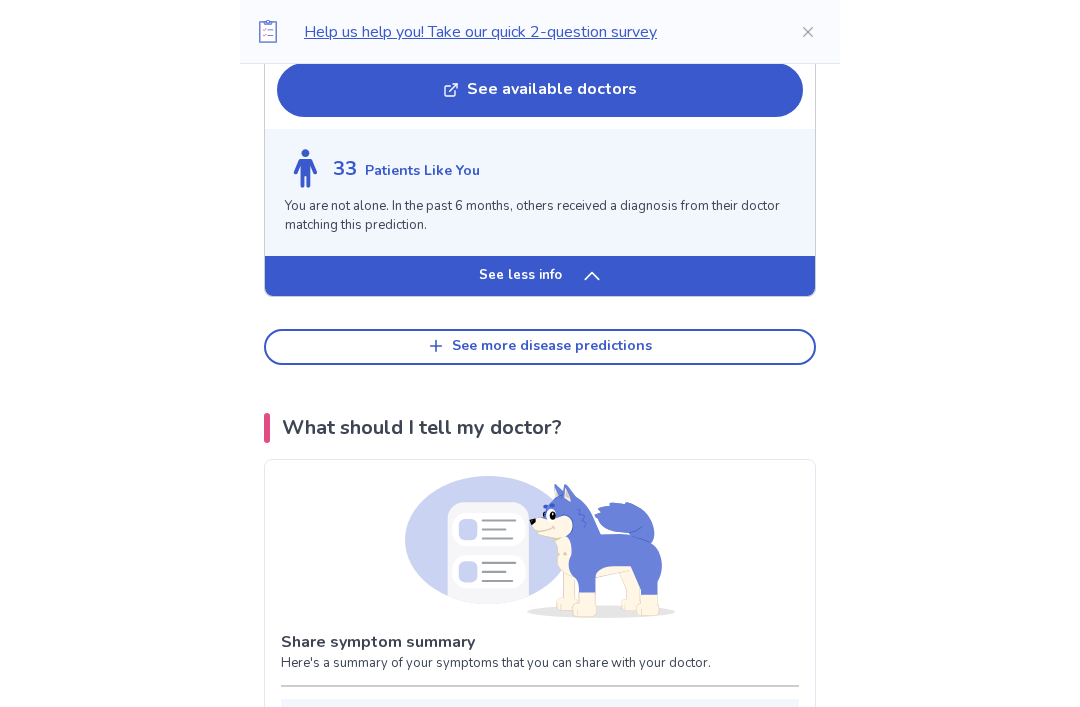 scroll, scrollTop: 2287, scrollLeft: 0, axis: vertical 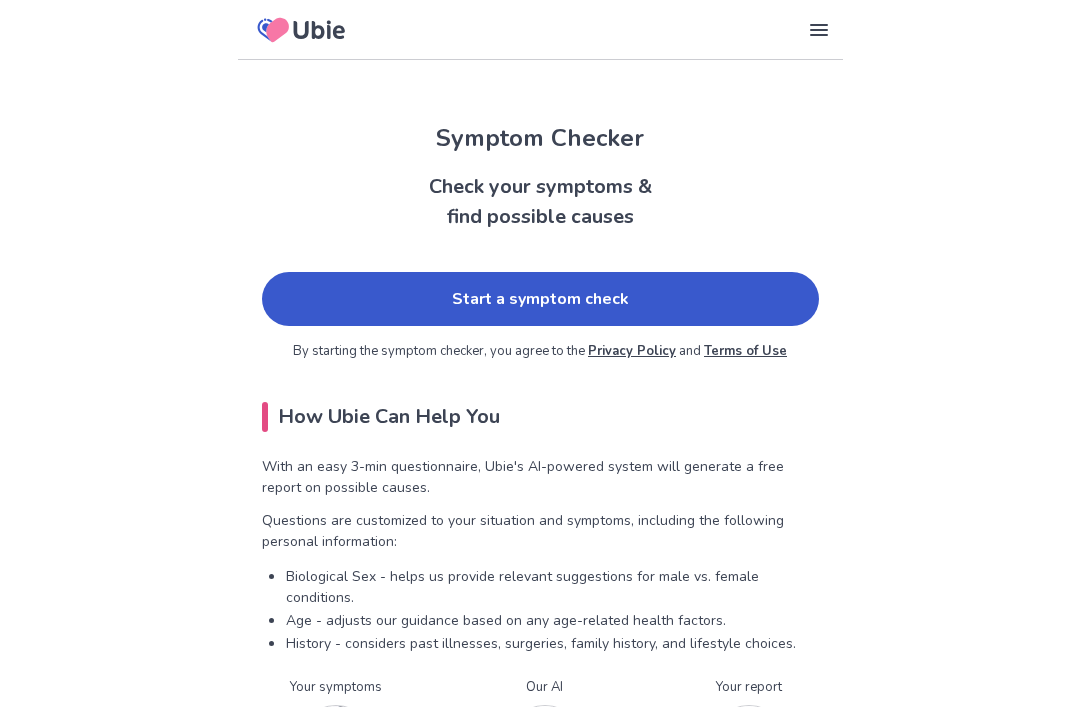 click on "Start a symptom check" at bounding box center (540, 299) 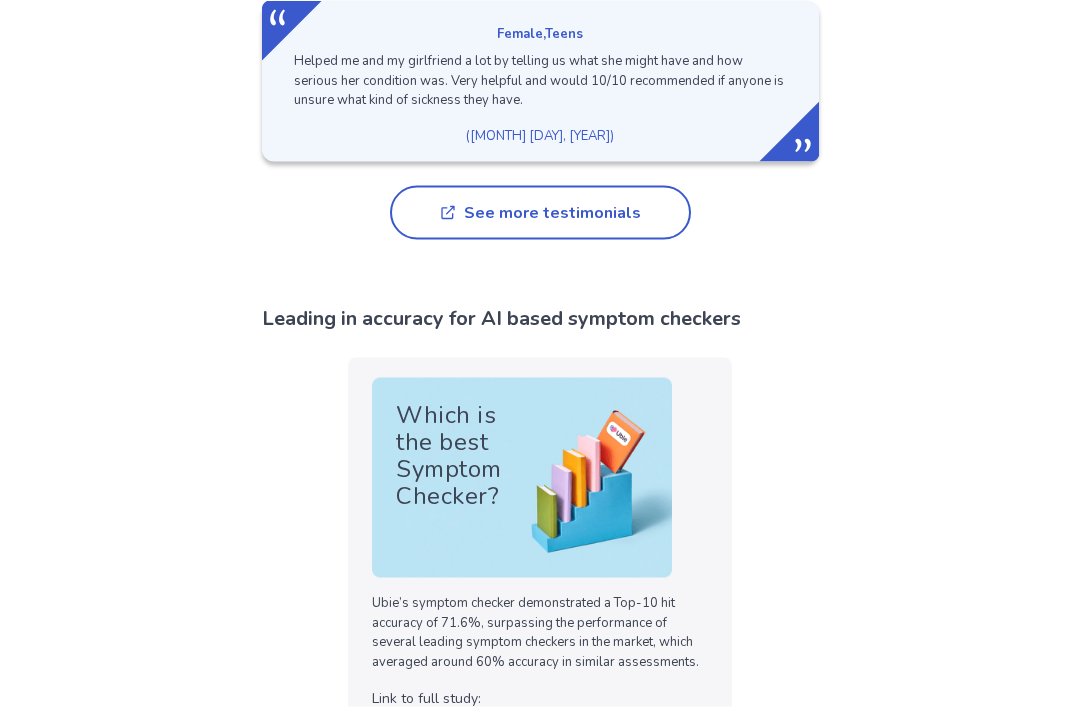 scroll, scrollTop: 3509, scrollLeft: 0, axis: vertical 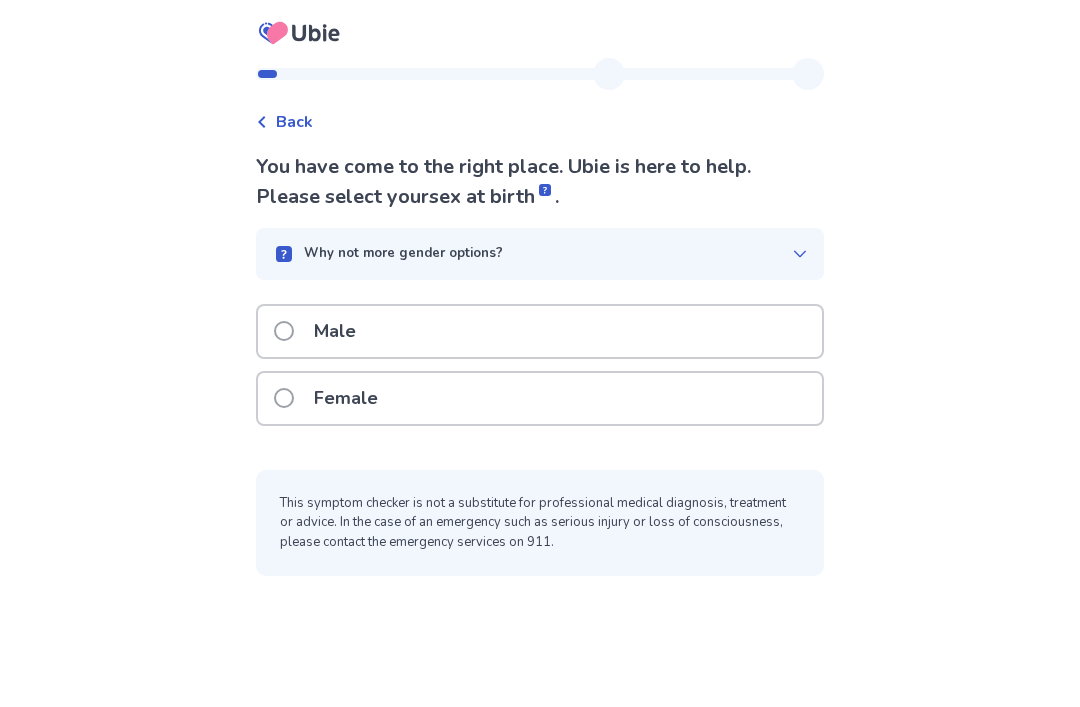 click on "Female" at bounding box center (540, 398) 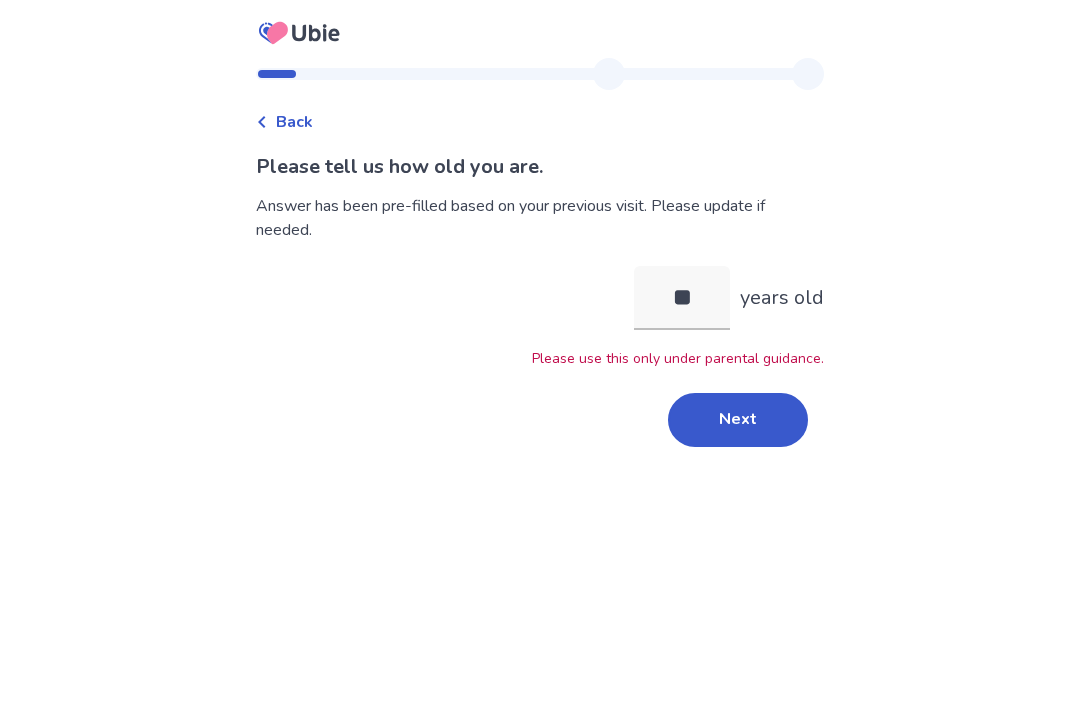 click on "Next" at bounding box center [738, 420] 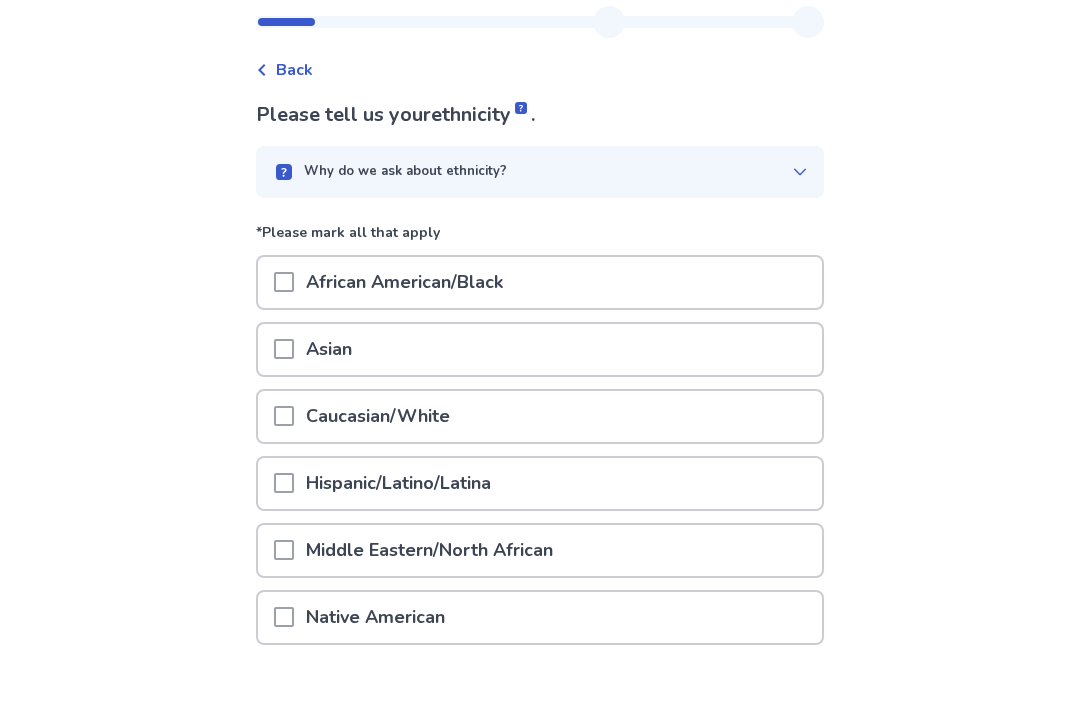 scroll, scrollTop: 174, scrollLeft: 0, axis: vertical 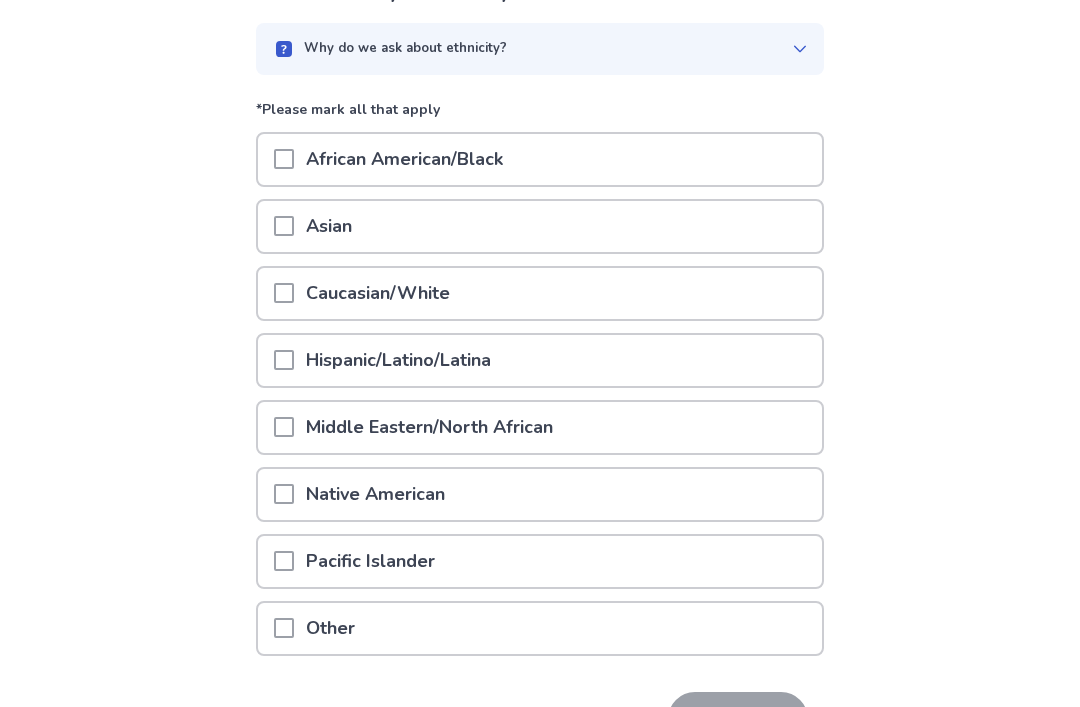 click on "Hispanic/Latino/Latina" at bounding box center (540, 361) 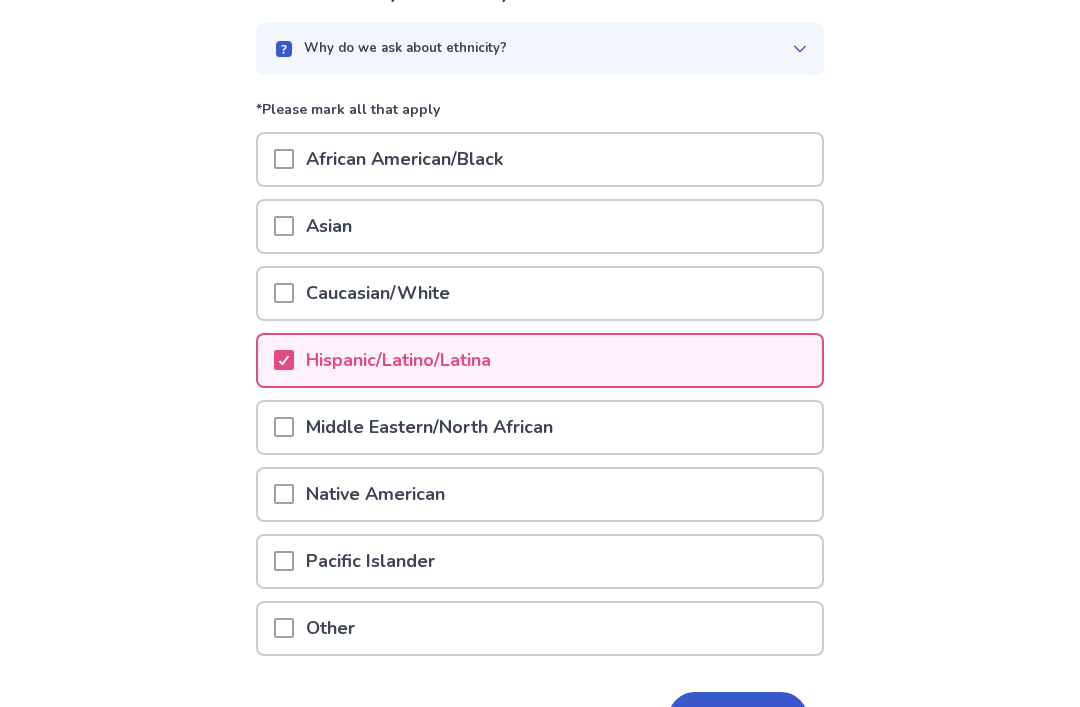 click on "Next" at bounding box center (738, 719) 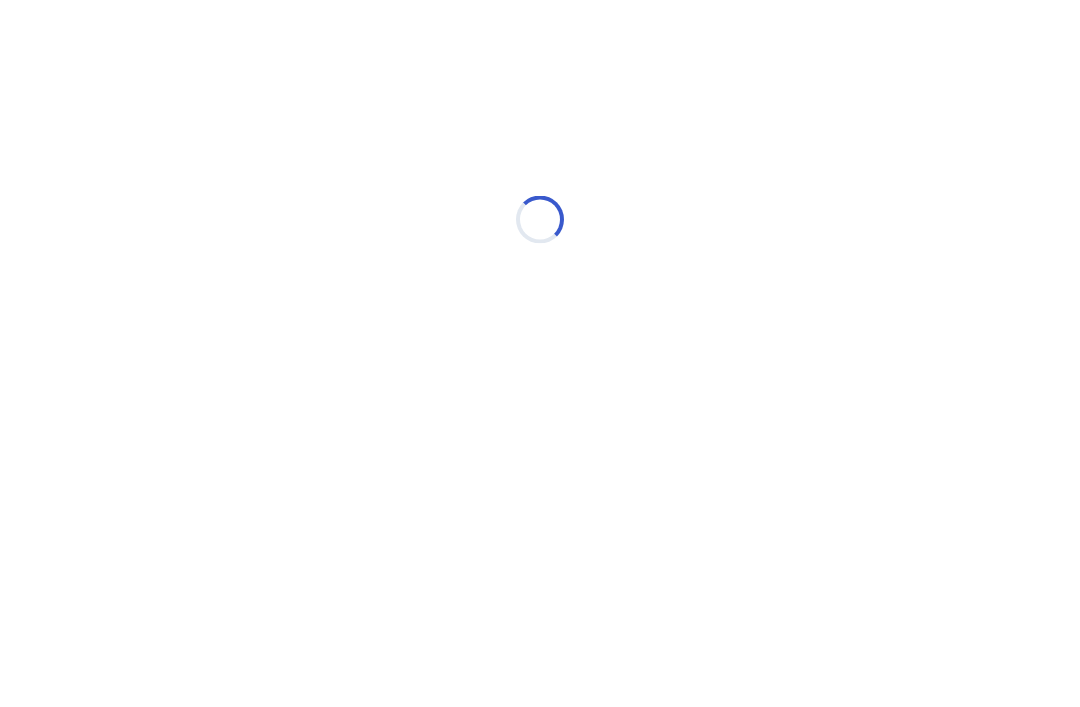 scroll, scrollTop: 0, scrollLeft: 0, axis: both 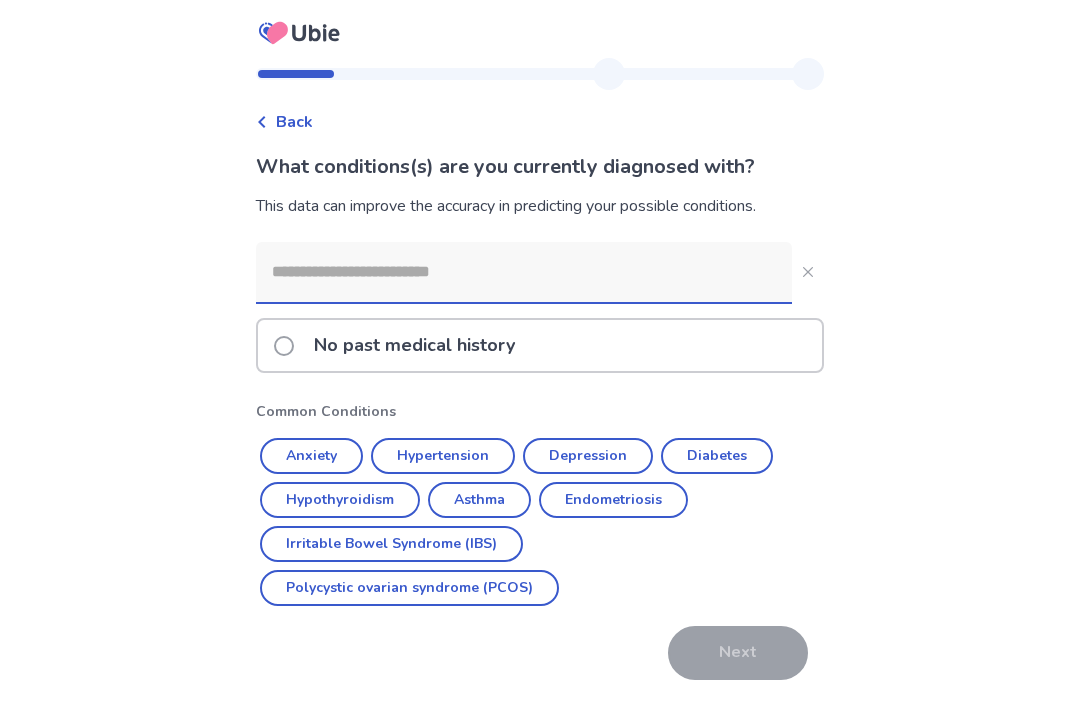click on "Depression" at bounding box center [588, 456] 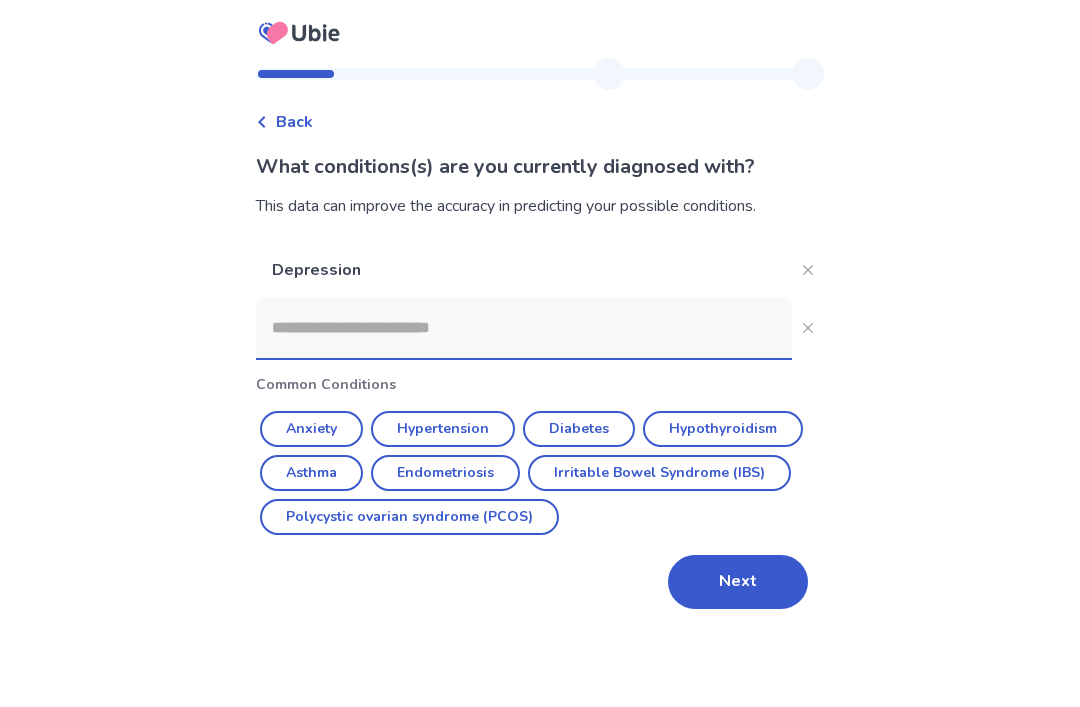 click on "Anxiety" at bounding box center [311, 429] 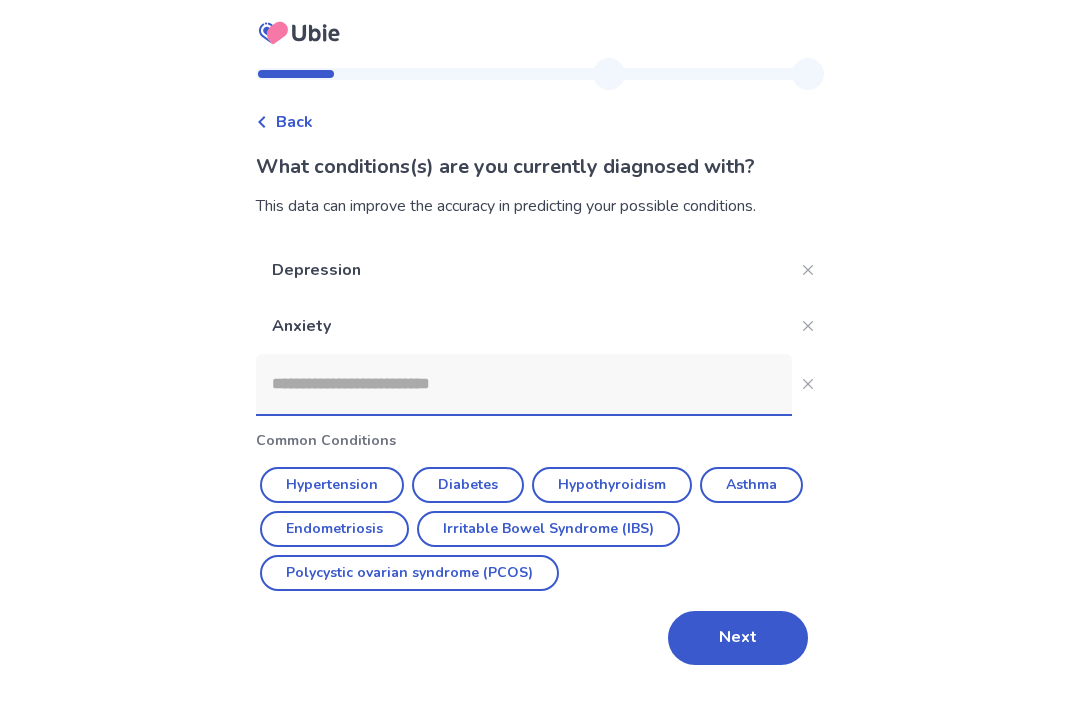 click on "Asthma" at bounding box center (751, 485) 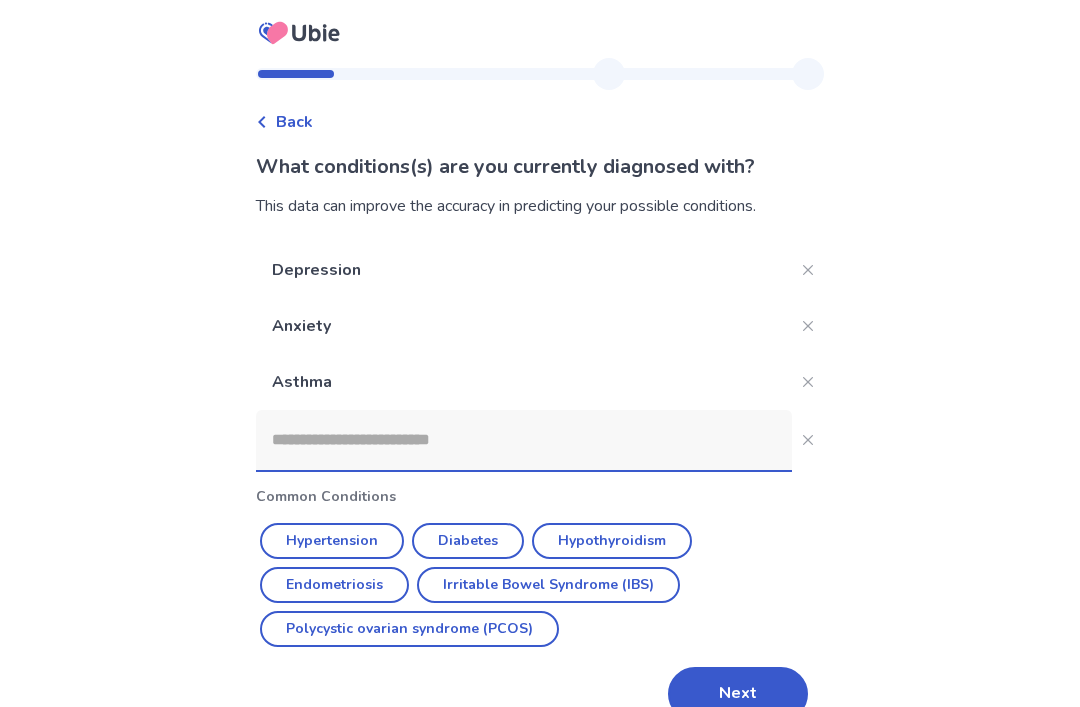 click on "Next" at bounding box center [738, 694] 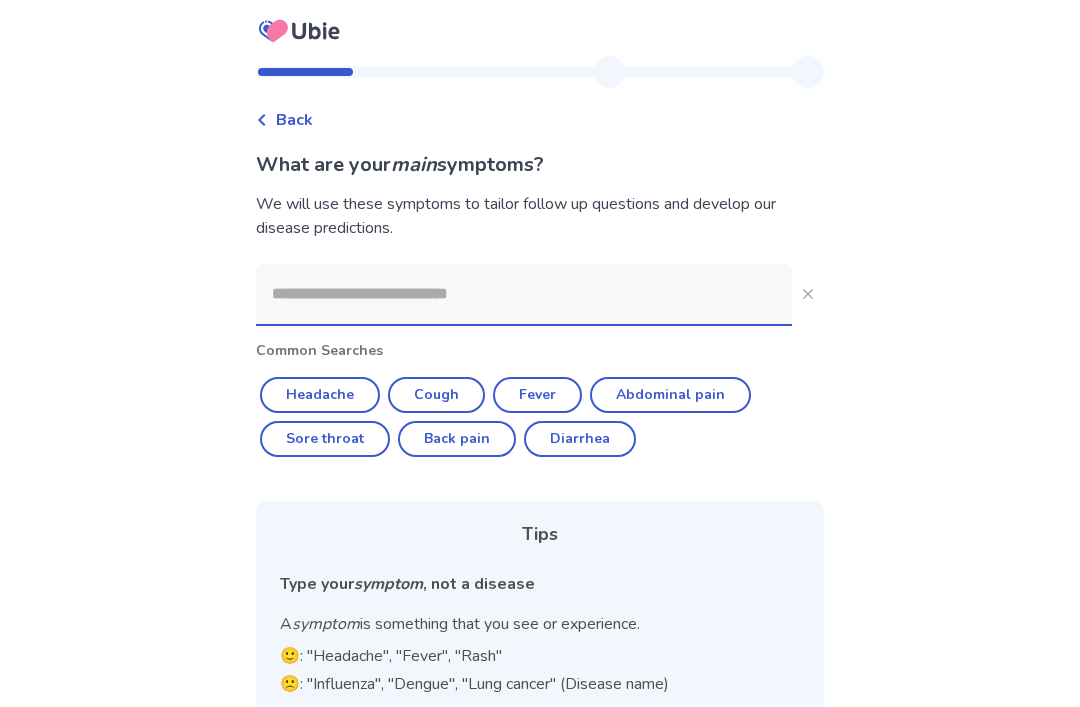 scroll, scrollTop: 0, scrollLeft: 0, axis: both 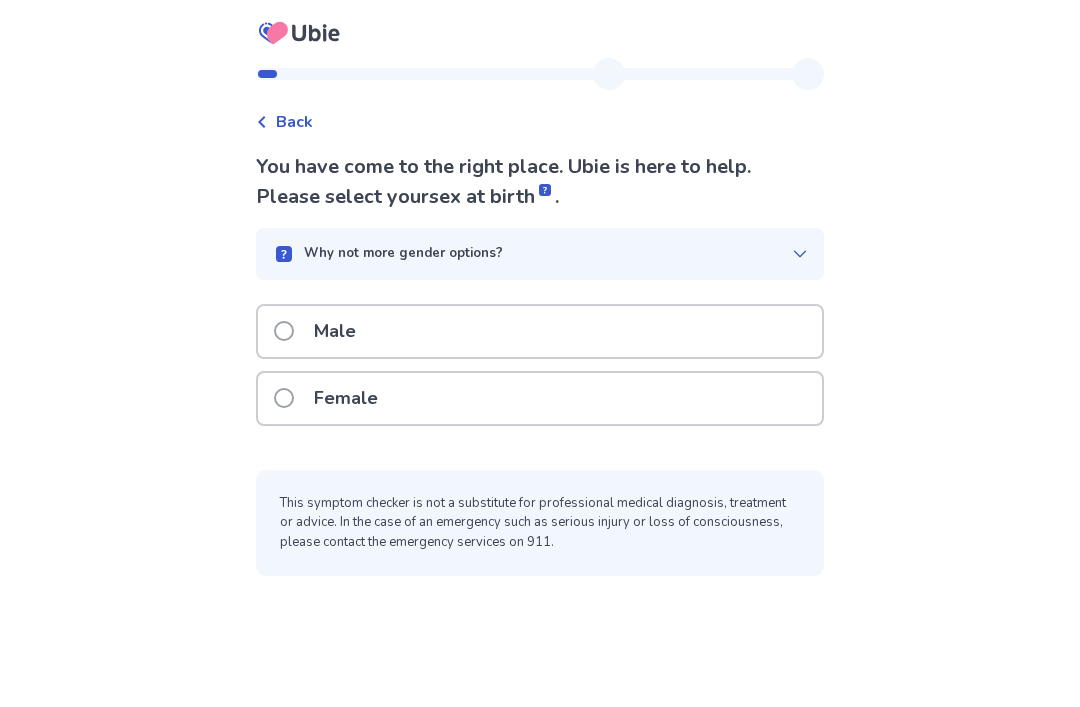 click on "Female" at bounding box center (540, 398) 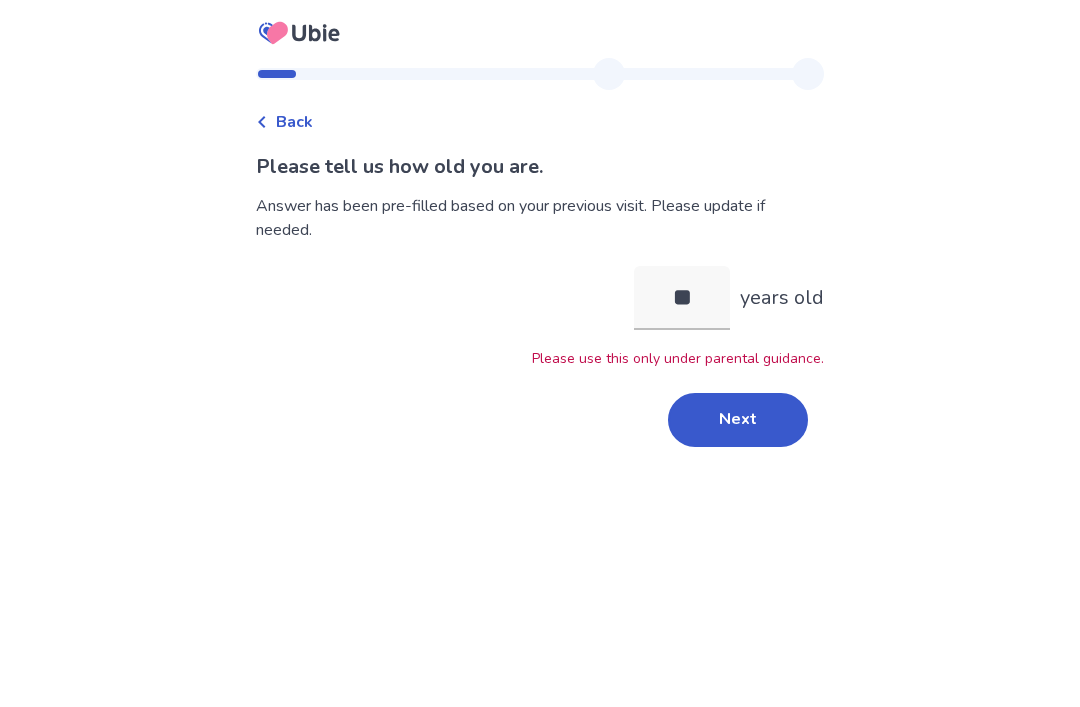 click on "Next" at bounding box center (738, 420) 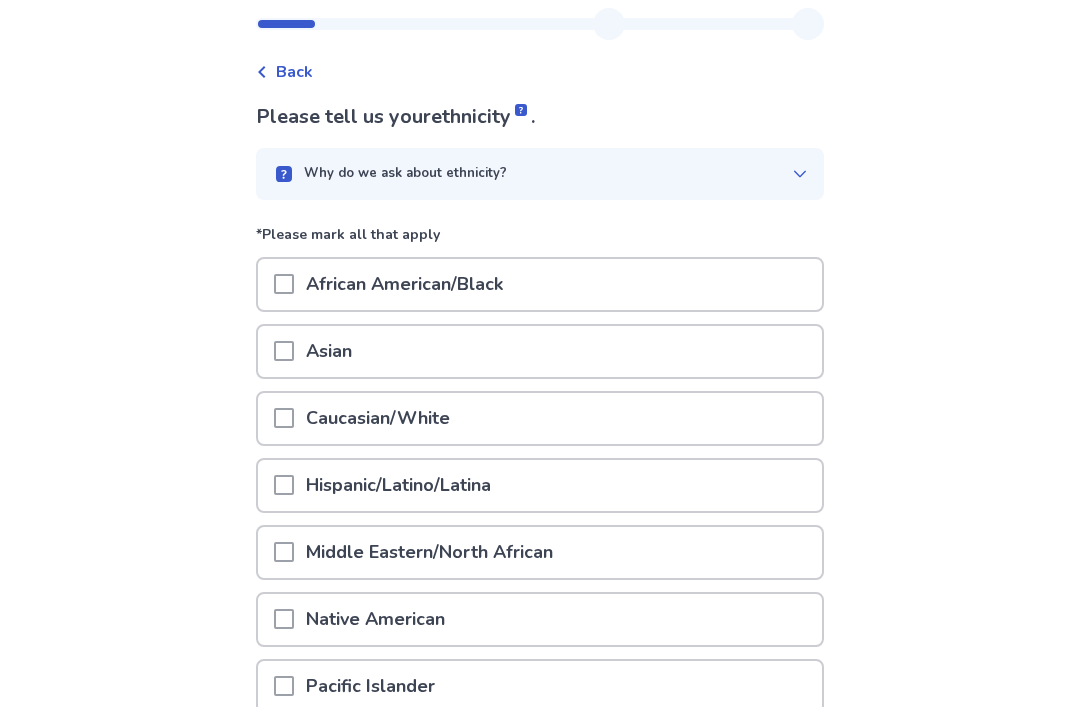 scroll, scrollTop: 51, scrollLeft: 0, axis: vertical 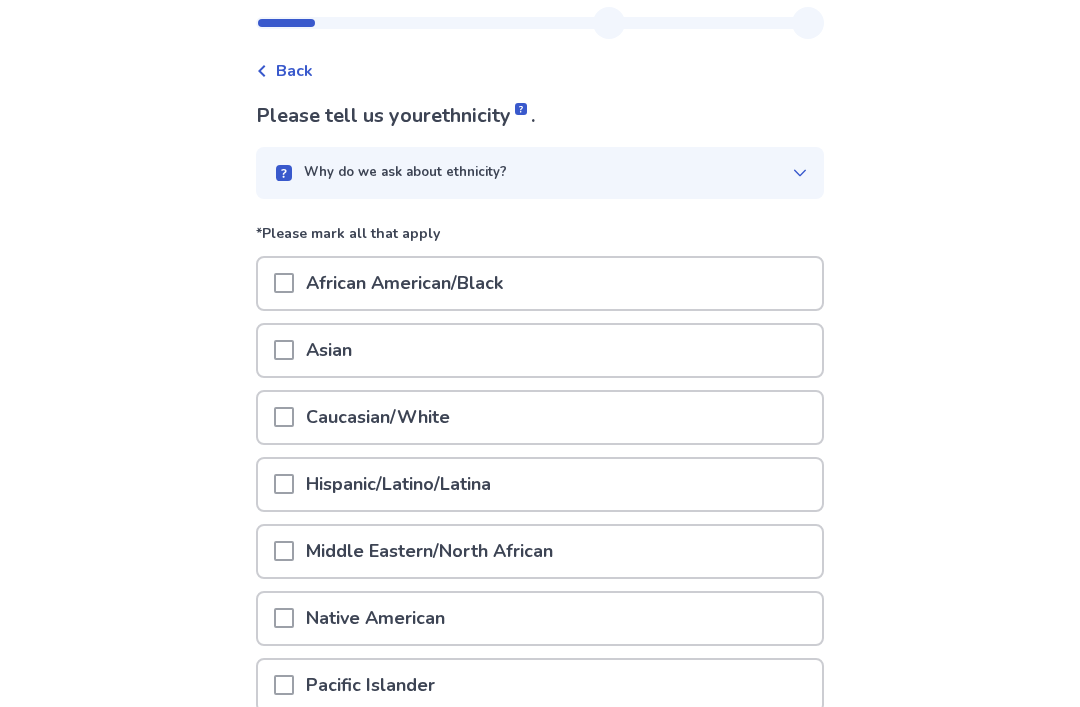 click on "Hispanic/Latino/Latina" at bounding box center [540, 484] 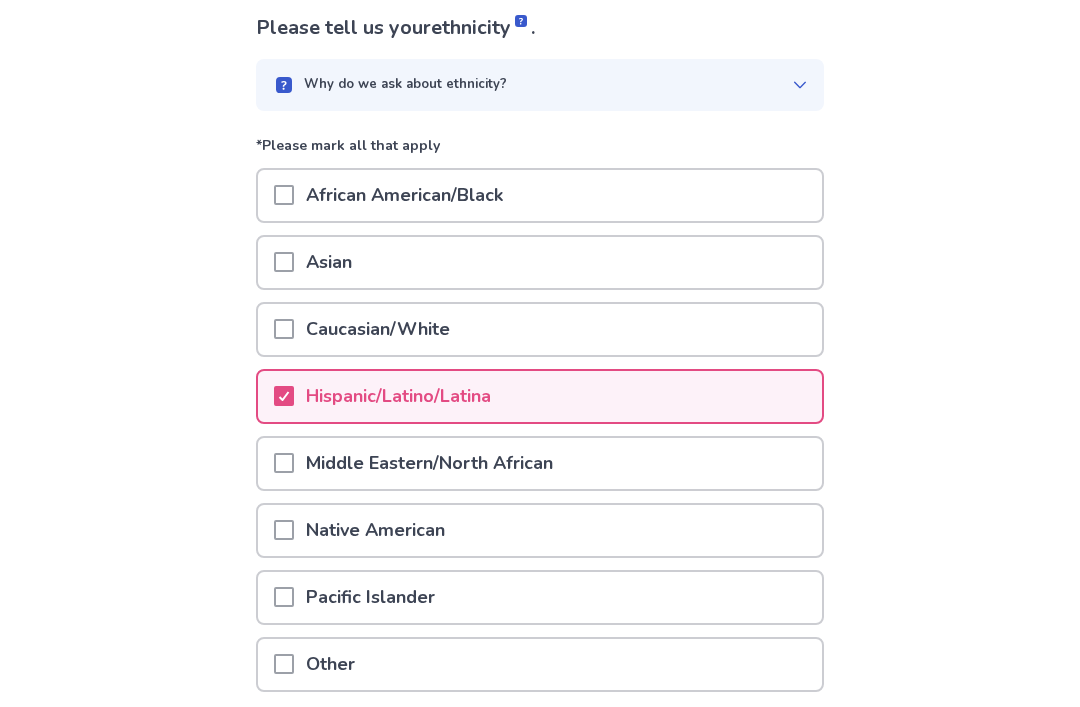 scroll, scrollTop: 237, scrollLeft: 0, axis: vertical 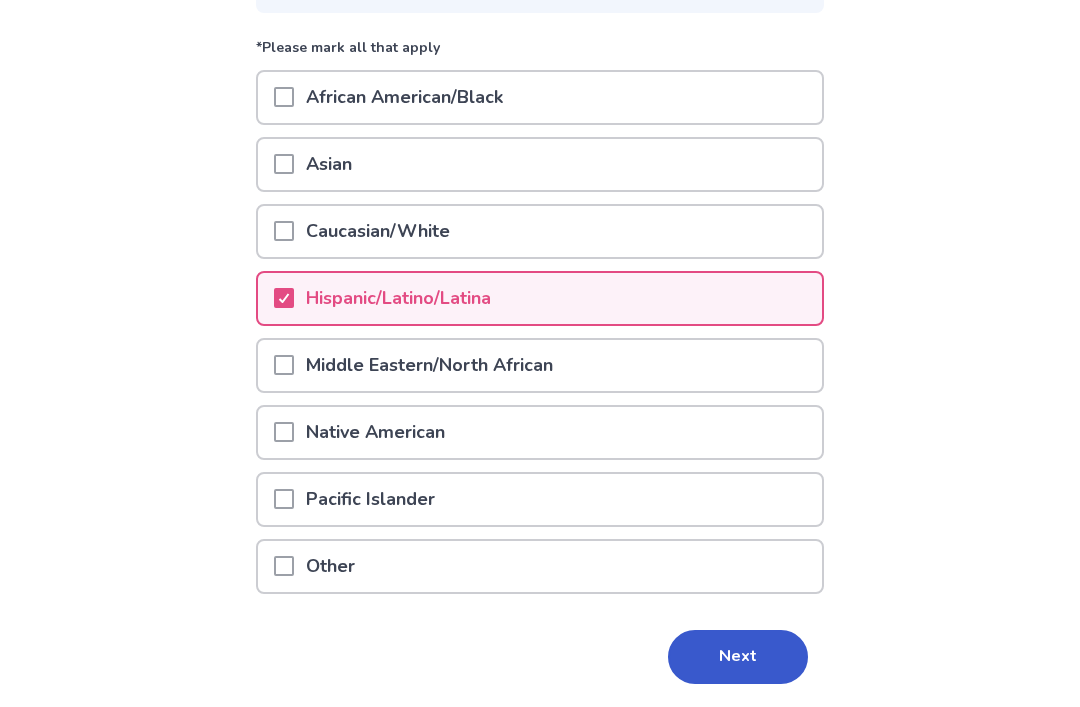 click on "Next" at bounding box center [738, 657] 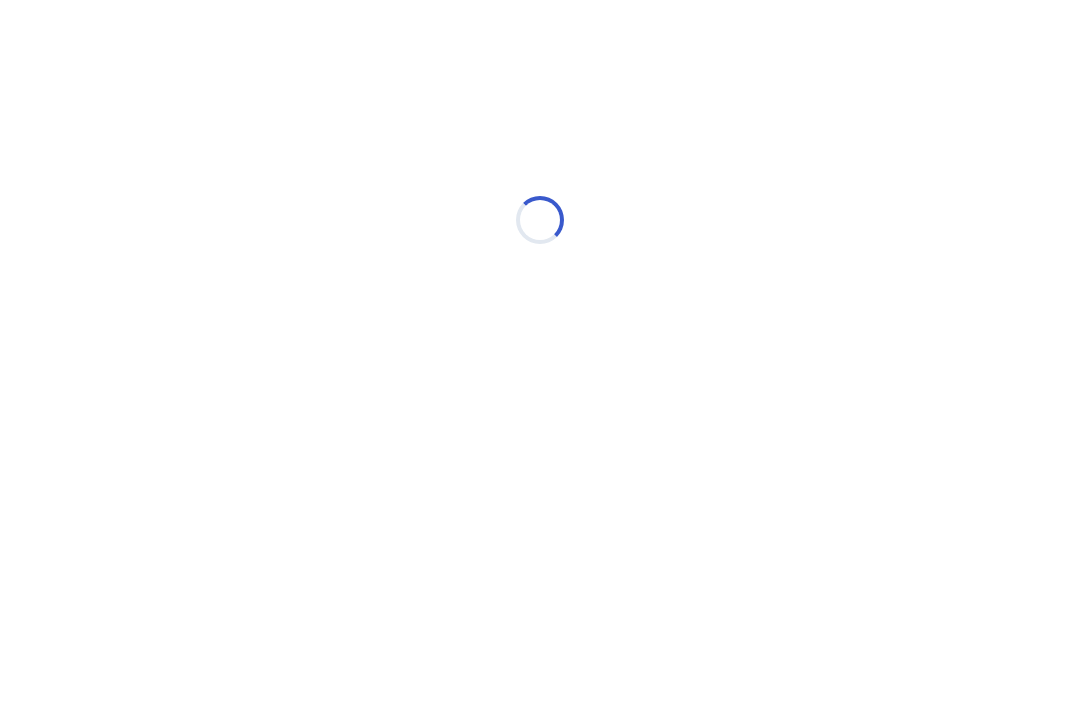 scroll, scrollTop: 0, scrollLeft: 0, axis: both 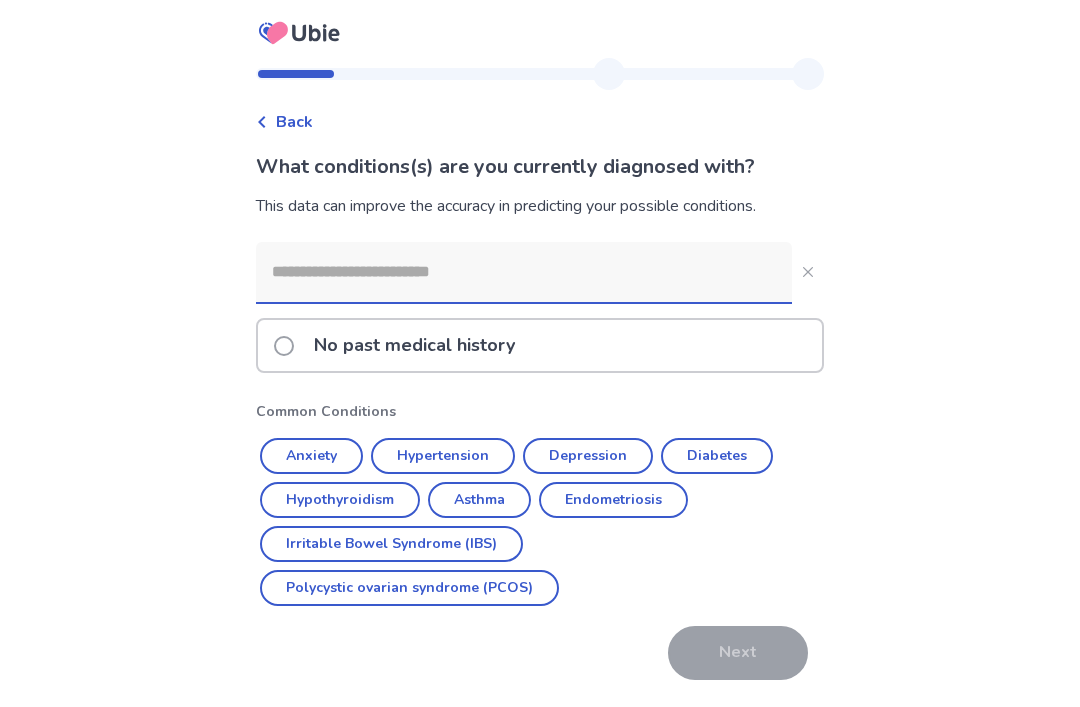click on "Depression" at bounding box center [588, 456] 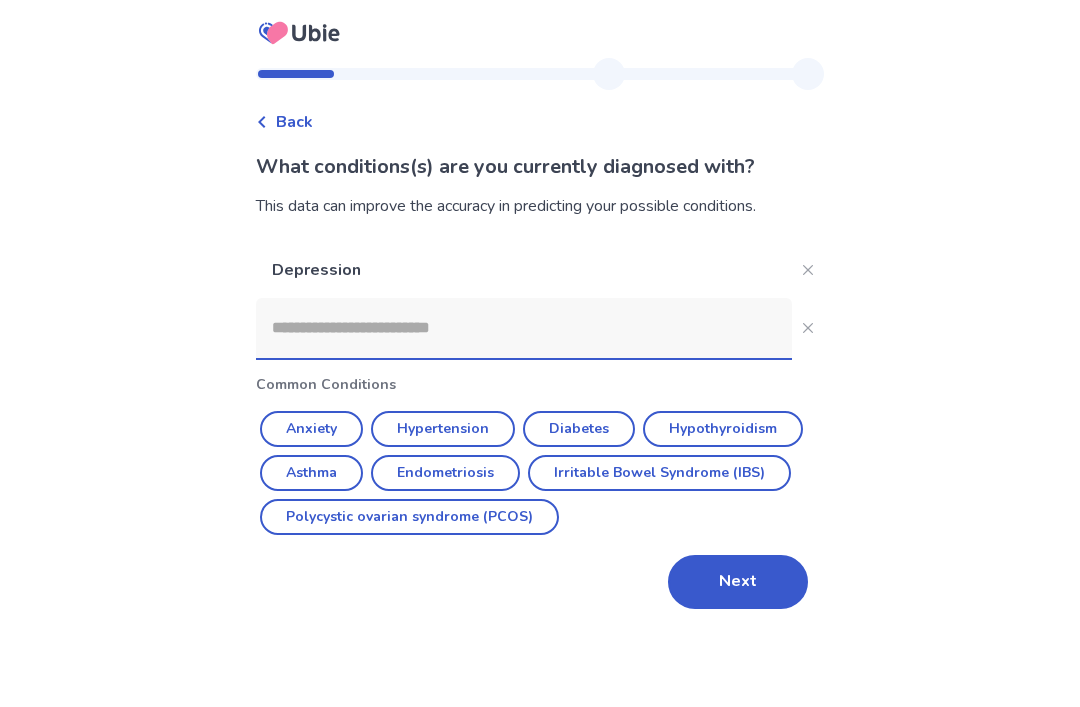 click on "Anxiety" at bounding box center (311, 429) 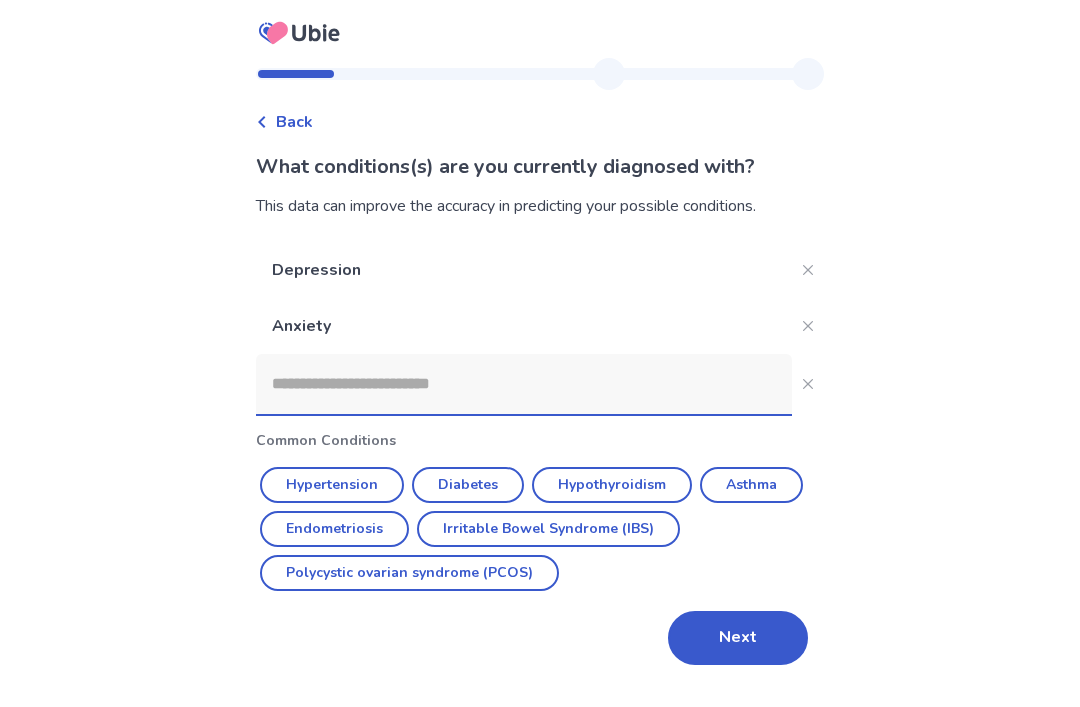 click on "Asthma" at bounding box center (751, 485) 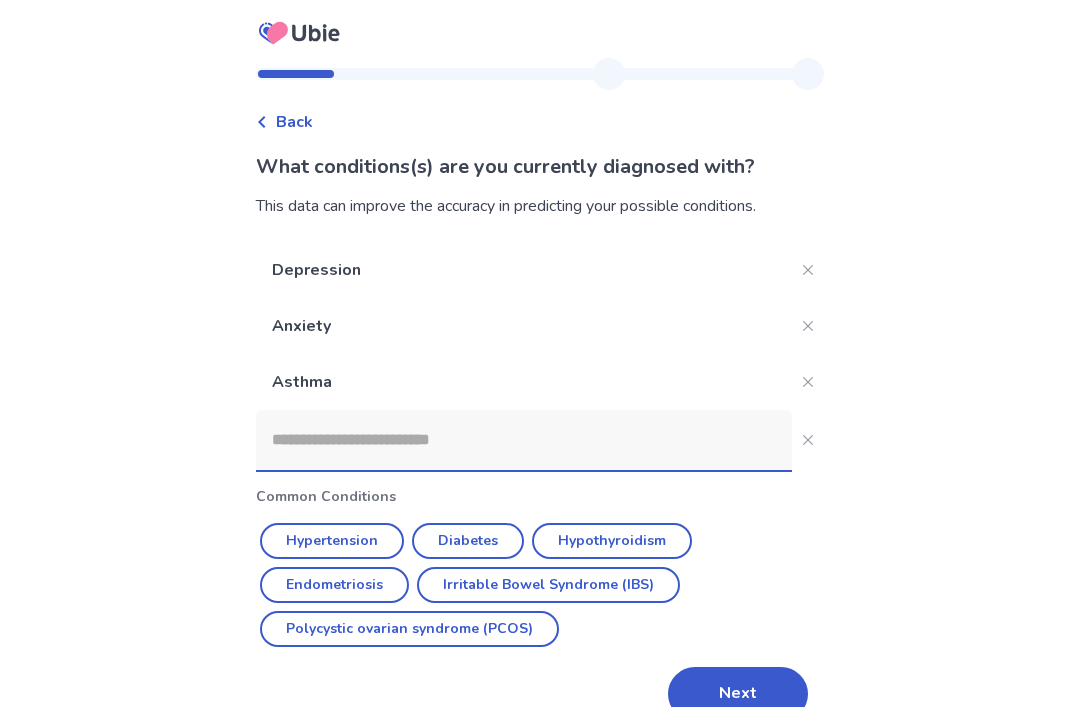 click on "Next" at bounding box center [738, 694] 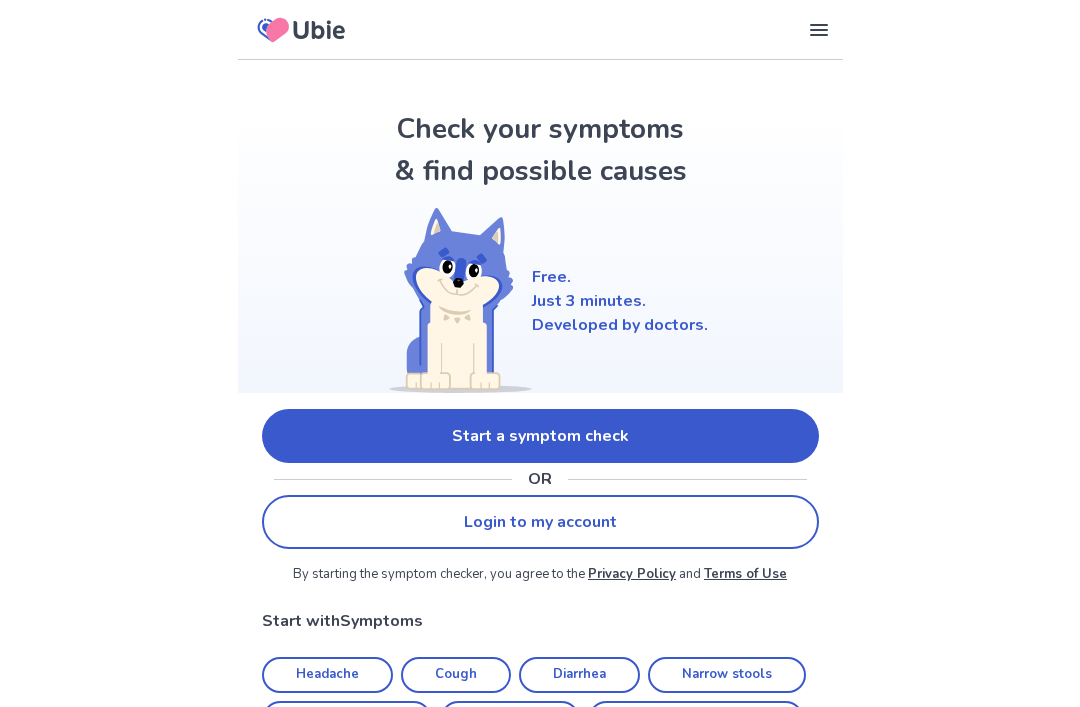 scroll, scrollTop: 0, scrollLeft: 0, axis: both 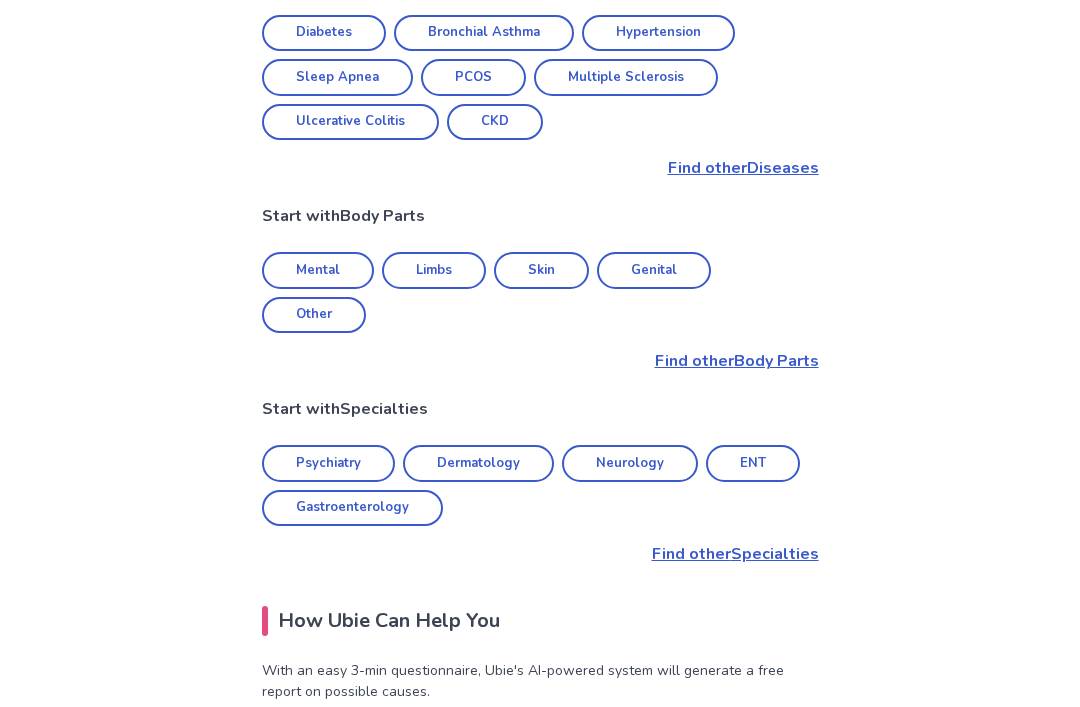 click on "Psychiatry" at bounding box center (328, 463) 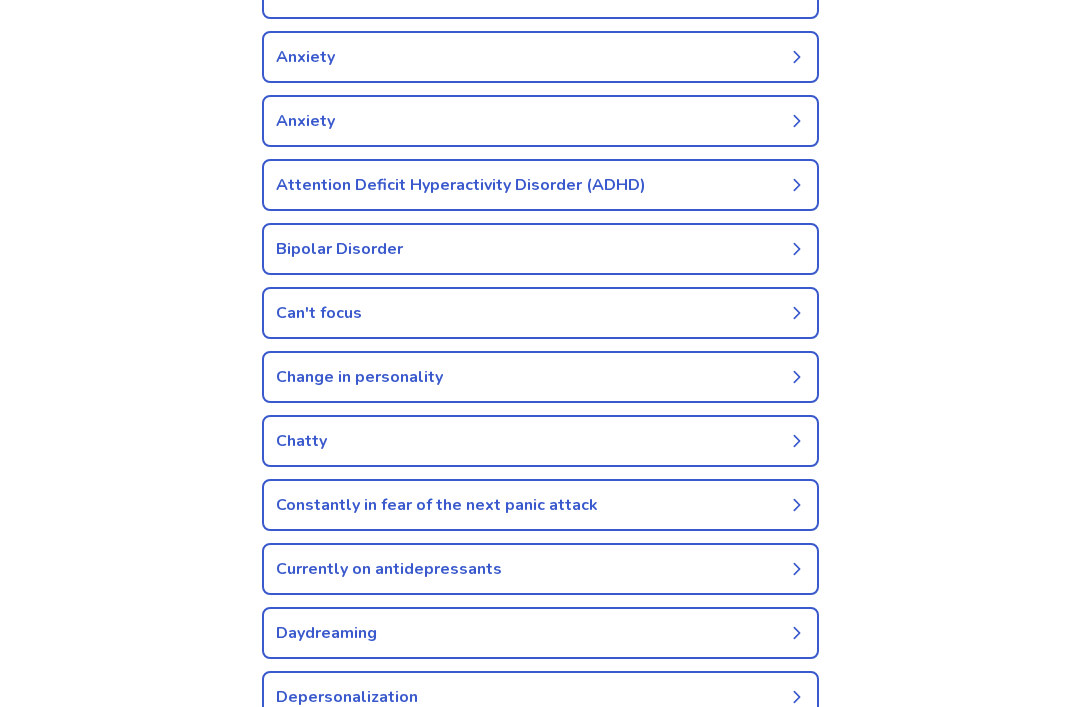 scroll, scrollTop: 743, scrollLeft: 0, axis: vertical 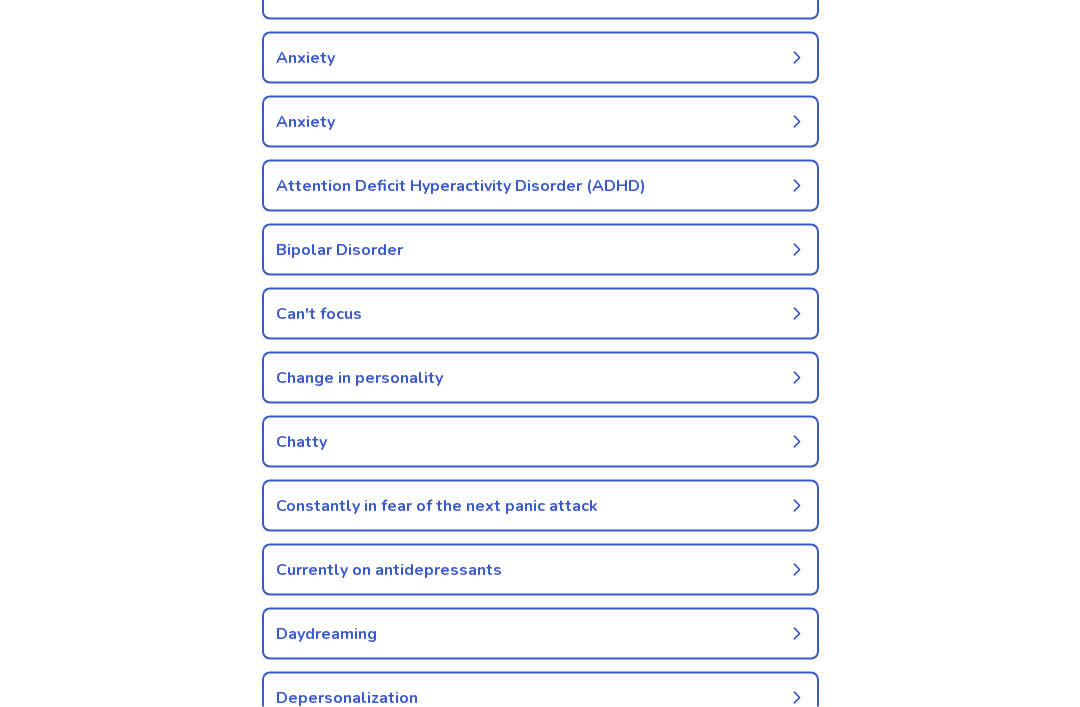 click on "Attention Deficit Hyperactivity Disorder (ADHD)" at bounding box center [540, 186] 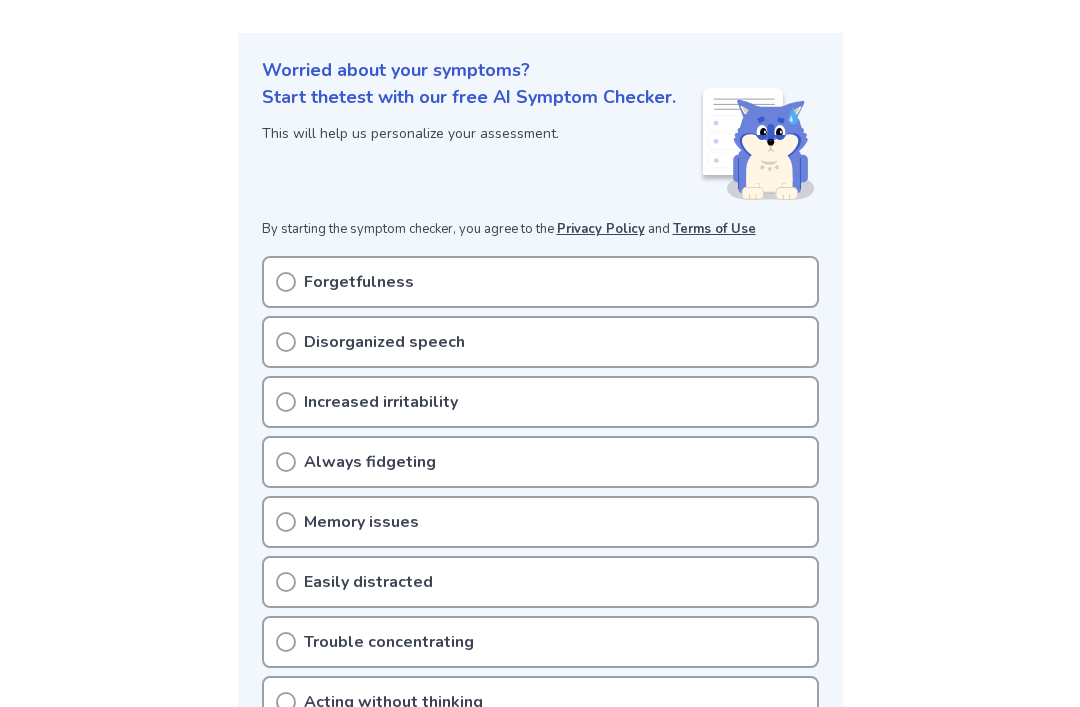 scroll, scrollTop: 246, scrollLeft: 0, axis: vertical 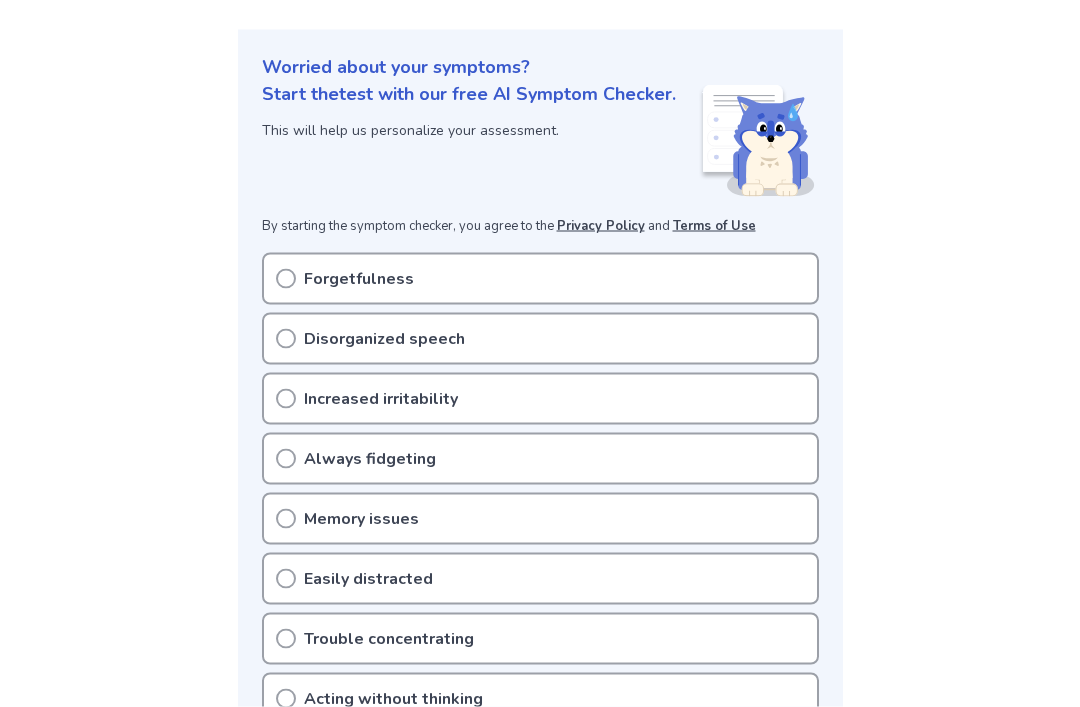 click 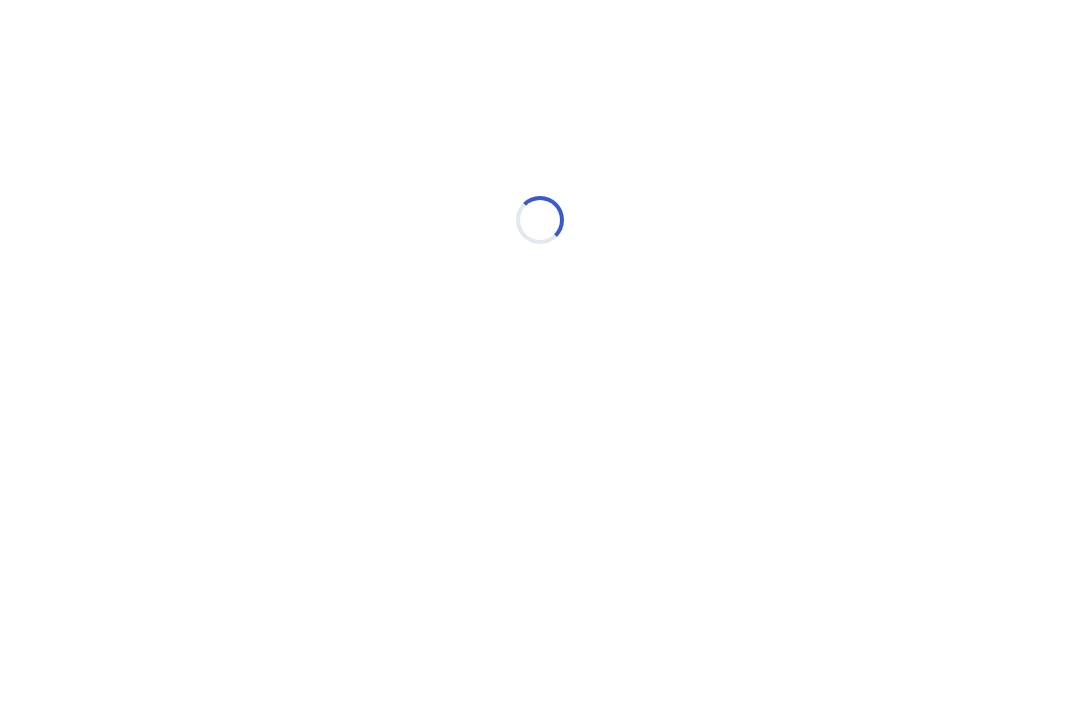 scroll, scrollTop: 3, scrollLeft: 0, axis: vertical 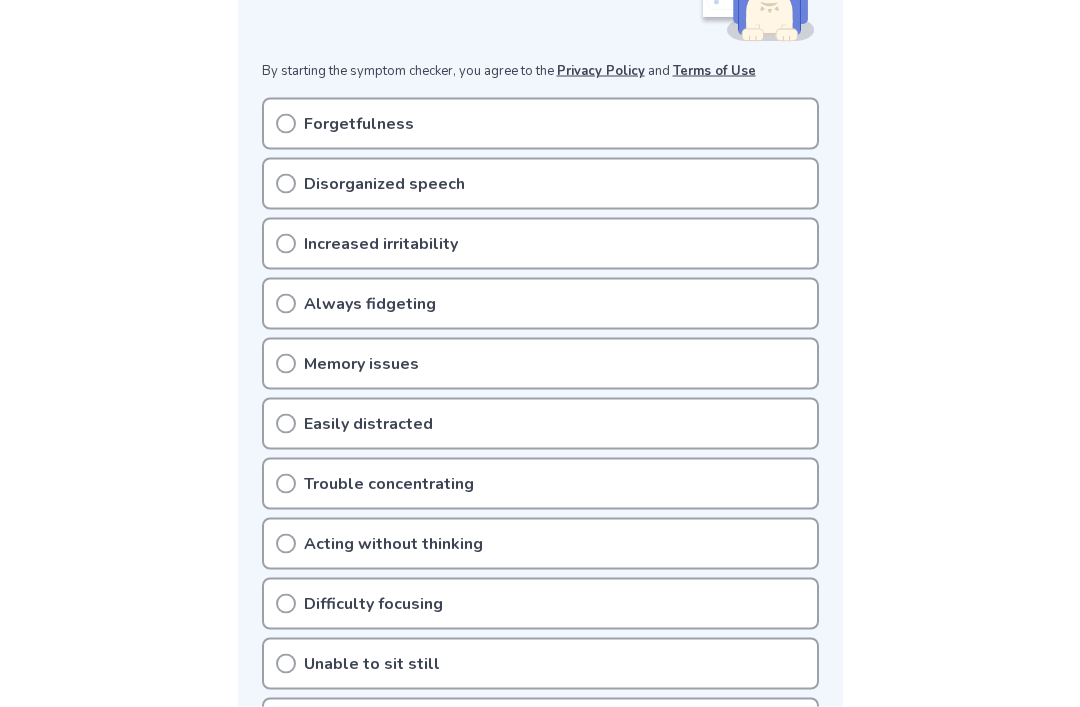 click on "Forgetfulness" at bounding box center [540, 124] 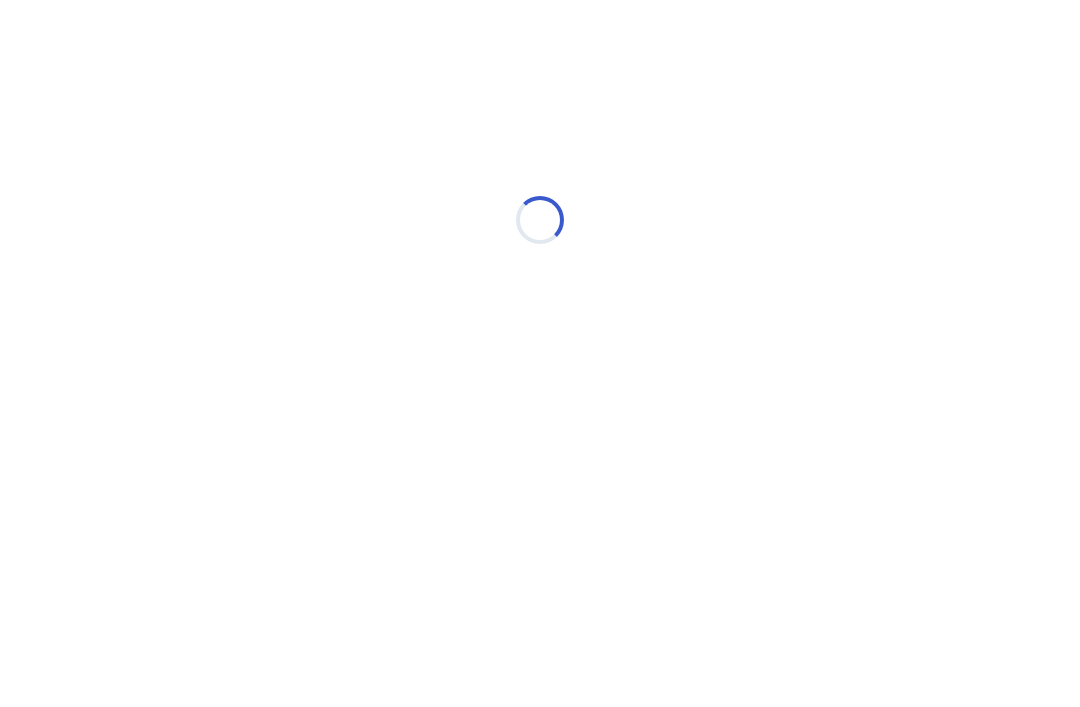 scroll, scrollTop: 0, scrollLeft: 0, axis: both 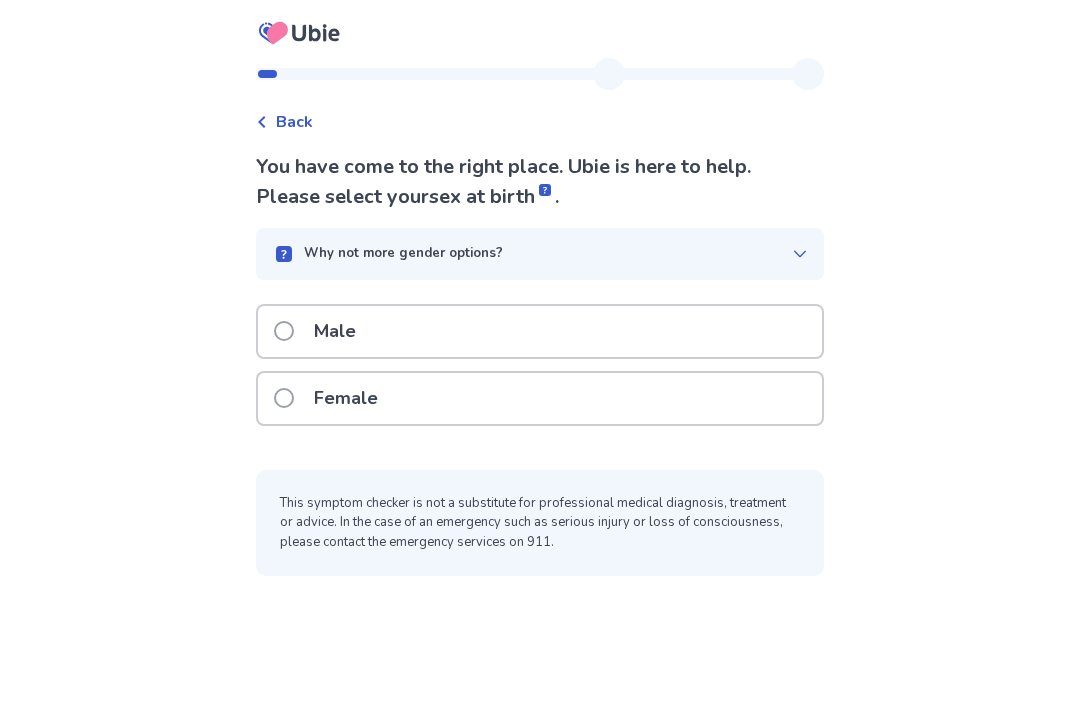 click at bounding box center (284, 398) 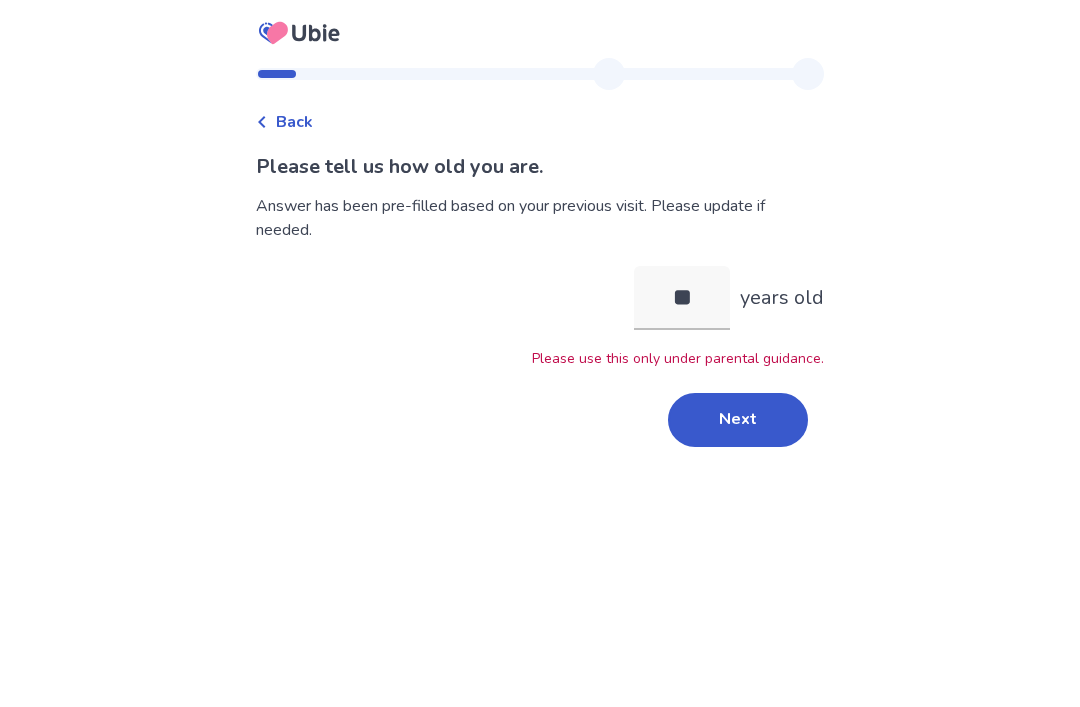 click on "Next" at bounding box center (738, 420) 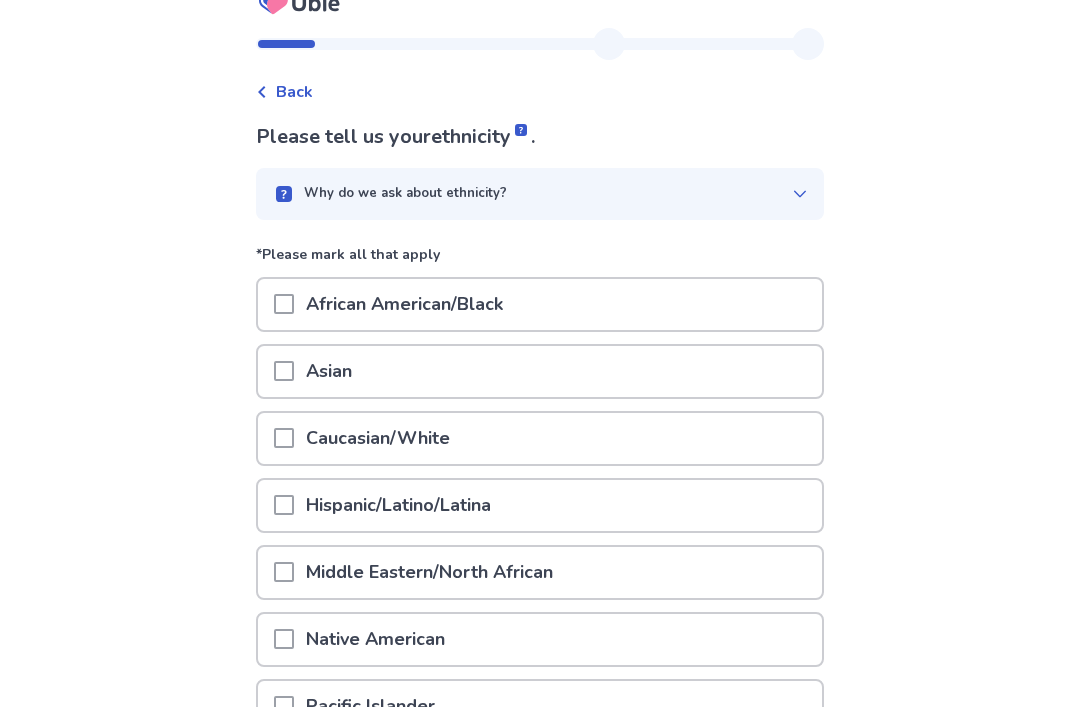 click at bounding box center (284, 506) 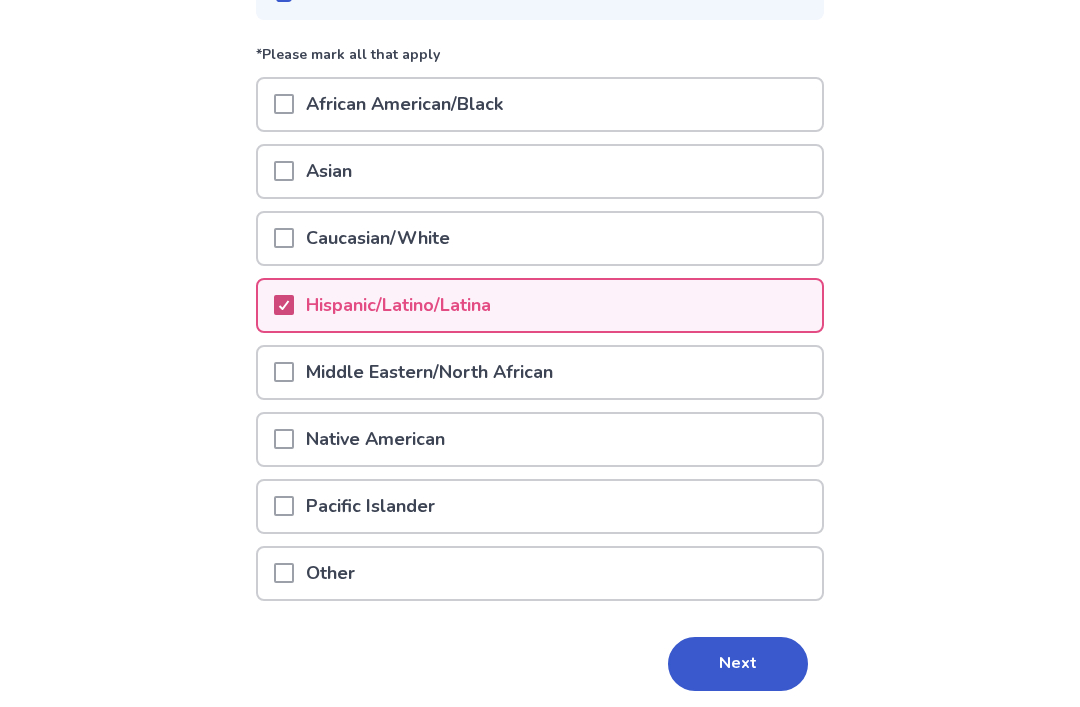scroll, scrollTop: 237, scrollLeft: 0, axis: vertical 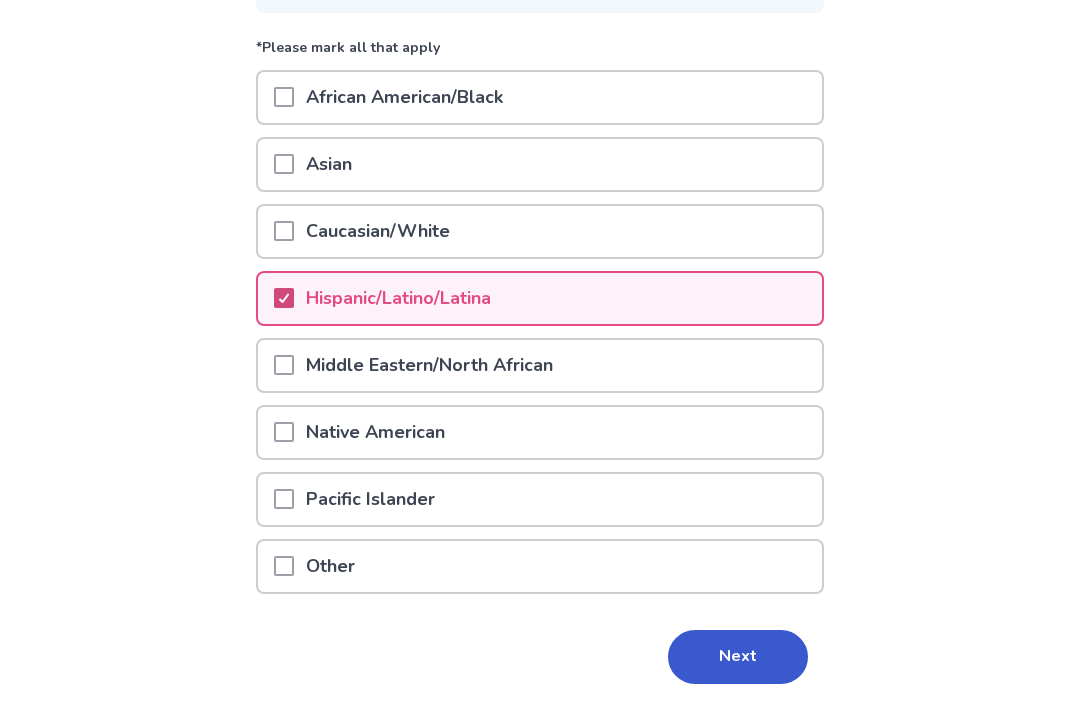 click on "Next" at bounding box center (738, 657) 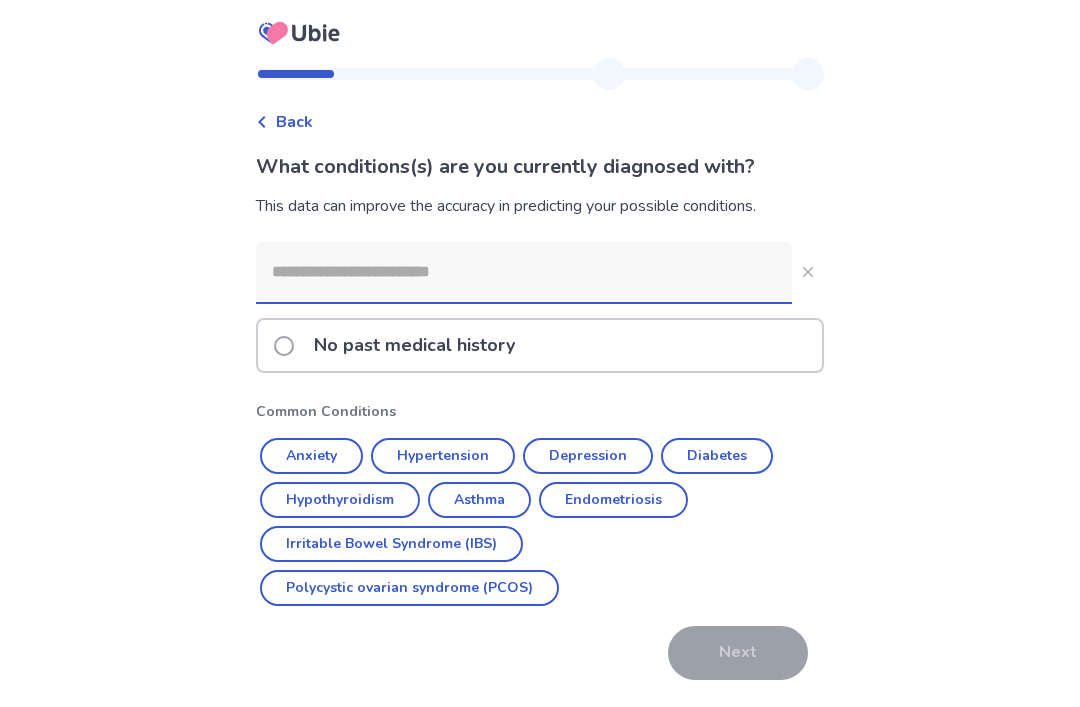 scroll, scrollTop: 64, scrollLeft: 0, axis: vertical 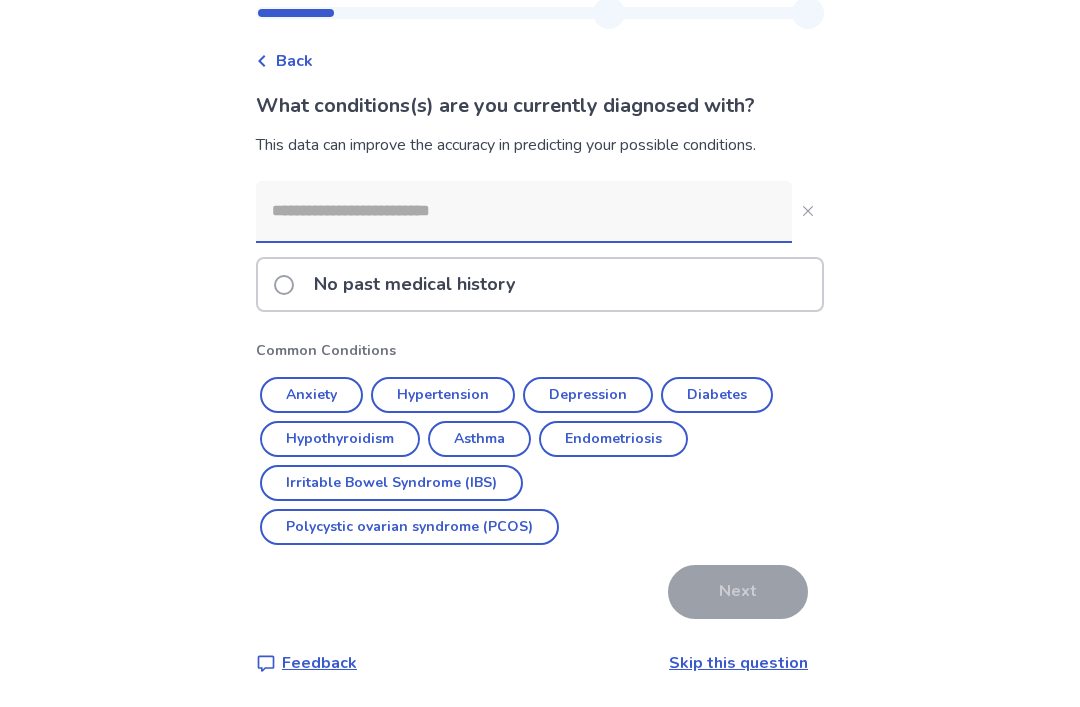 click on "Anxiety" at bounding box center (311, 395) 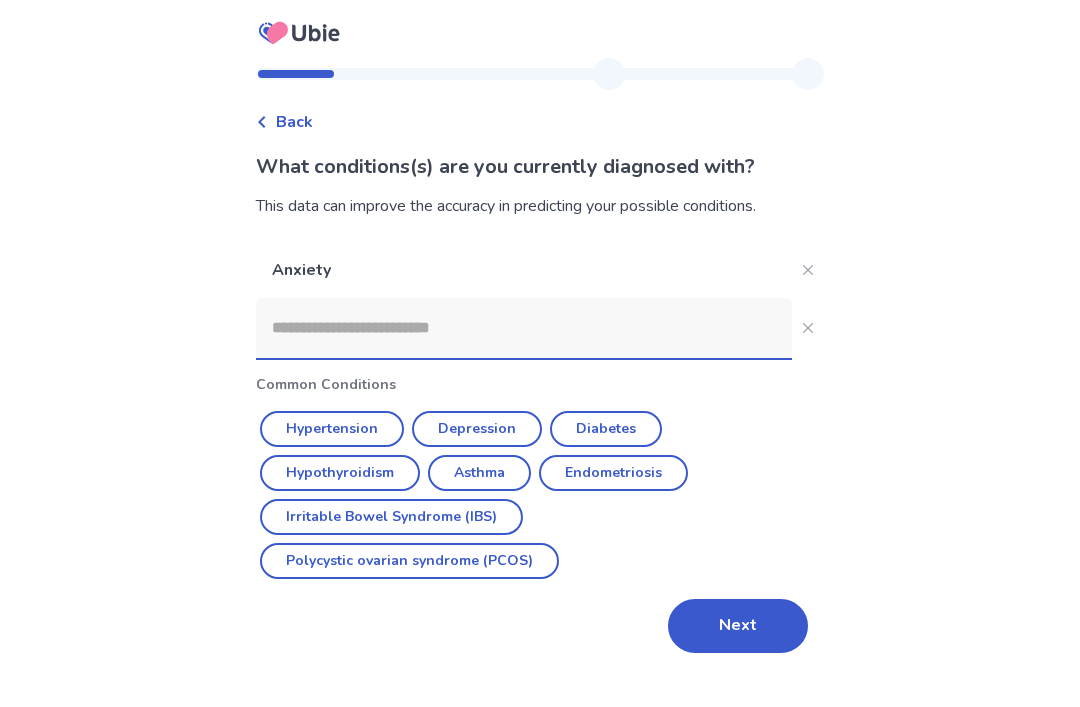 click on "Depression" at bounding box center [477, 429] 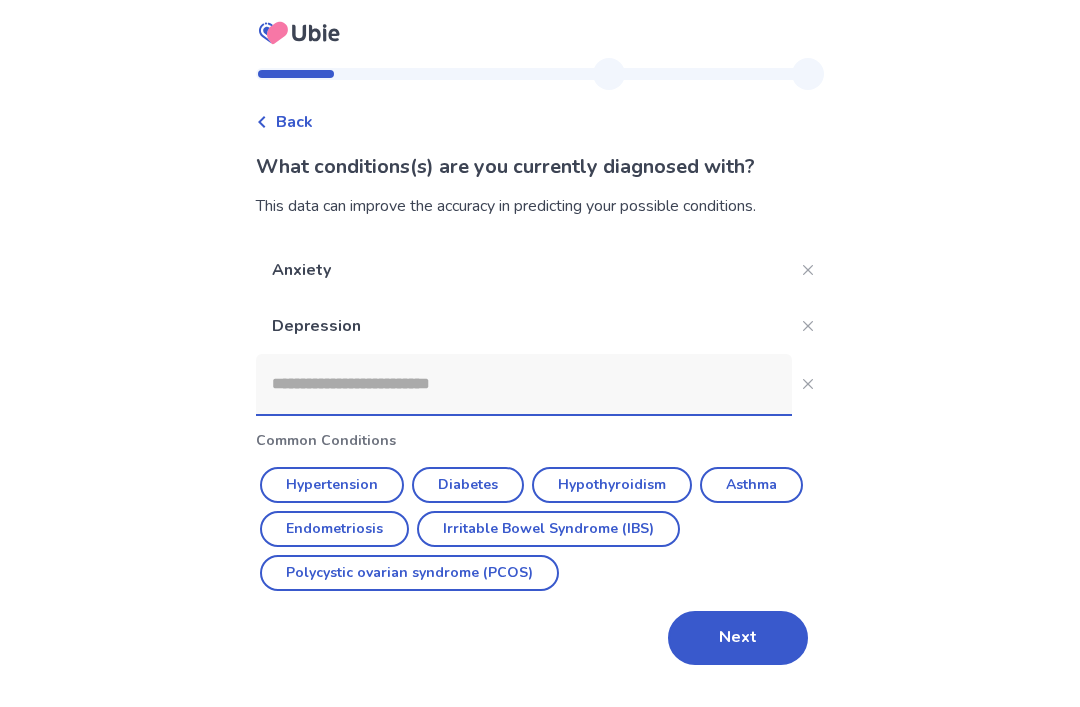 click on "Asthma" at bounding box center (751, 485) 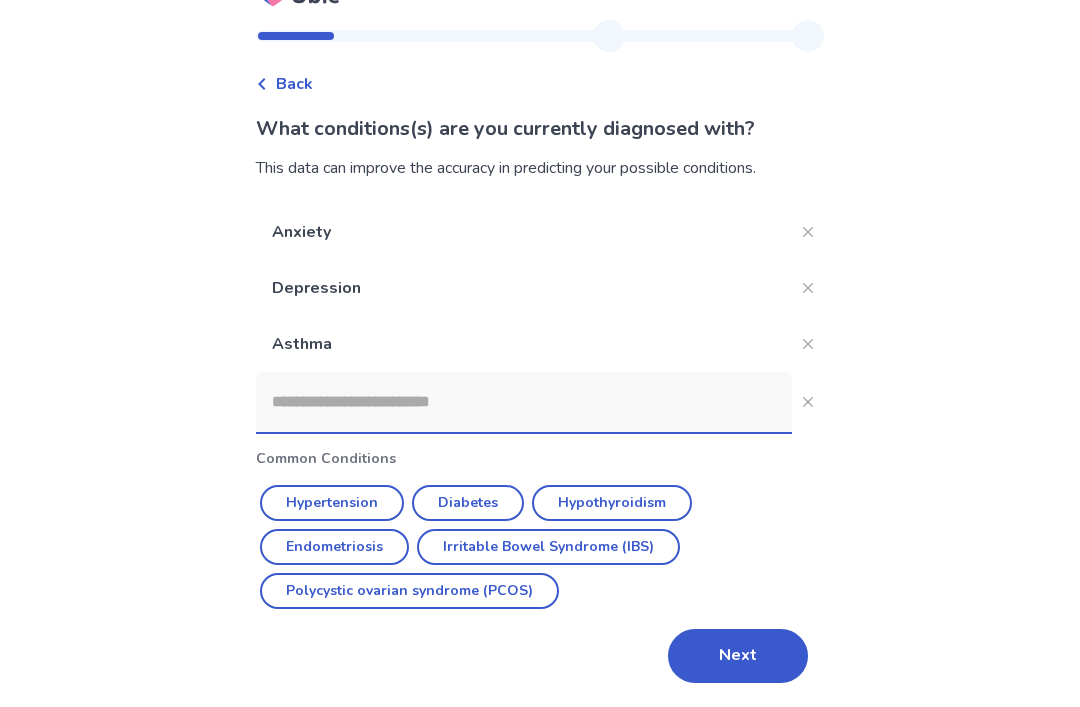 click on "Next" at bounding box center [738, 656] 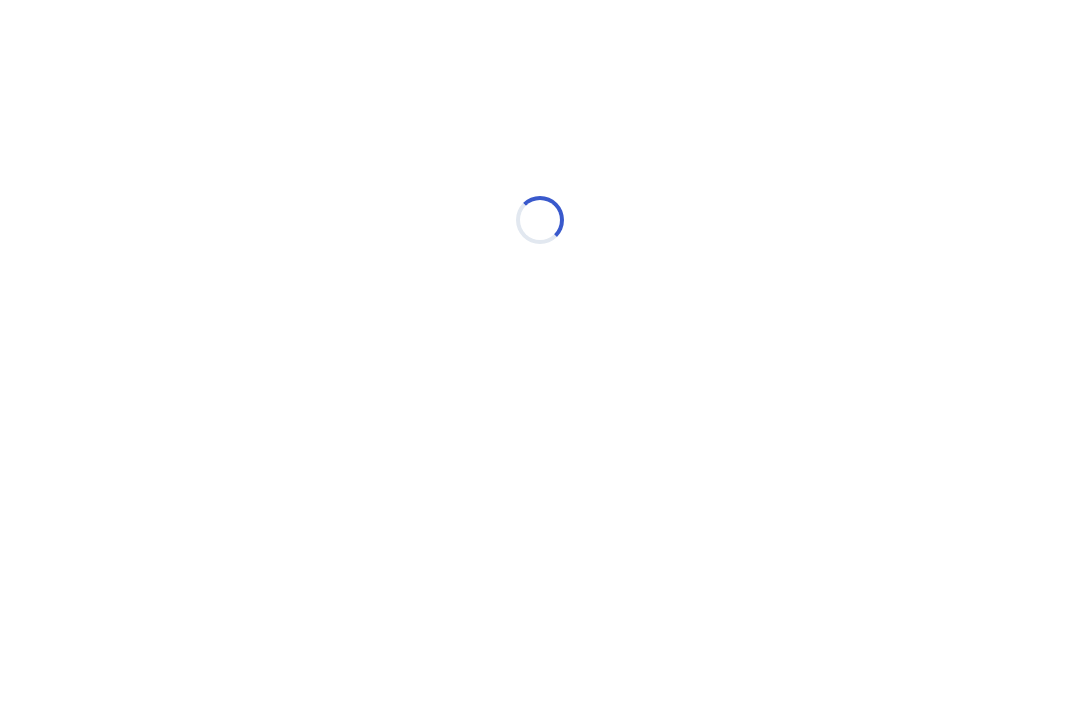 scroll, scrollTop: 0, scrollLeft: 0, axis: both 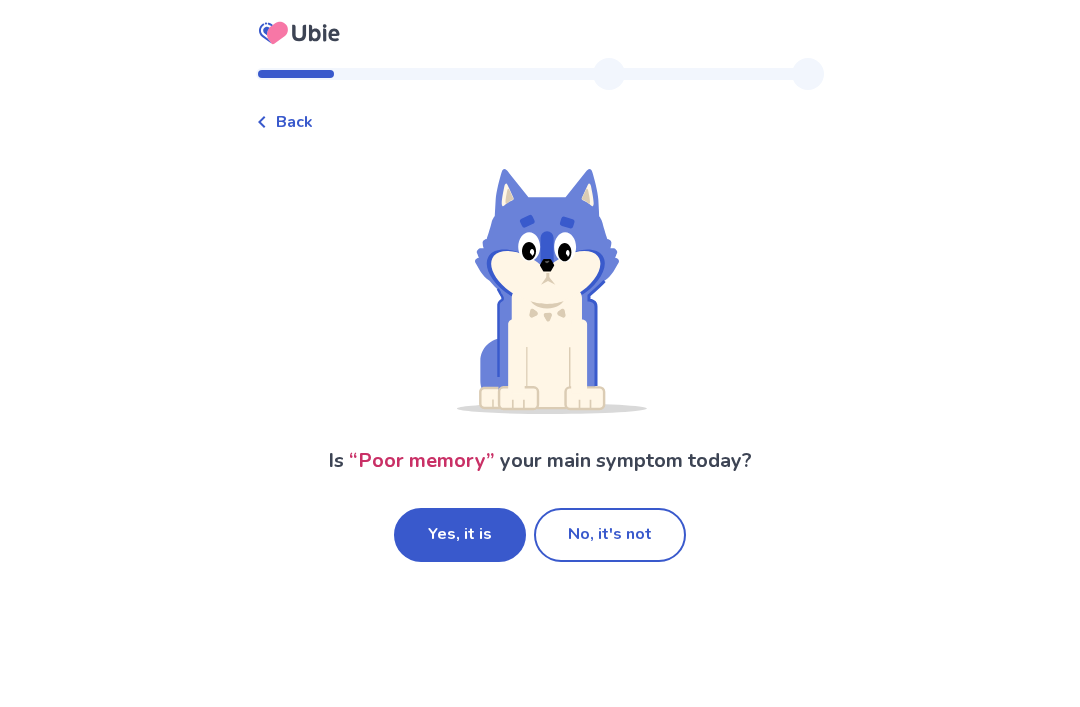 click on "Yes, it is" at bounding box center [460, 535] 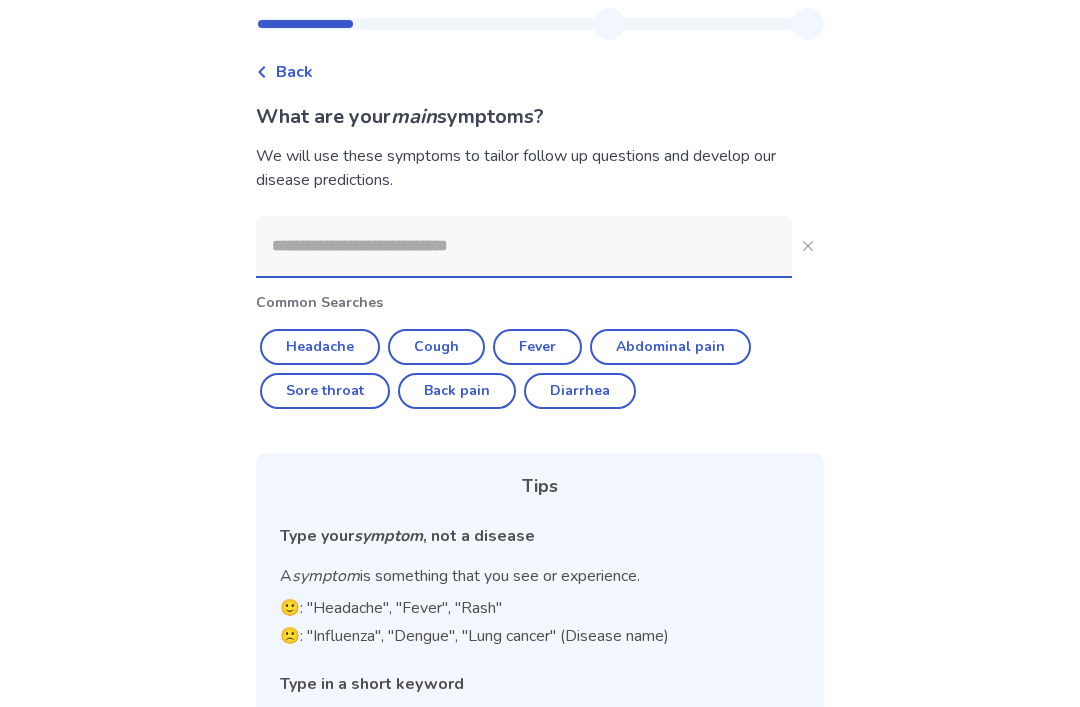 scroll, scrollTop: 0, scrollLeft: 0, axis: both 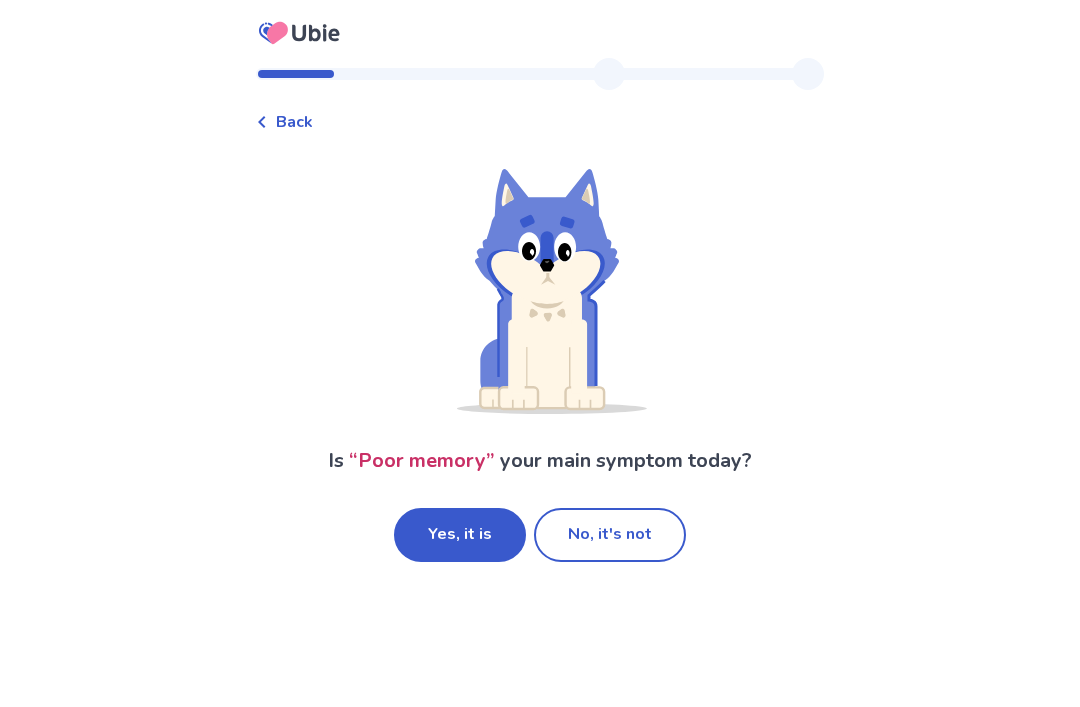 click on "Yes, it is" at bounding box center (460, 535) 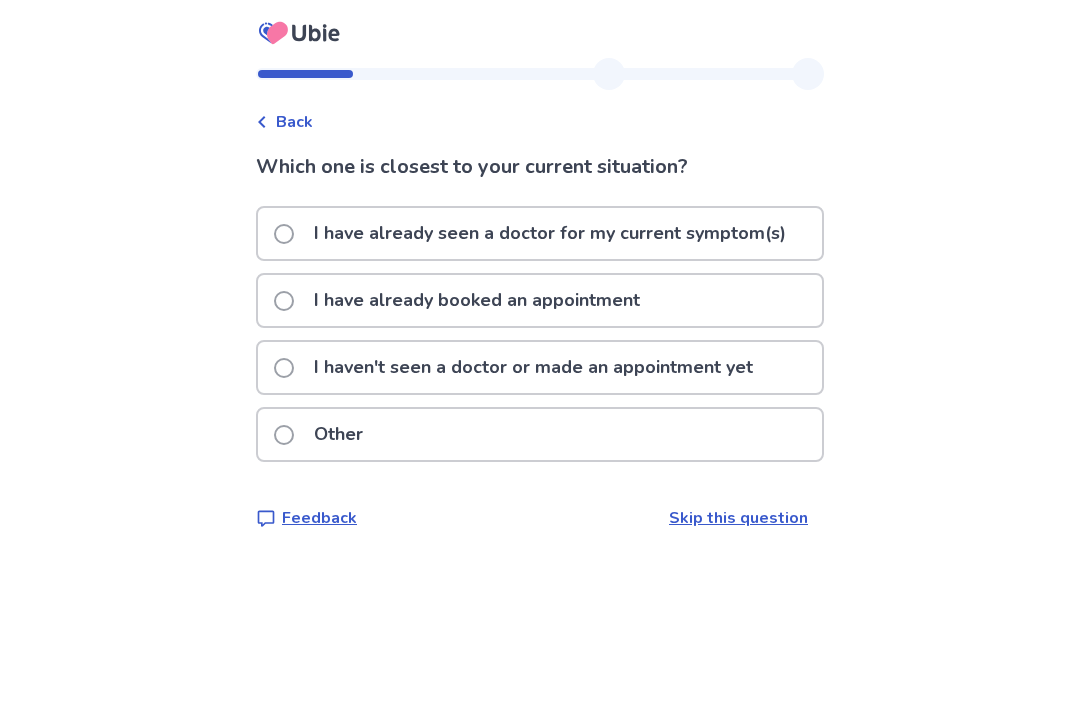 click on "I haven't seen a doctor or made an appointment yet" at bounding box center [519, 367] 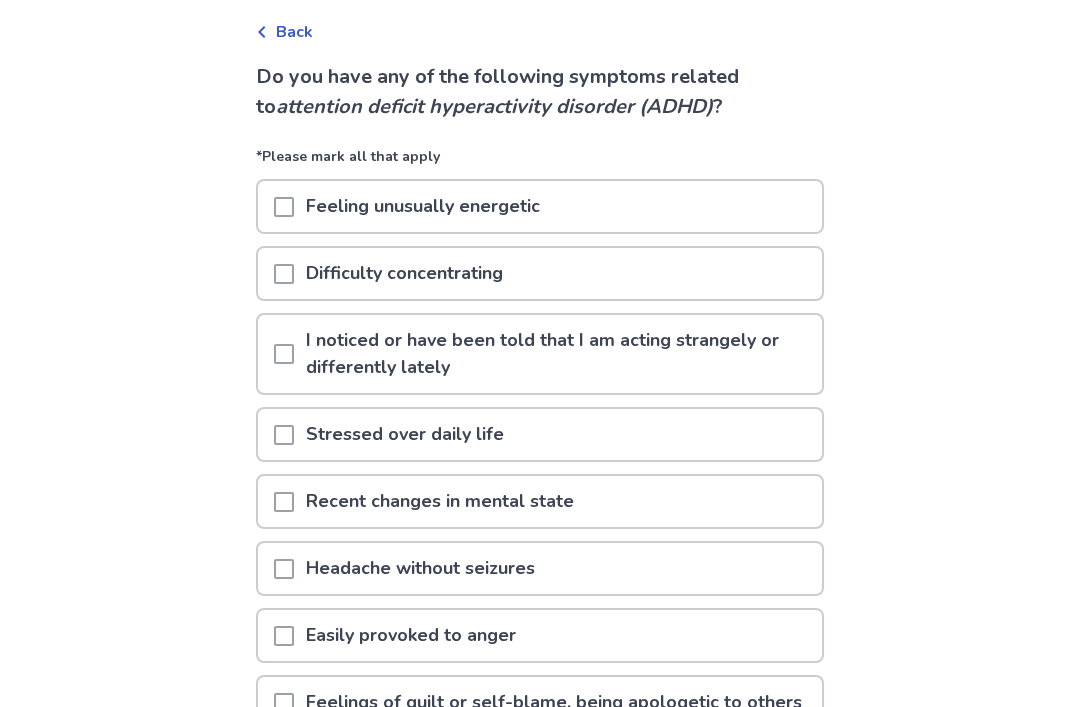 click at bounding box center [284, 275] 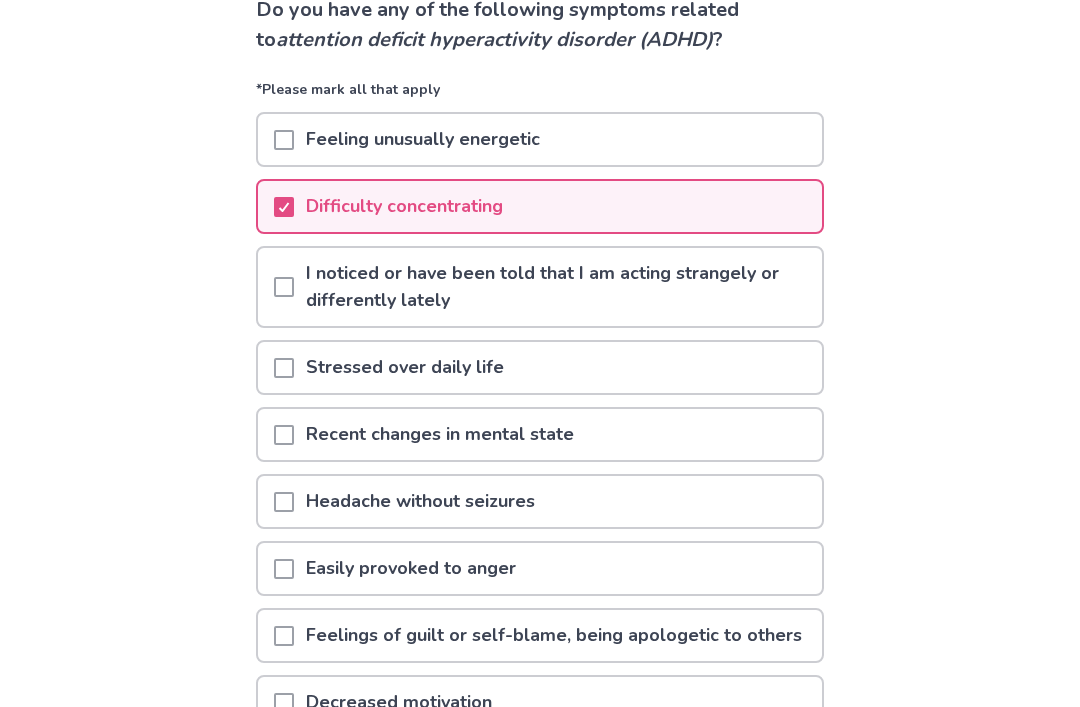 click at bounding box center [284, 288] 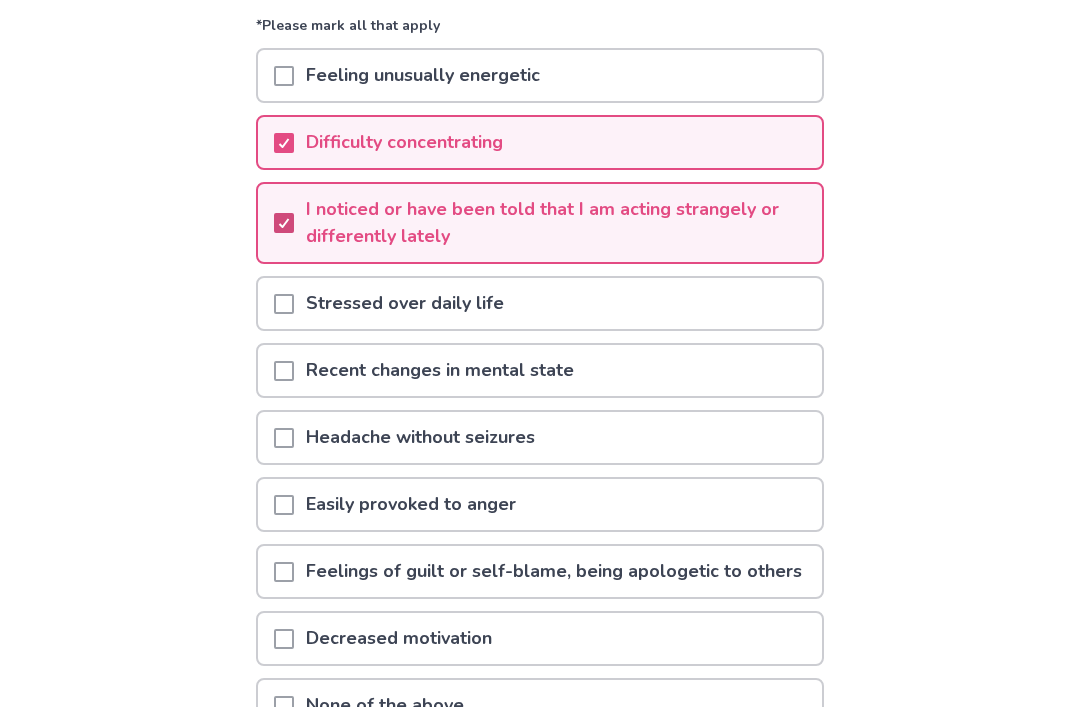 click at bounding box center [284, 305] 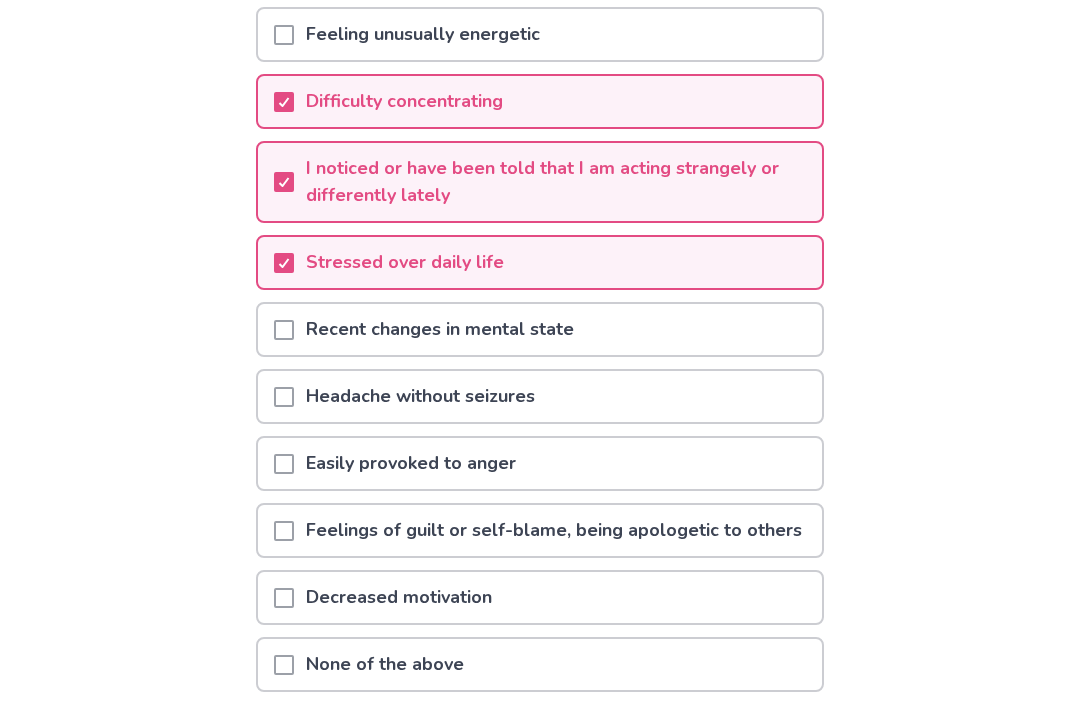 click at bounding box center (284, 331) 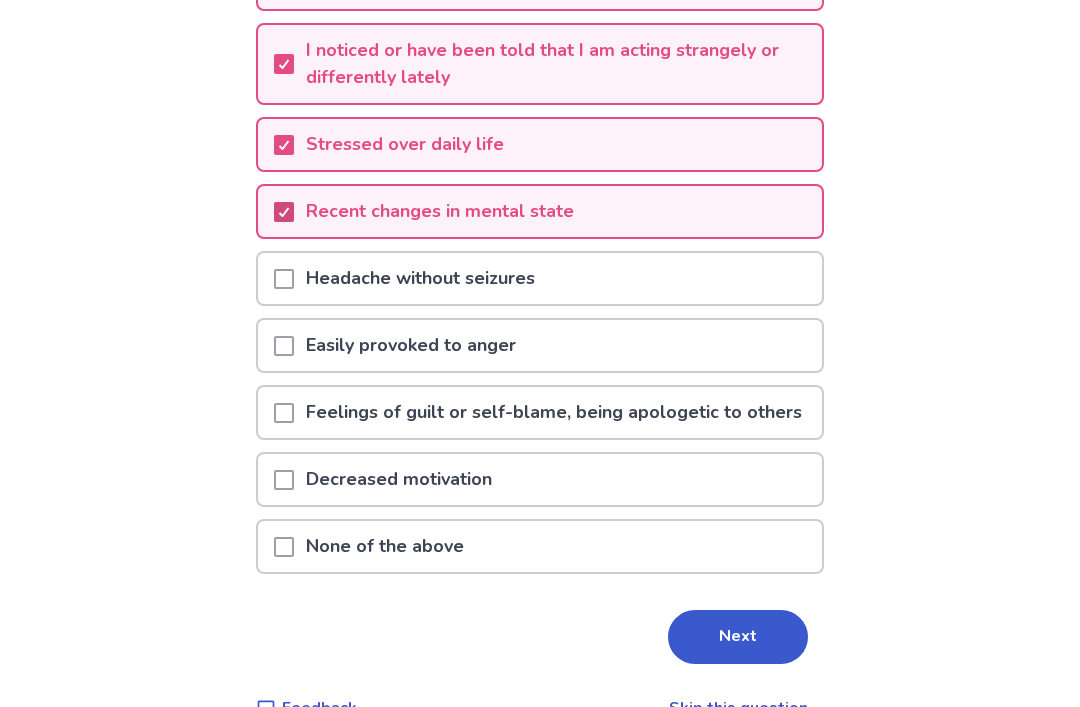 scroll, scrollTop: 381, scrollLeft: 0, axis: vertical 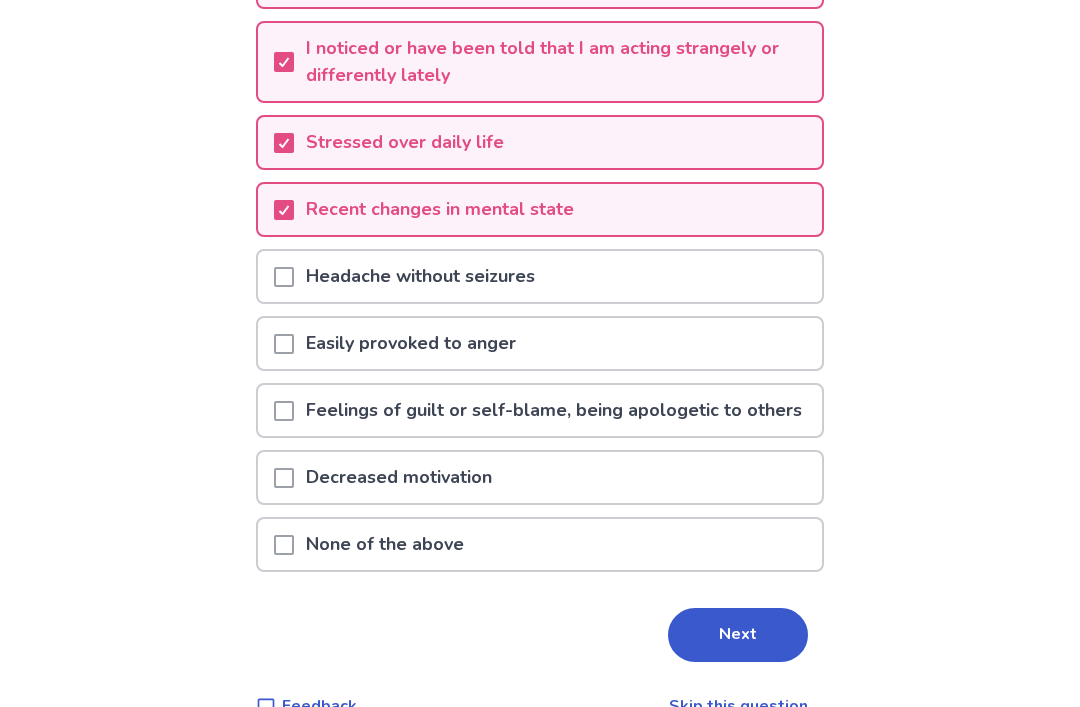 click at bounding box center (284, 345) 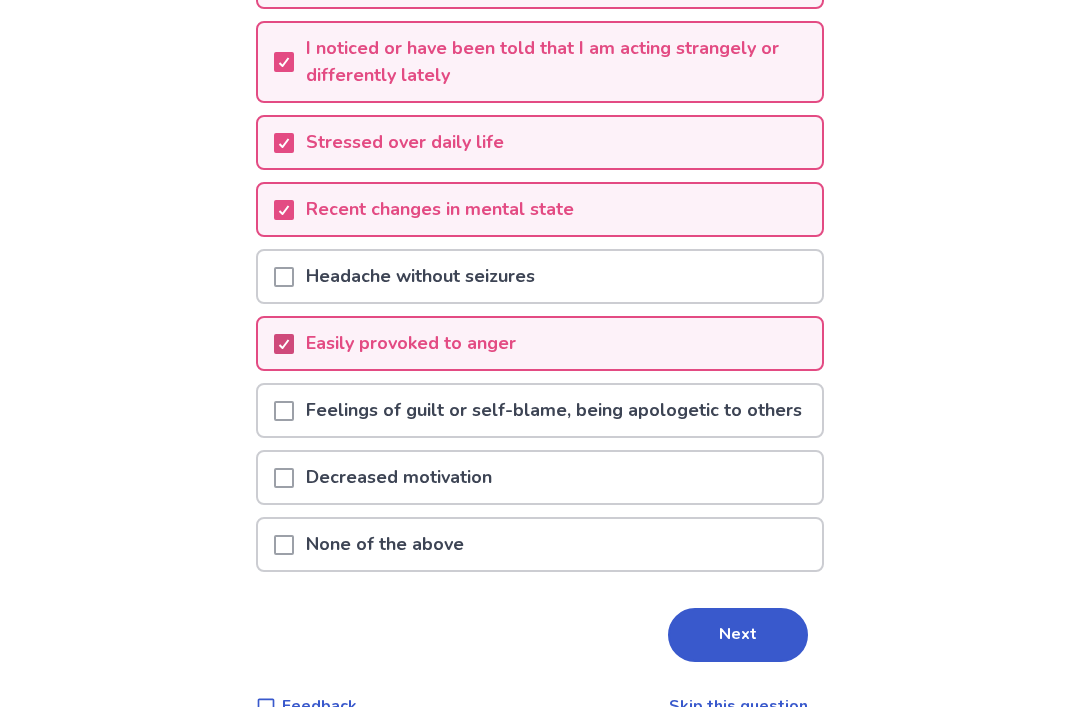 click at bounding box center [284, 344] 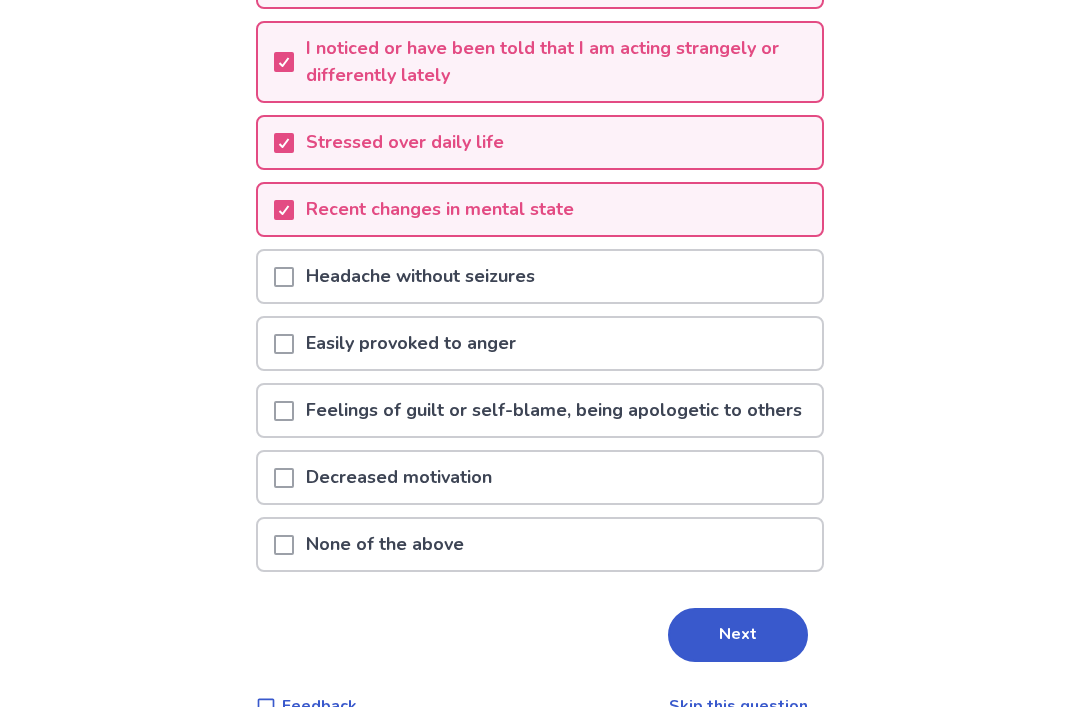 click at bounding box center (284, 411) 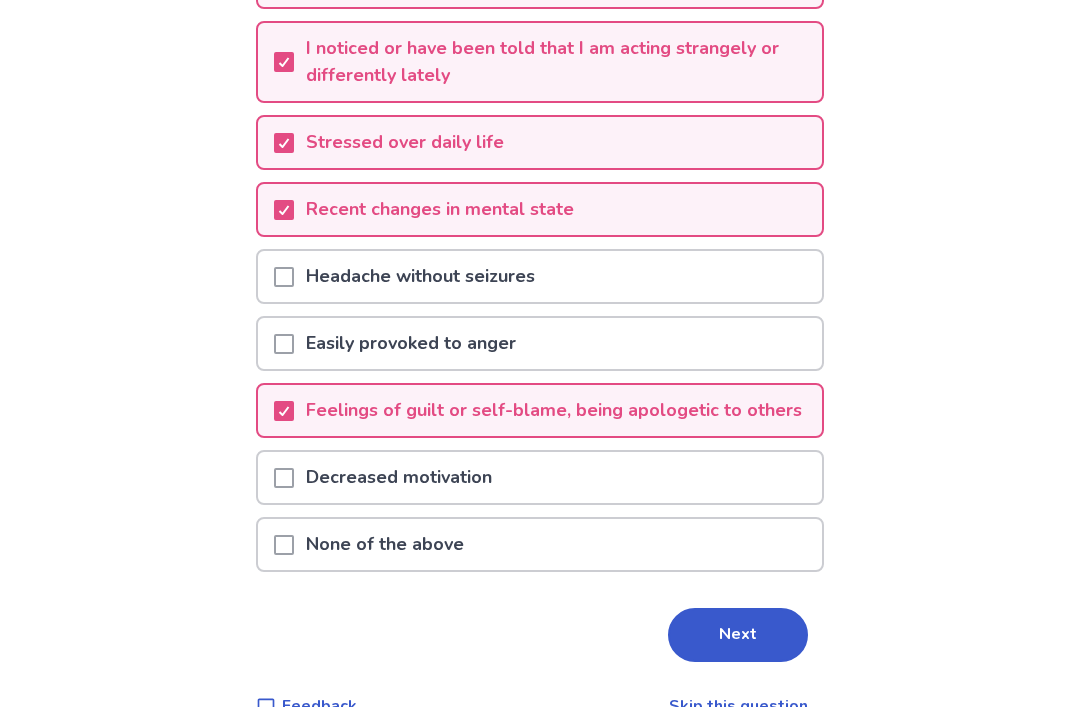click at bounding box center [284, 477] 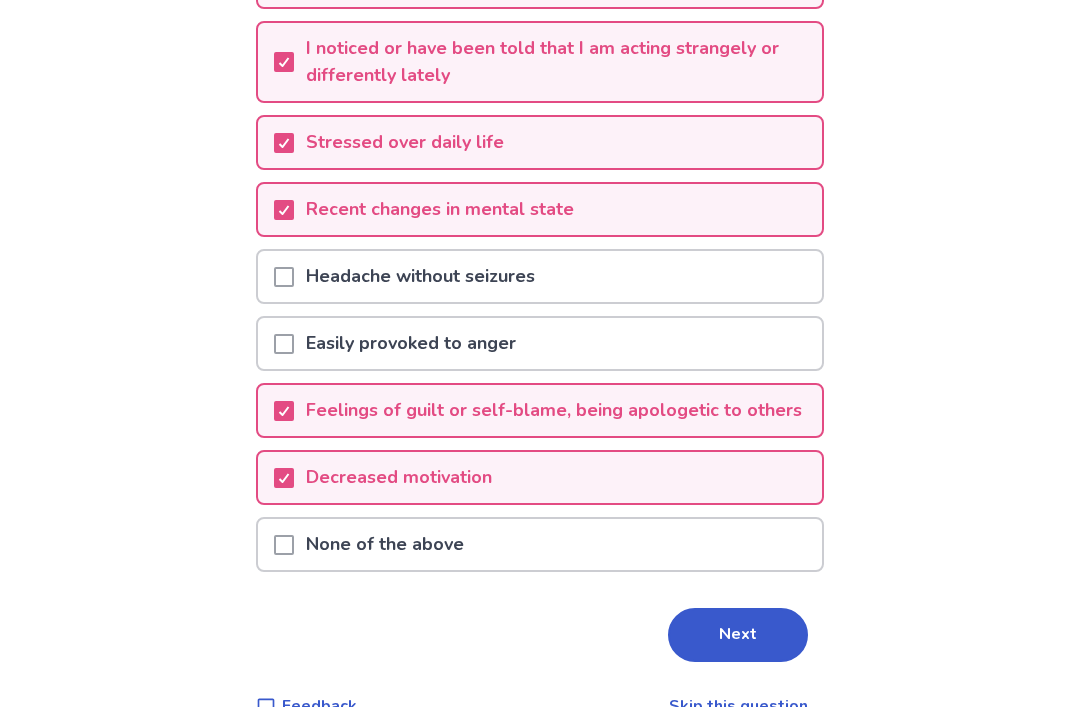 click on "Next" at bounding box center [738, 635] 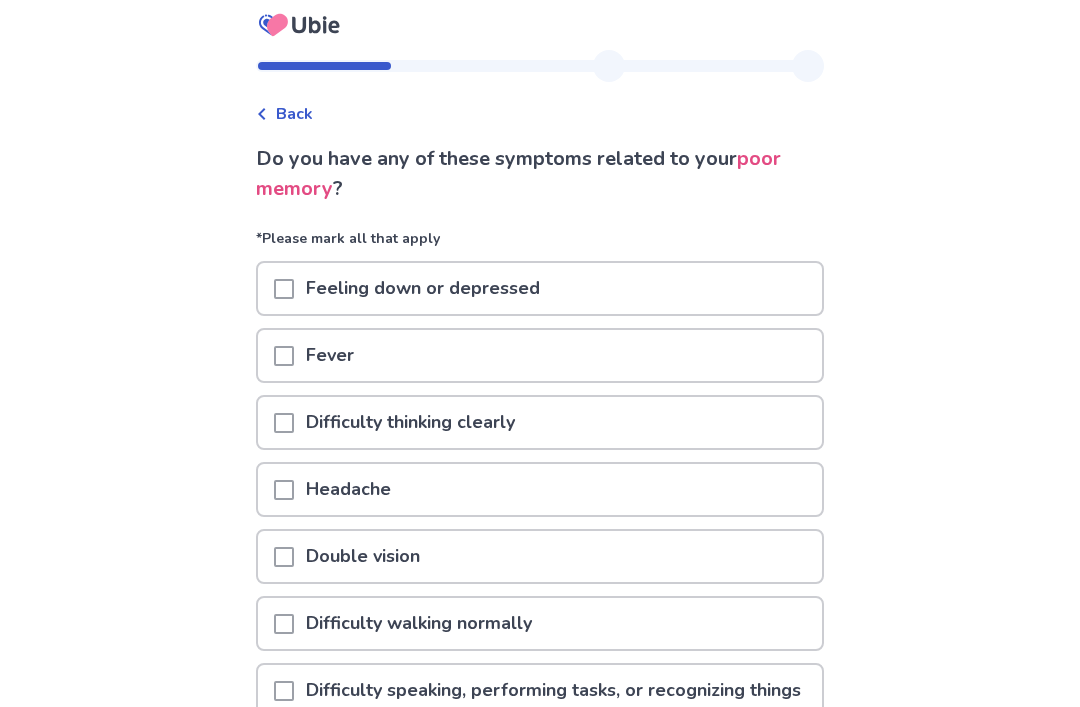scroll, scrollTop: 10, scrollLeft: 0, axis: vertical 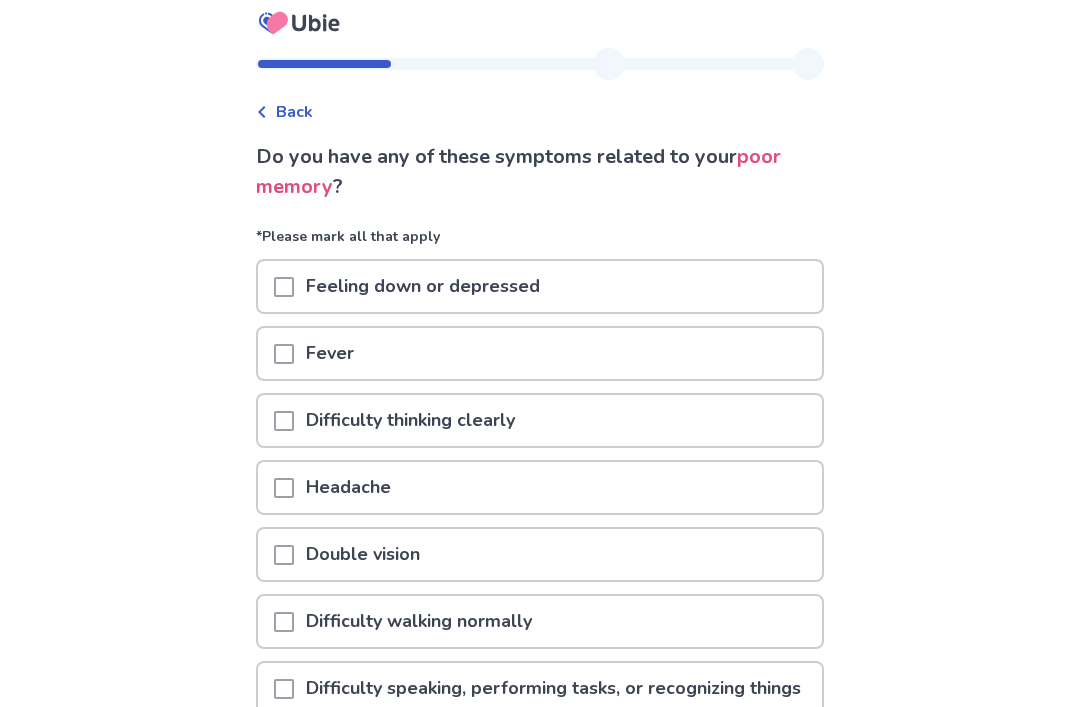 click at bounding box center (284, 287) 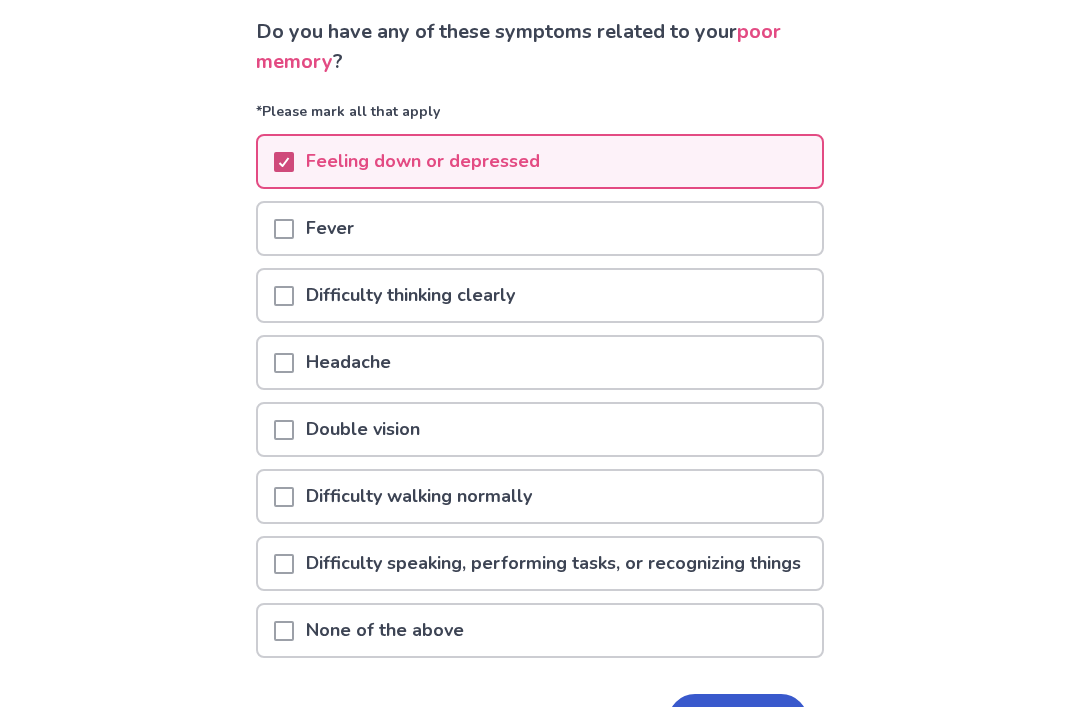 scroll, scrollTop: 136, scrollLeft: 0, axis: vertical 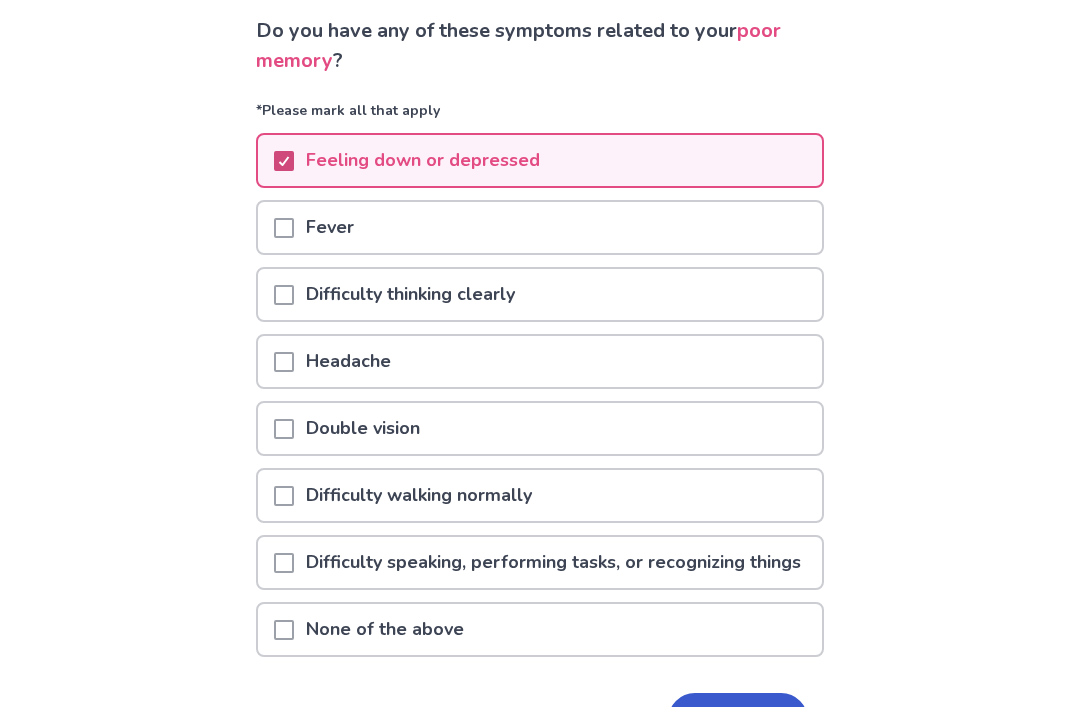 click at bounding box center (284, 294) 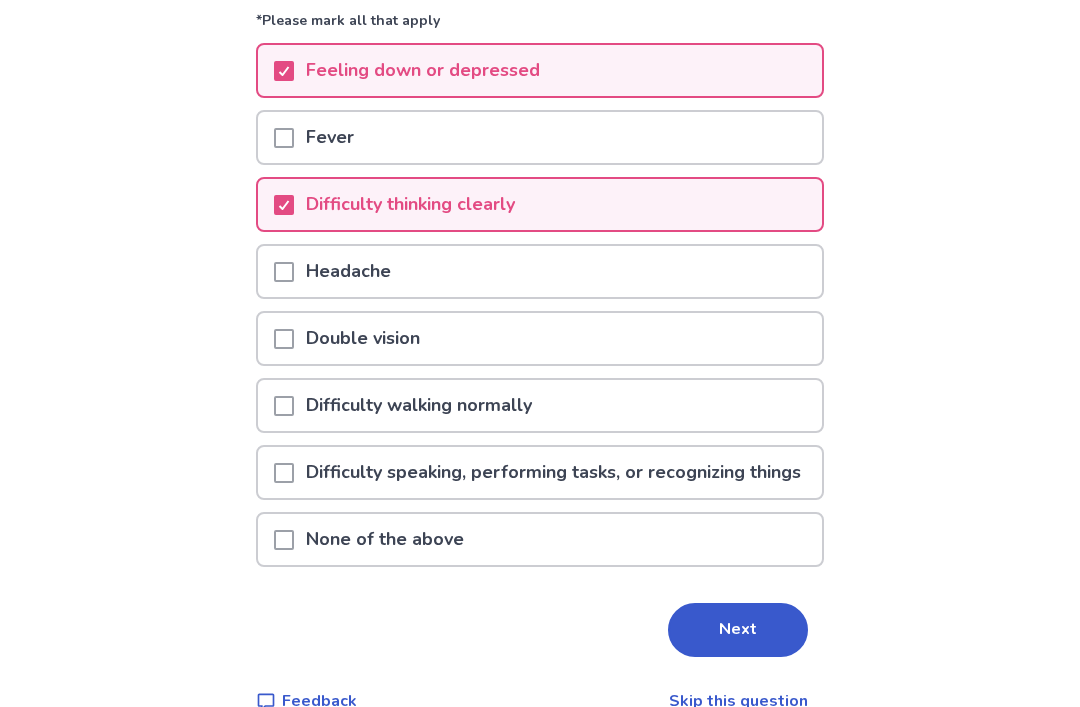 scroll, scrollTop: 227, scrollLeft: 0, axis: vertical 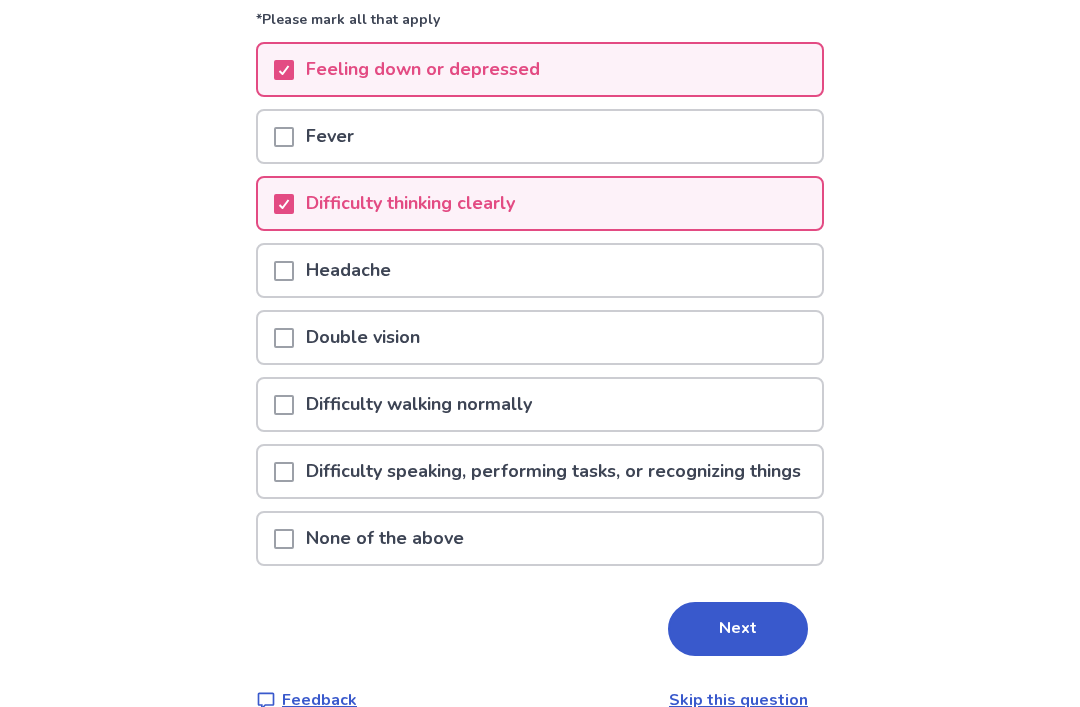 click on "Difficulty speaking, performing tasks, or recognizing things" at bounding box center [540, 471] 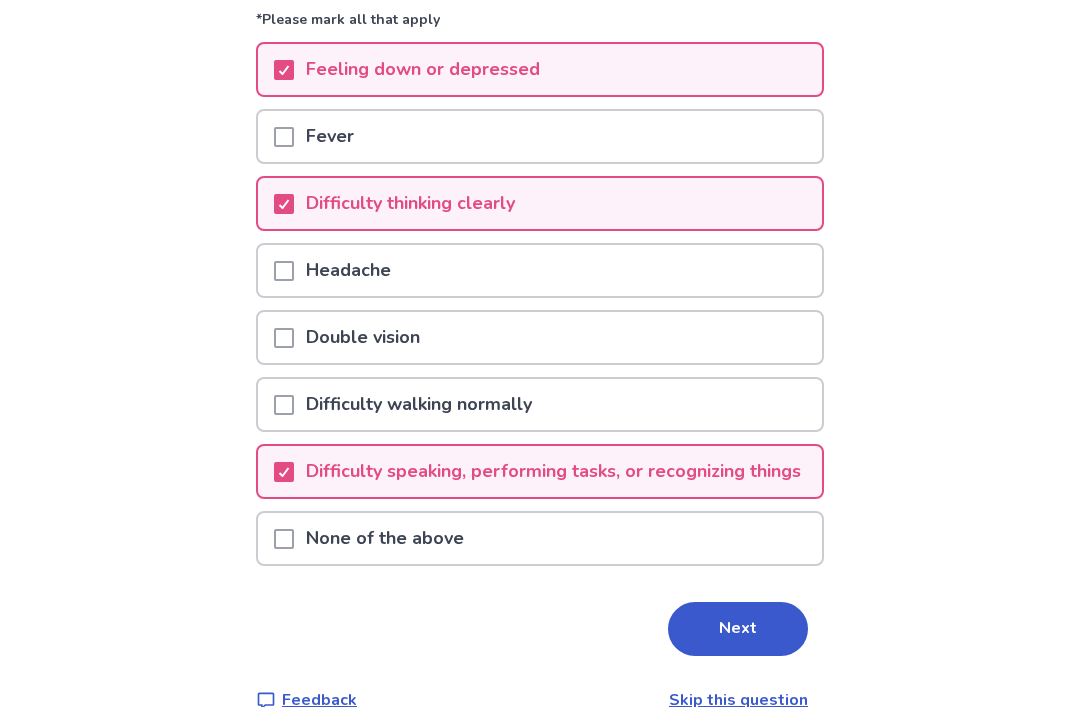 click on "Do you have any of these symptoms related to your  poor memory ? *Please mark all that apply Feeling down or depressed Fever Difficulty thinking clearly Headache Double vision Difficulty walking normally Difficulty speaking, performing tasks, or recognizing things None of the above Next Feedback Skip this question" at bounding box center [540, 318] 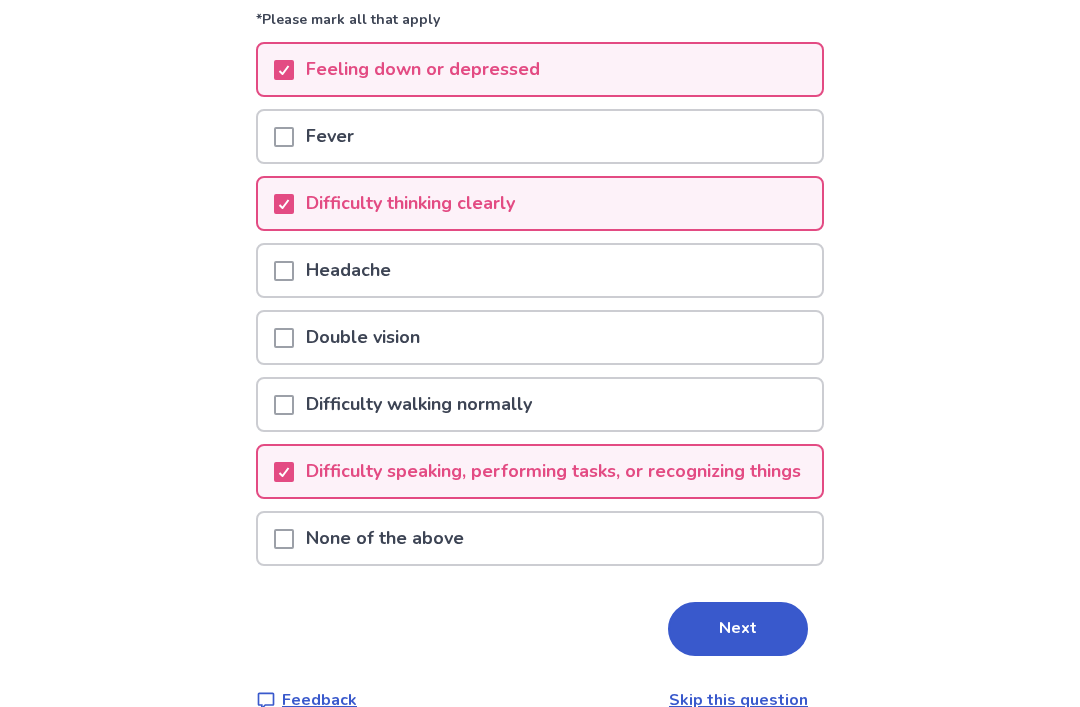 click on "Next" at bounding box center [738, 629] 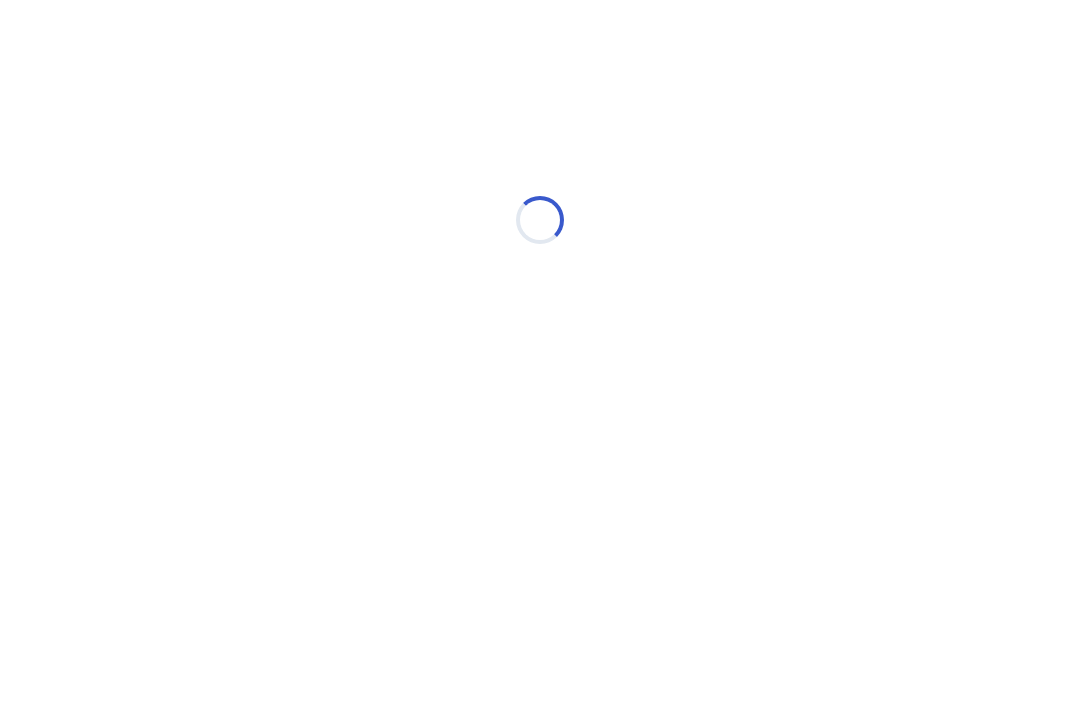 select on "*" 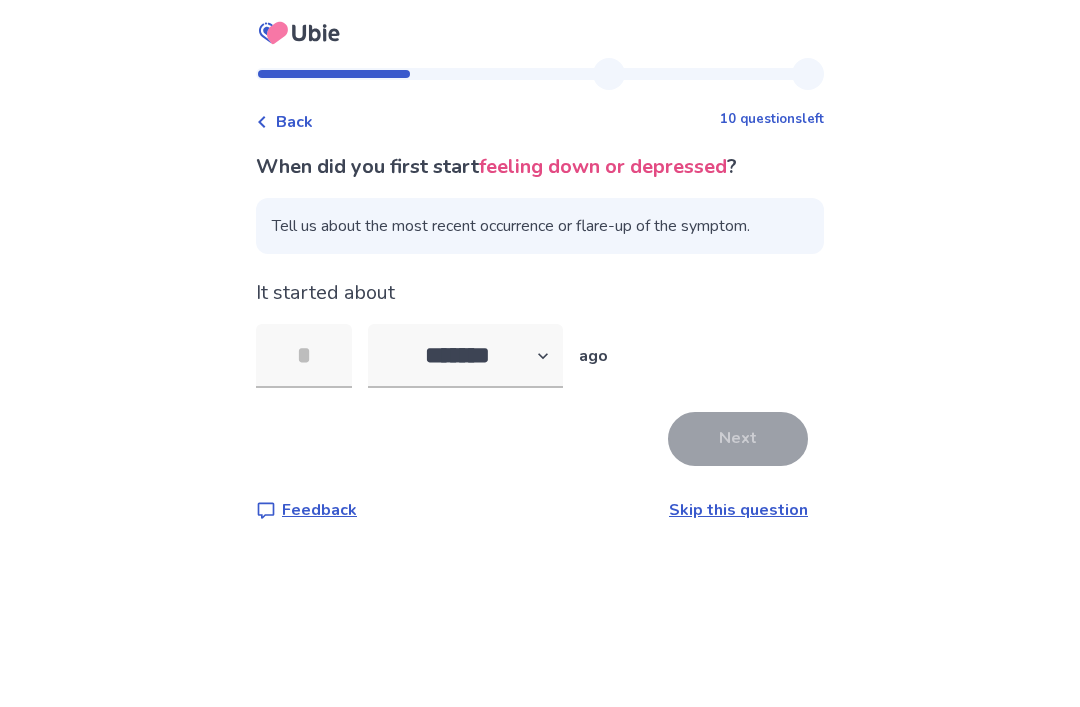 click at bounding box center (304, 356) 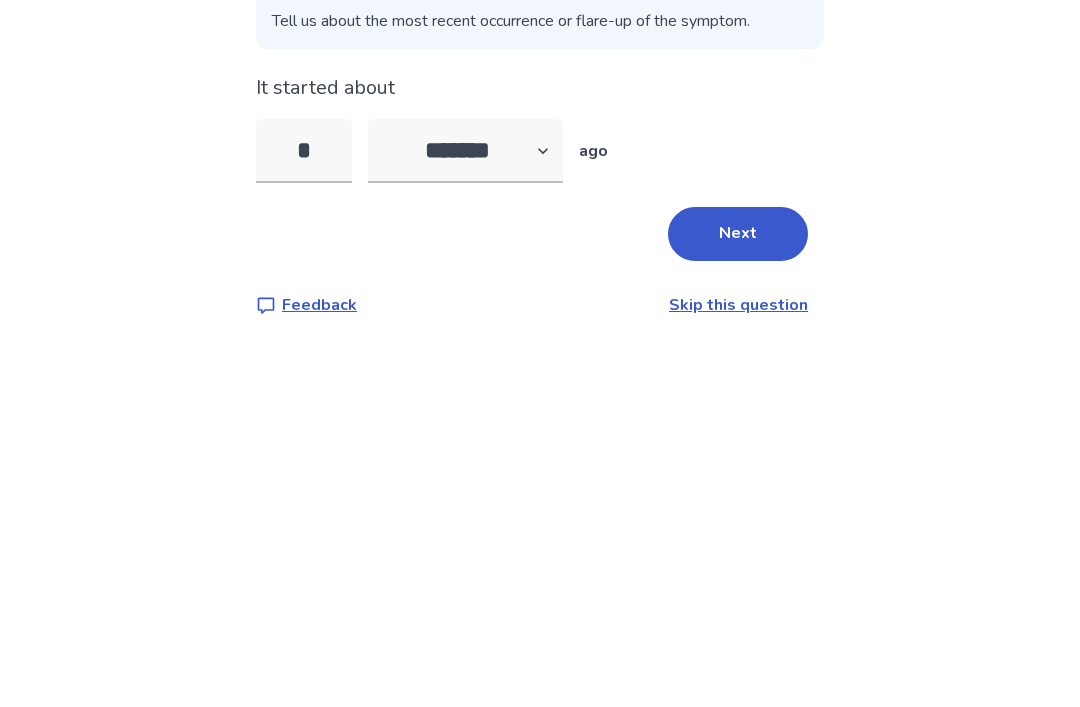 type on "*" 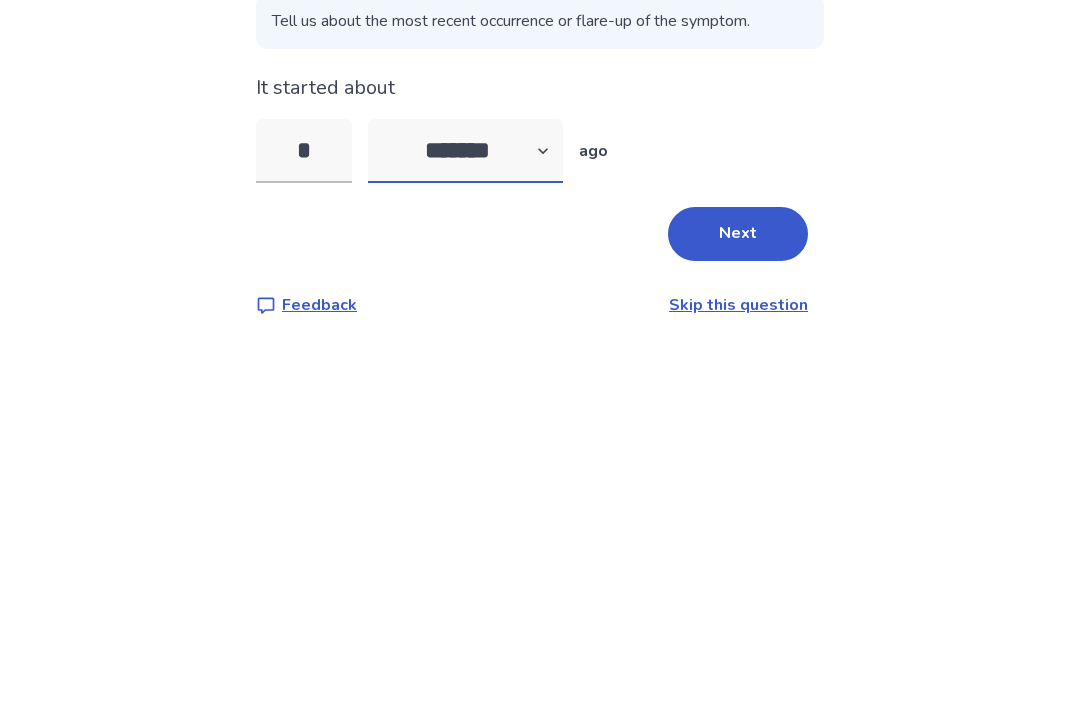 scroll, scrollTop: 64, scrollLeft: 0, axis: vertical 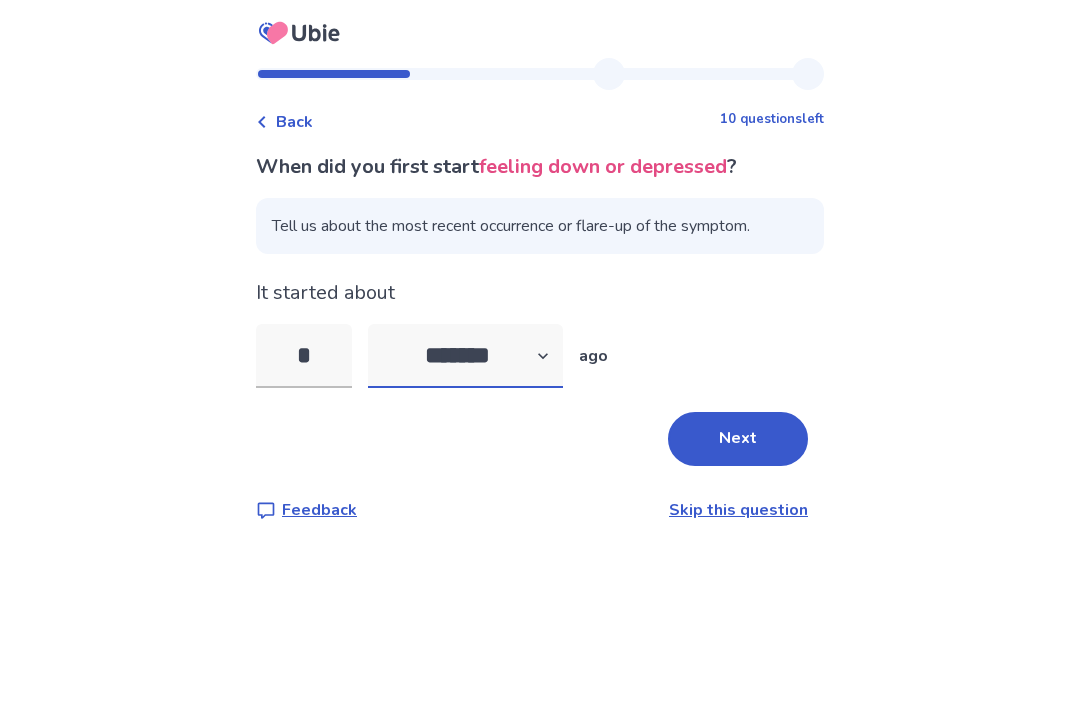 select on "*" 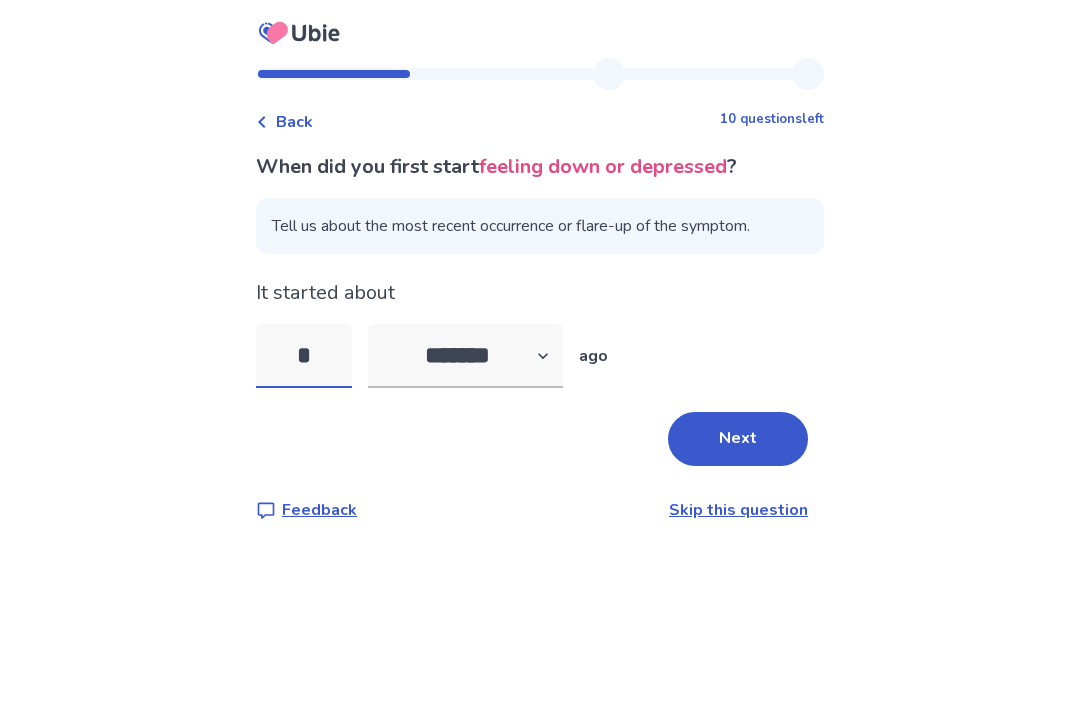click on "*" at bounding box center [304, 356] 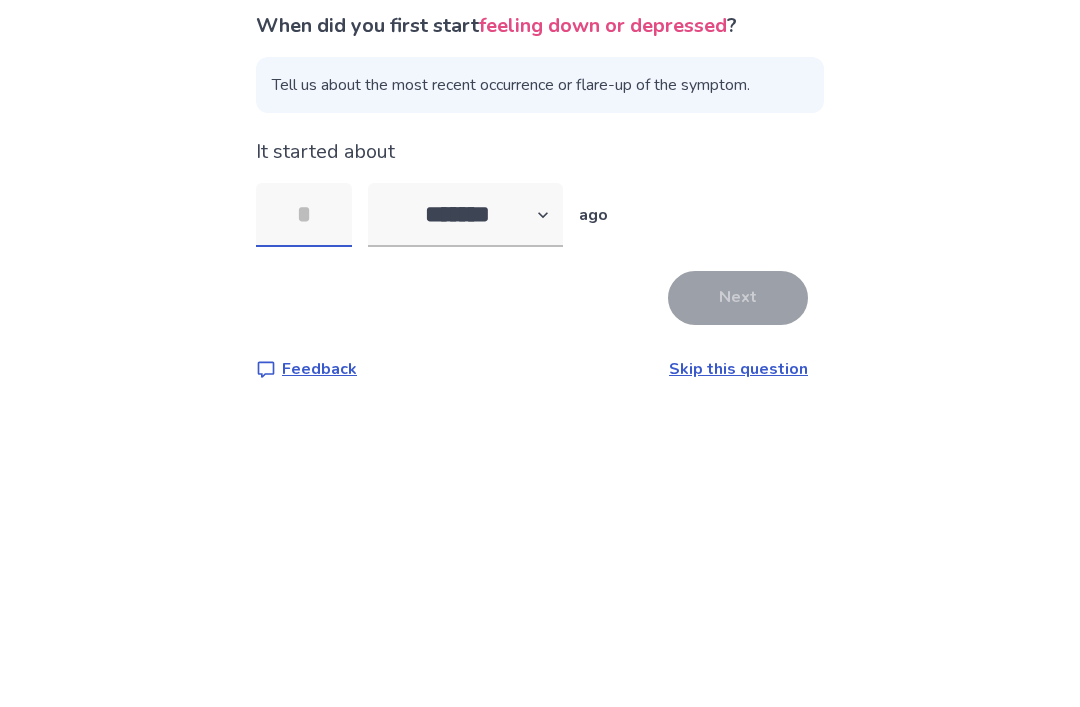 type on "*" 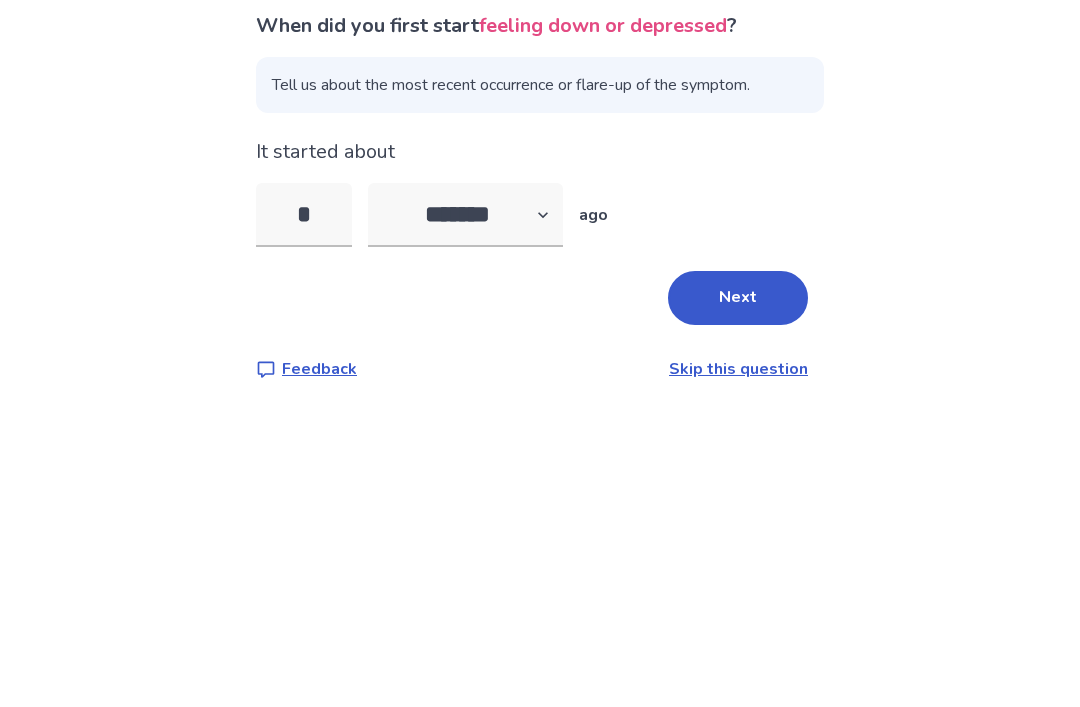 click on "Next" at bounding box center [738, 439] 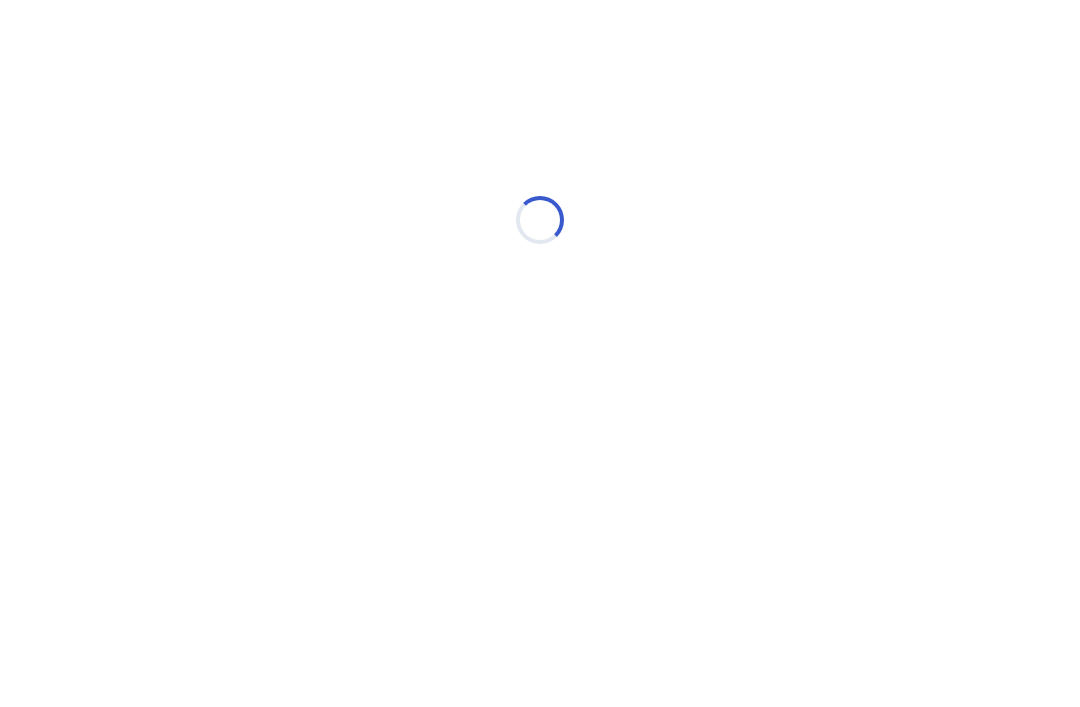 scroll, scrollTop: 0, scrollLeft: 0, axis: both 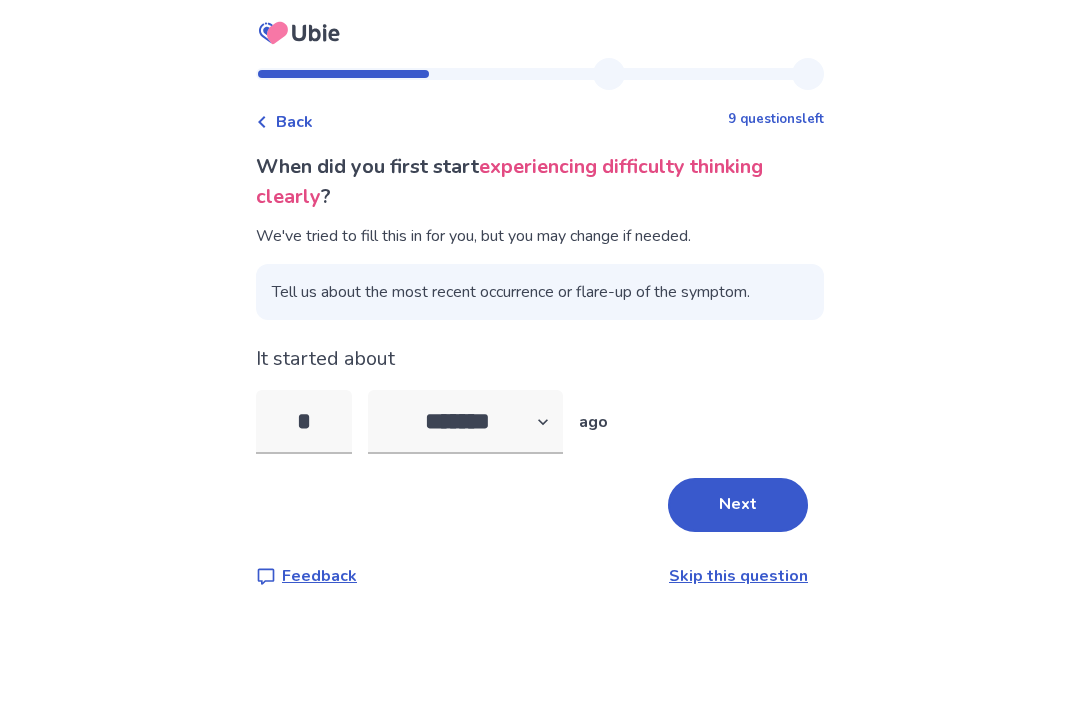 click on "*" at bounding box center [304, 422] 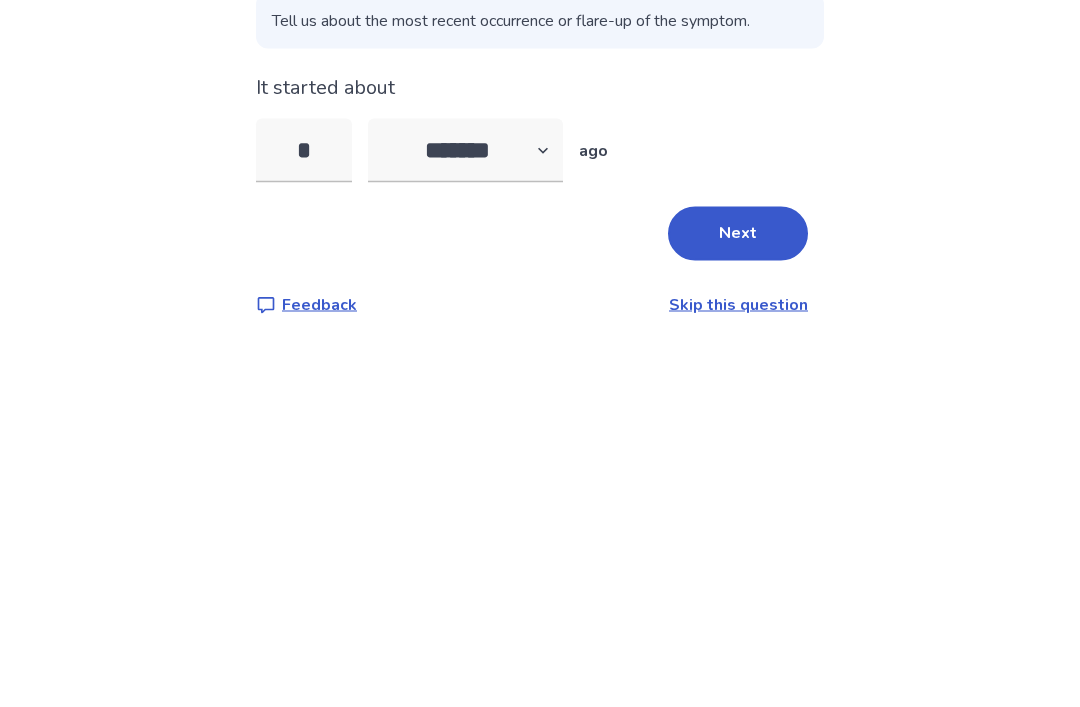 click on "*" at bounding box center (304, 422) 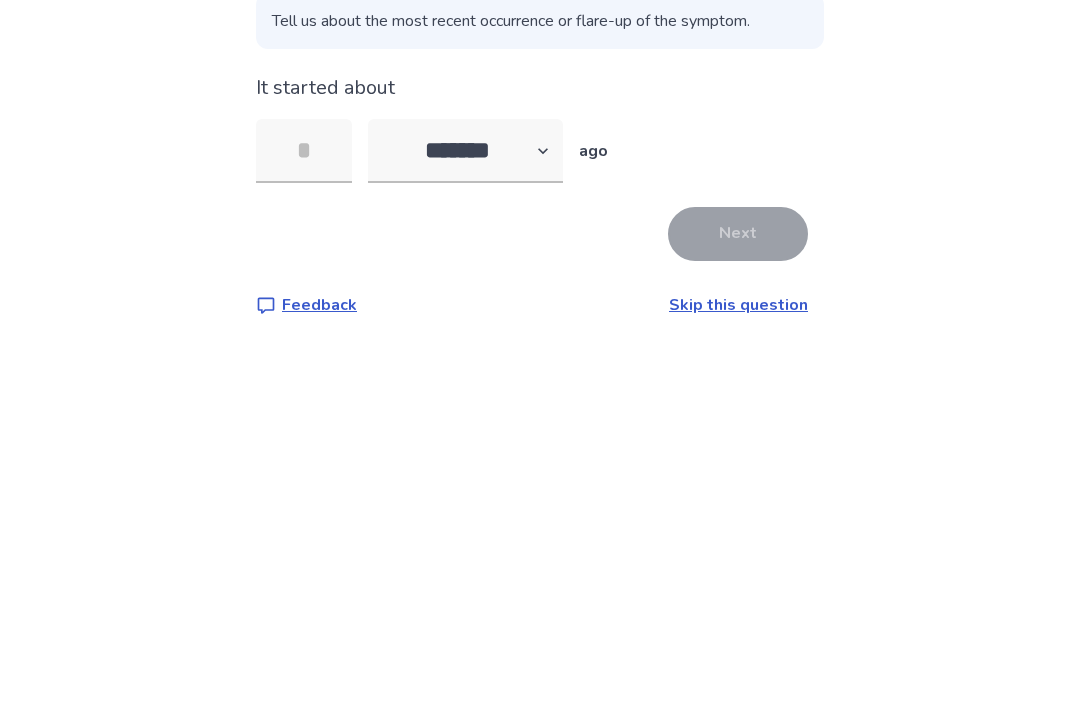 type on "*" 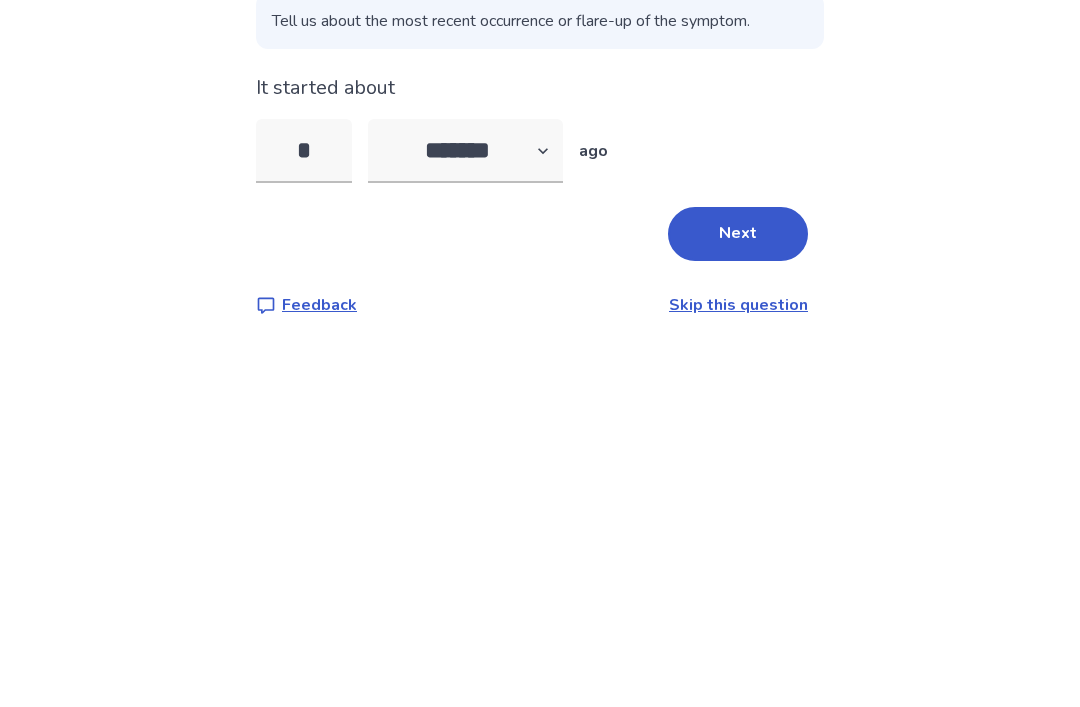 click on "Next" at bounding box center (738, 505) 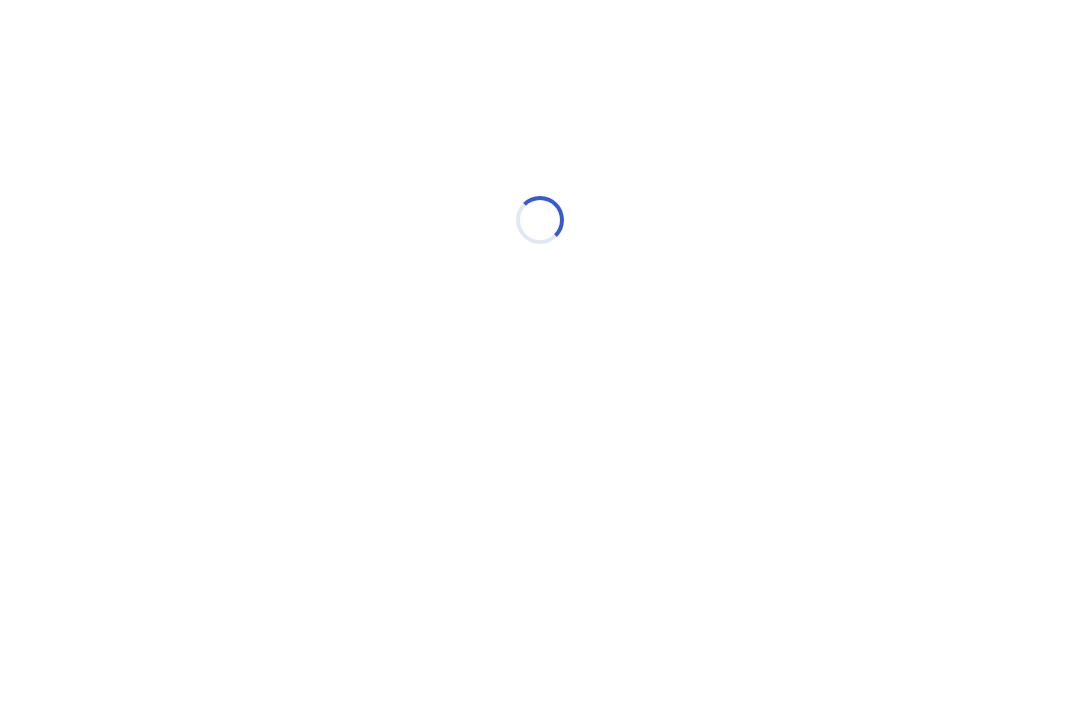 select on "*" 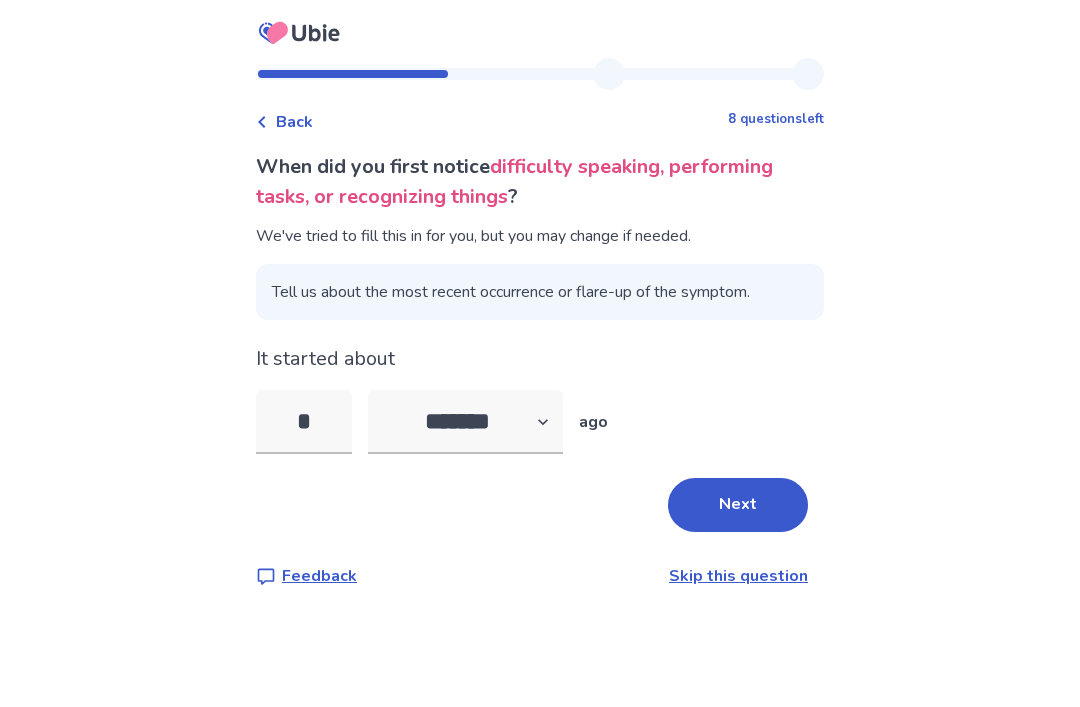 click on "When did you first notice  difficulty speaking, performing tasks, or recognizing things ? We've tried to fill this in for you, but you may change if needed.
Tell us about the most recent occurrence or flare-up of the symptom. It started about  * ******* ****** ******* ******** *******  ago Next Feedback Skip this question" at bounding box center [540, 370] 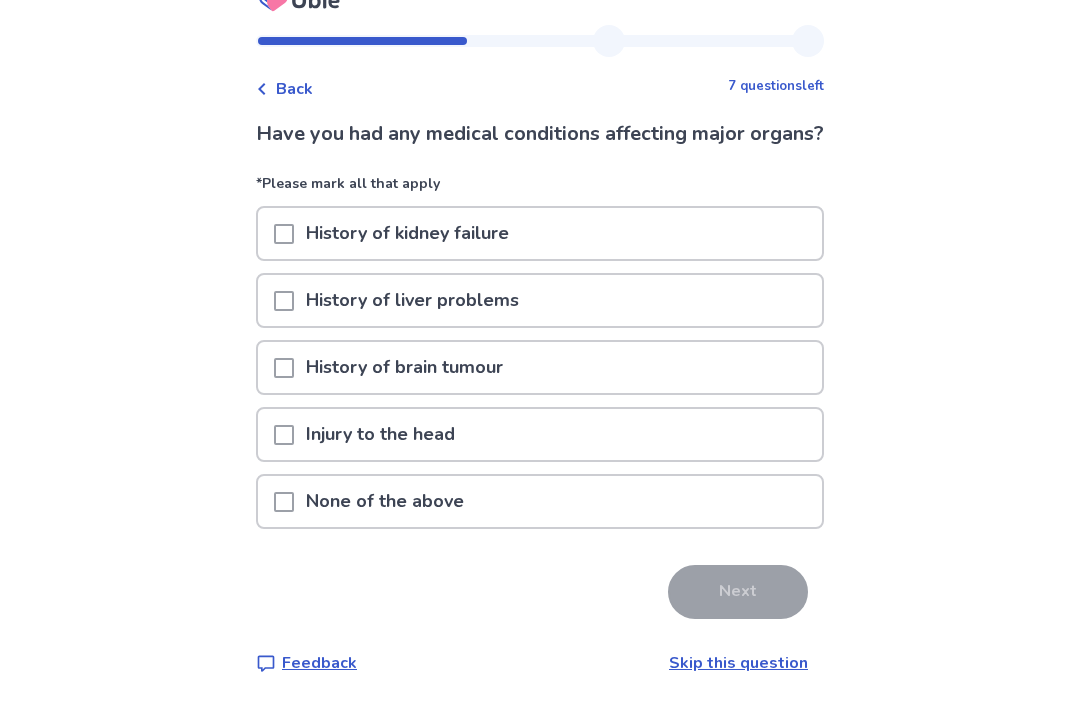 scroll, scrollTop: 64, scrollLeft: 0, axis: vertical 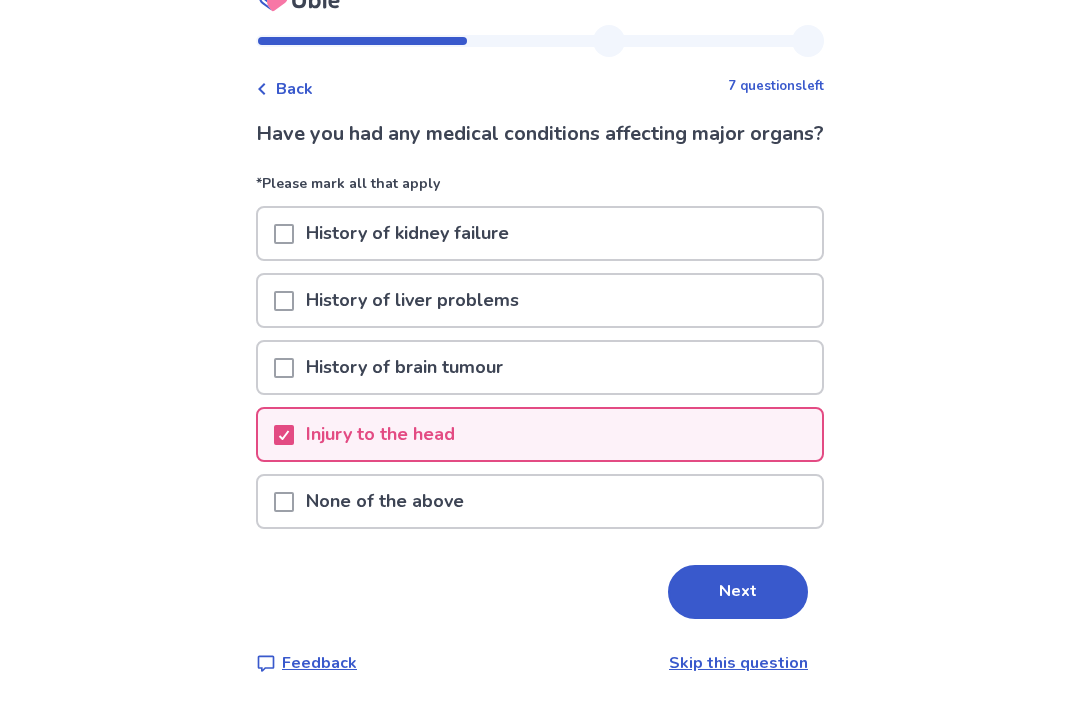 click on "Next" at bounding box center (738, 592) 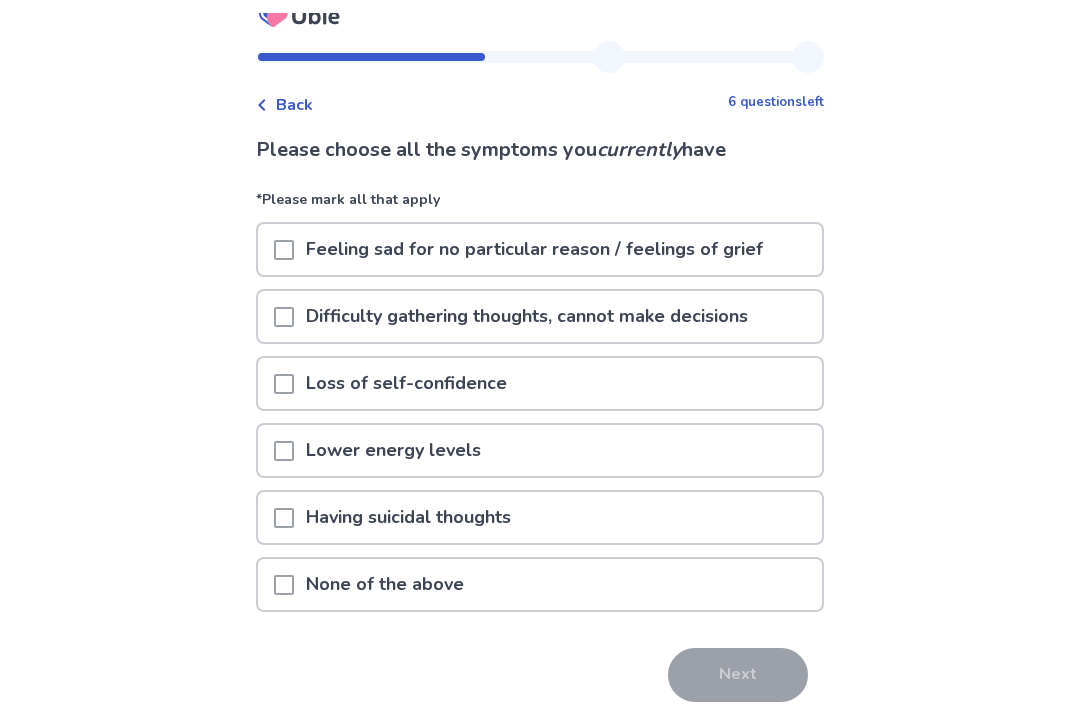 scroll, scrollTop: 15, scrollLeft: 0, axis: vertical 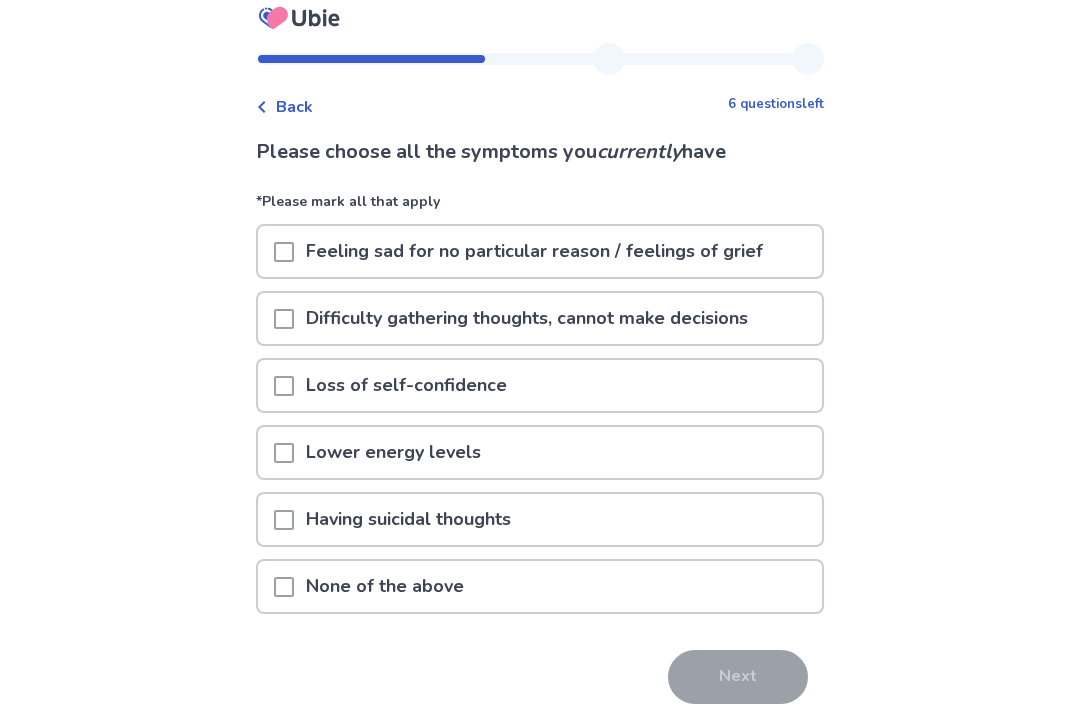 click on "Difficulty gathering thoughts, cannot make decisions" at bounding box center (527, 318) 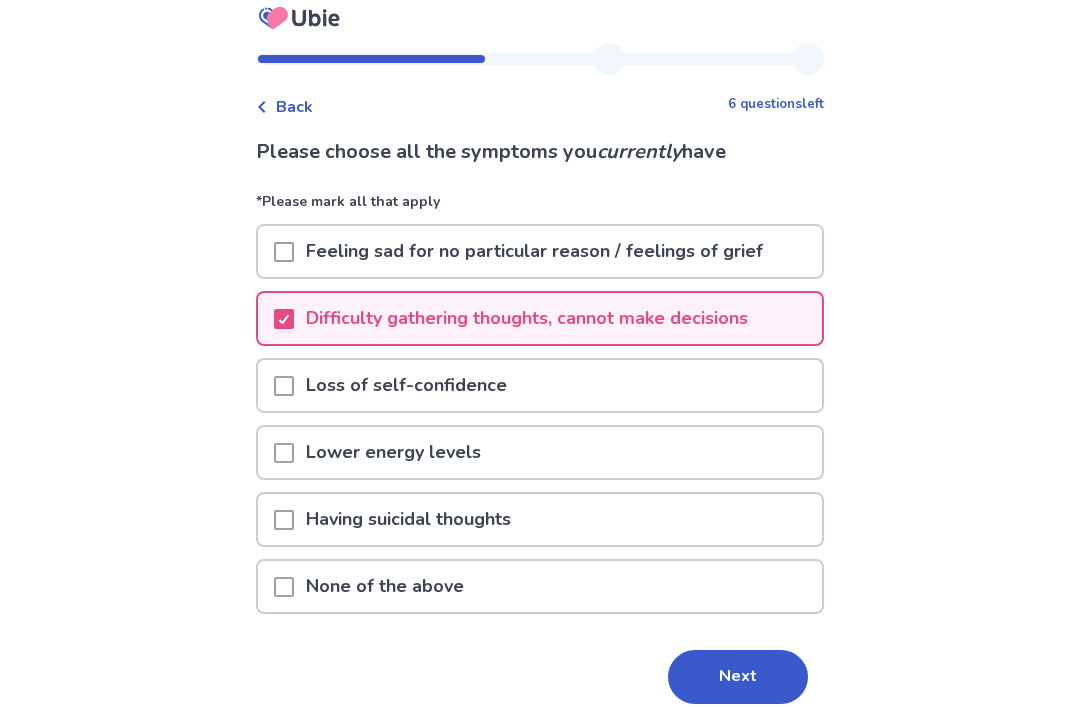 click on "Loss of self-confidence" at bounding box center [540, 385] 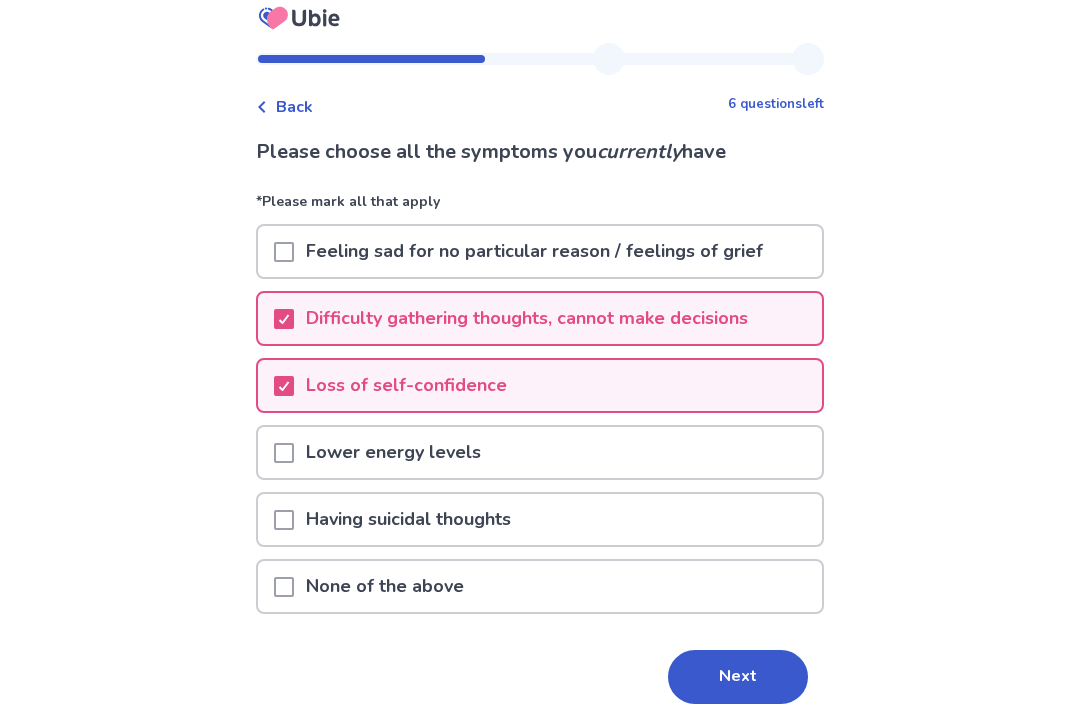 click on "Lower energy levels" at bounding box center [540, 452] 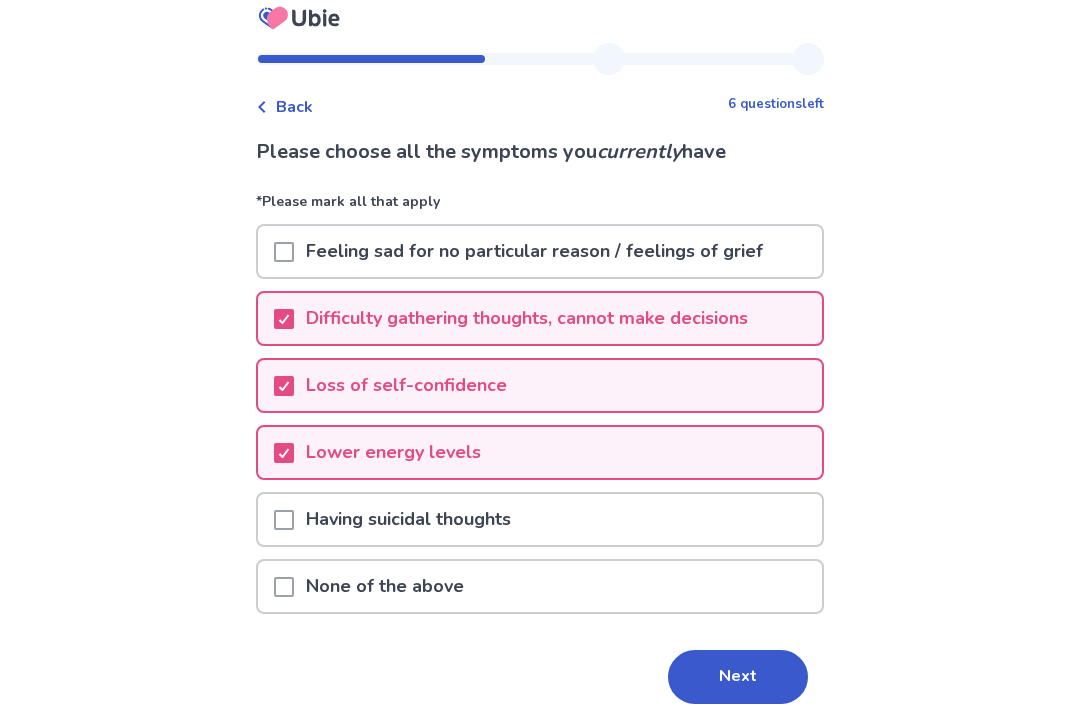click on "Feeling sad for no particular reason / feelings of grief" at bounding box center [534, 251] 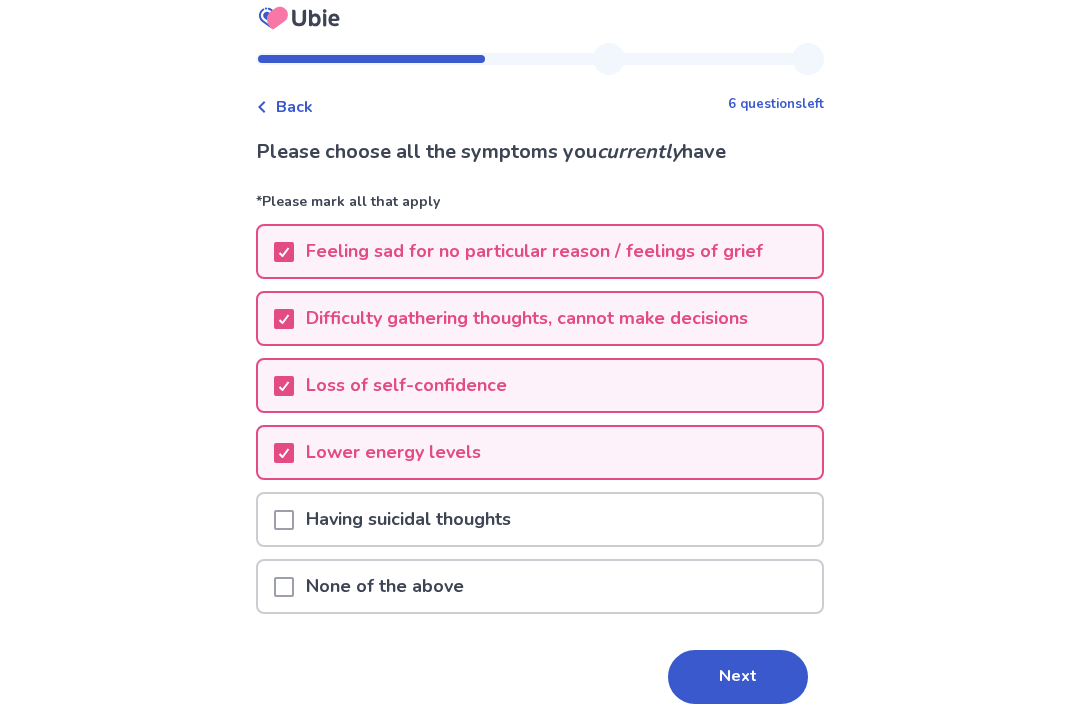 click on "Having suicidal thoughts" at bounding box center [540, 519] 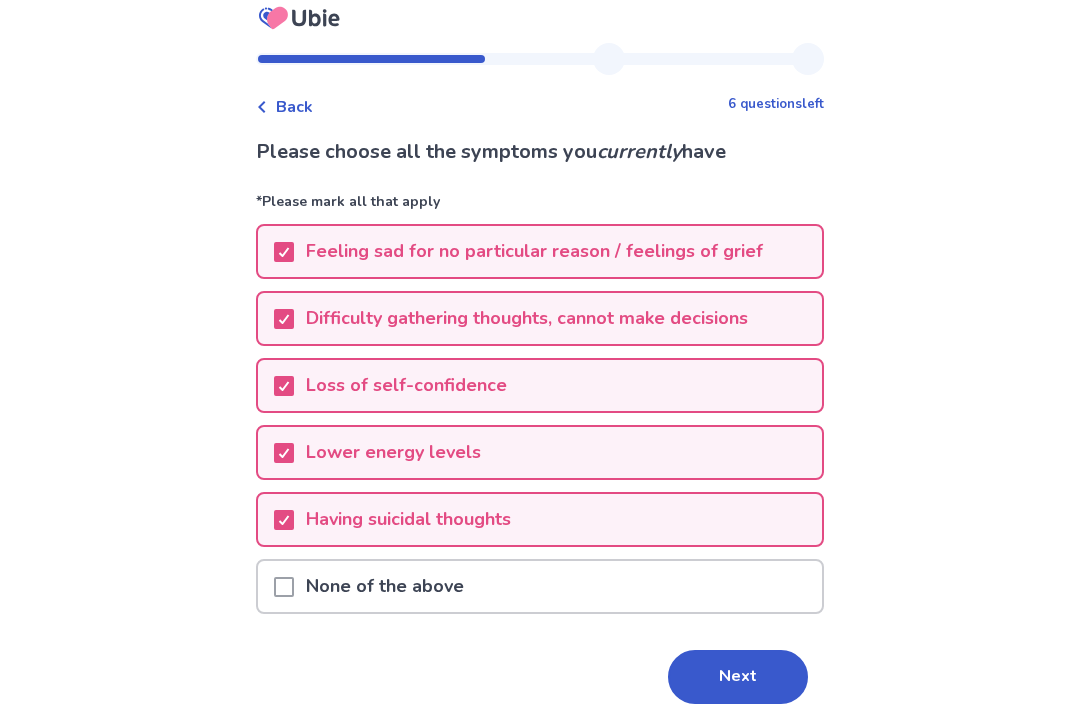 click on "Having suicidal thoughts" at bounding box center [540, 519] 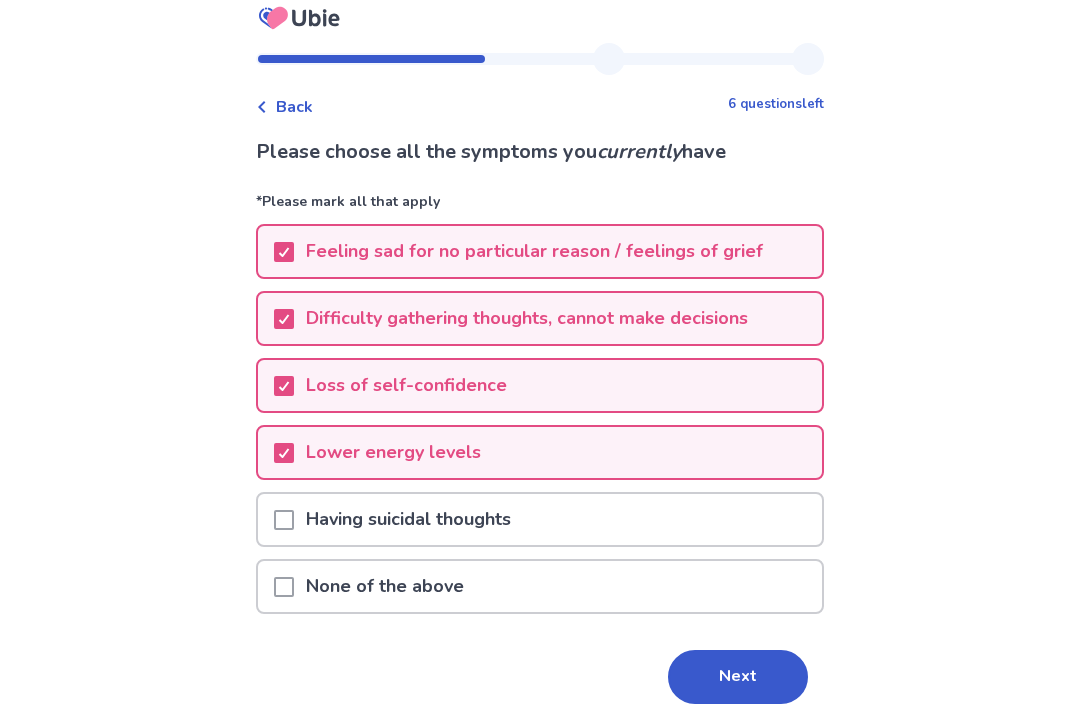 click on "Next" at bounding box center (738, 677) 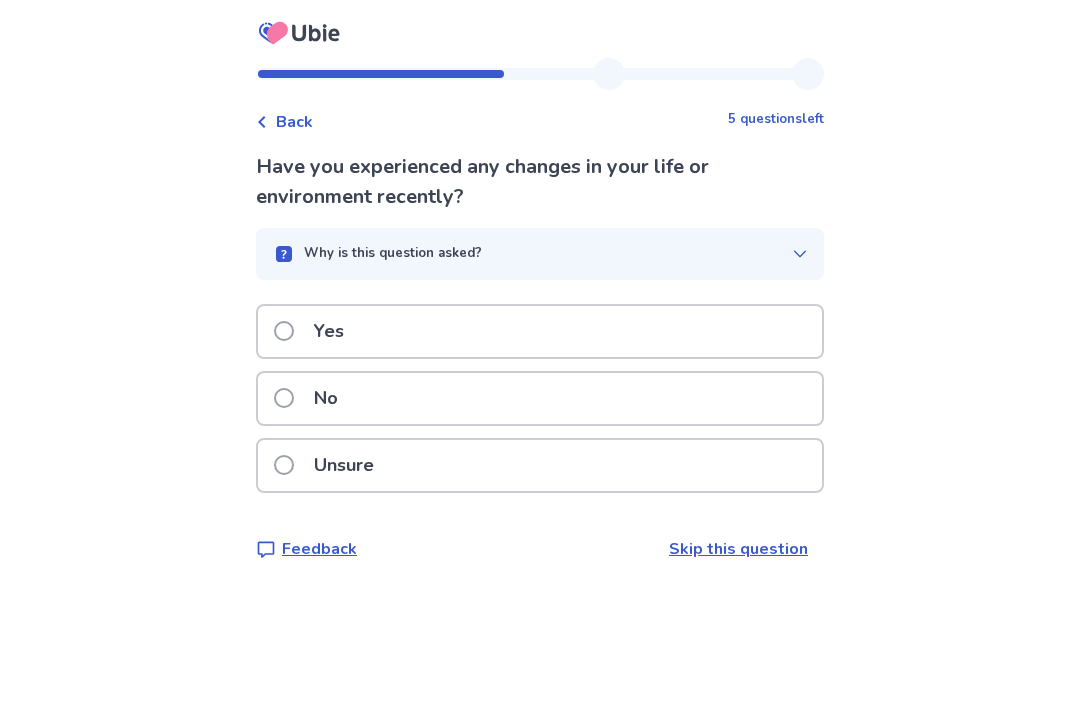 click on "Unsure" at bounding box center (330, 465) 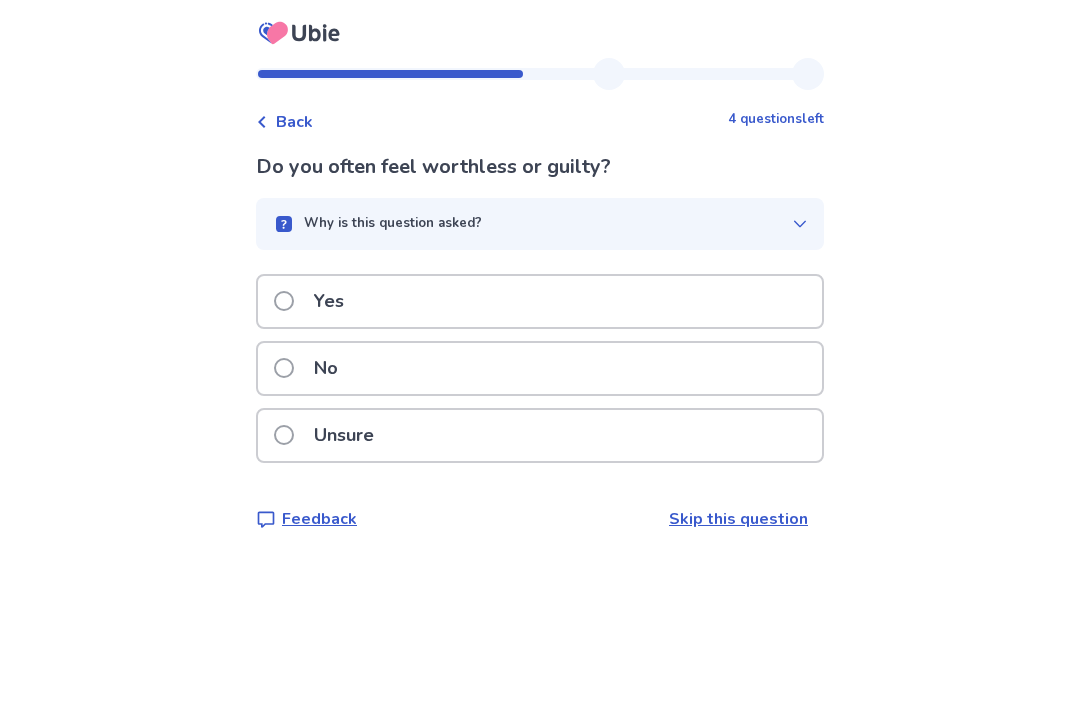 click on "Yes" at bounding box center (315, 301) 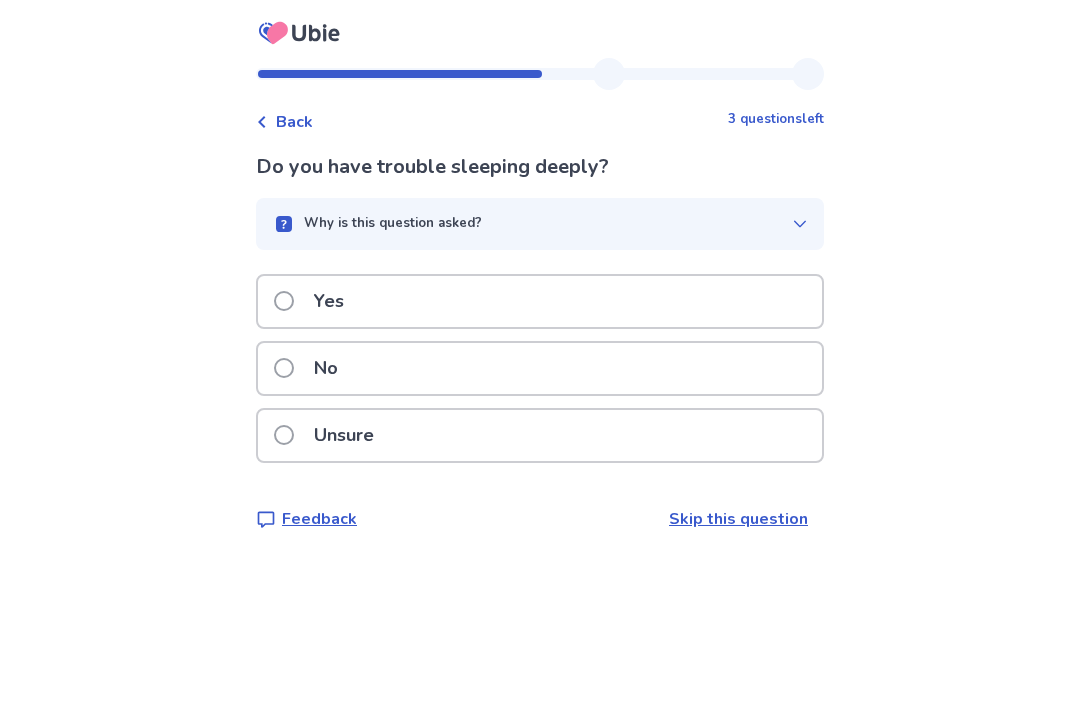 click on "Yes" at bounding box center [315, 301] 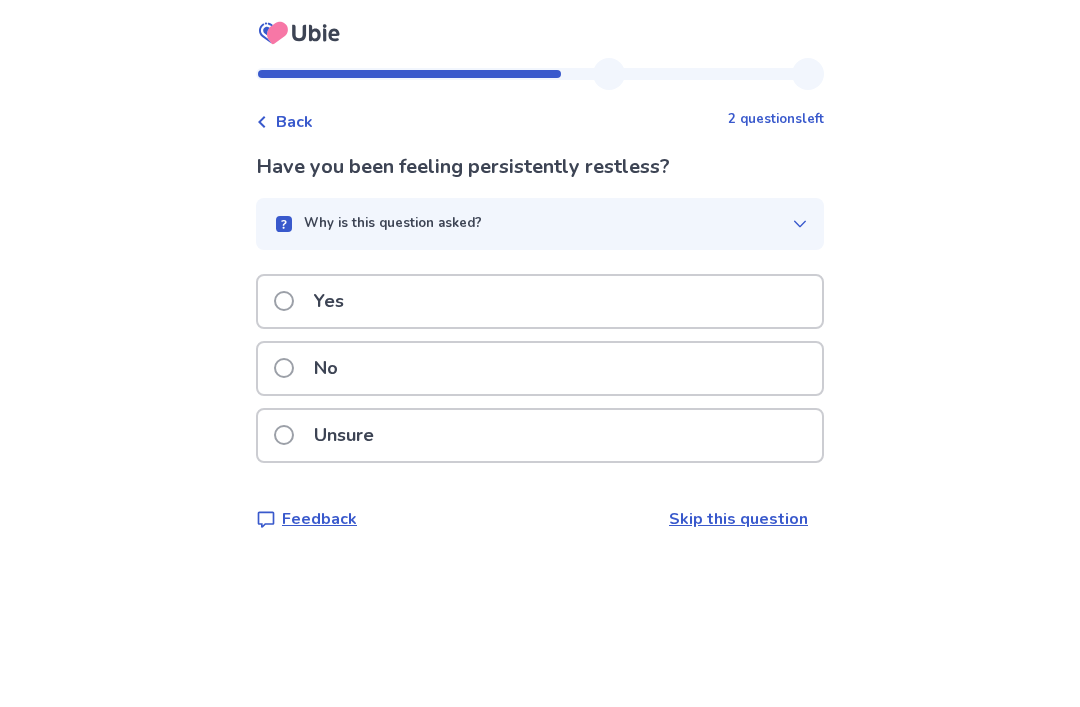 click on "Yes" at bounding box center (315, 301) 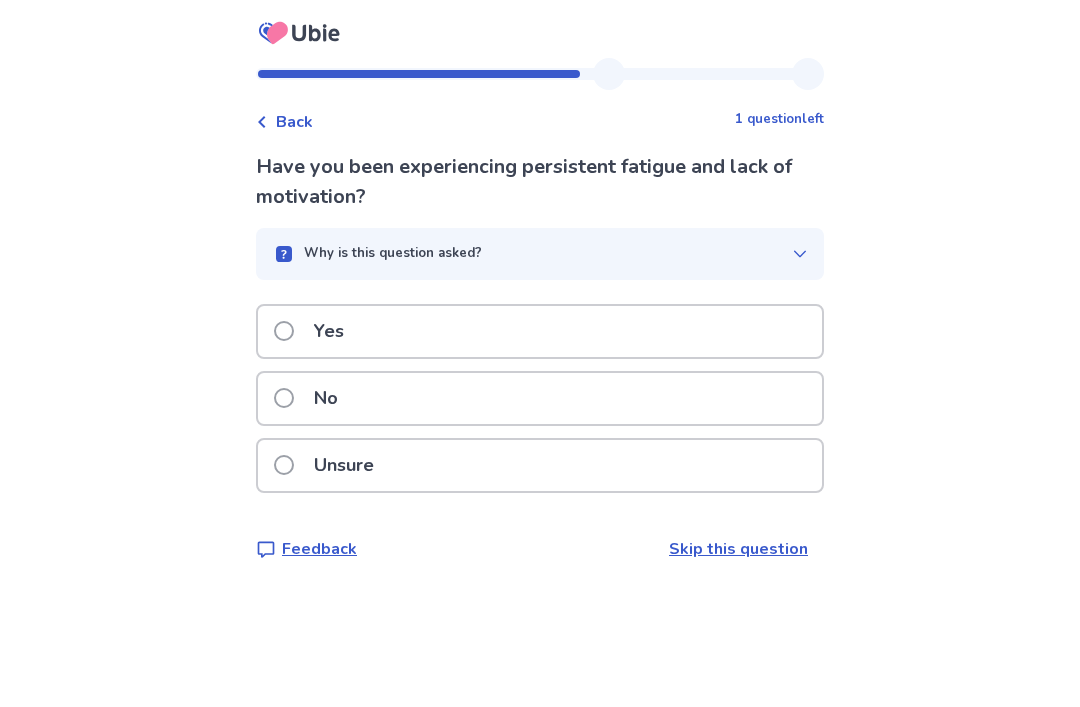 click at bounding box center [284, 331] 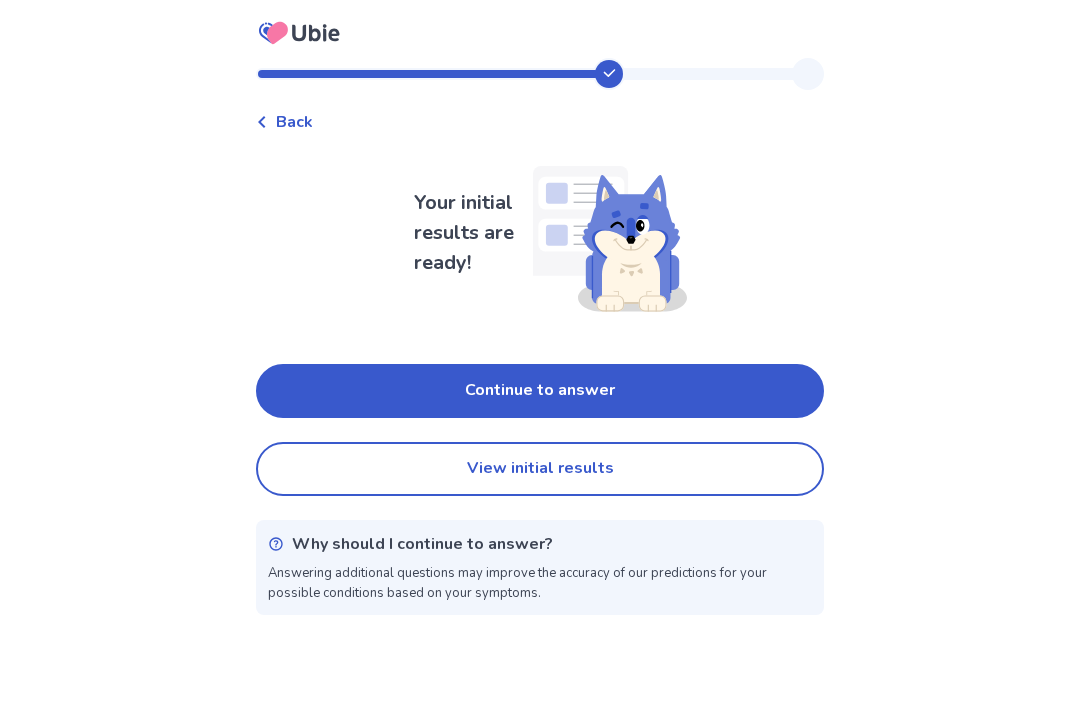 click on "Continue to answer" at bounding box center (540, 391) 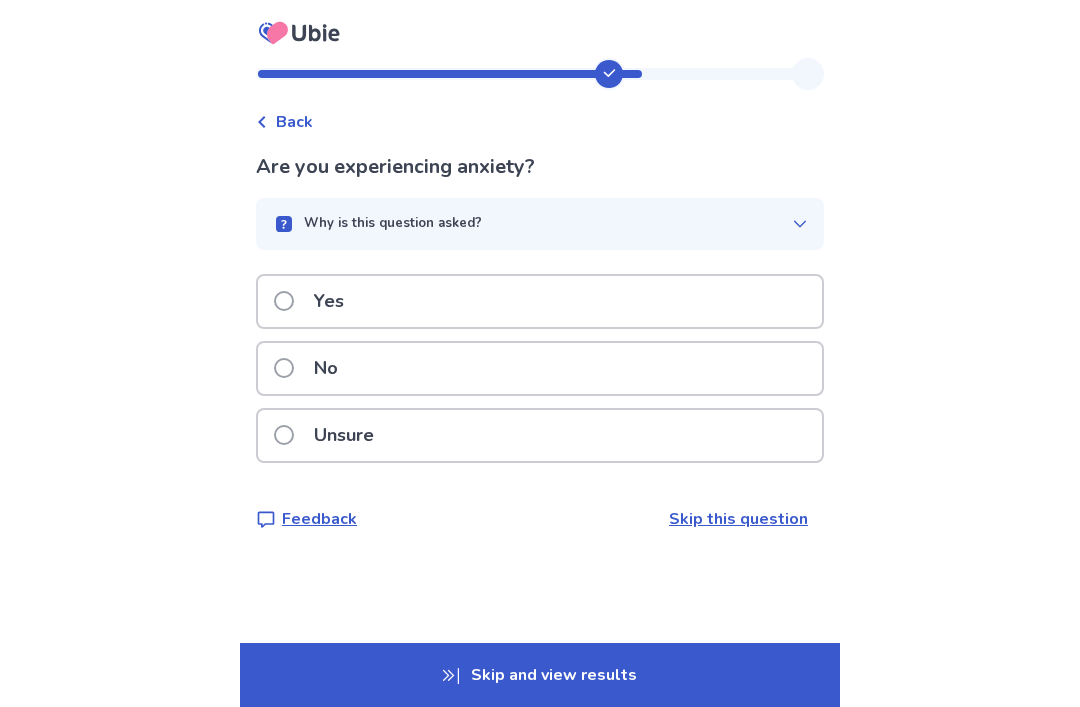 click on "Yes" at bounding box center (315, 301) 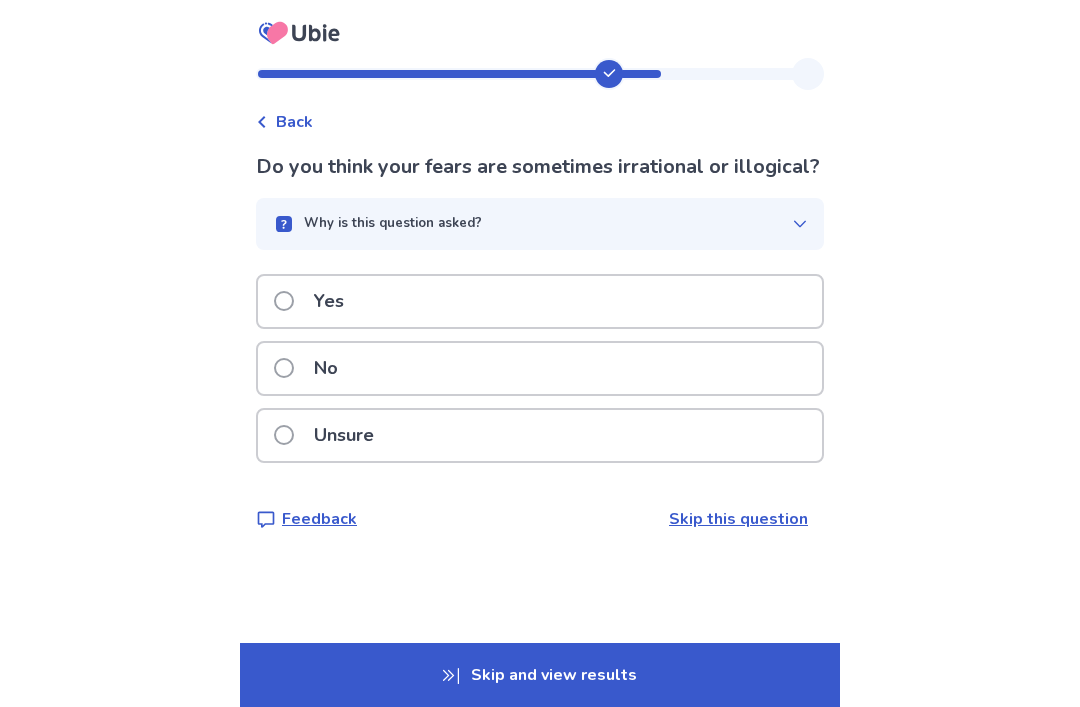 click on "Yes" at bounding box center [315, 301] 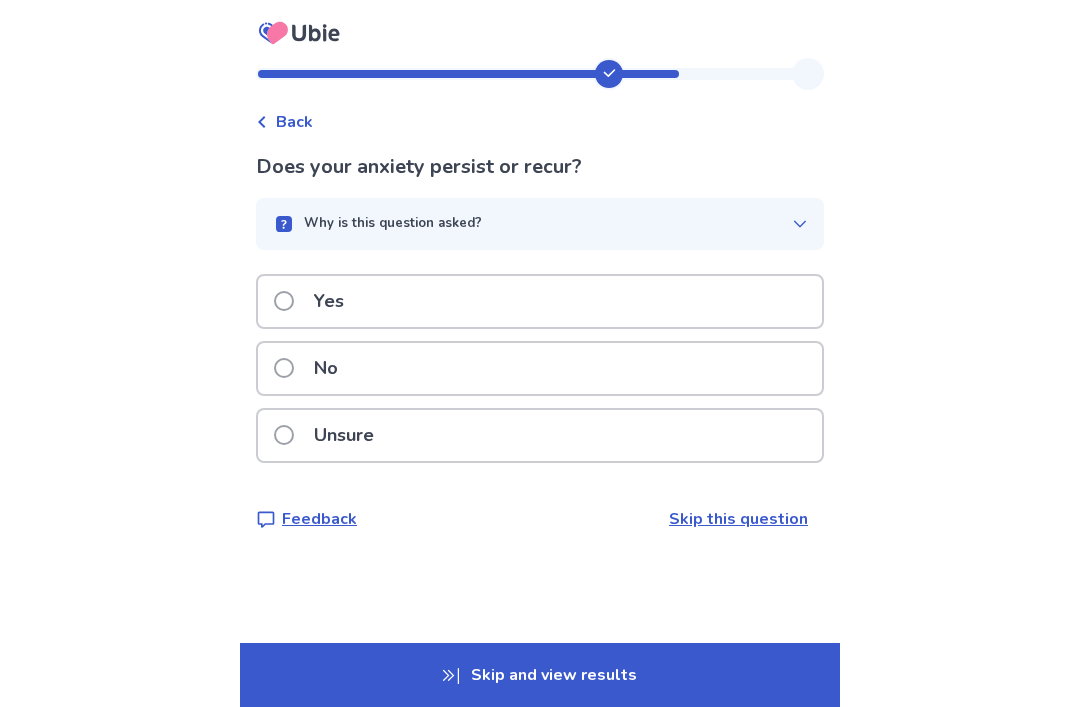 click on "Unsure" at bounding box center (330, 435) 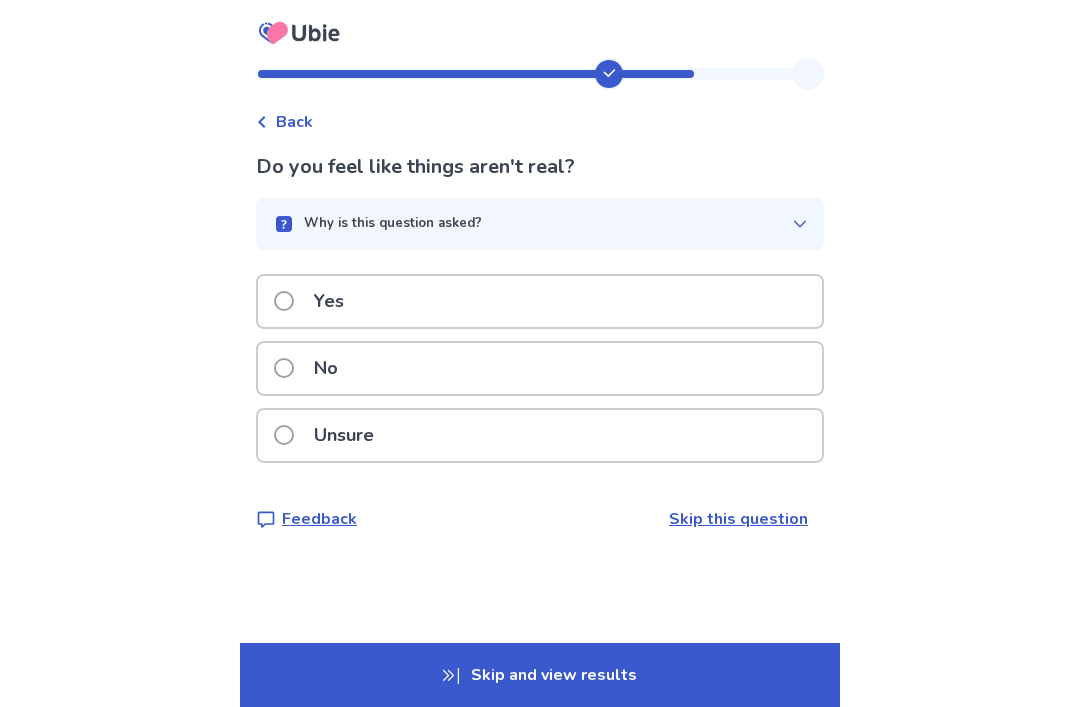 click on "Yes" at bounding box center (329, 301) 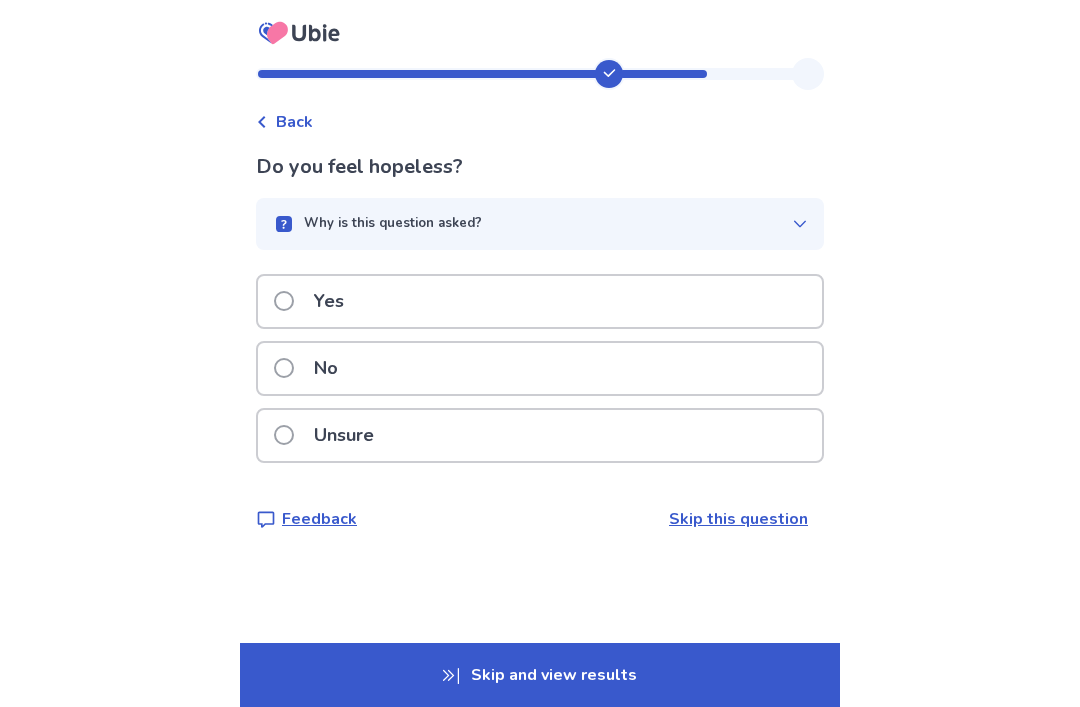 click on "Yes" at bounding box center (315, 301) 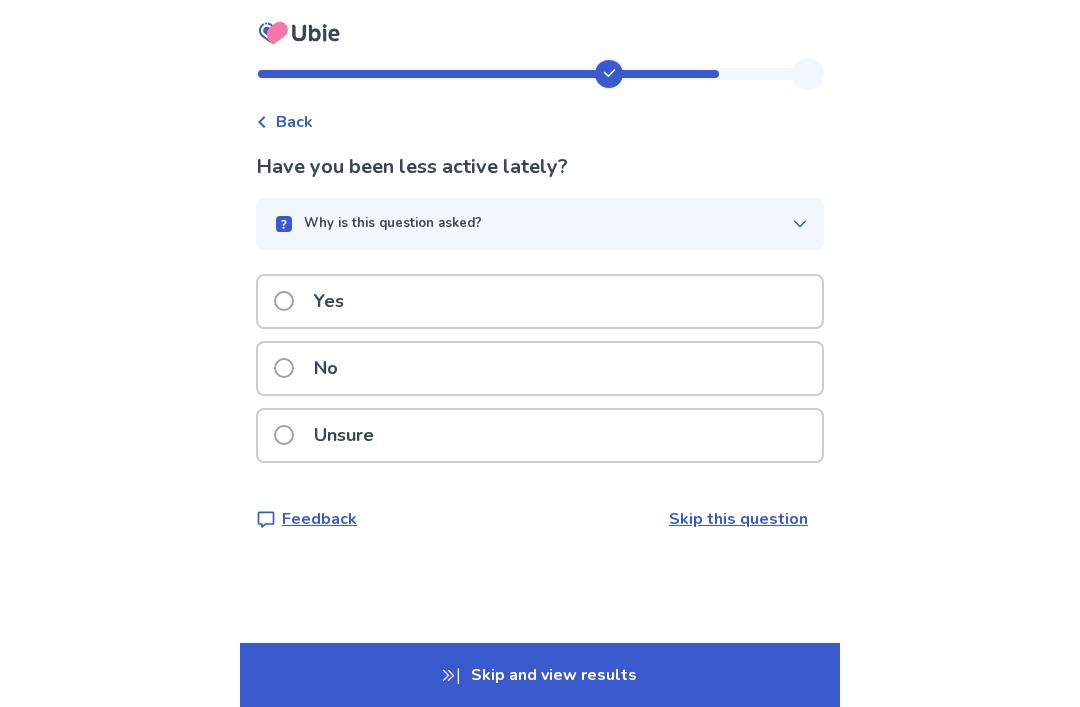 click at bounding box center (284, 301) 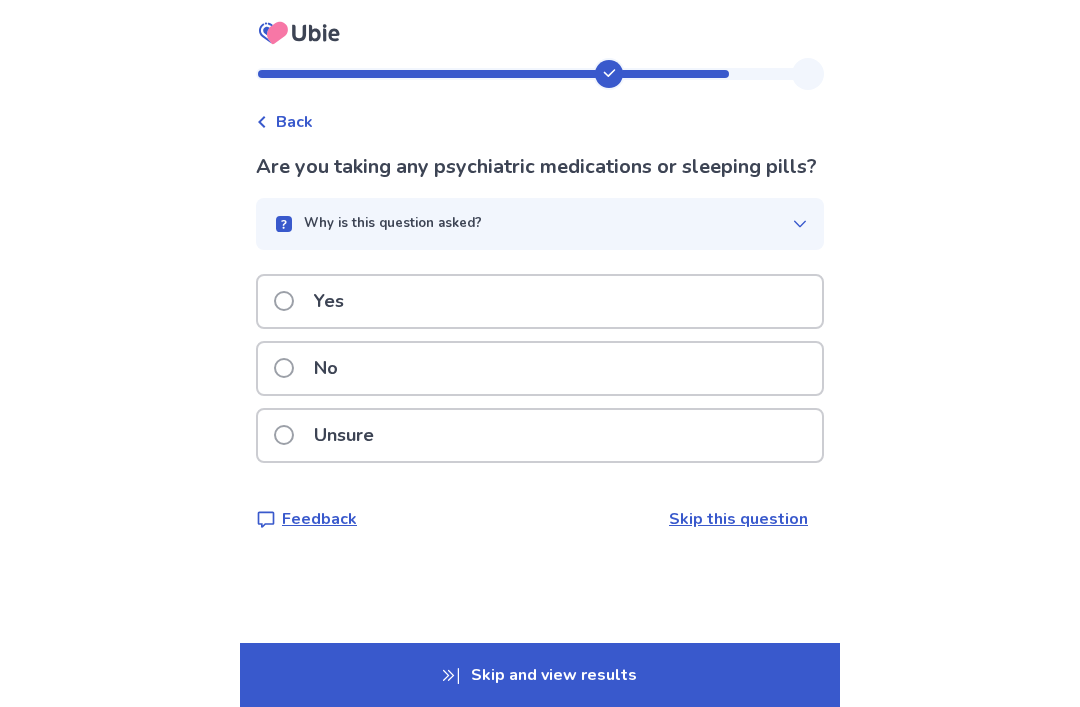 click at bounding box center [284, 368] 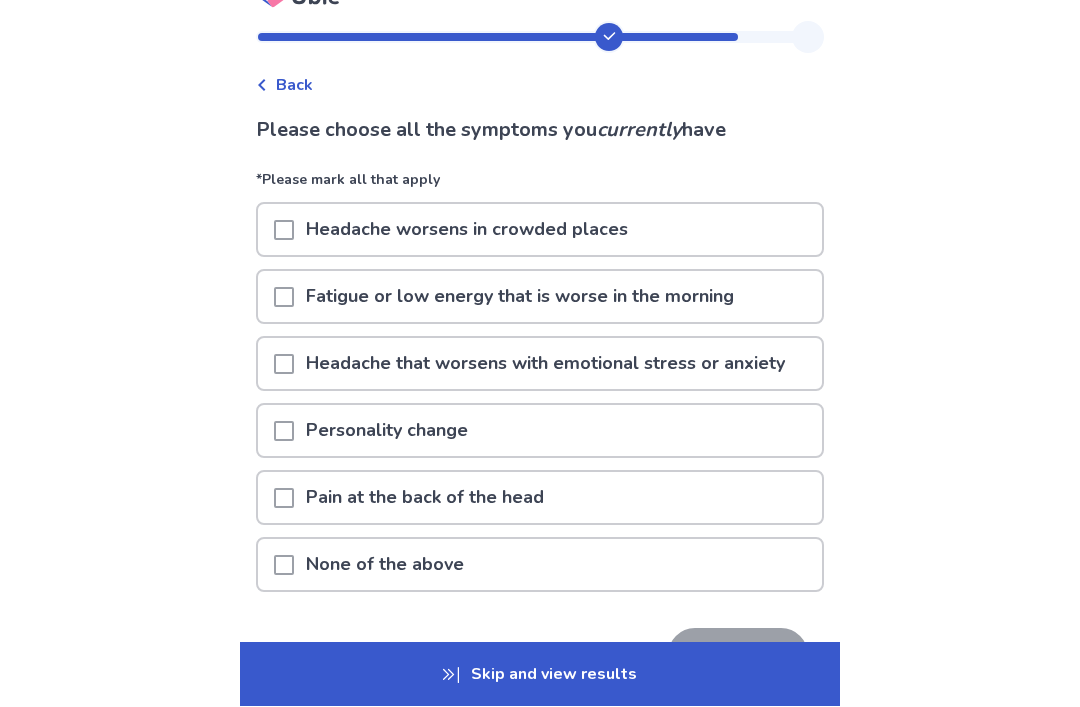 scroll, scrollTop: 37, scrollLeft: 0, axis: vertical 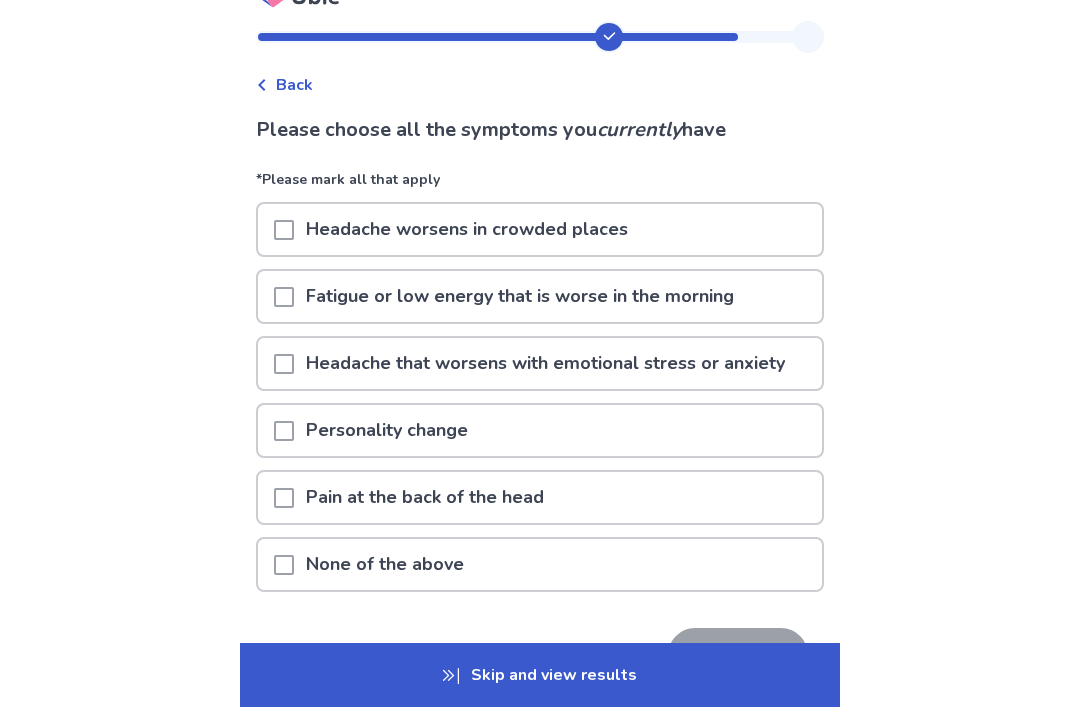 click at bounding box center [284, 296] 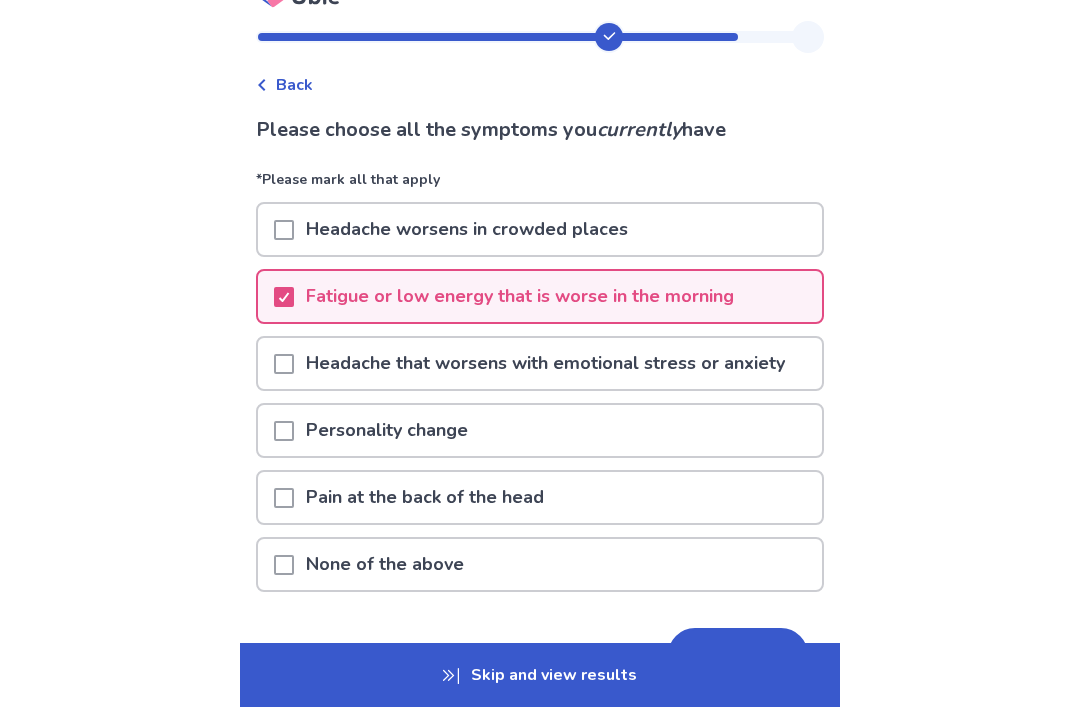 click at bounding box center (284, 431) 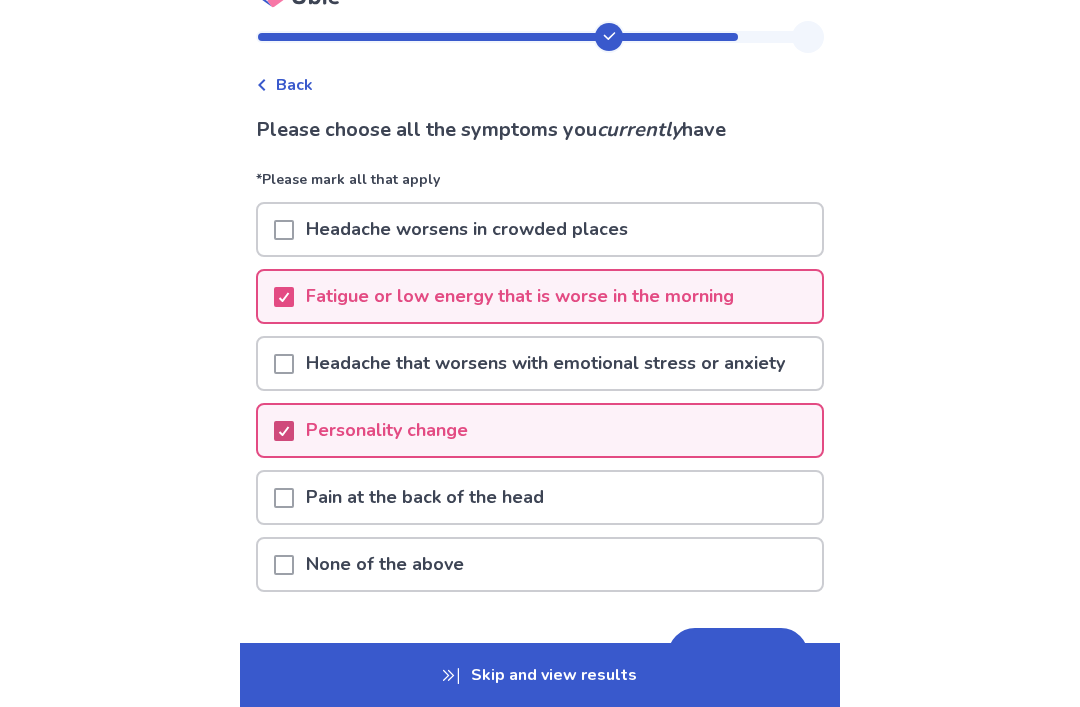 click at bounding box center [284, 498] 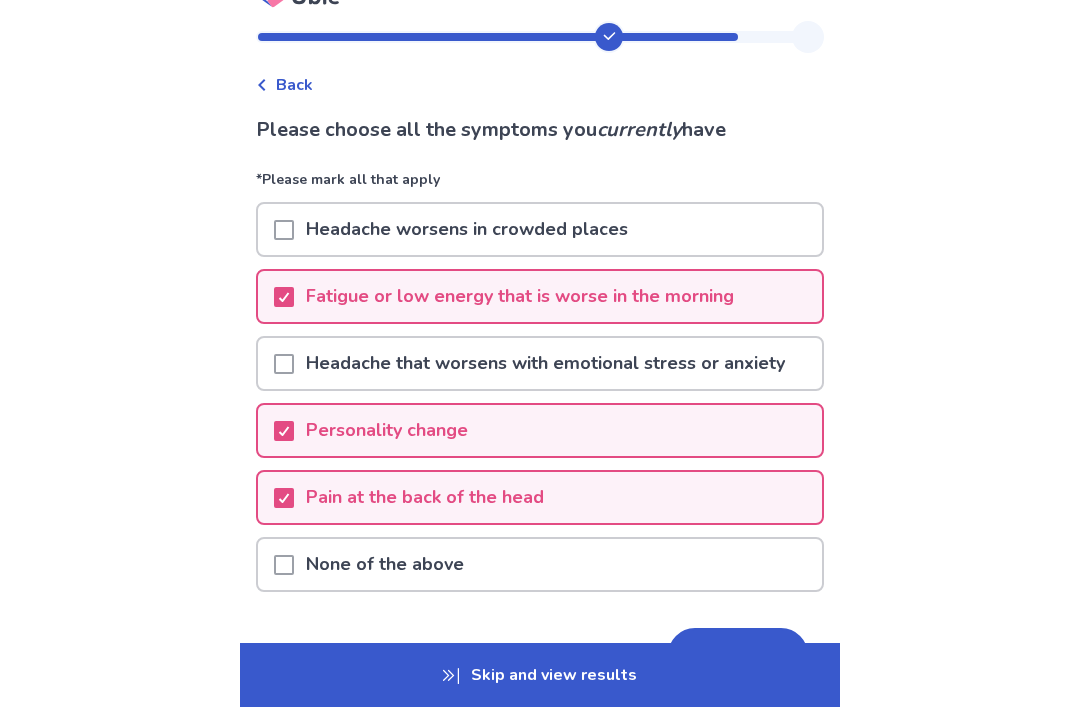 click on "Pain at the back of the head" at bounding box center [540, 497] 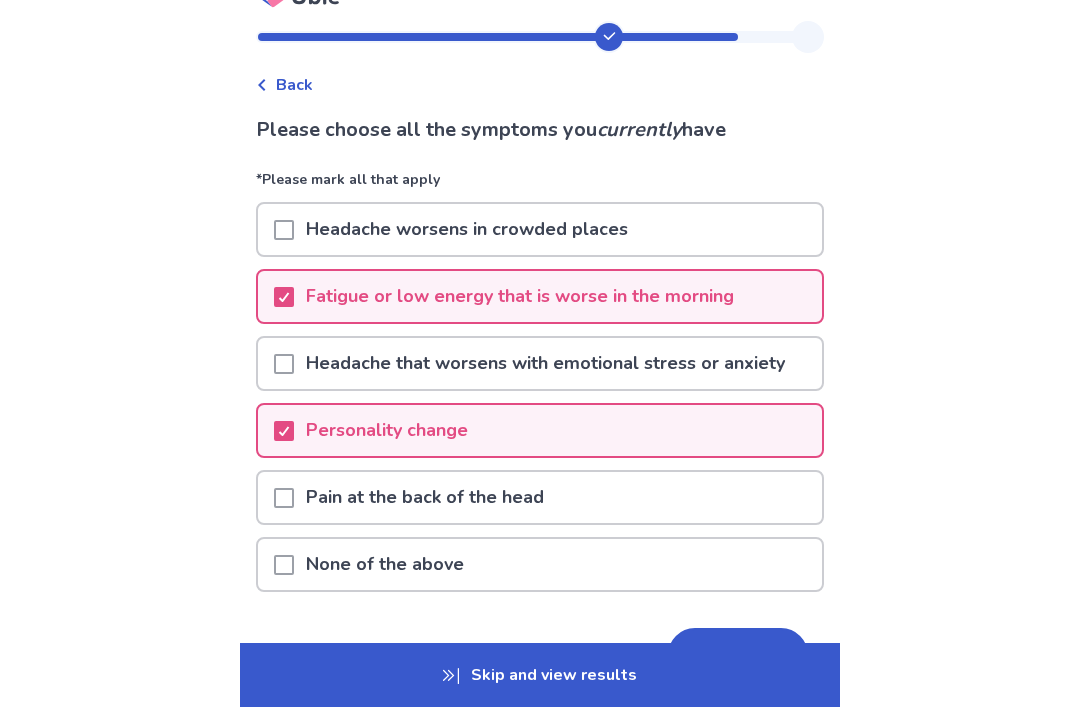 click on "Next" at bounding box center (738, 655) 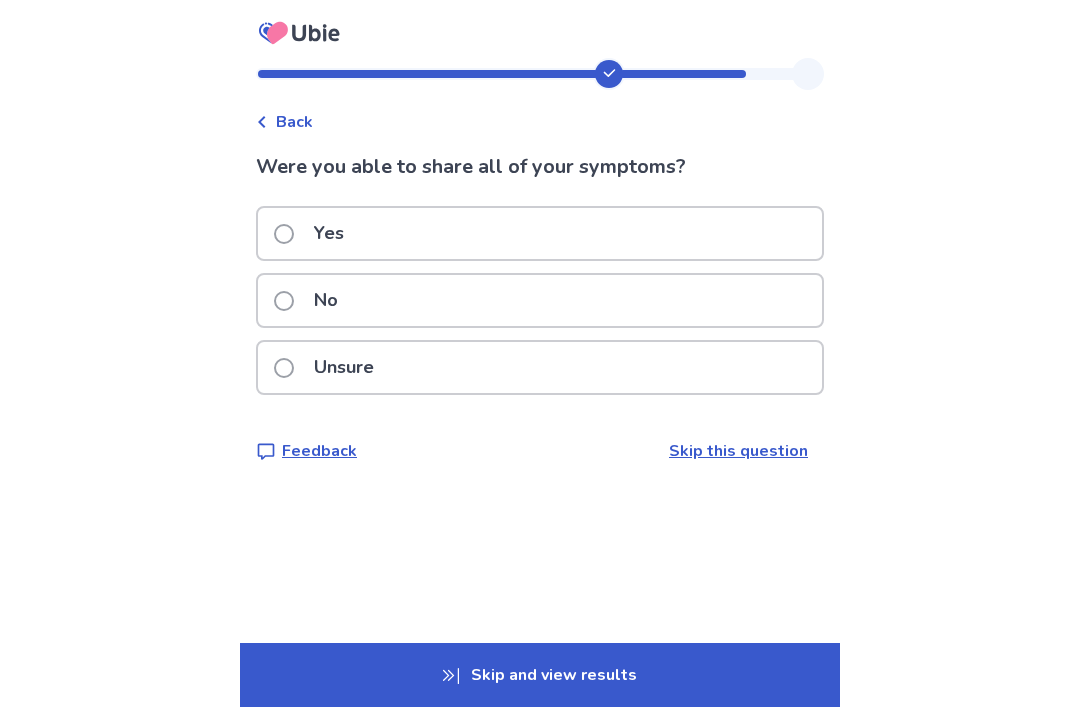 click on "Unsure" at bounding box center (330, 367) 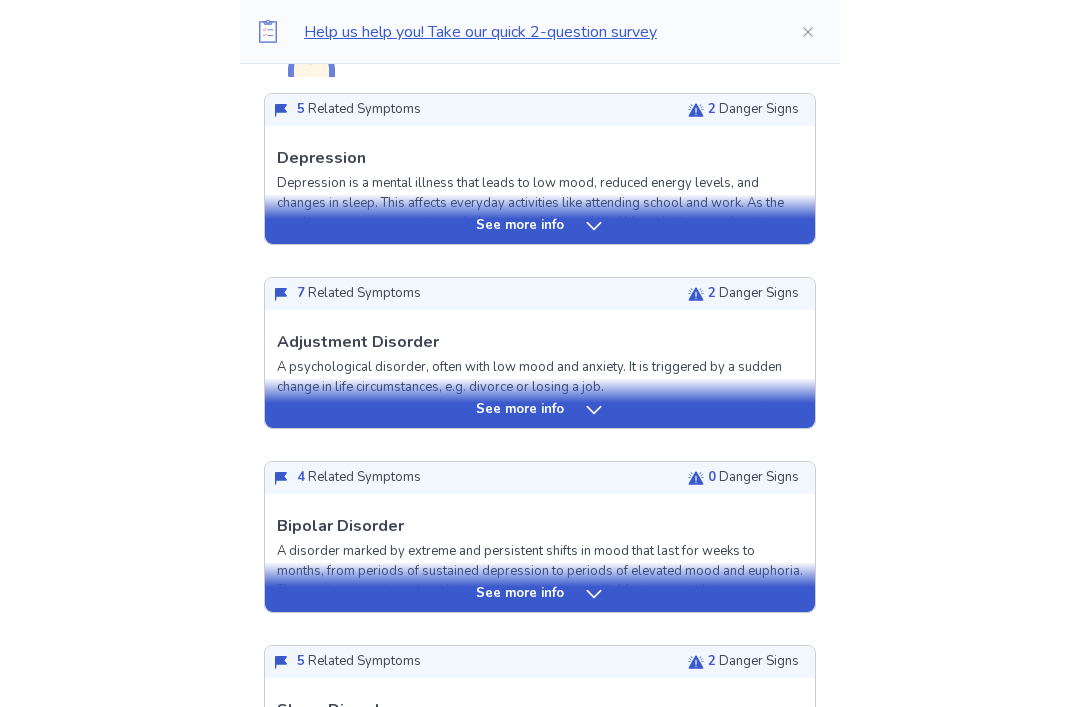 scroll, scrollTop: 542, scrollLeft: 0, axis: vertical 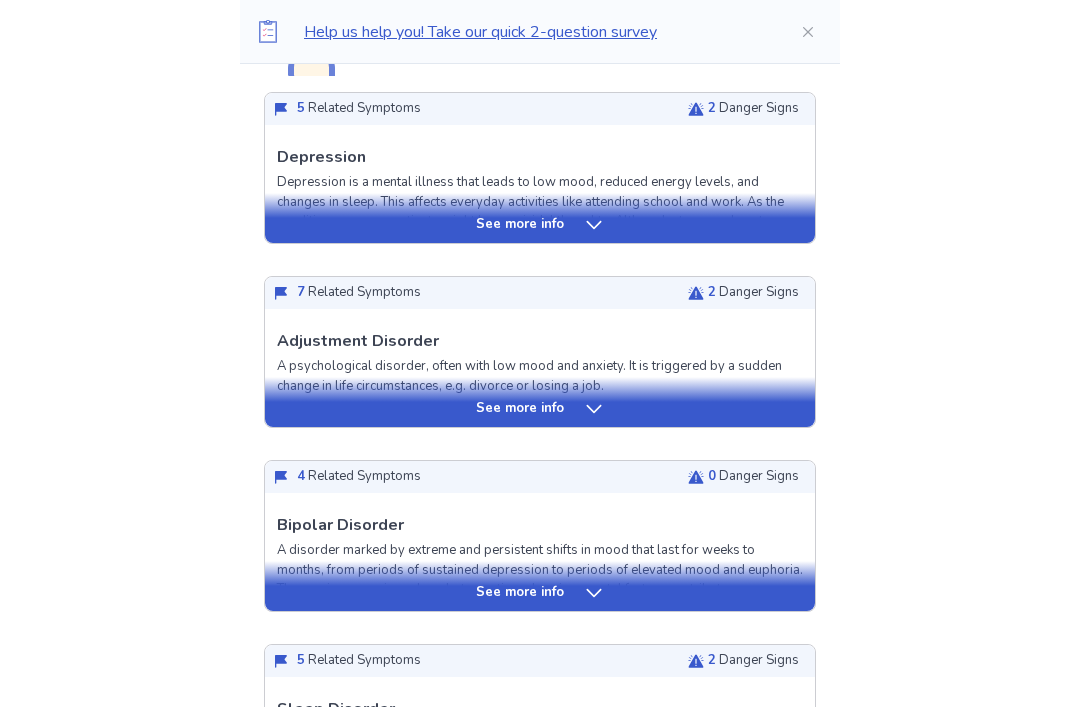 click on "See more info" at bounding box center [540, 402] 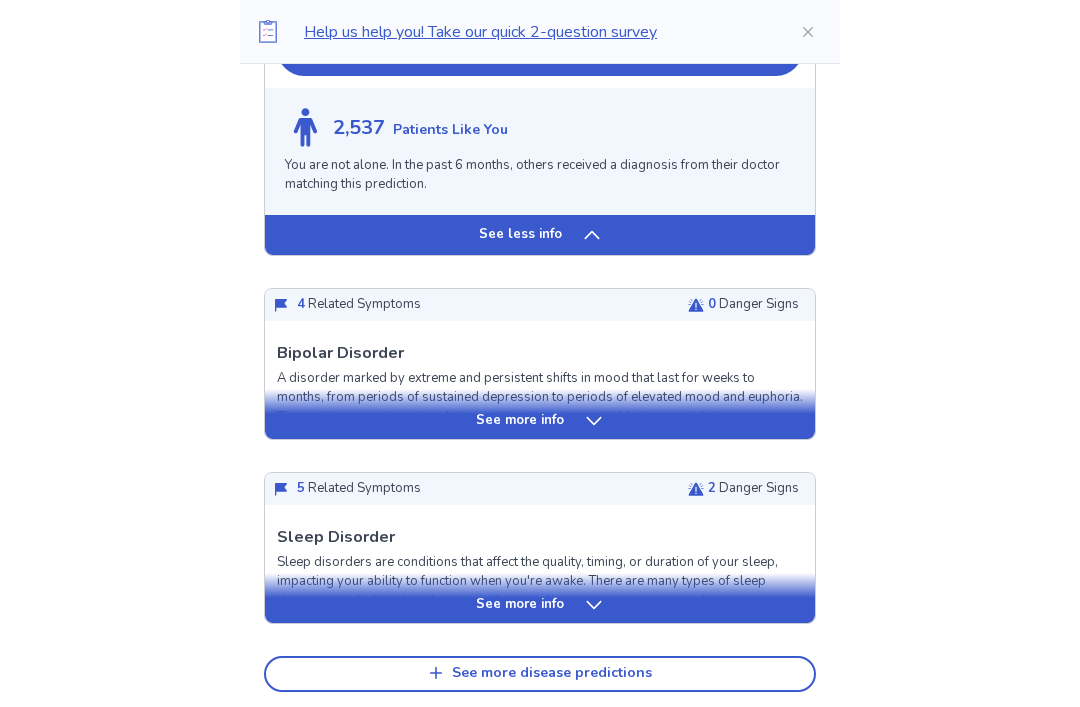 click on "See more info" at bounding box center [540, 415] 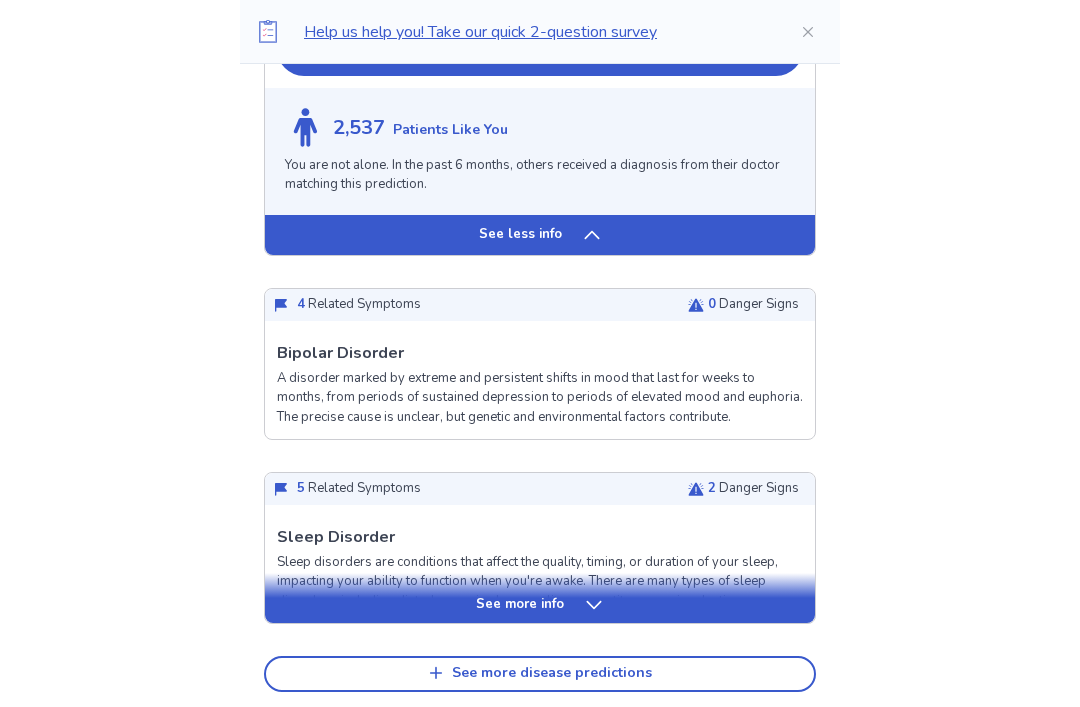 scroll, scrollTop: 2219, scrollLeft: 0, axis: vertical 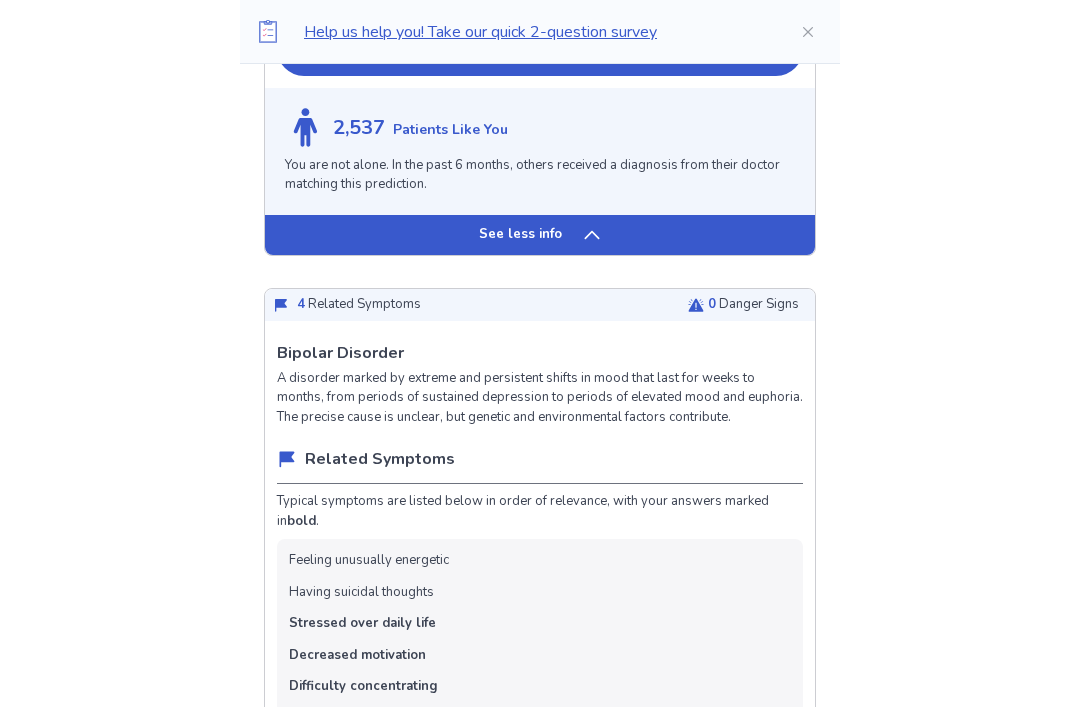 click on "A disorder marked by extreme and persistent shifts in mood that last for weeks to months, from periods of sustained depression to periods of elevated mood and euphoria. The precise cause is unclear, but genetic and environmental factors contribute." at bounding box center (540, 398) 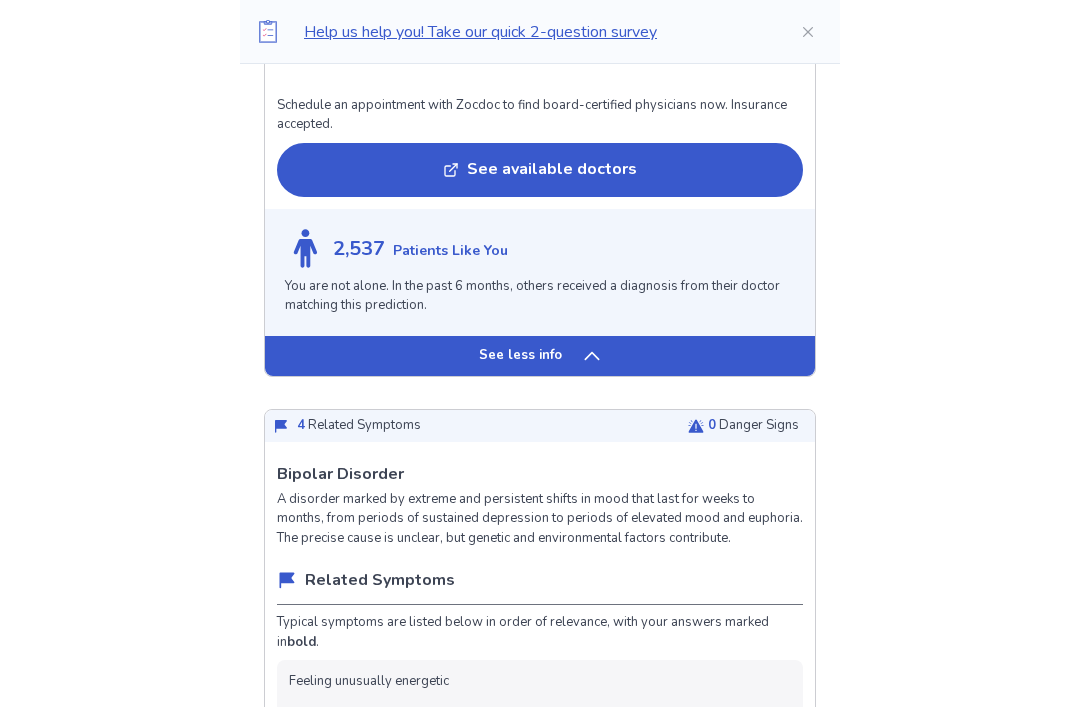 scroll, scrollTop: 2085, scrollLeft: 0, axis: vertical 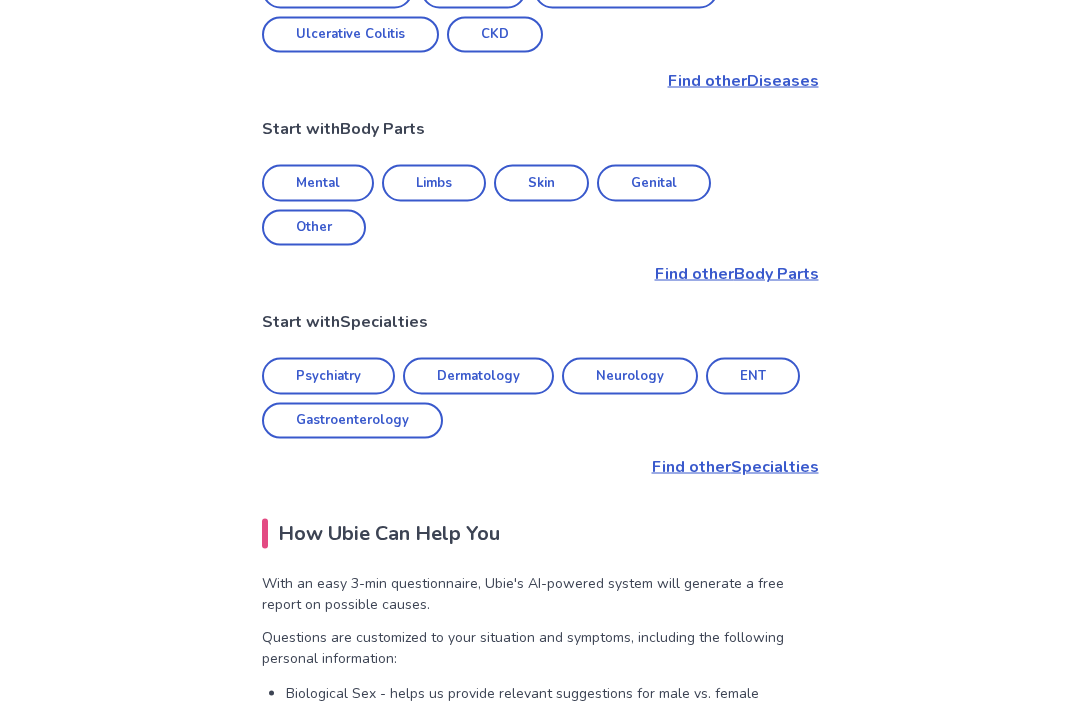 click on "Psychiatry" at bounding box center (328, 376) 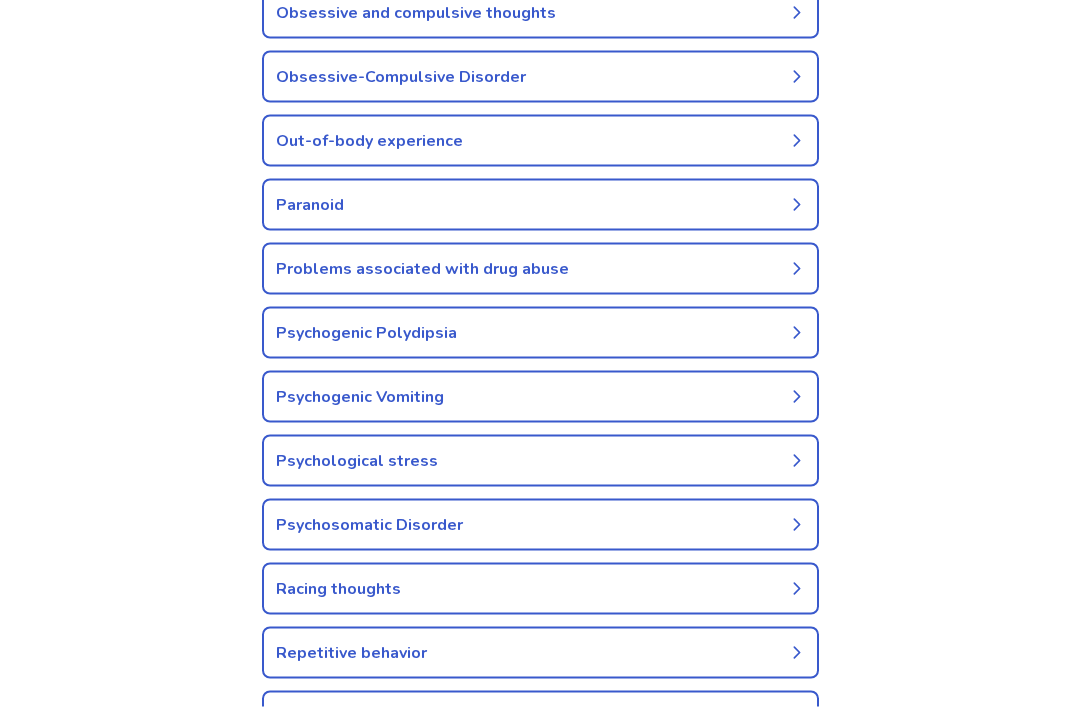 scroll, scrollTop: 5009, scrollLeft: 0, axis: vertical 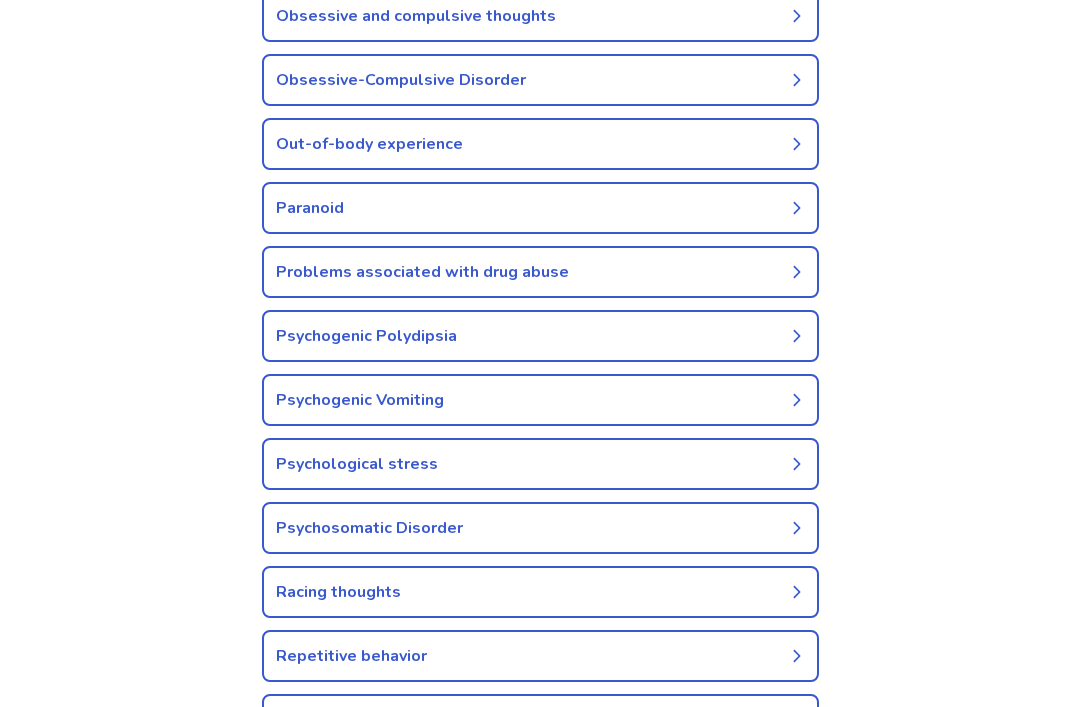 click on "Paranoid" at bounding box center (540, 208) 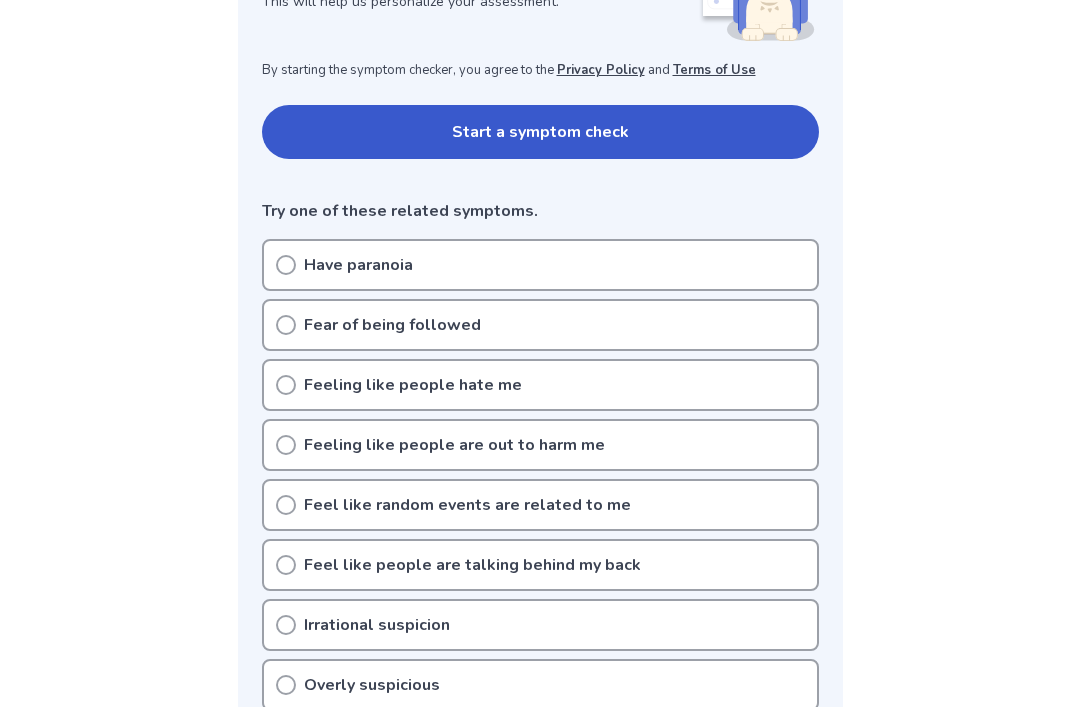 scroll, scrollTop: 375, scrollLeft: 0, axis: vertical 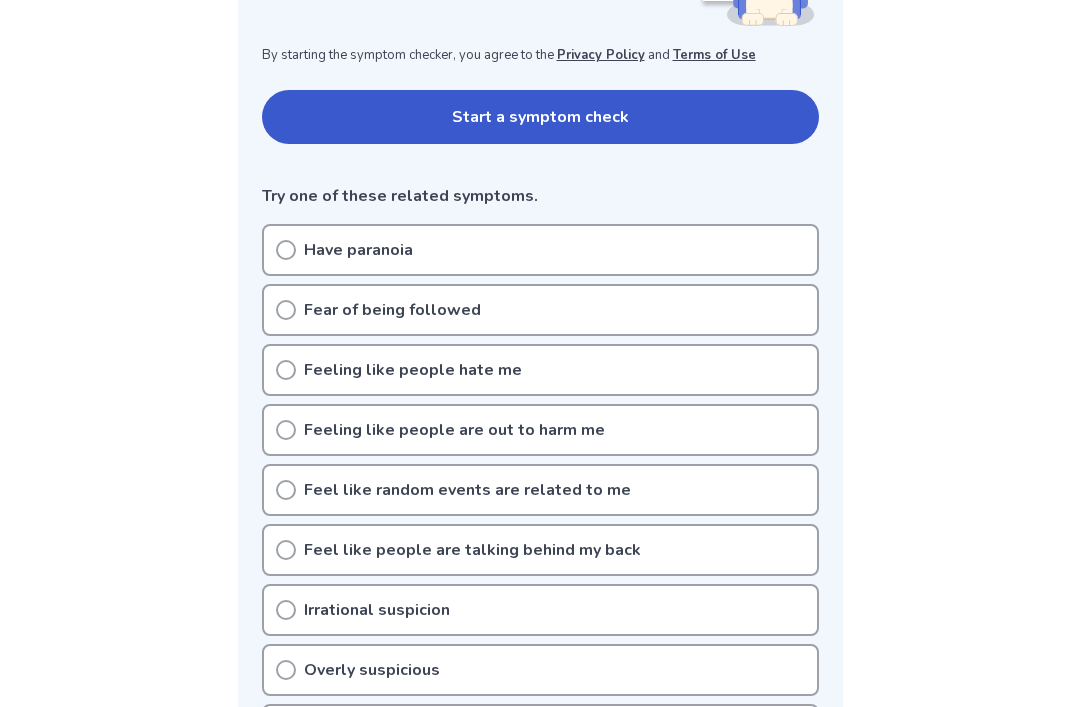 click on "Have paranoia" at bounding box center [540, 250] 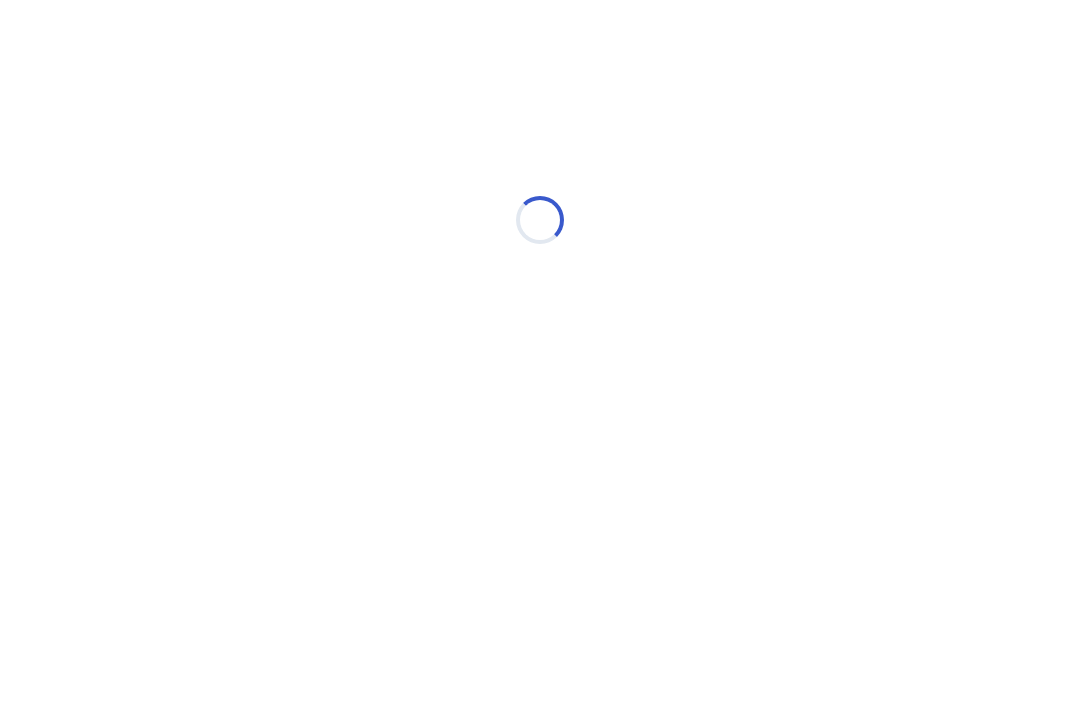 scroll, scrollTop: 0, scrollLeft: 0, axis: both 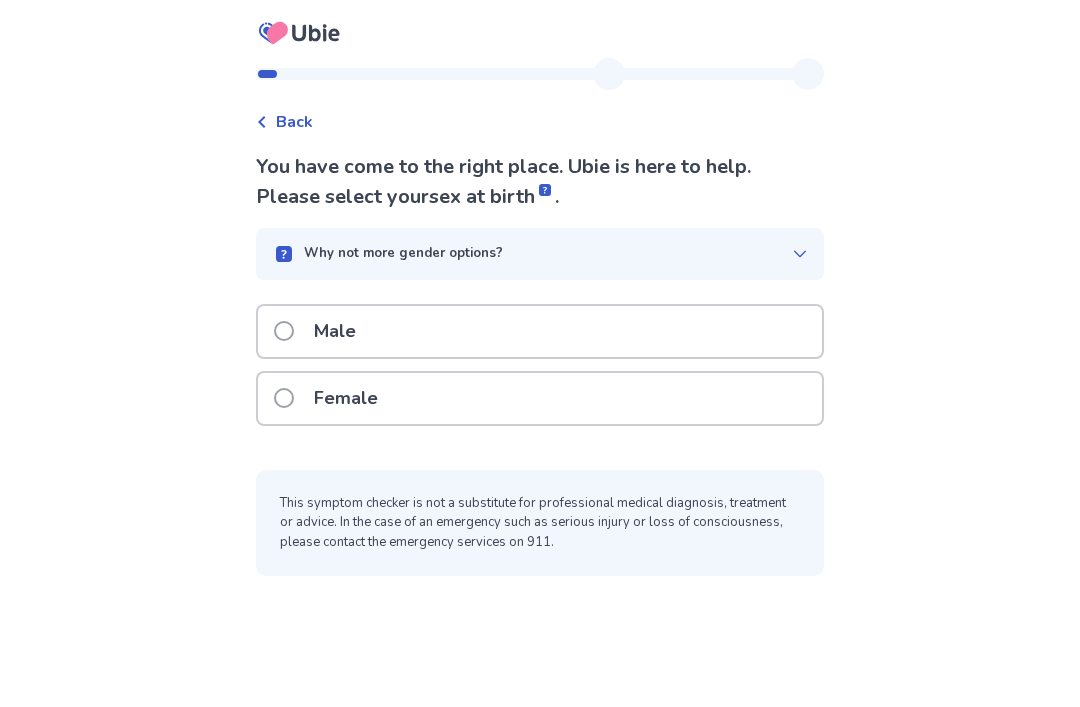click on "Female" at bounding box center [540, 398] 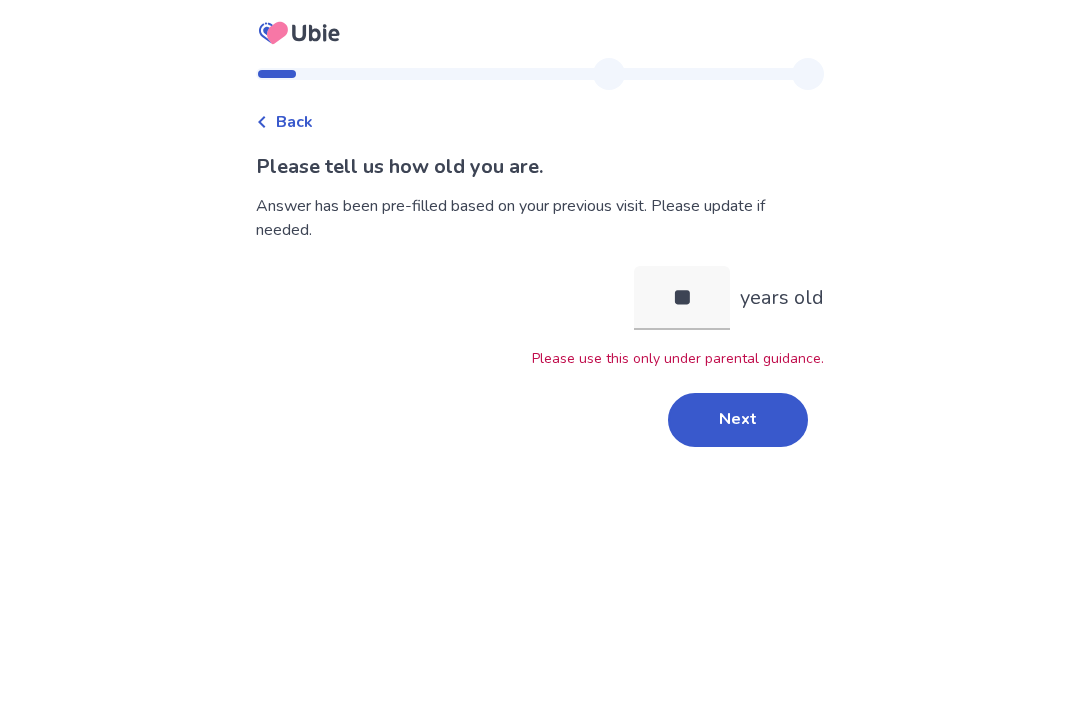 click on "Next" at bounding box center [738, 420] 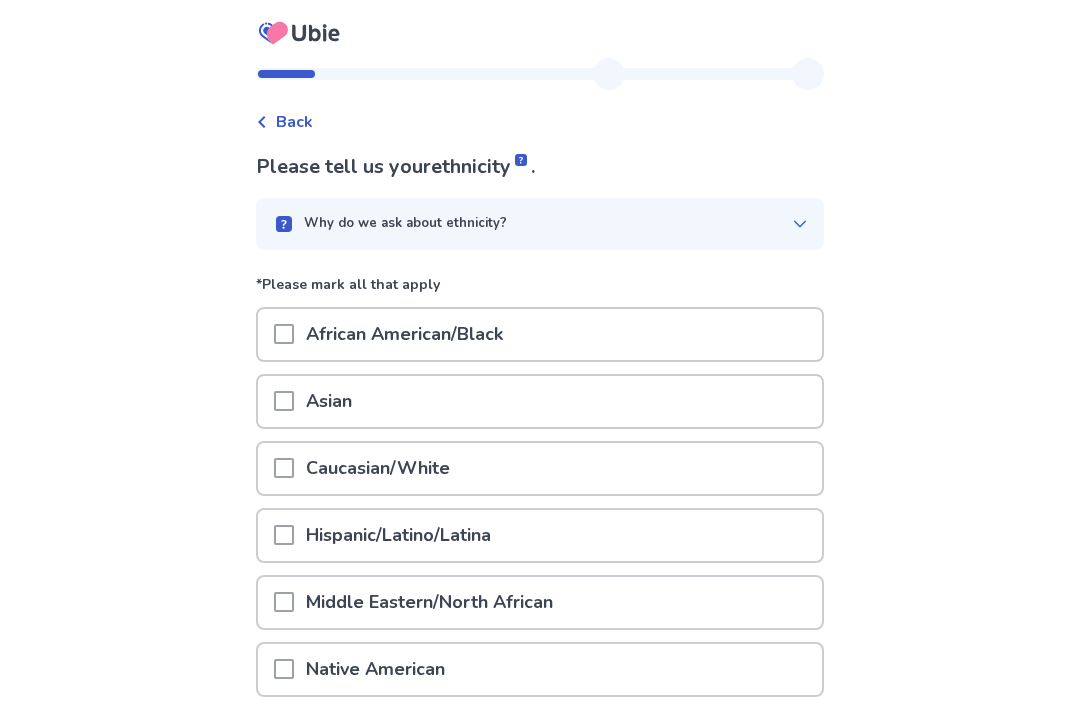 click on "Hispanic/Latino/Latina" at bounding box center [540, 535] 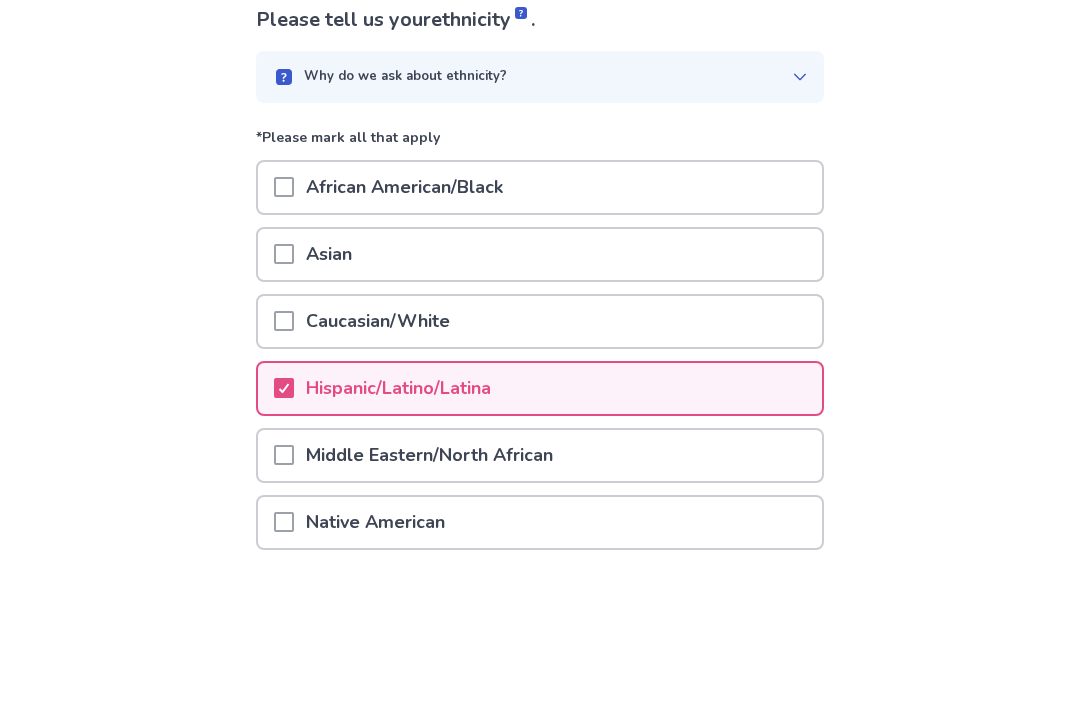 scroll, scrollTop: 196, scrollLeft: 0, axis: vertical 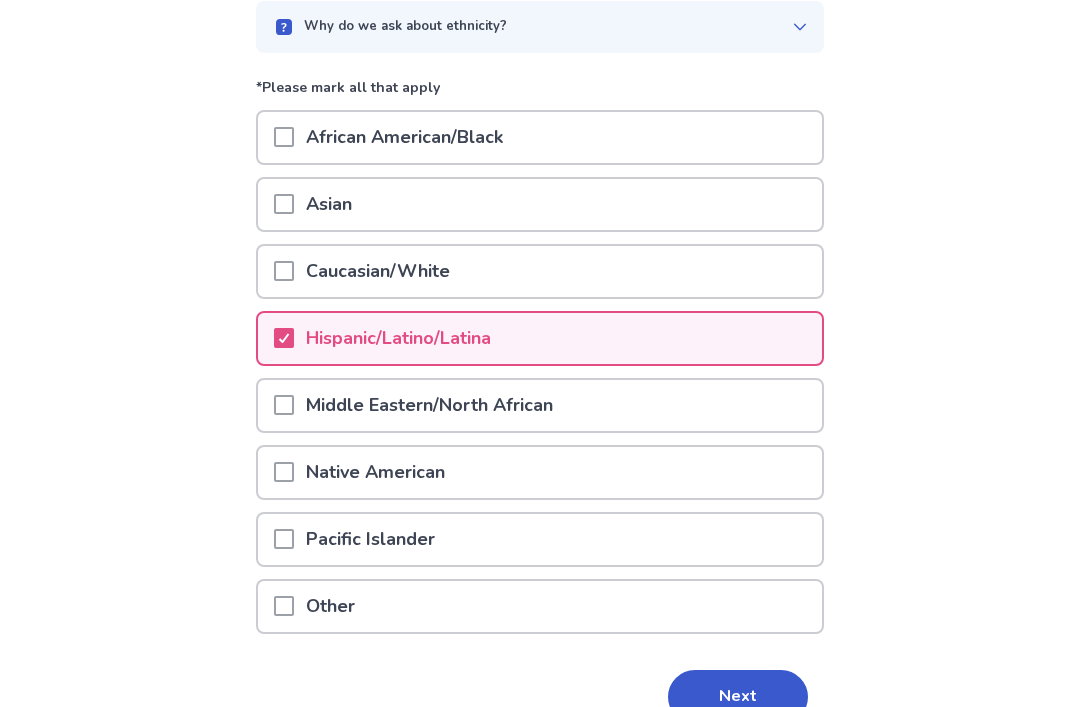 click on "Next" at bounding box center (738, 698) 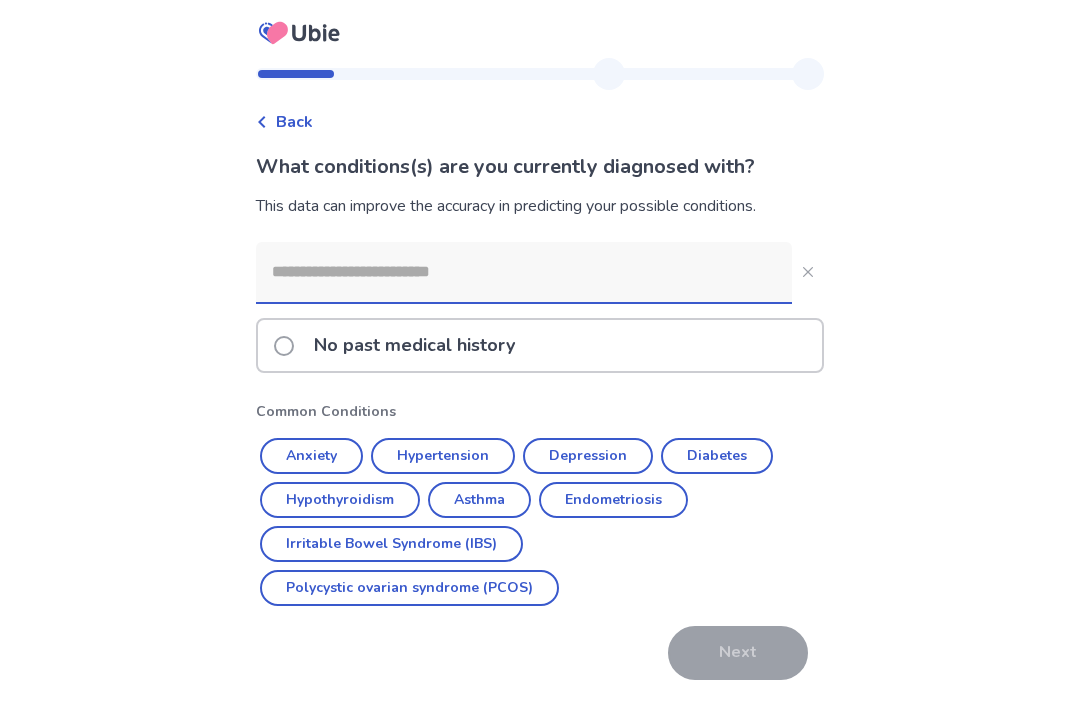 click on "Anxiety" at bounding box center [311, 456] 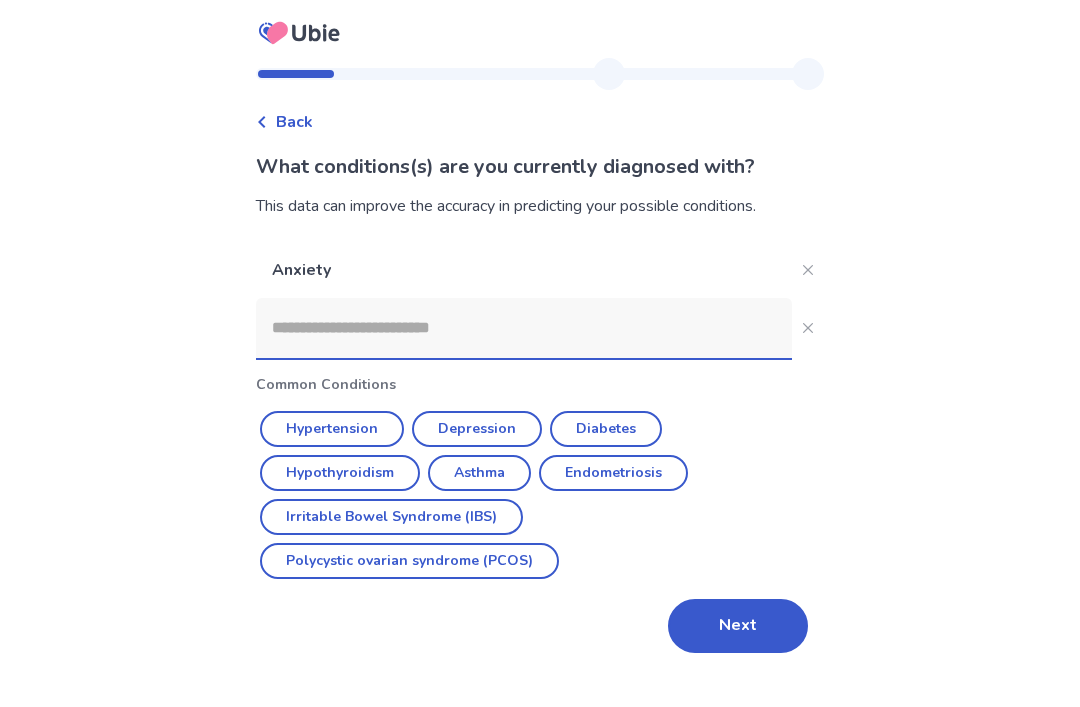 click on "Depression" at bounding box center [477, 429] 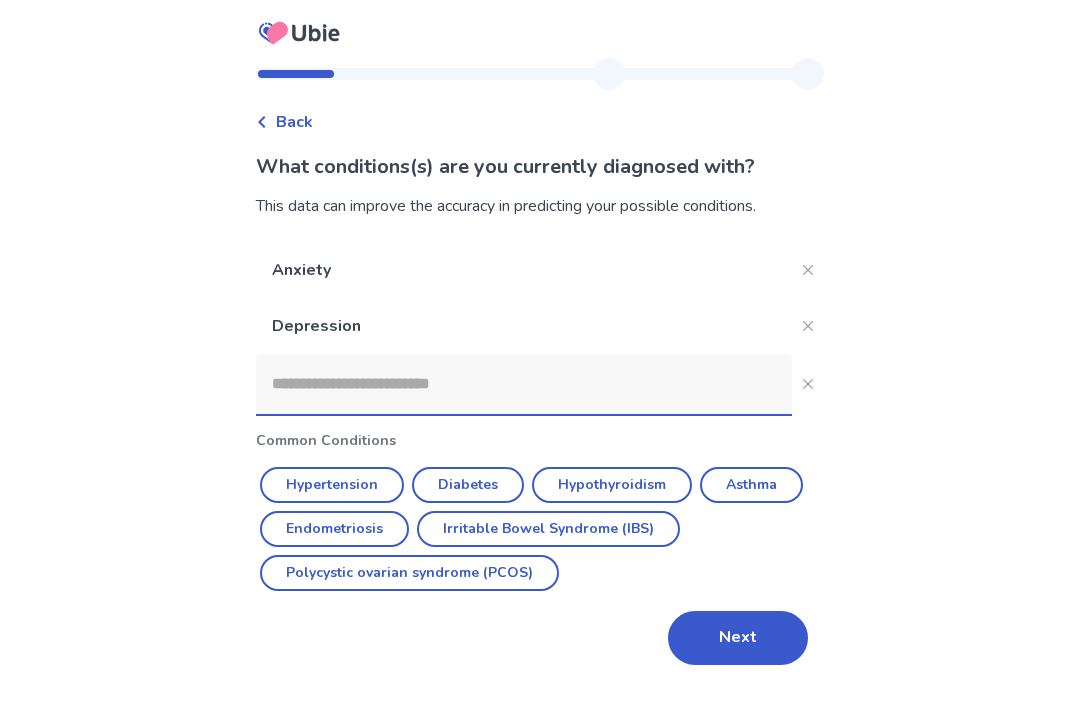 click on "Asthma" at bounding box center (751, 485) 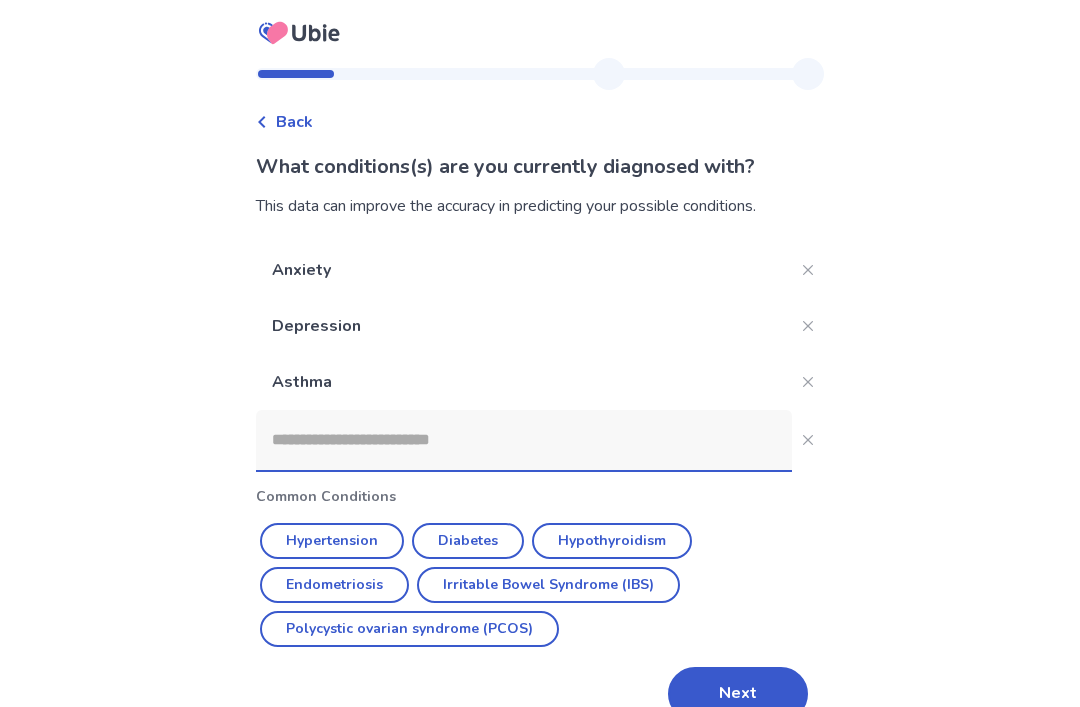 click on "Next" at bounding box center (738, 694) 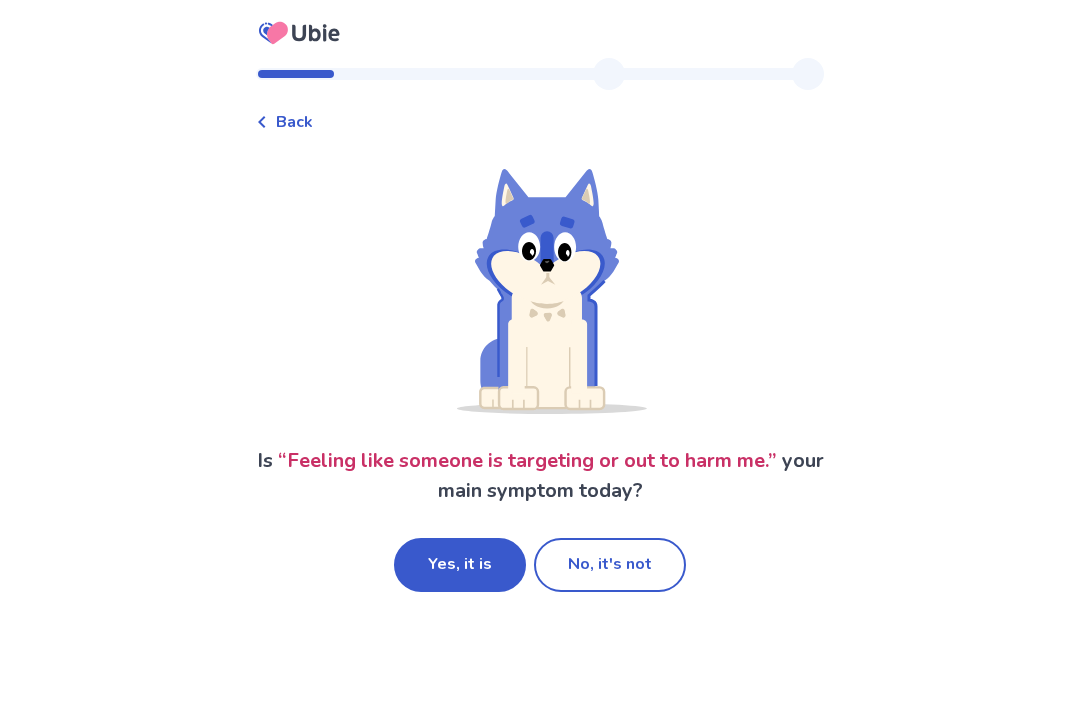 click on "Yes, it is" at bounding box center [460, 565] 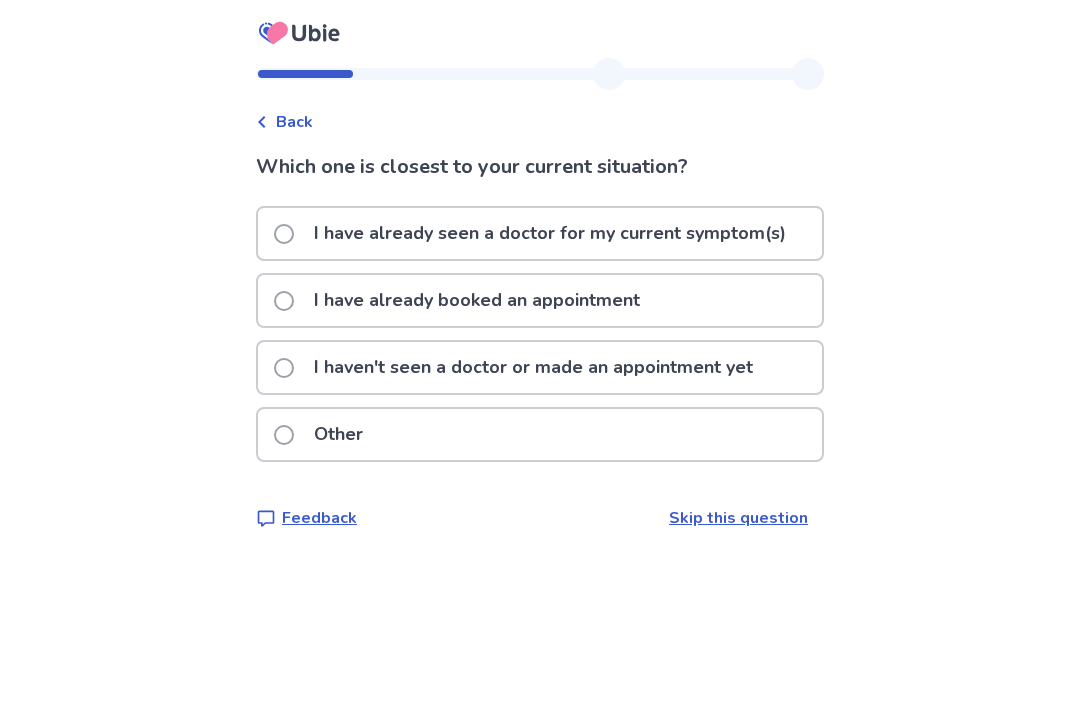 click on "I haven't seen a doctor or made an appointment yet" at bounding box center [533, 367] 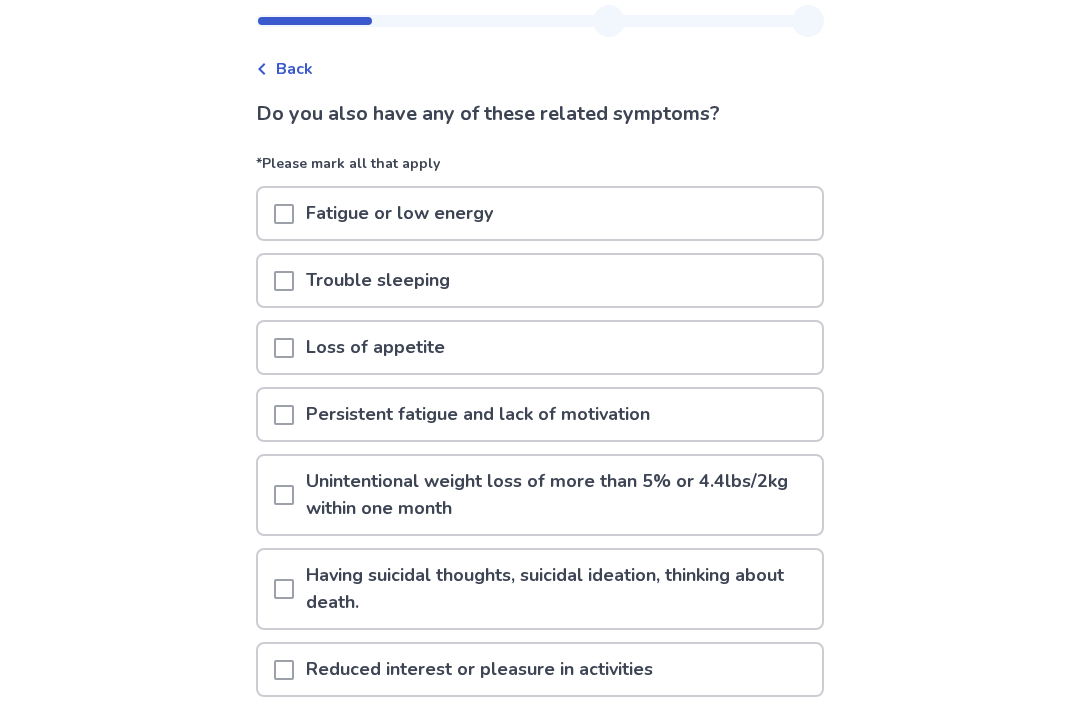 click on "Fatigue or low energy" at bounding box center [540, 214] 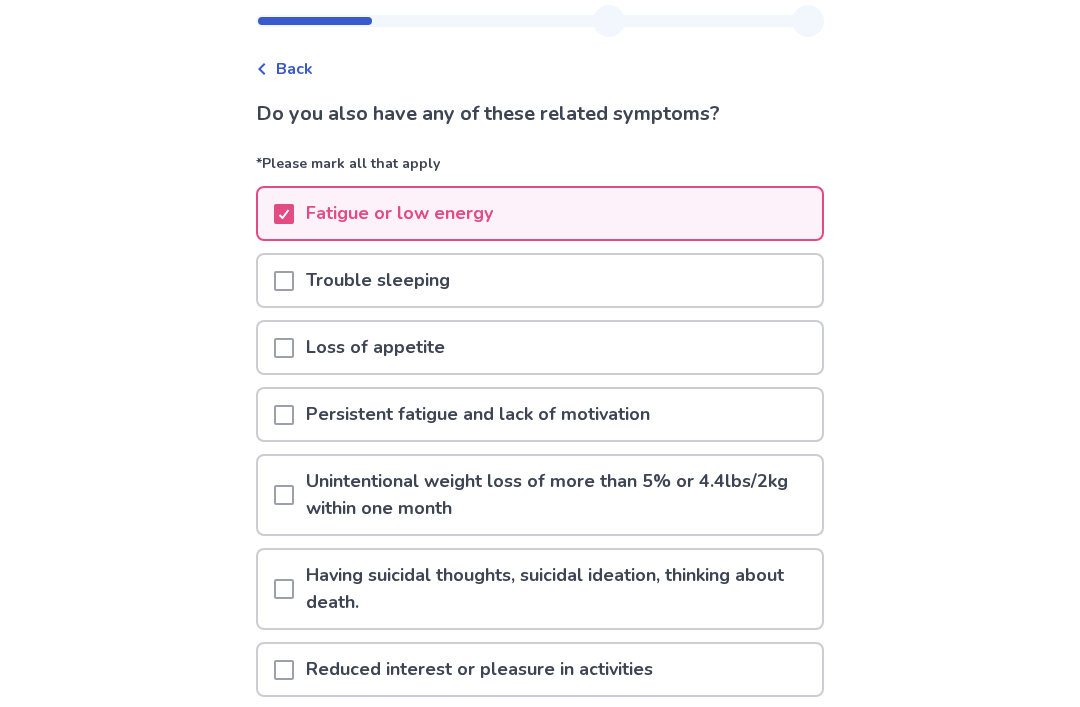 scroll, scrollTop: 53, scrollLeft: 0, axis: vertical 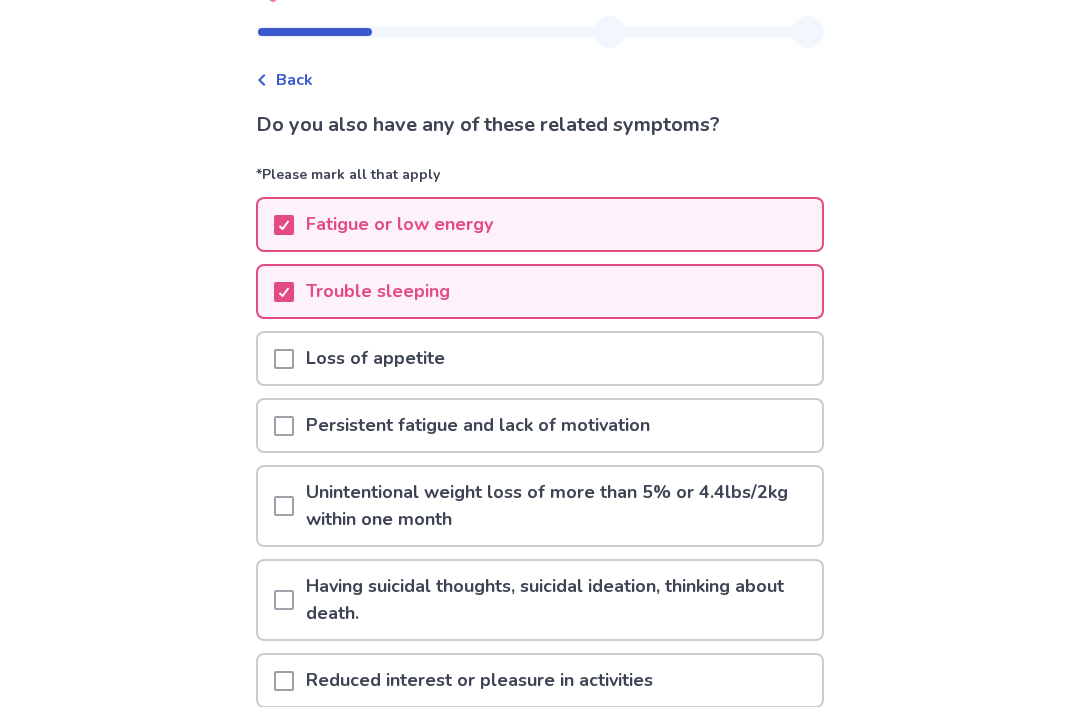 click on "Loss of appetite" at bounding box center (540, 359) 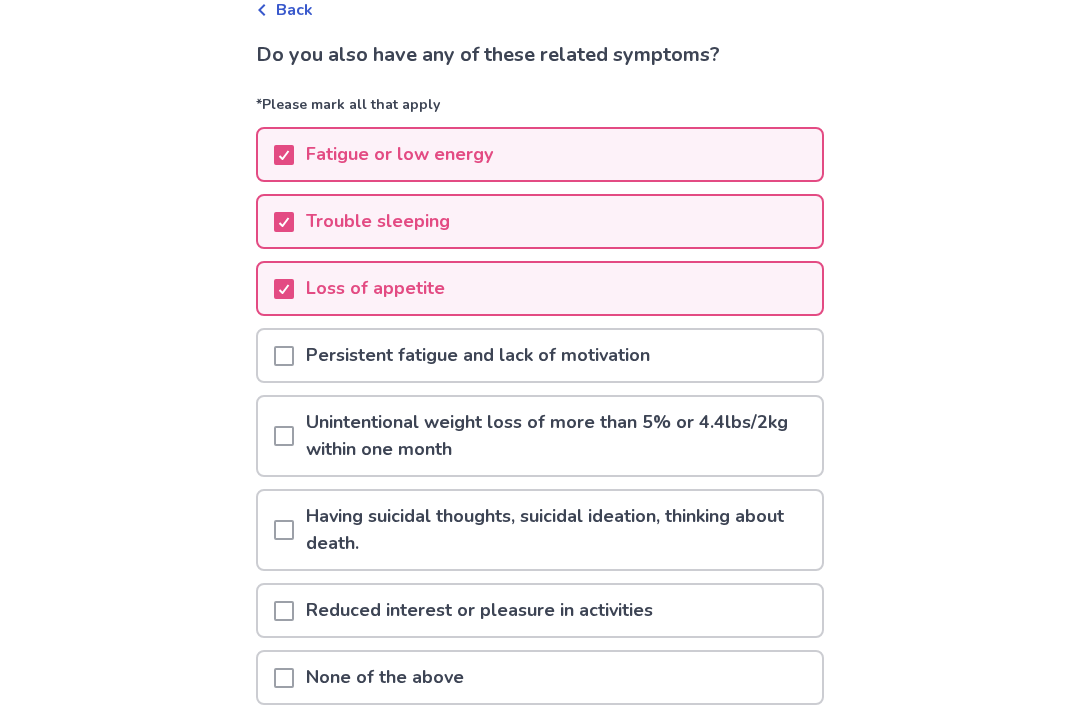 click on "Loss of appetite" at bounding box center [540, 288] 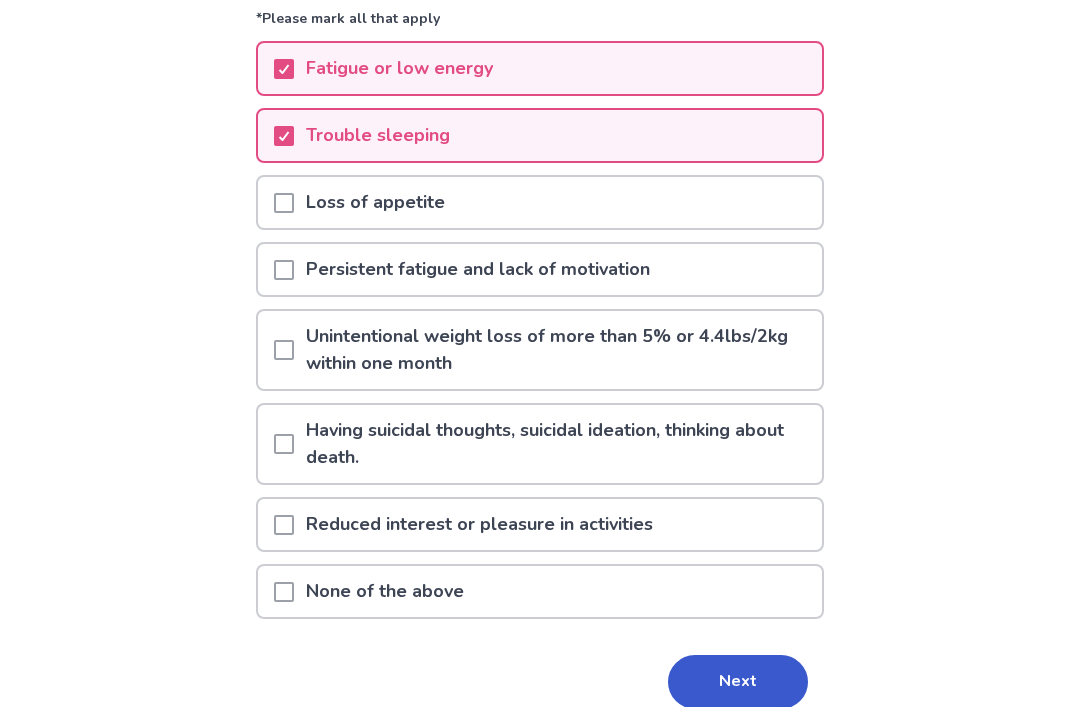 click on "Unintentional weight loss of more than 5% or 4.4lbs/2kg within one month" at bounding box center [558, 351] 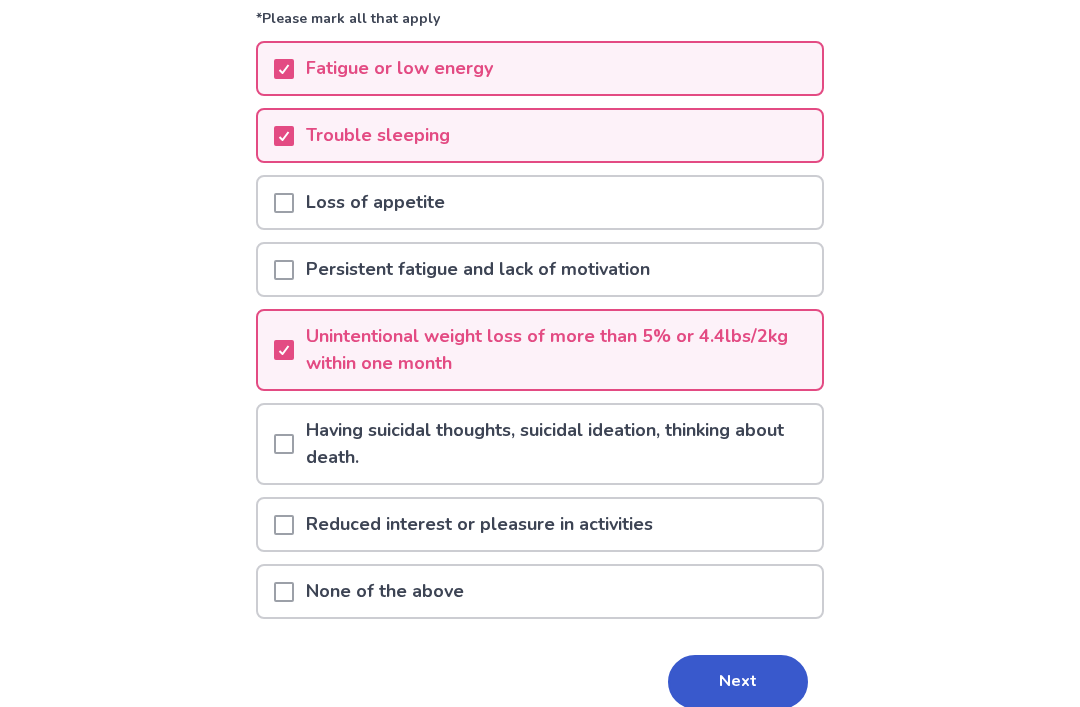 scroll, scrollTop: 198, scrollLeft: 0, axis: vertical 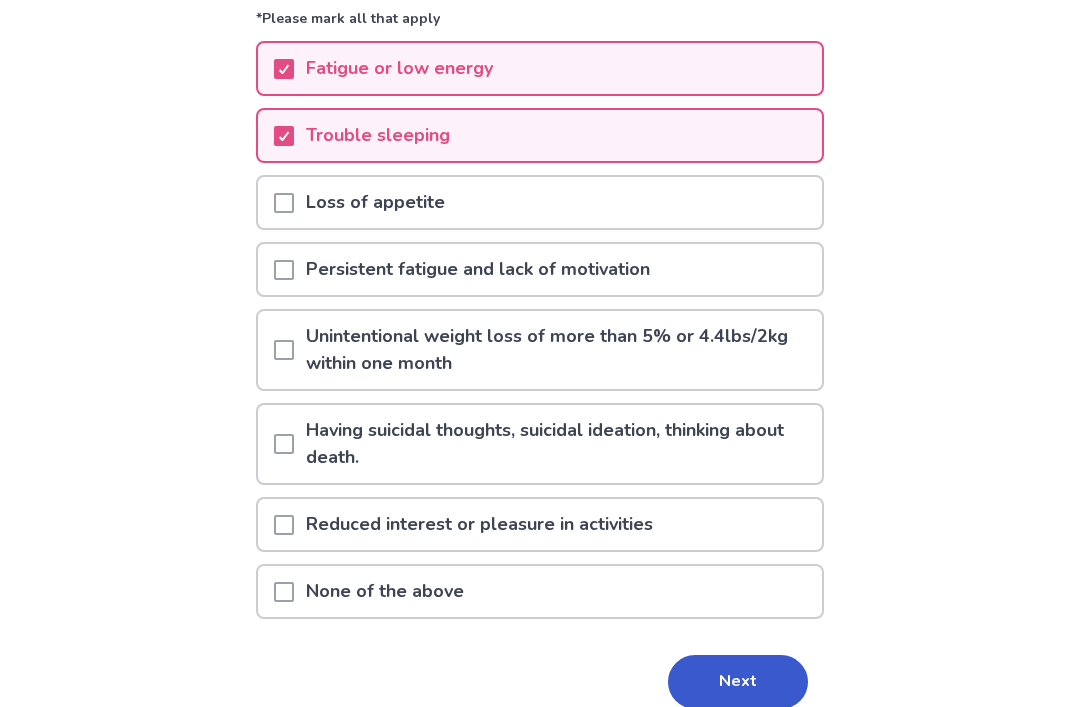 click on "Reduced interest or pleasure in activities" at bounding box center [540, 524] 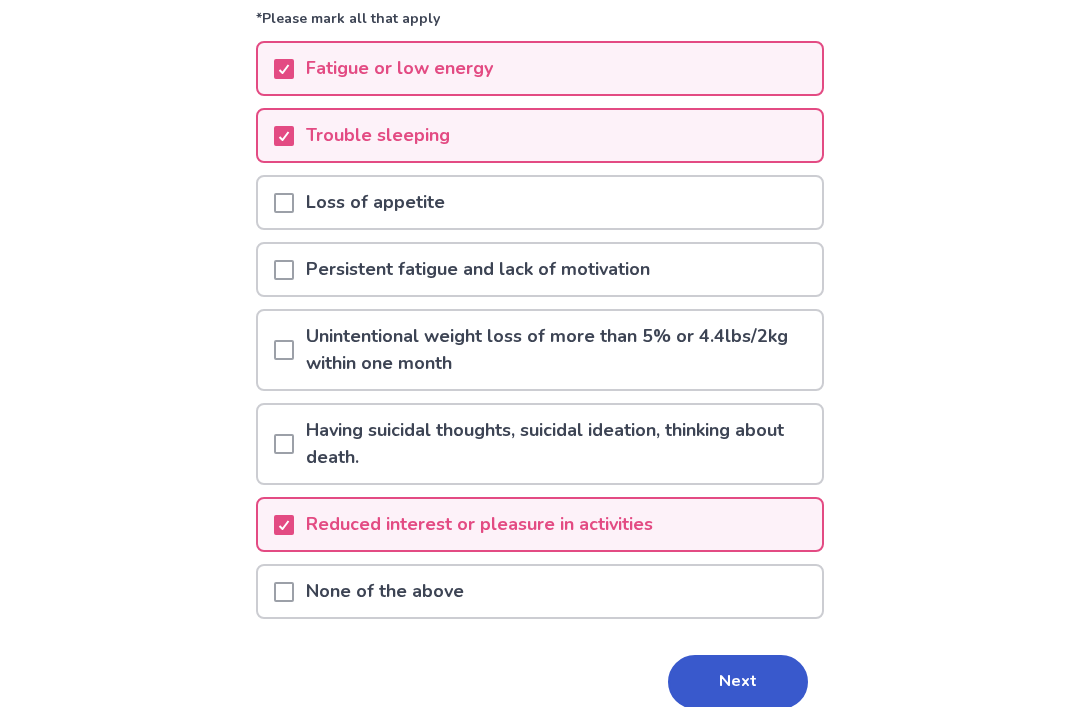 click on "Persistent fatigue and lack of motivation" at bounding box center [540, 269] 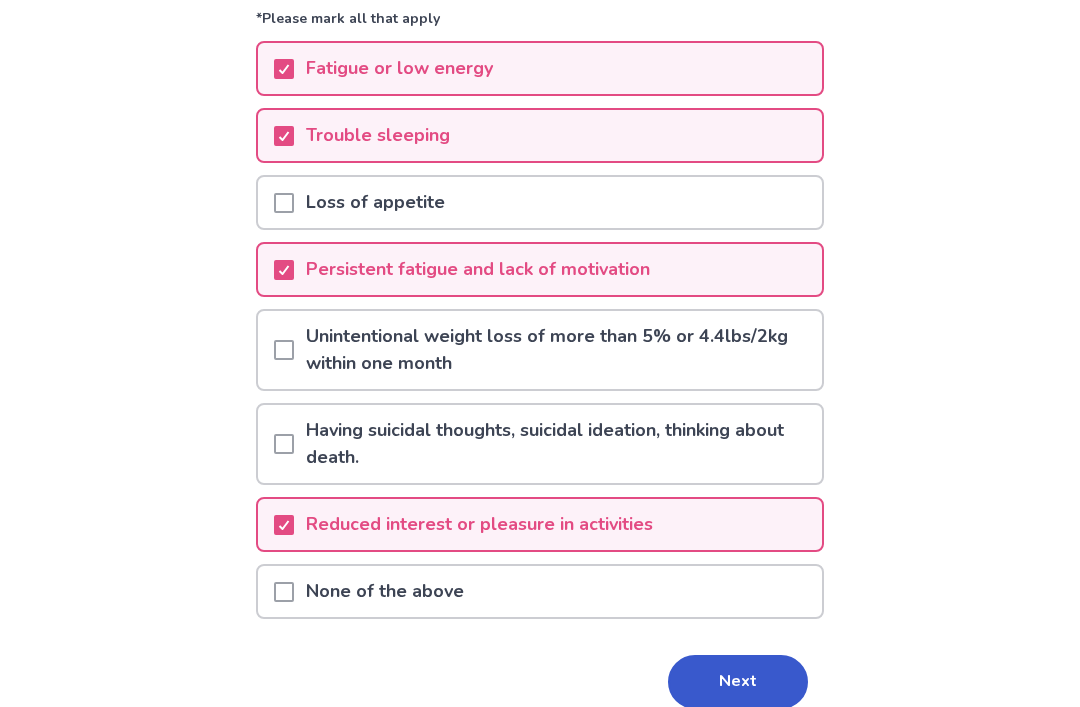 click on "Next" at bounding box center (738, 682) 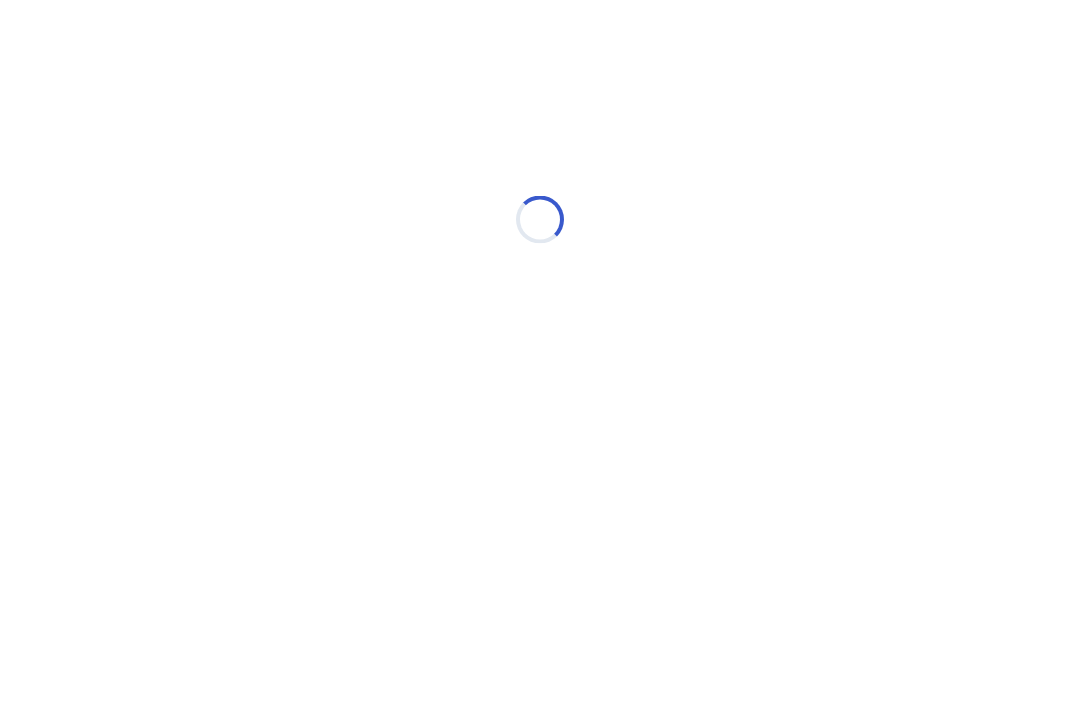 scroll, scrollTop: 0, scrollLeft: 0, axis: both 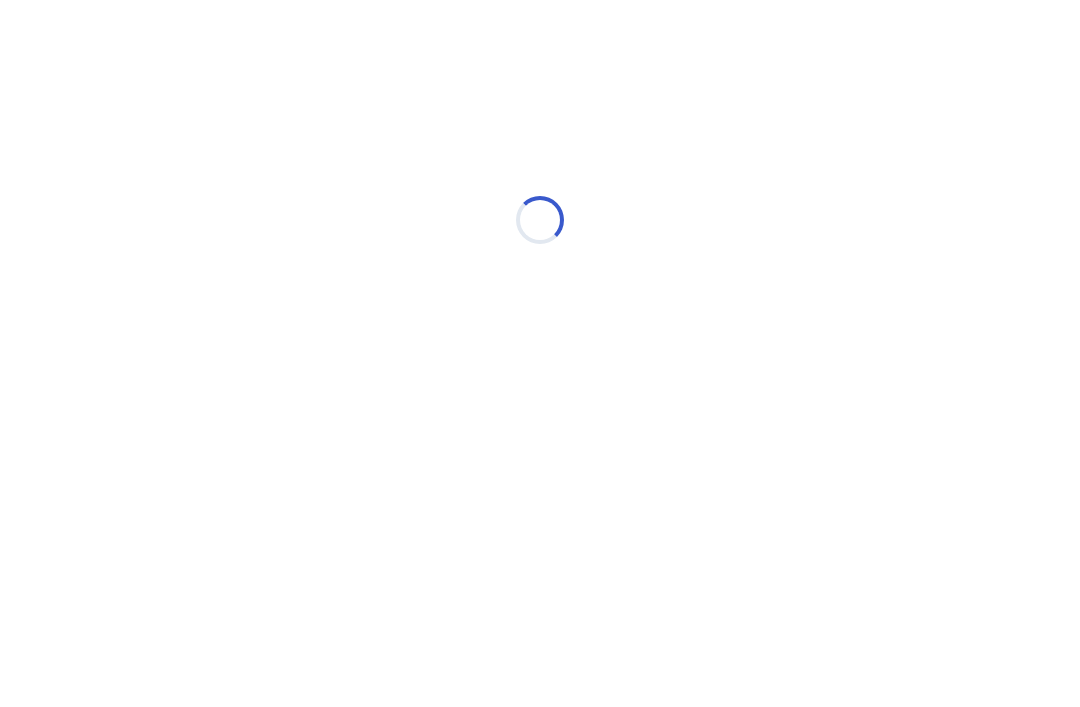 select on "*" 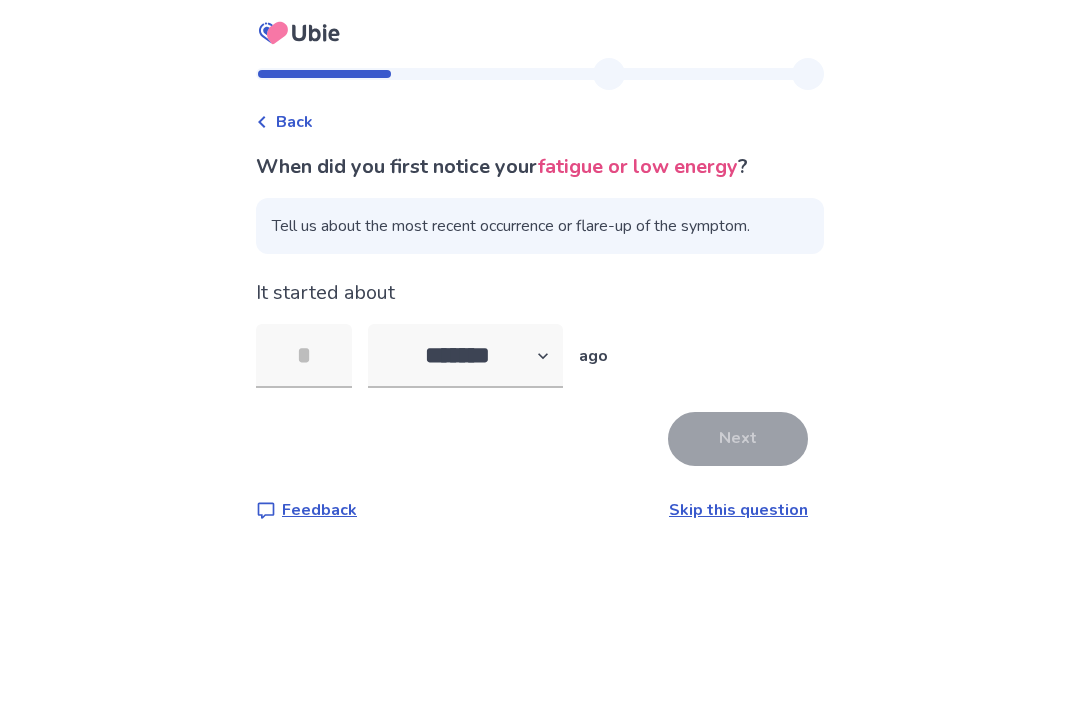 click at bounding box center (304, 356) 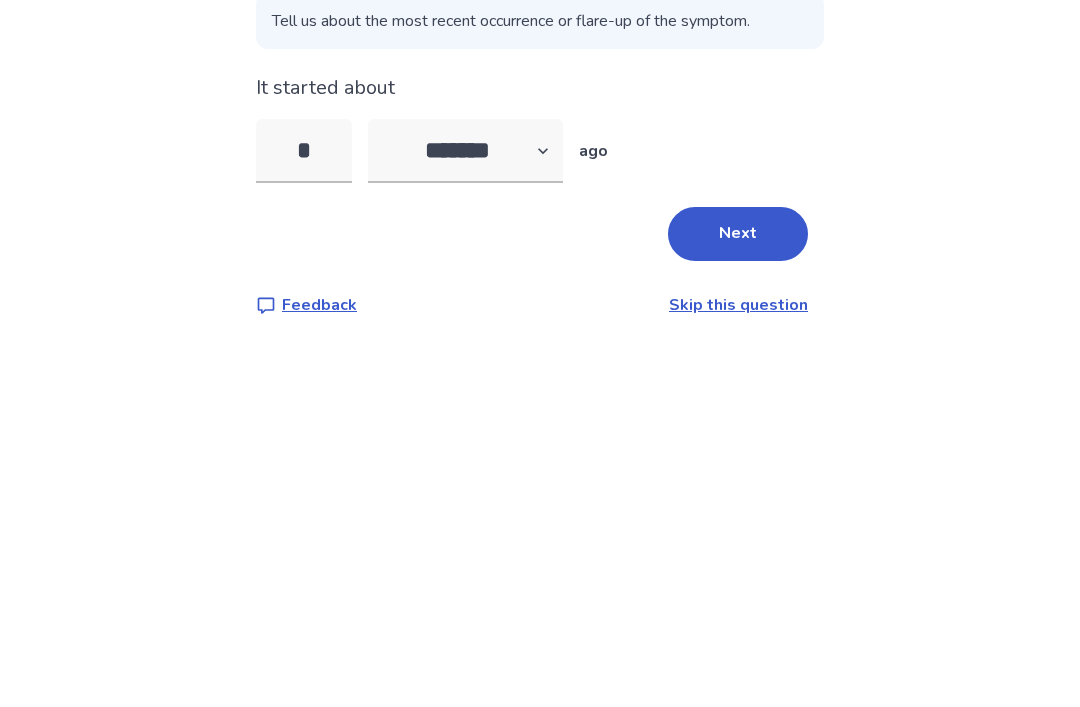 type on "*" 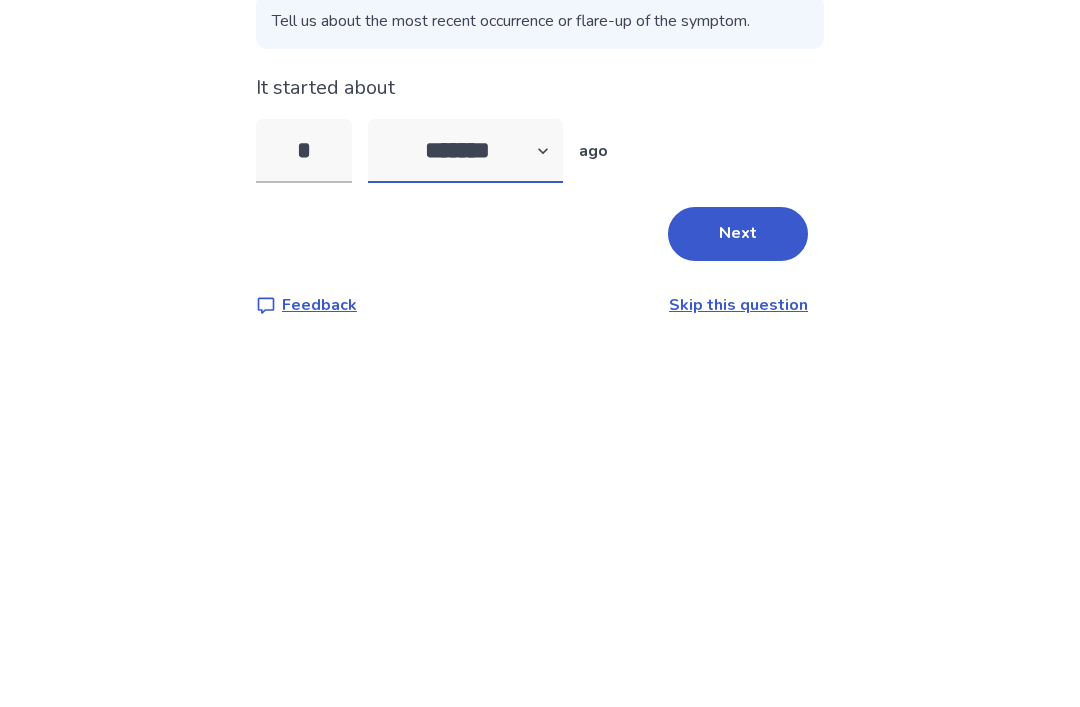 scroll, scrollTop: 64, scrollLeft: 0, axis: vertical 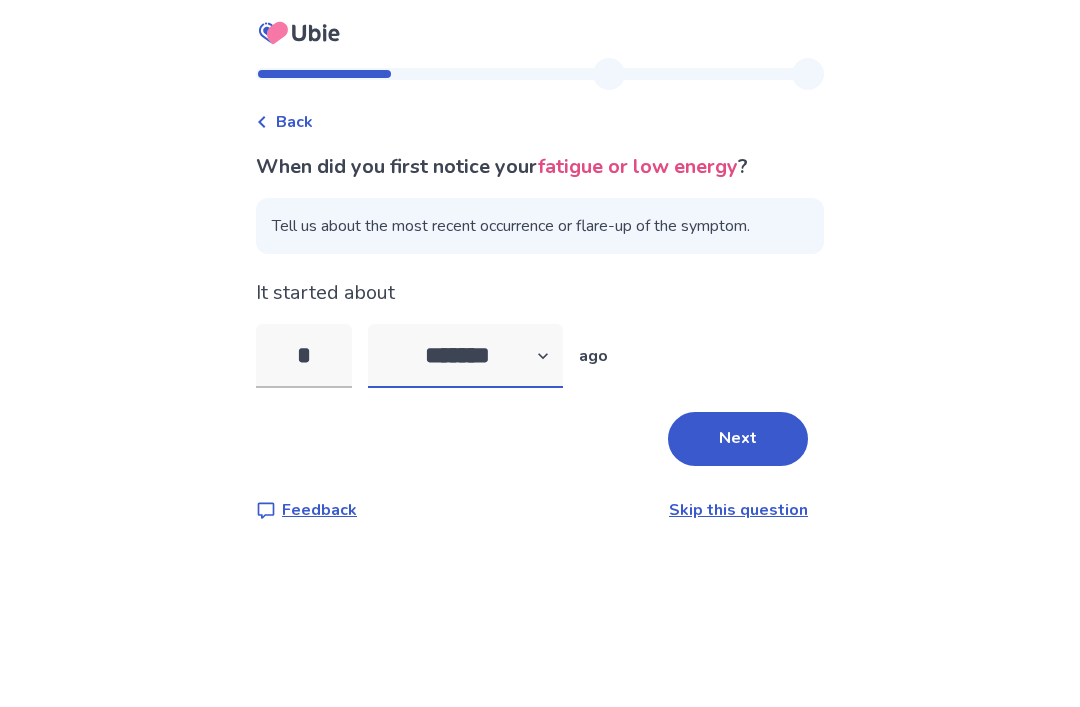 select on "*" 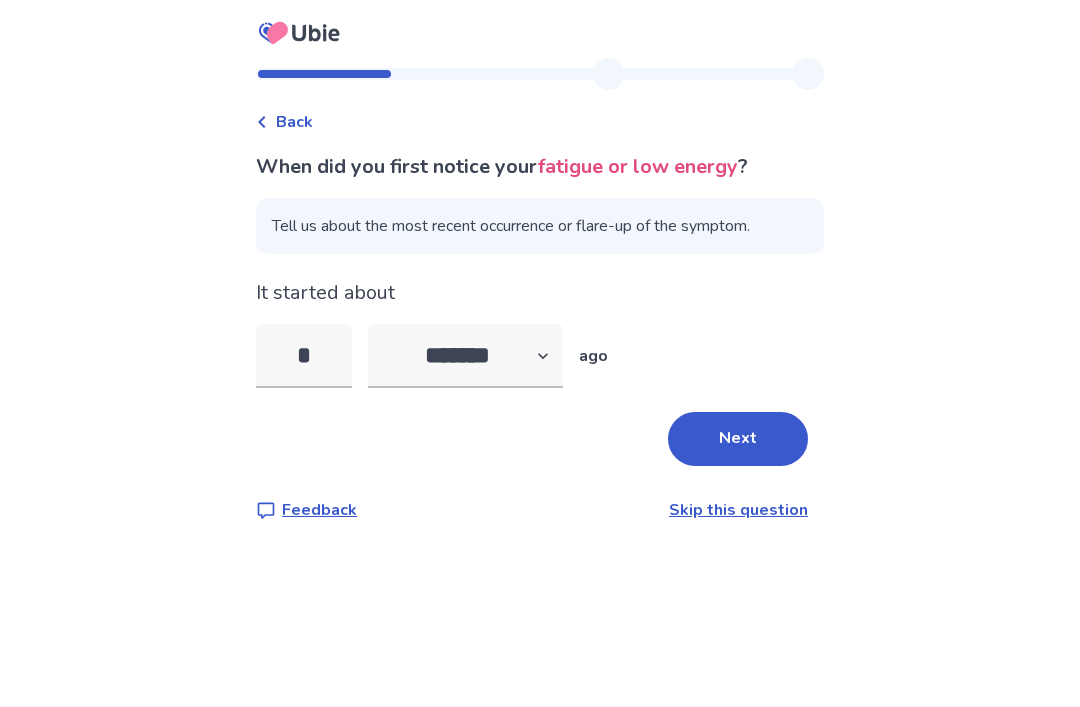 click on "Next" at bounding box center (738, 439) 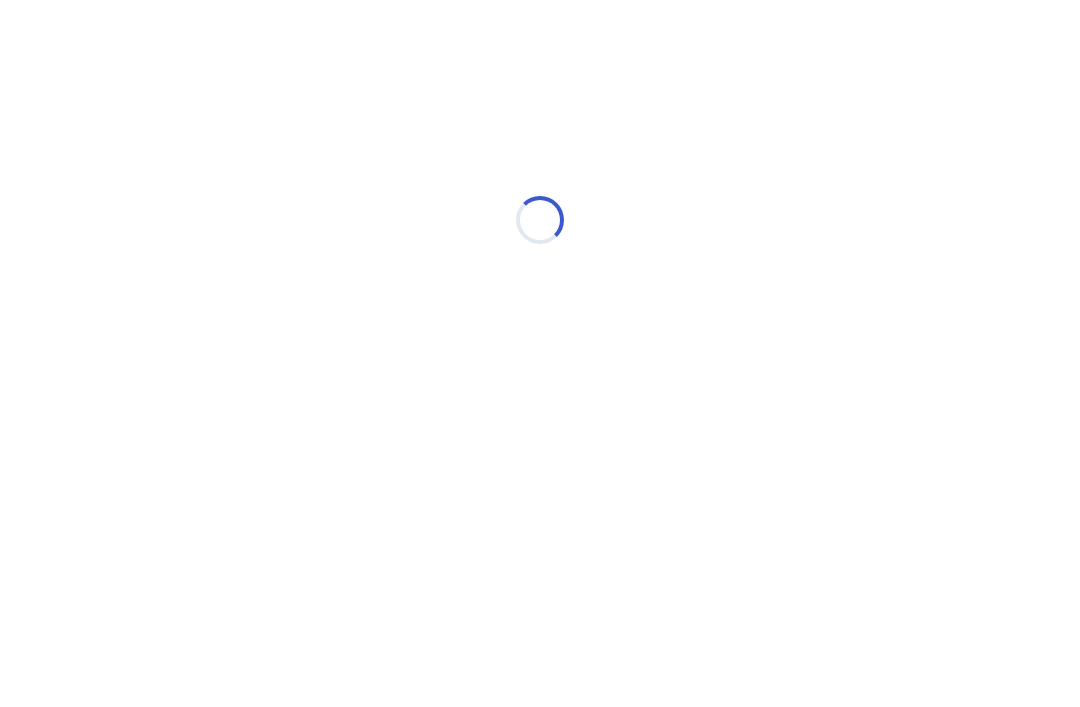 select on "*" 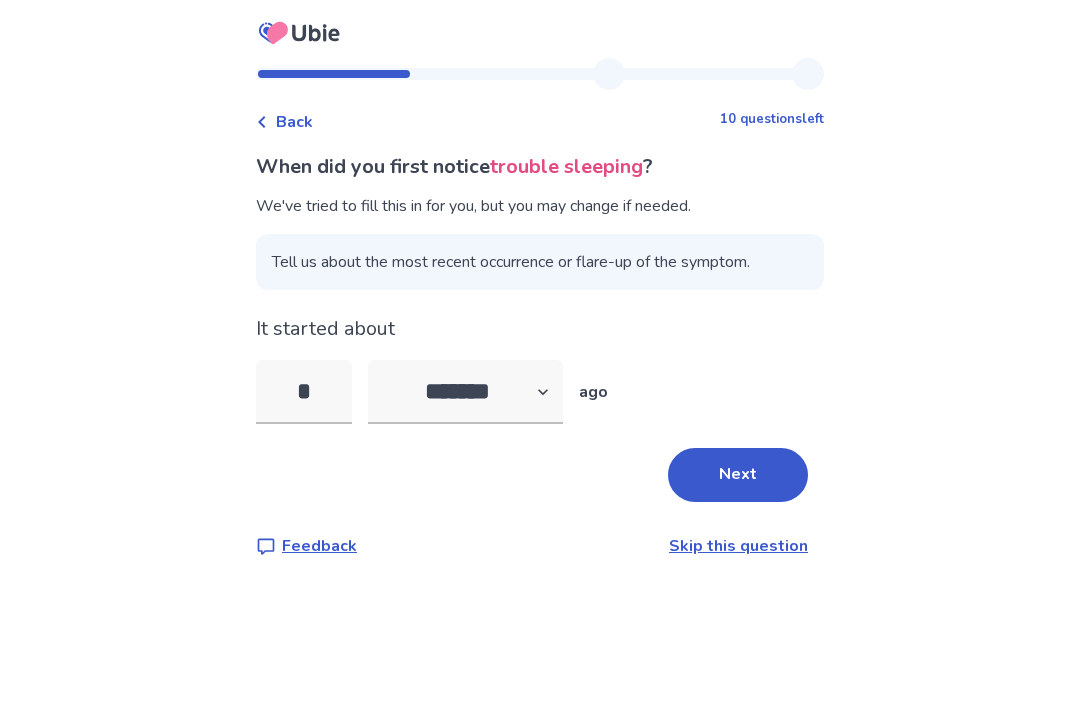 click on "*" at bounding box center [304, 392] 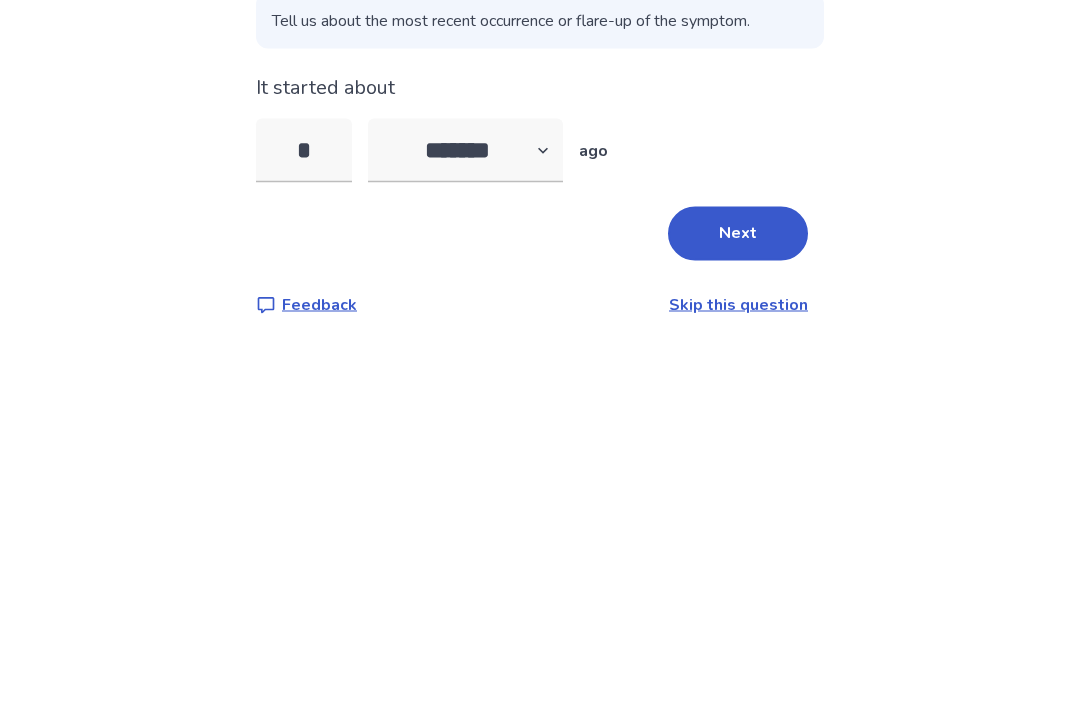 click on "*" at bounding box center (304, 392) 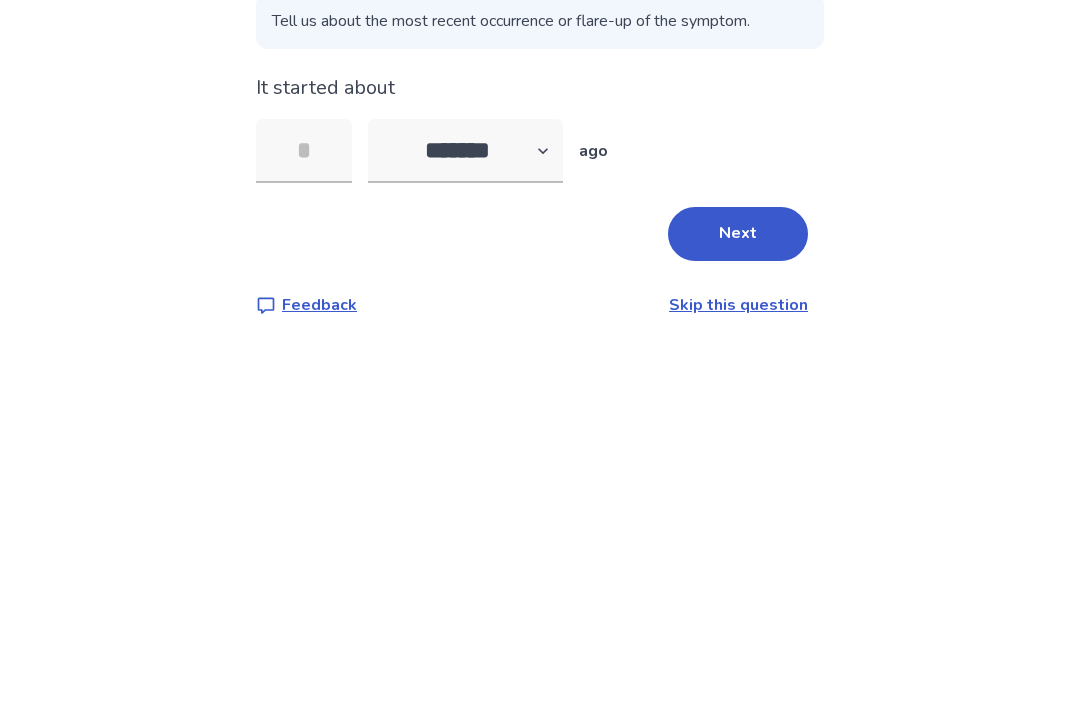 type on "*" 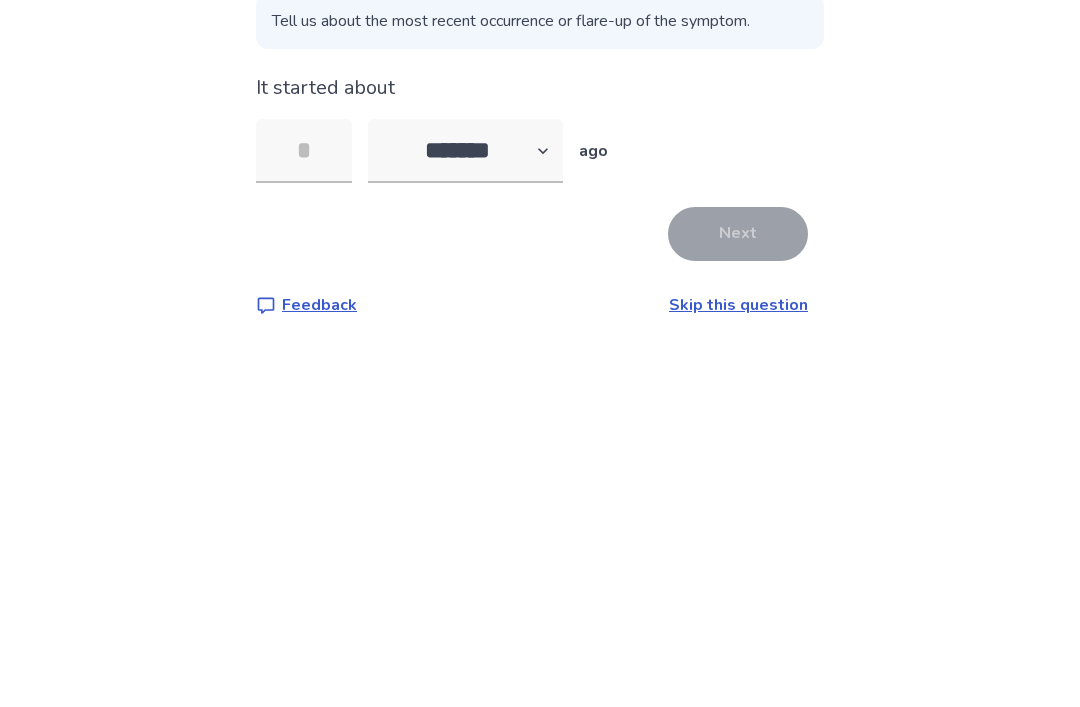 type on "*" 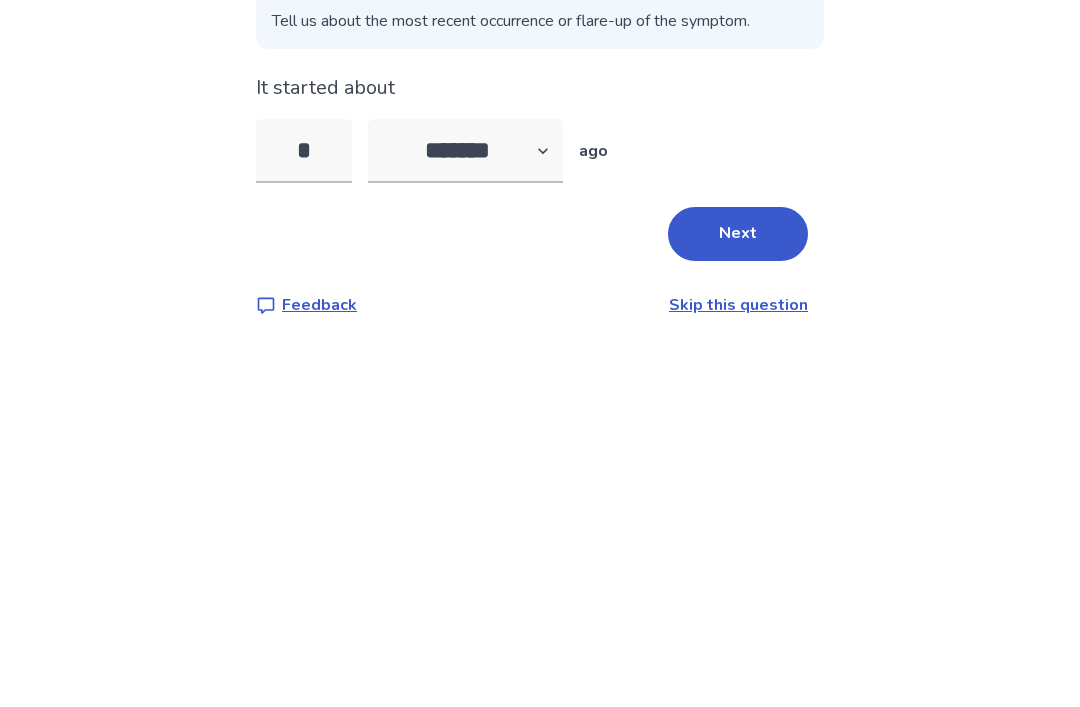 click on "Next" at bounding box center (738, 475) 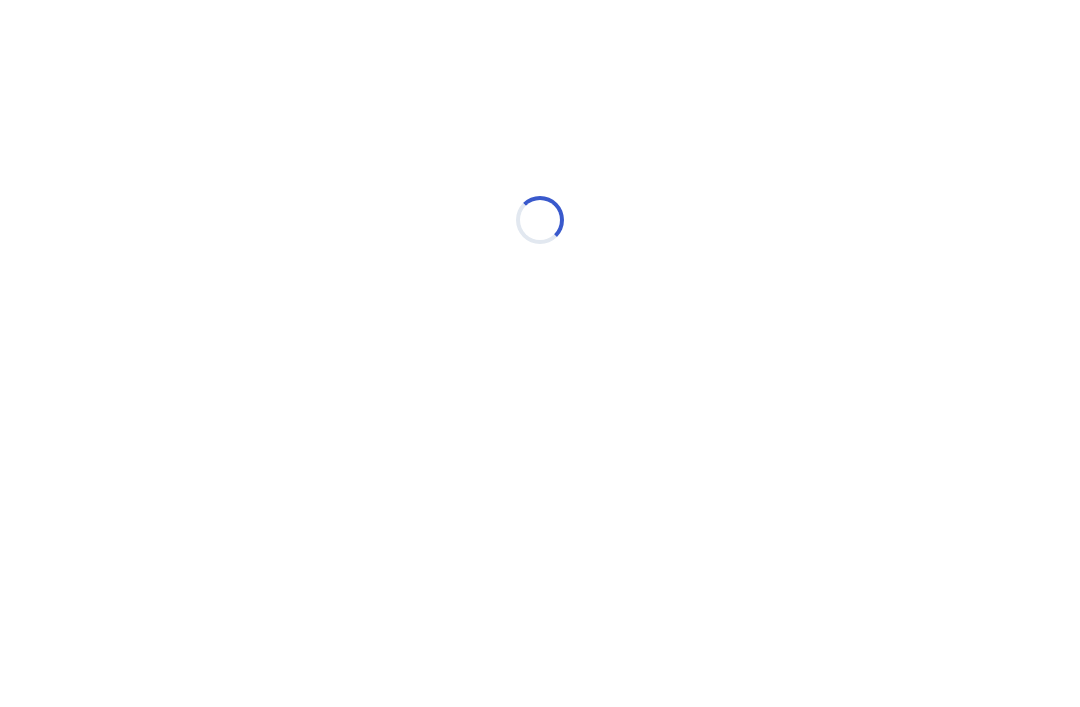select on "*" 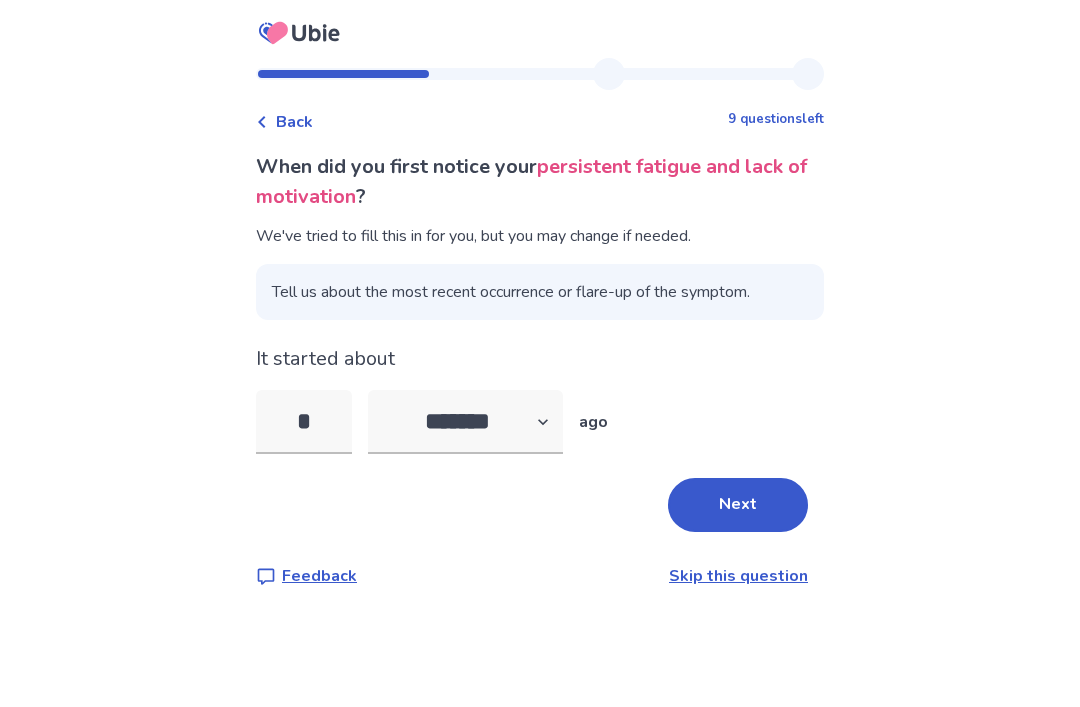 click on "*" at bounding box center [304, 422] 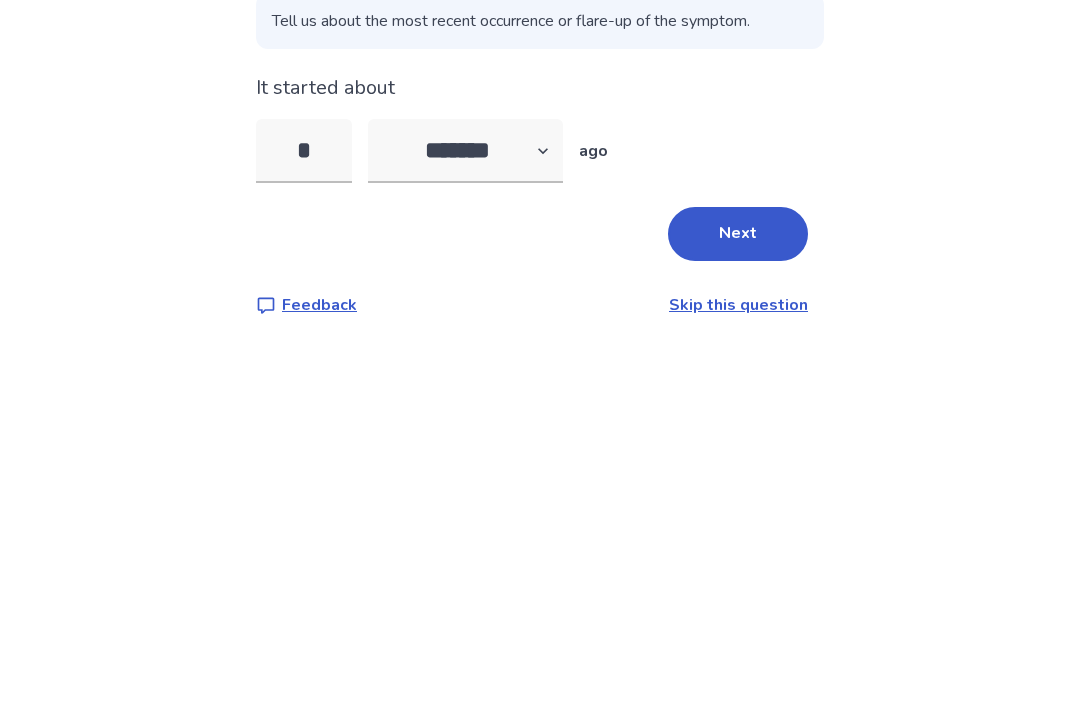 click on "*" at bounding box center (304, 422) 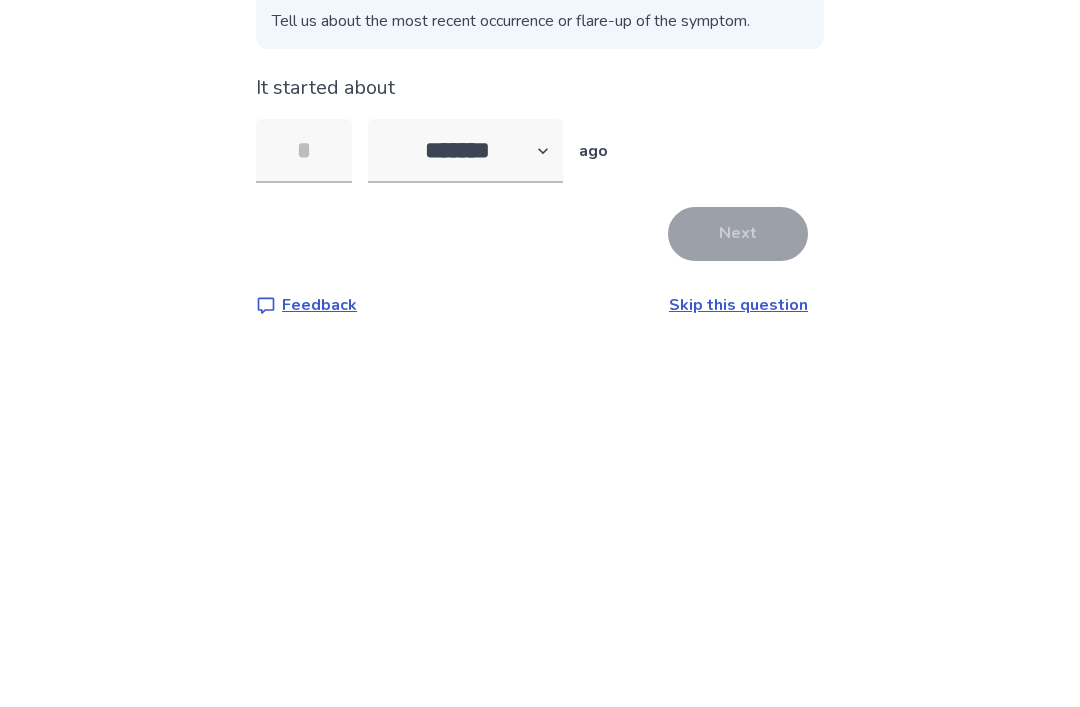 type on "*" 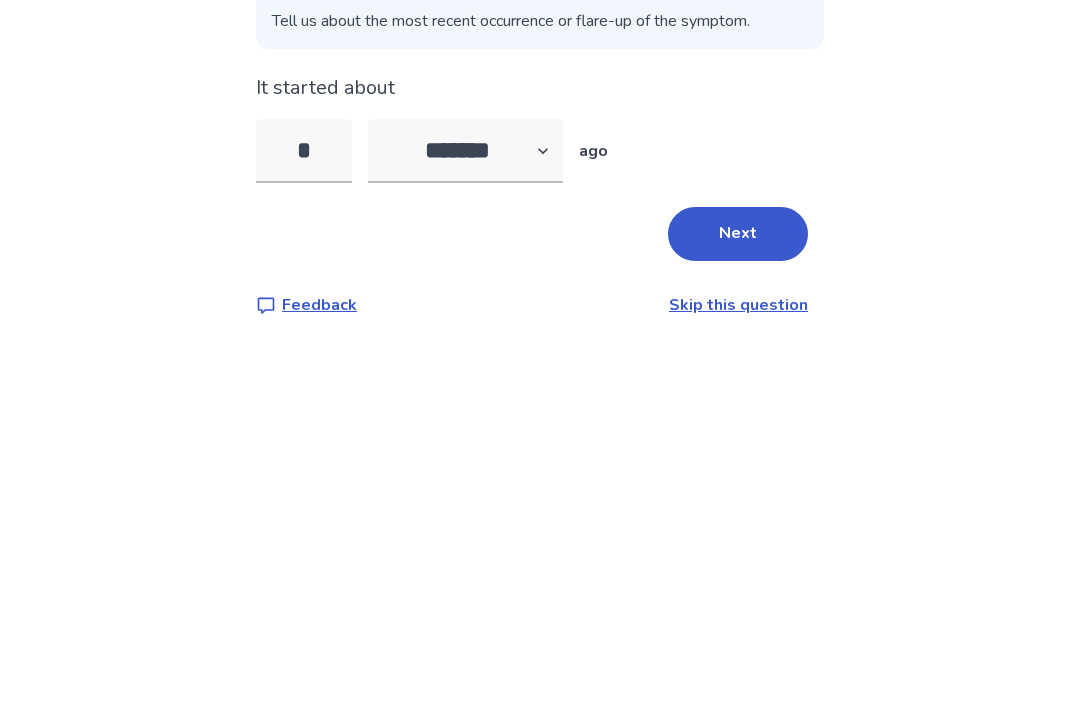 click on "Next" at bounding box center (738, 505) 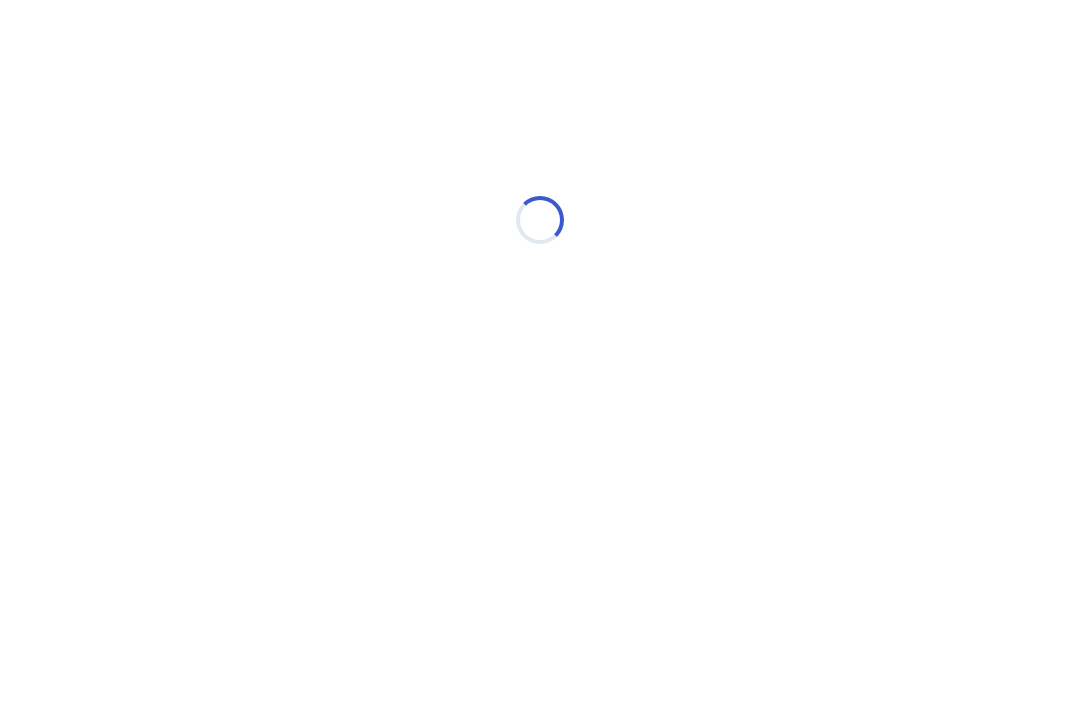 select on "*" 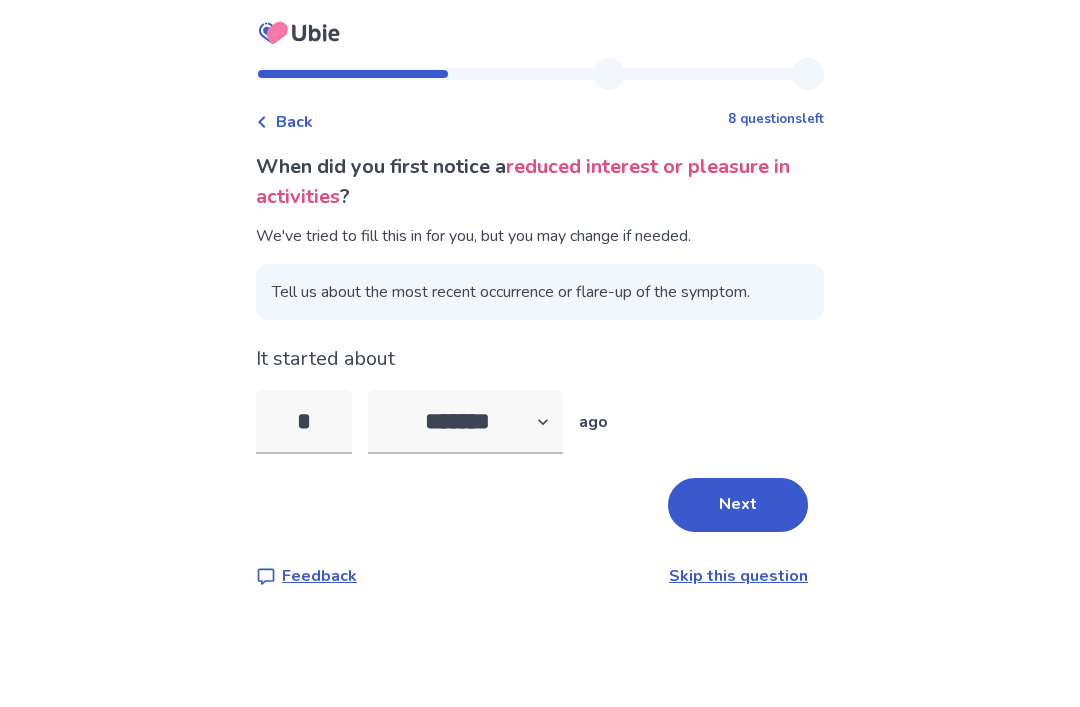 click on "*" at bounding box center (304, 422) 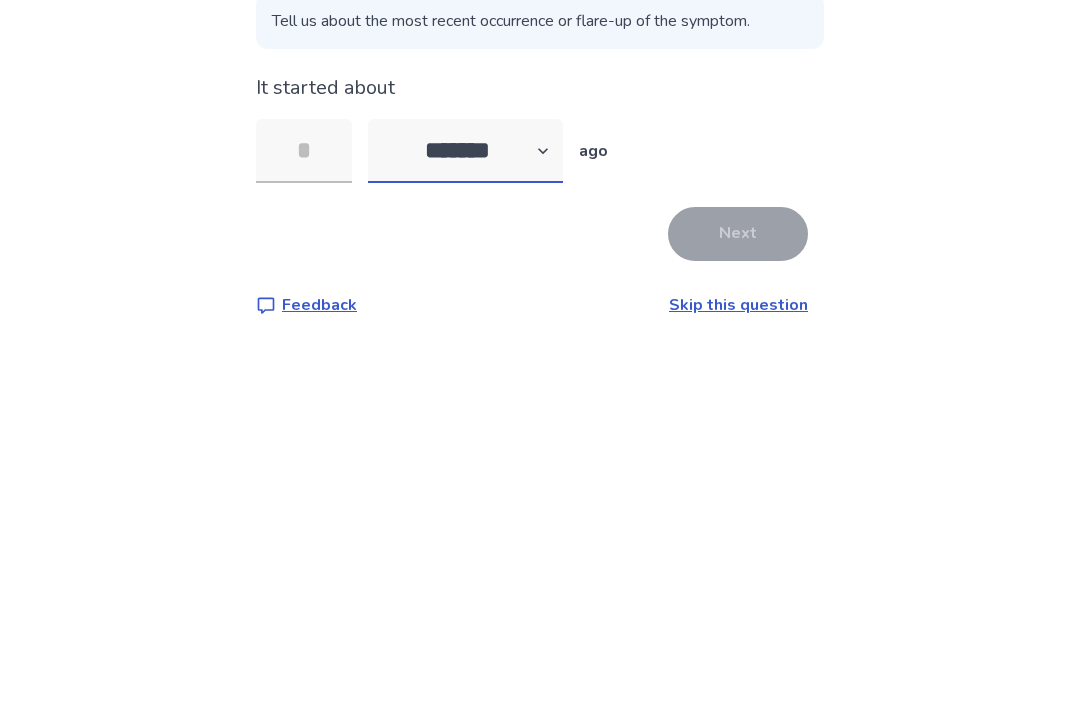 click on "******* ****** ******* ******** *******" at bounding box center (465, 422) 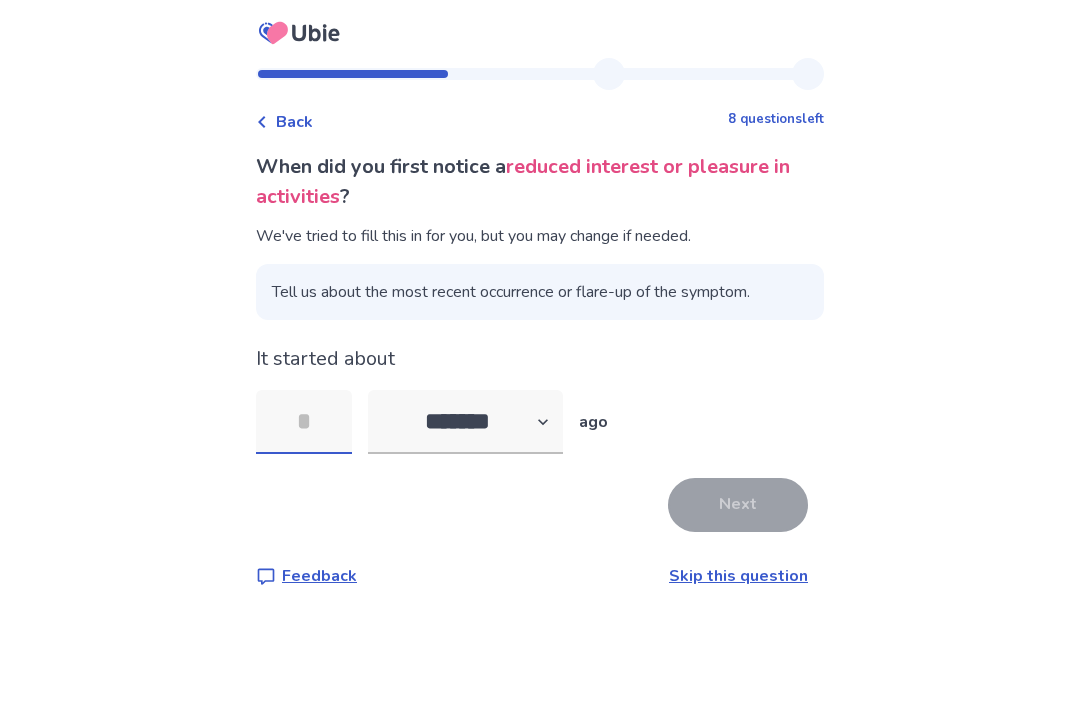 click at bounding box center [304, 422] 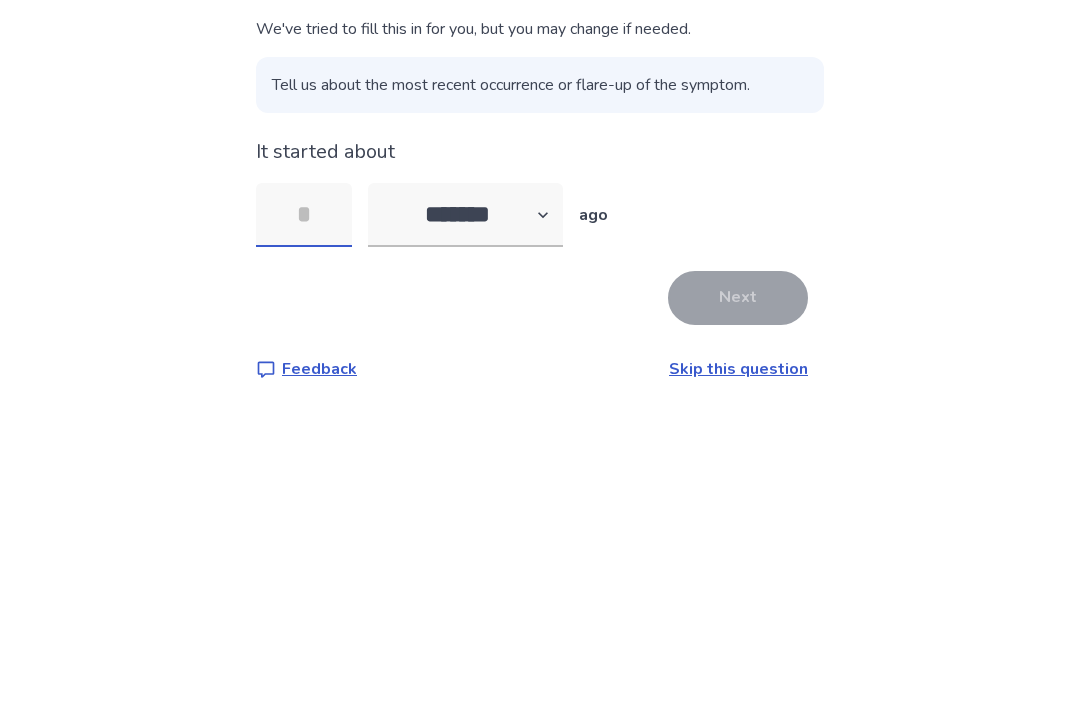 type on "*" 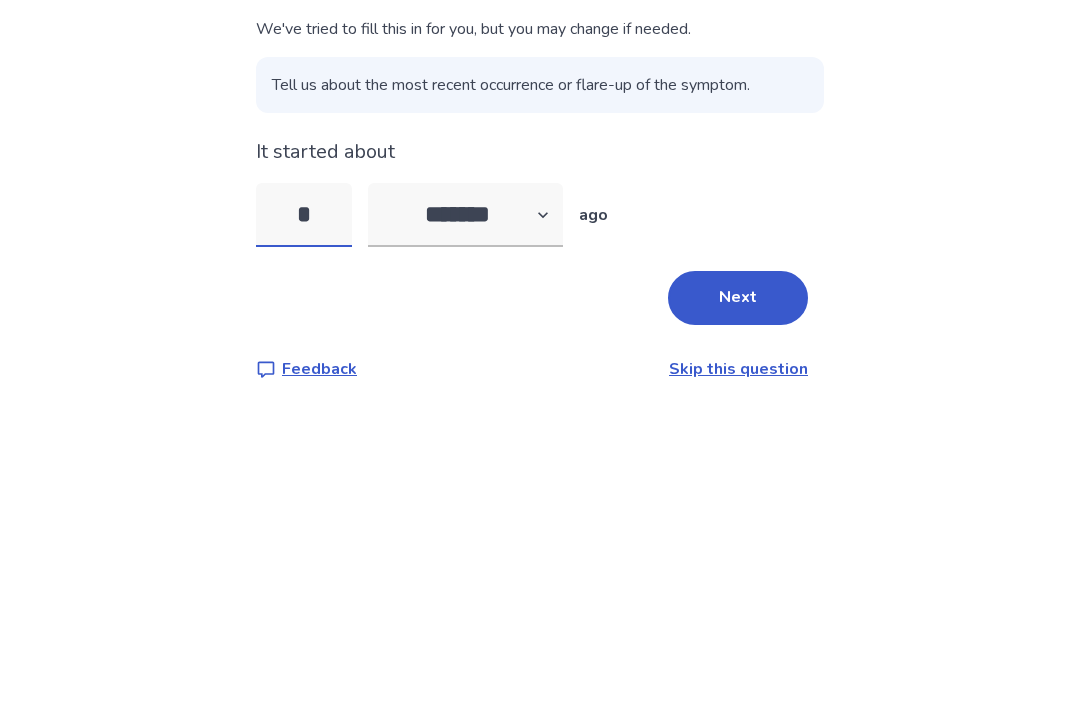 type on "*" 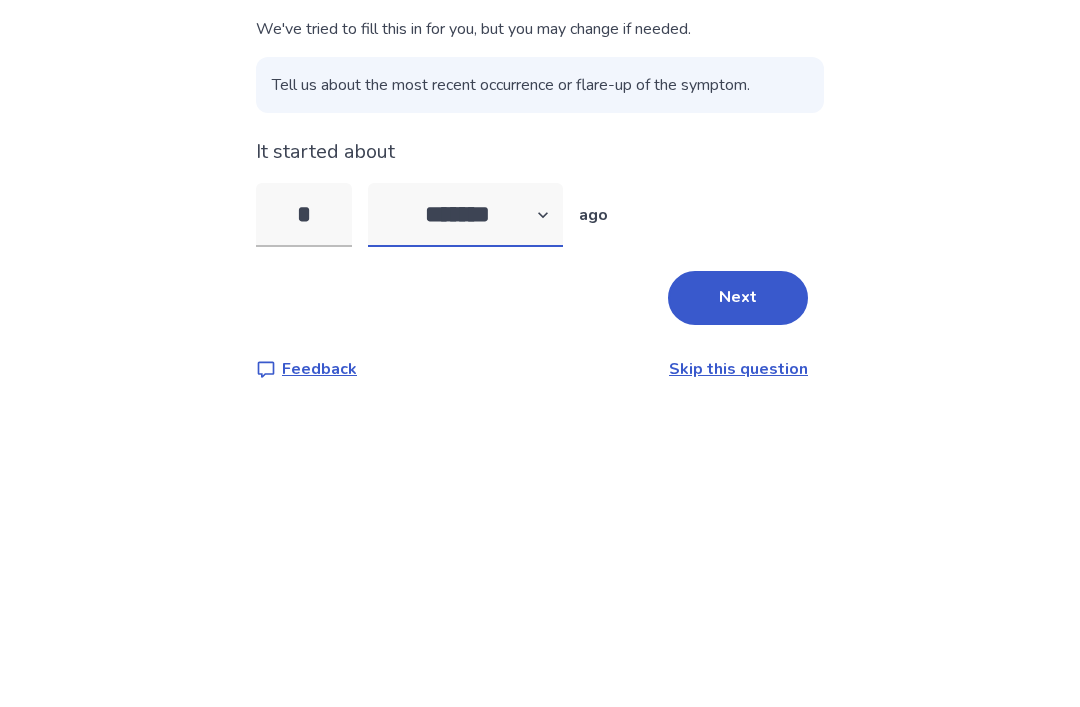 click on "******* ****** ******* ******** *******" at bounding box center [465, 422] 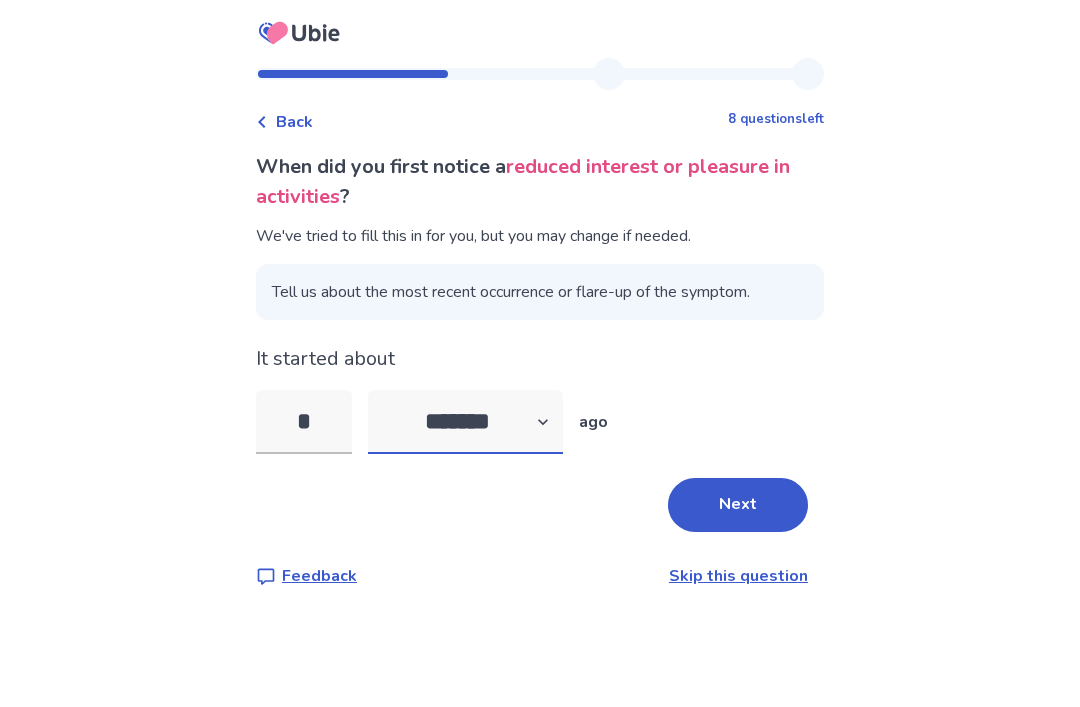 select on "*" 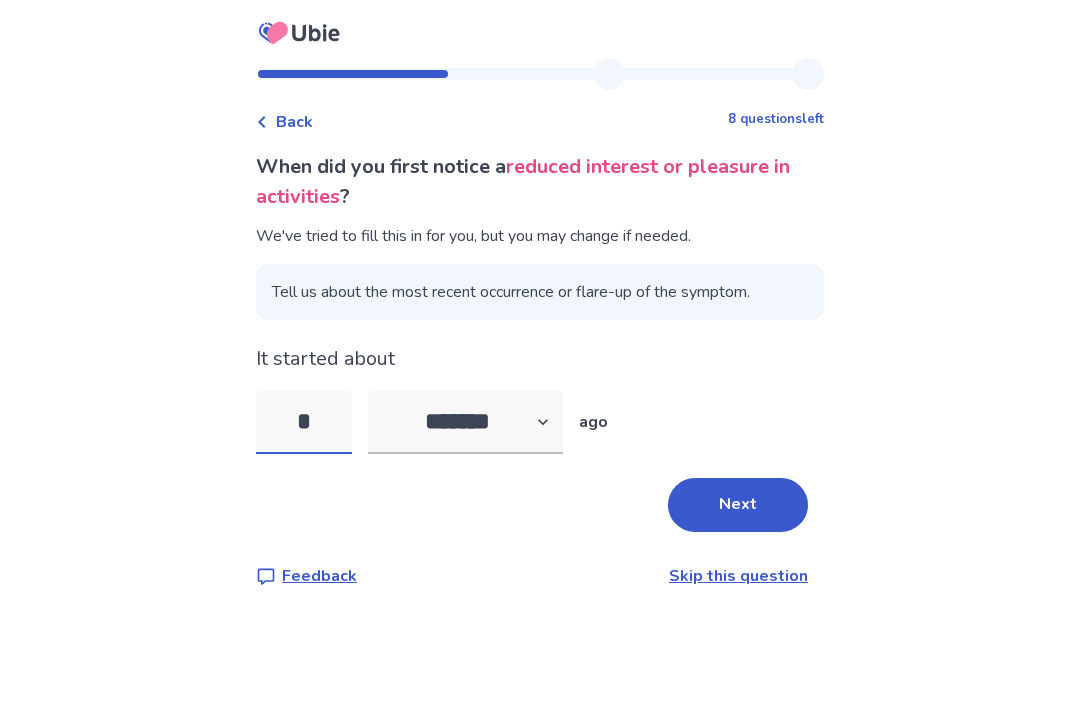 click on "*" at bounding box center (304, 422) 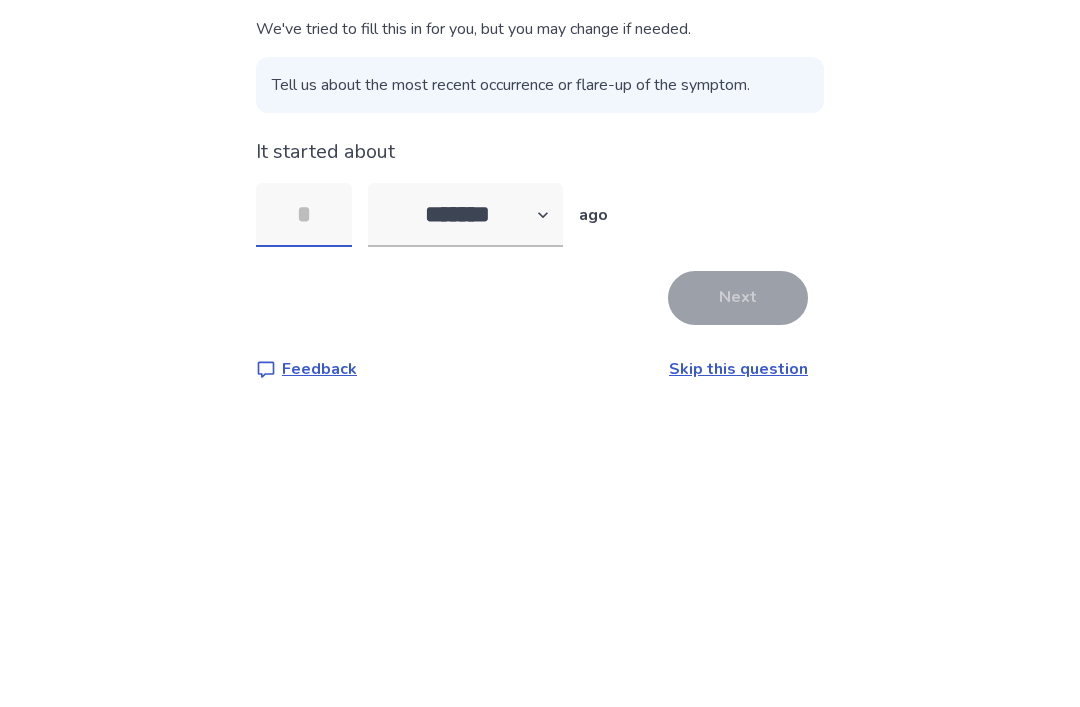 type on "*" 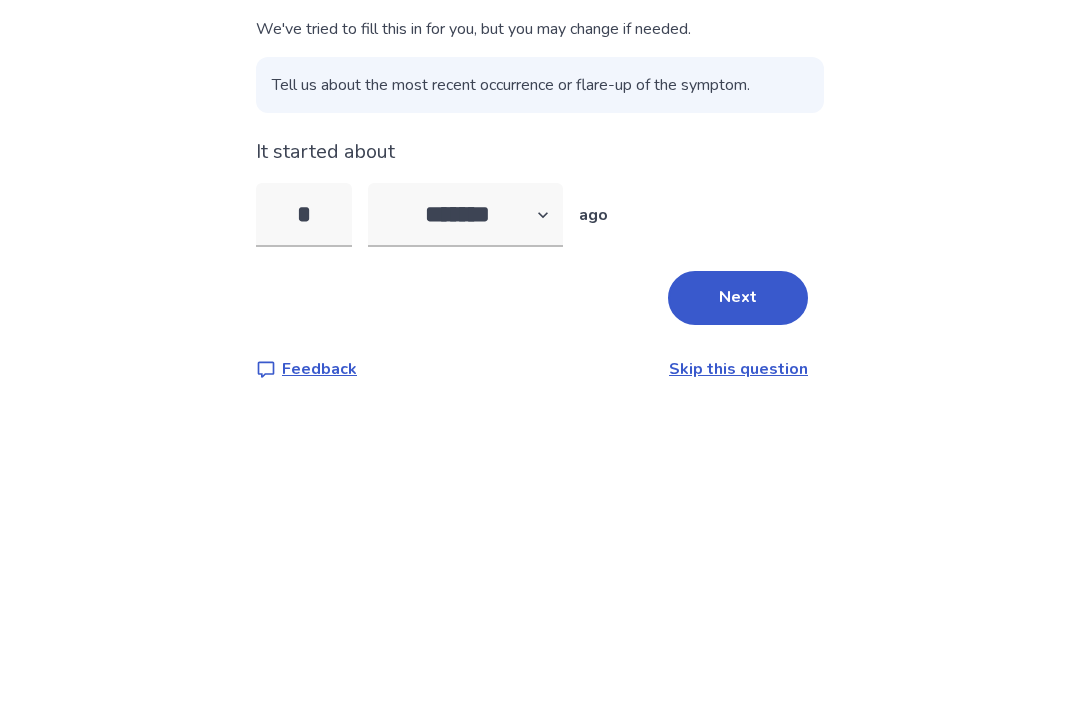 click on "Next" at bounding box center (738, 505) 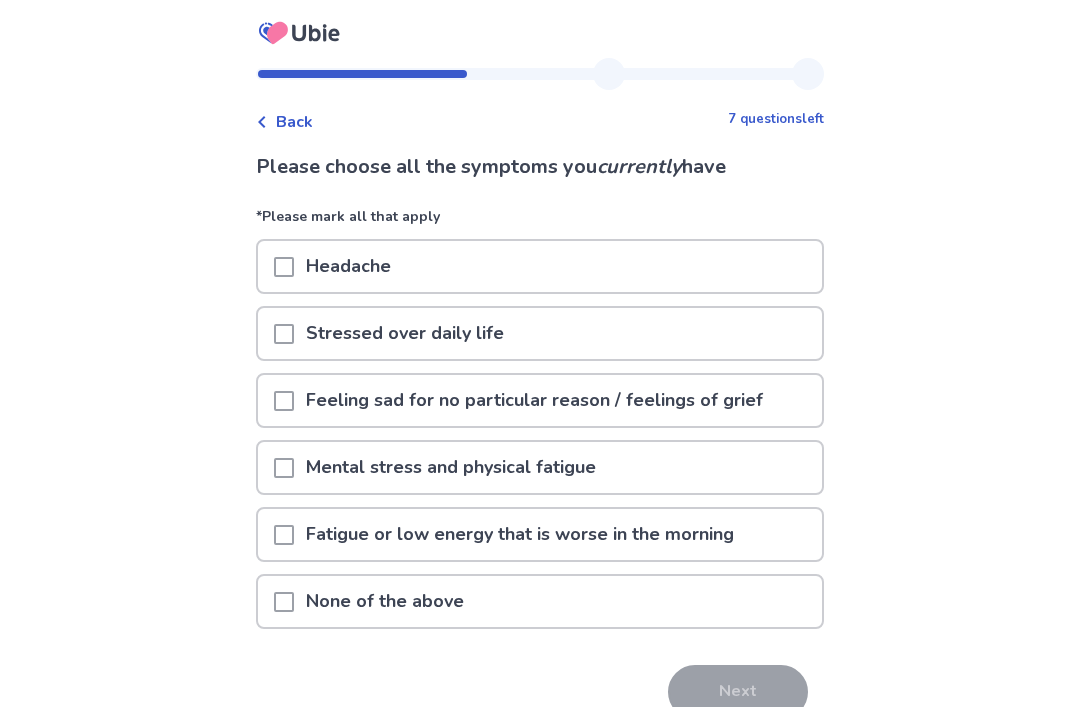 click on "Stressed over daily life" at bounding box center [540, 333] 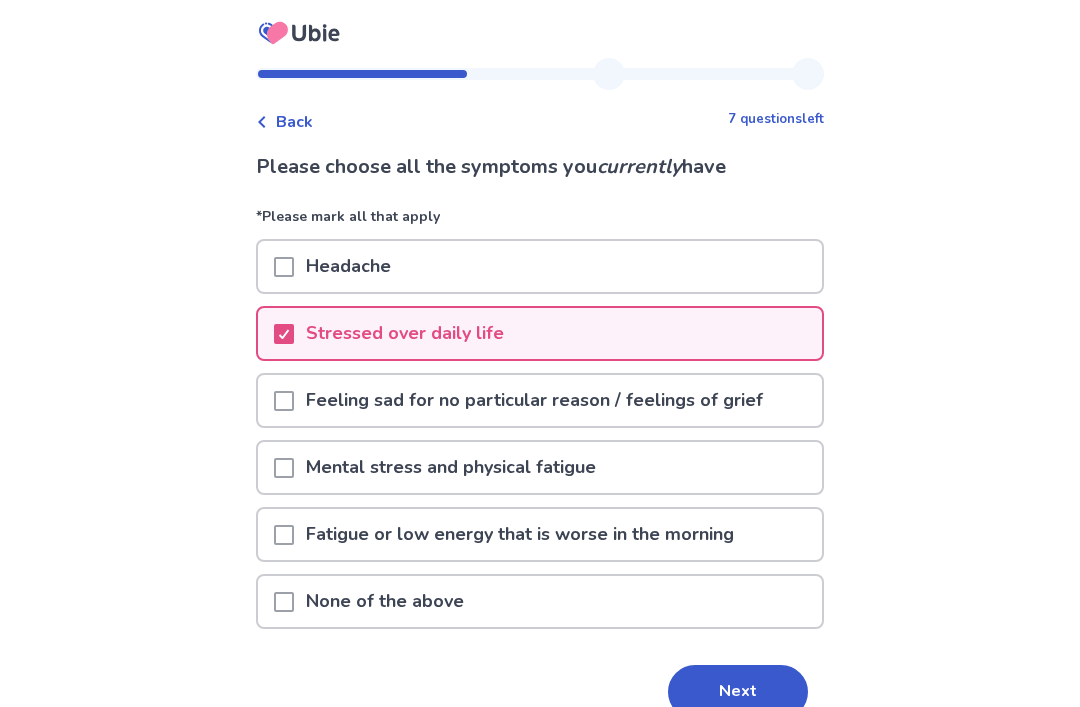 click on "Feeling sad for no particular reason / feelings of grief" at bounding box center [534, 400] 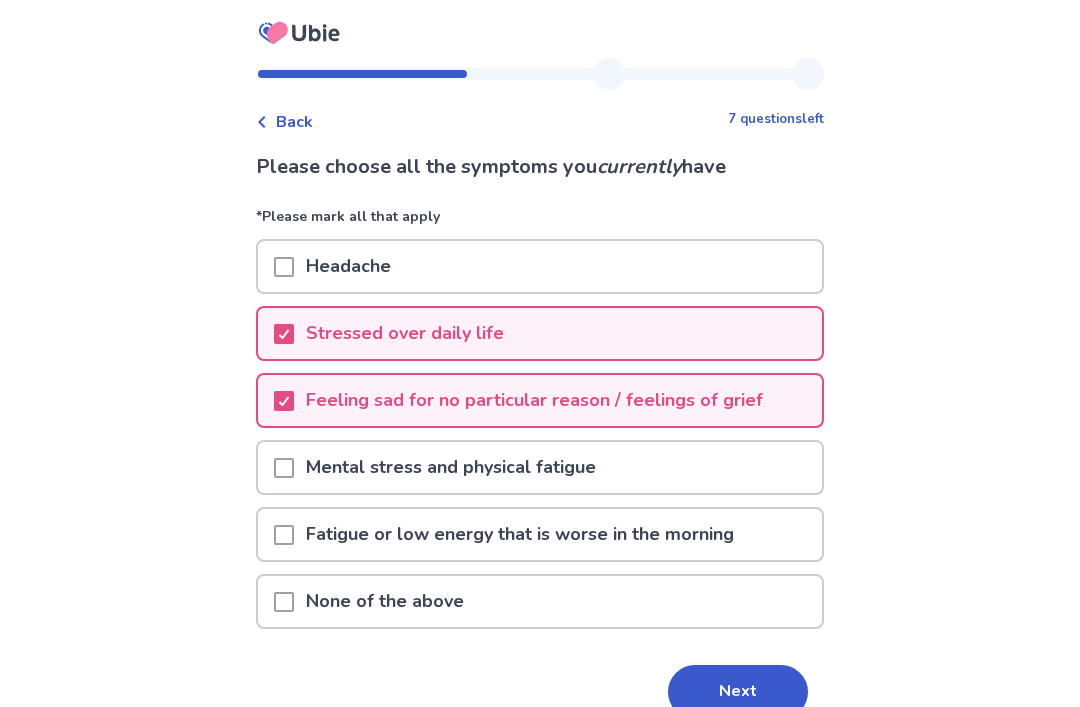 click on "Mental stress and physical fatigue" at bounding box center [540, 467] 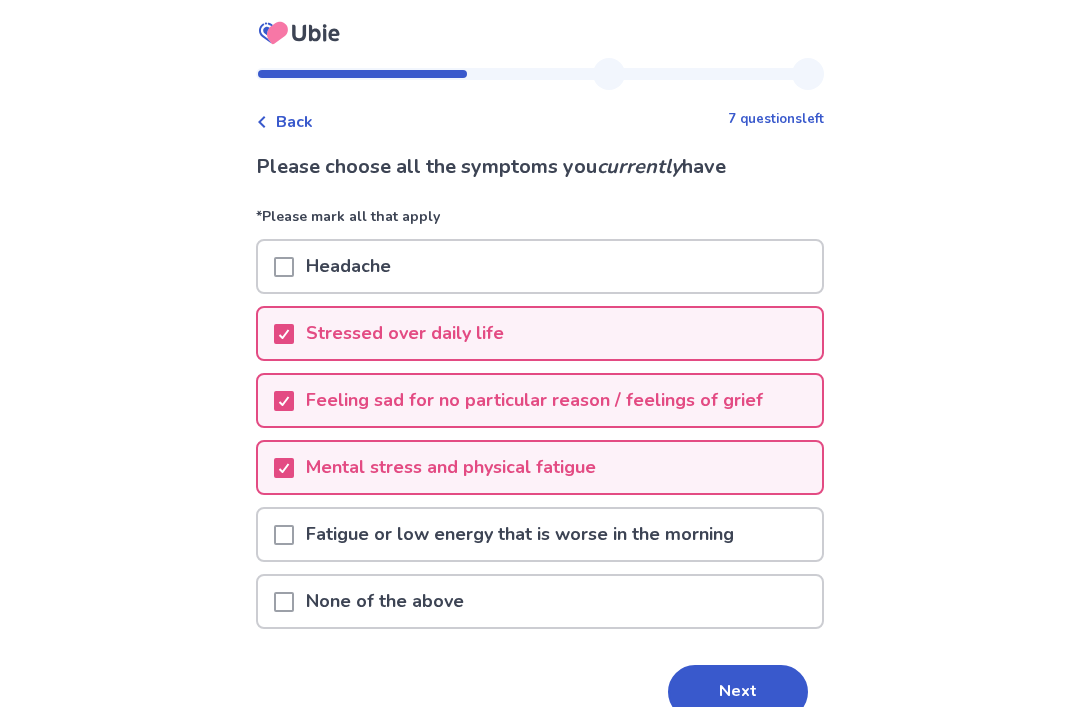 click on "Fatigue or low energy that is worse in the morning" at bounding box center (520, 534) 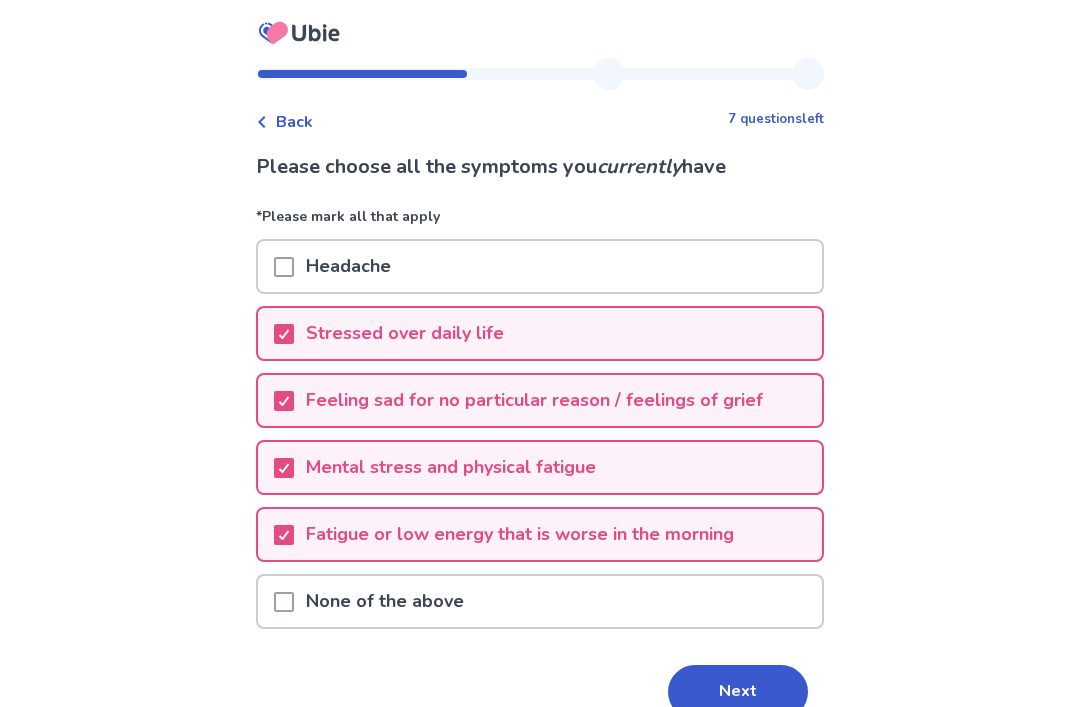 click on "Fatigue or low energy that is worse in the morning" at bounding box center [520, 534] 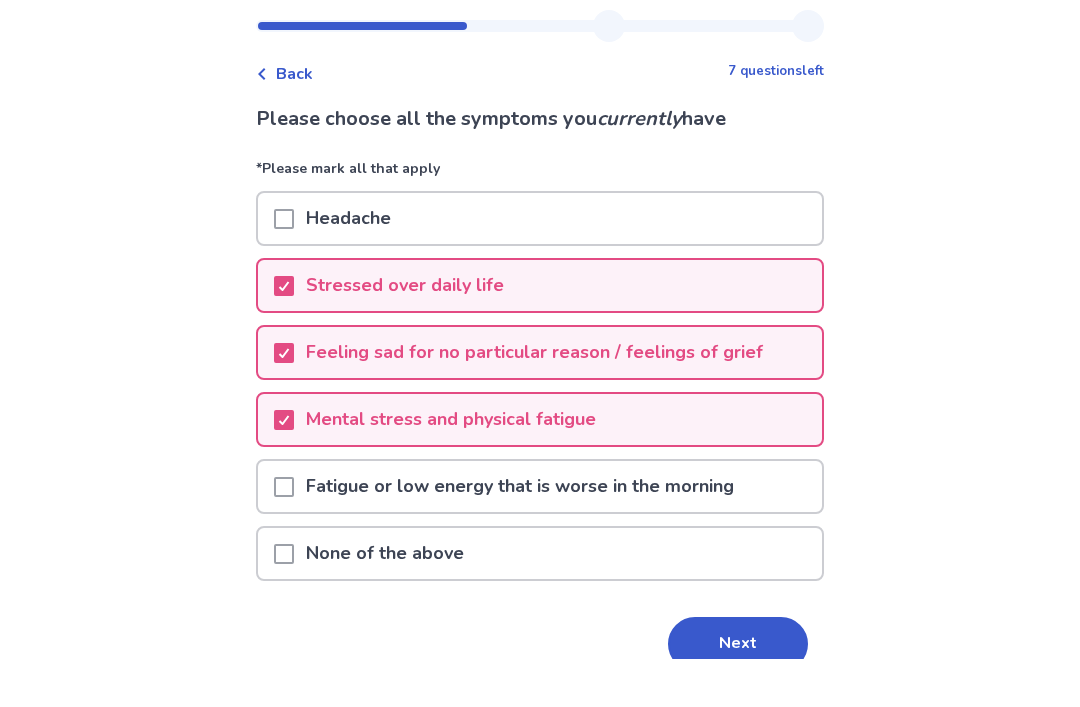 scroll, scrollTop: 36, scrollLeft: 0, axis: vertical 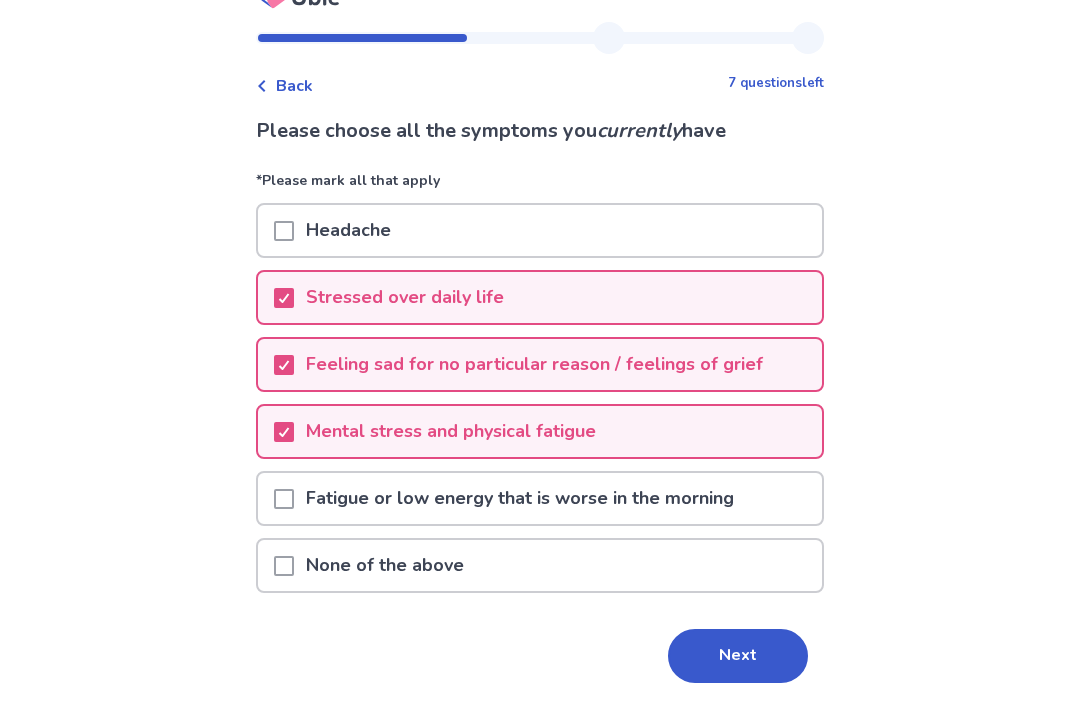 click on "Next" at bounding box center (738, 656) 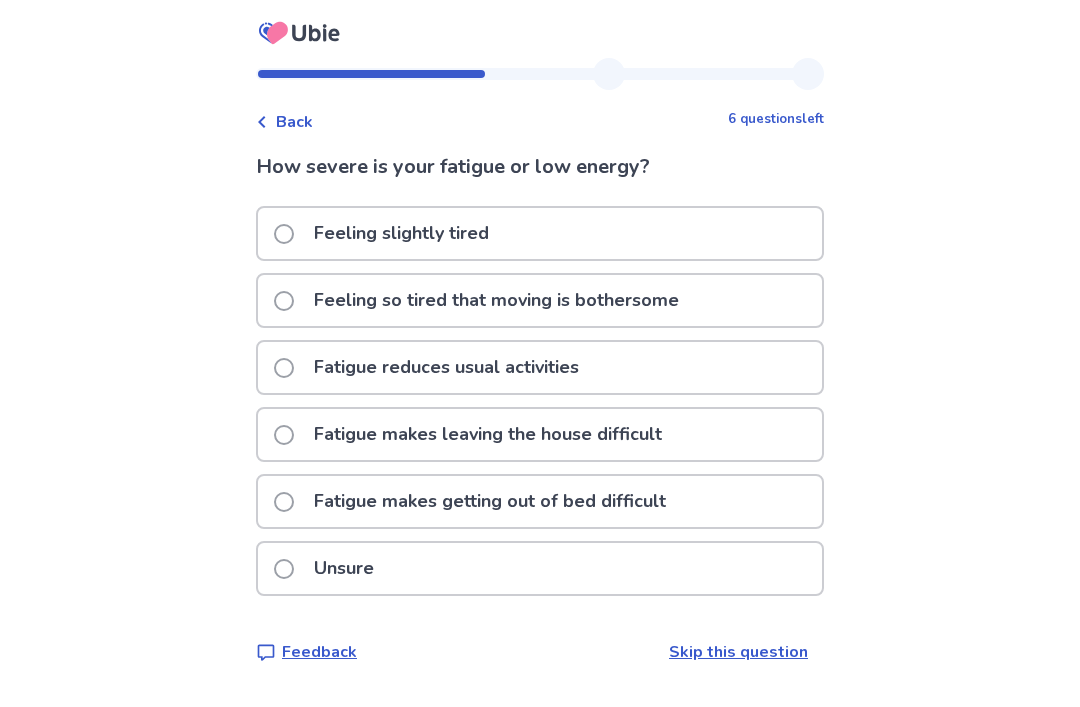 click on "Feeling slightly tired" at bounding box center (540, 233) 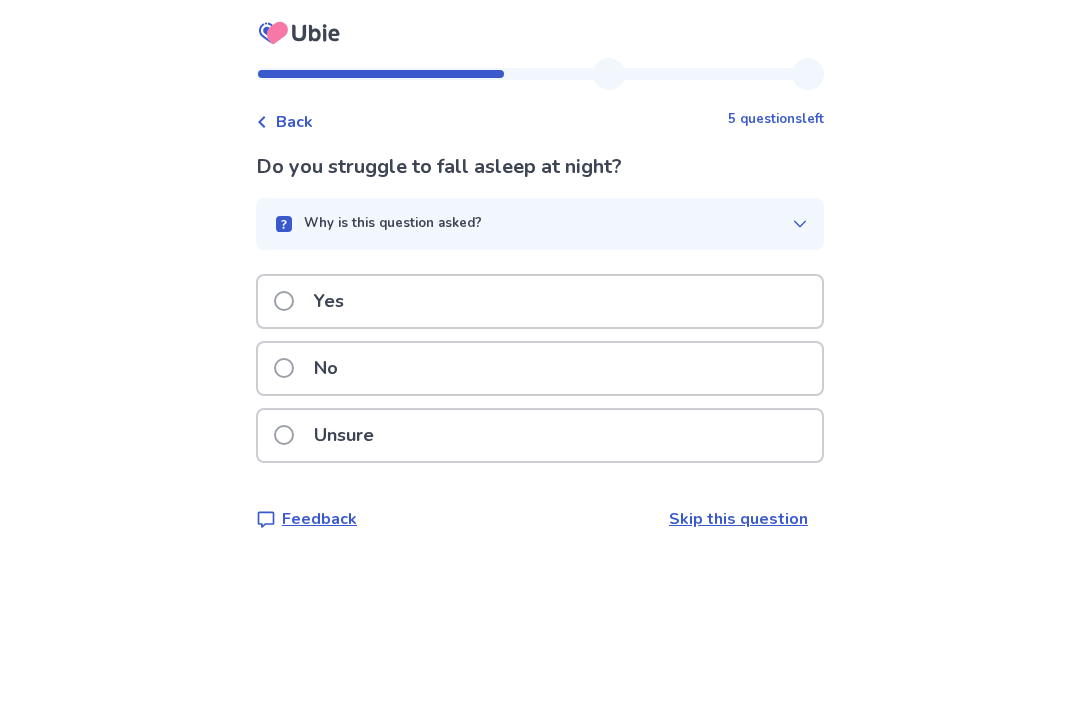 click on "Yes" at bounding box center (540, 301) 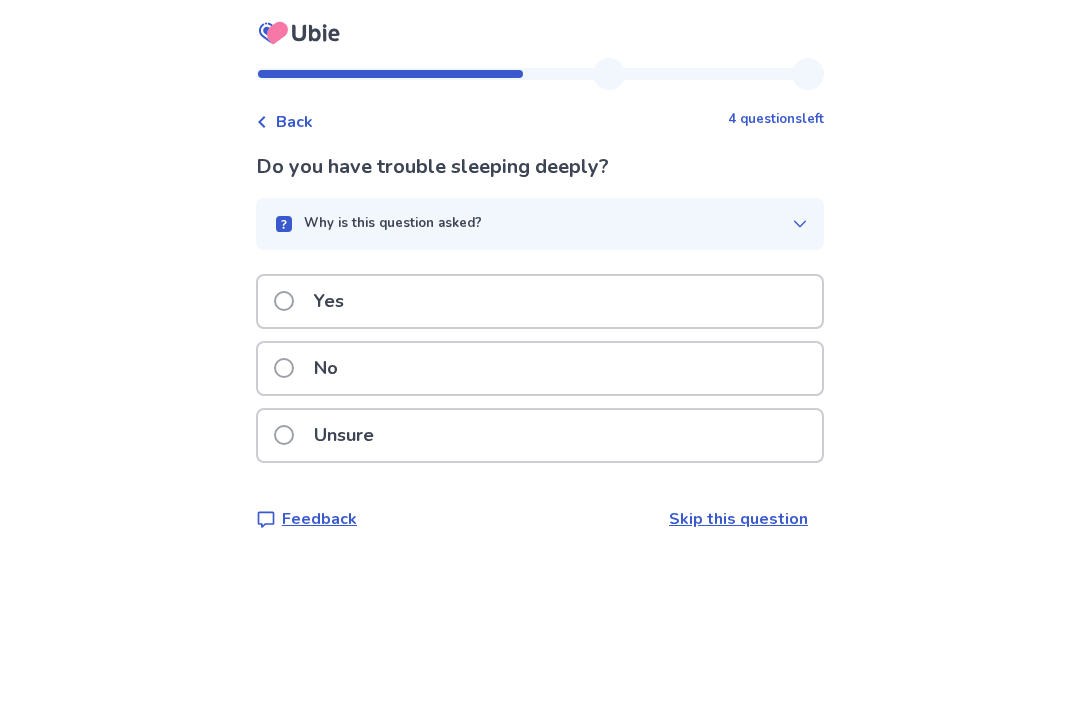 click on "Yes" at bounding box center [540, 301] 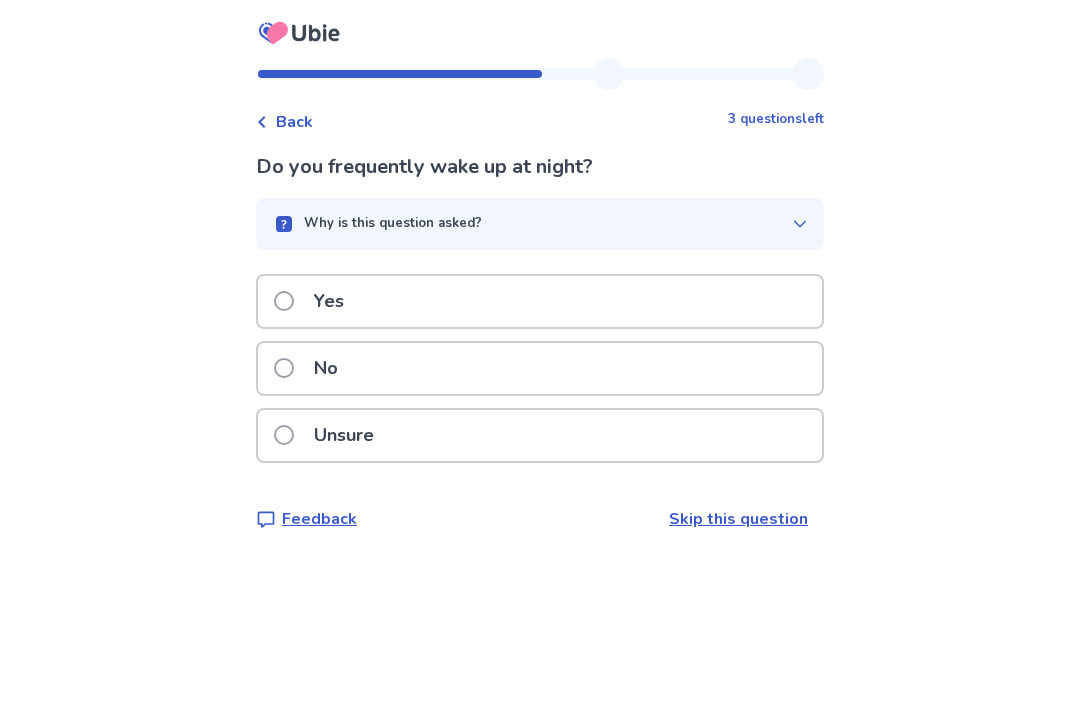click on "Yes" at bounding box center [315, 301] 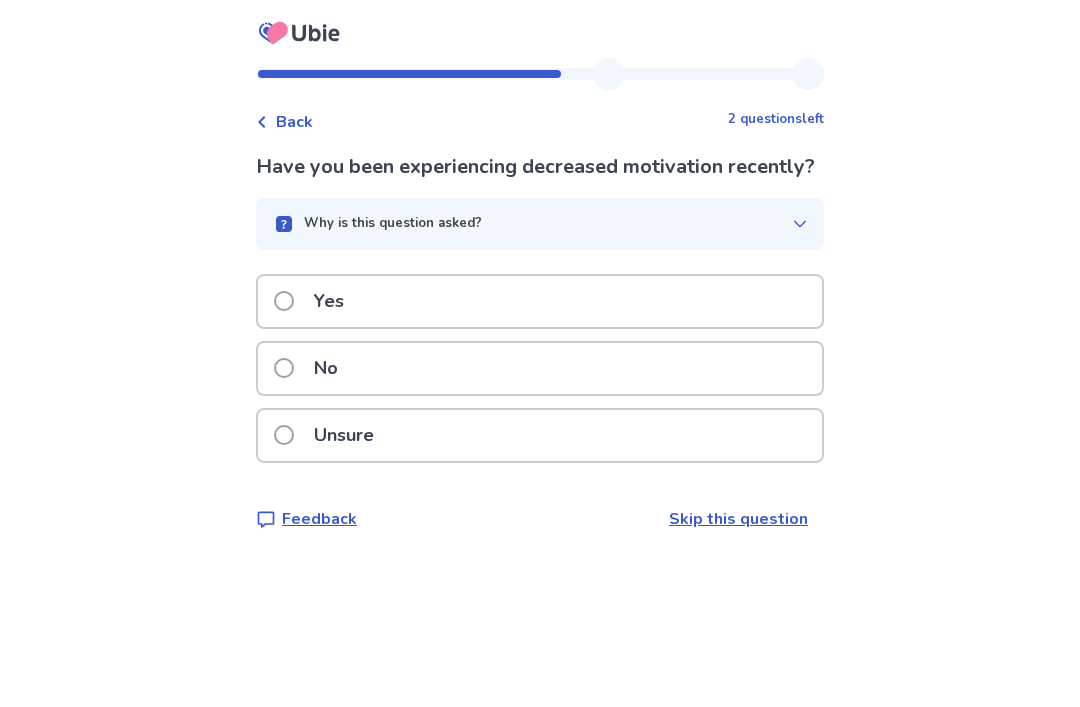 click at bounding box center (284, 301) 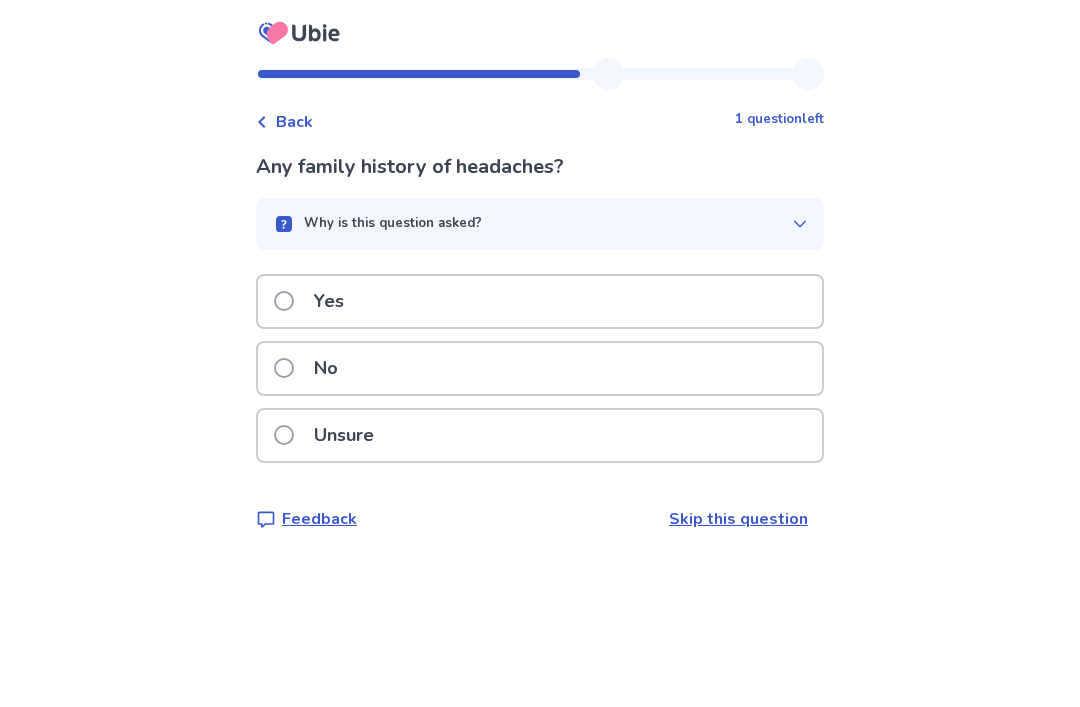 click on "Unsure" at bounding box center [344, 435] 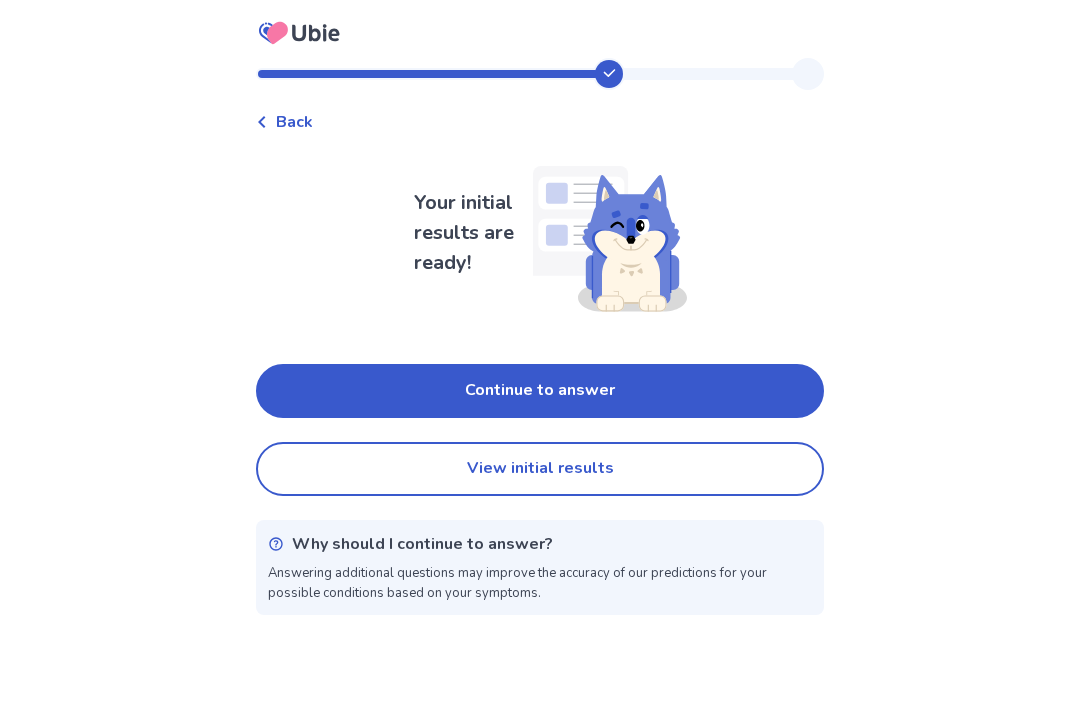 click on "Continue to answer" at bounding box center [540, 391] 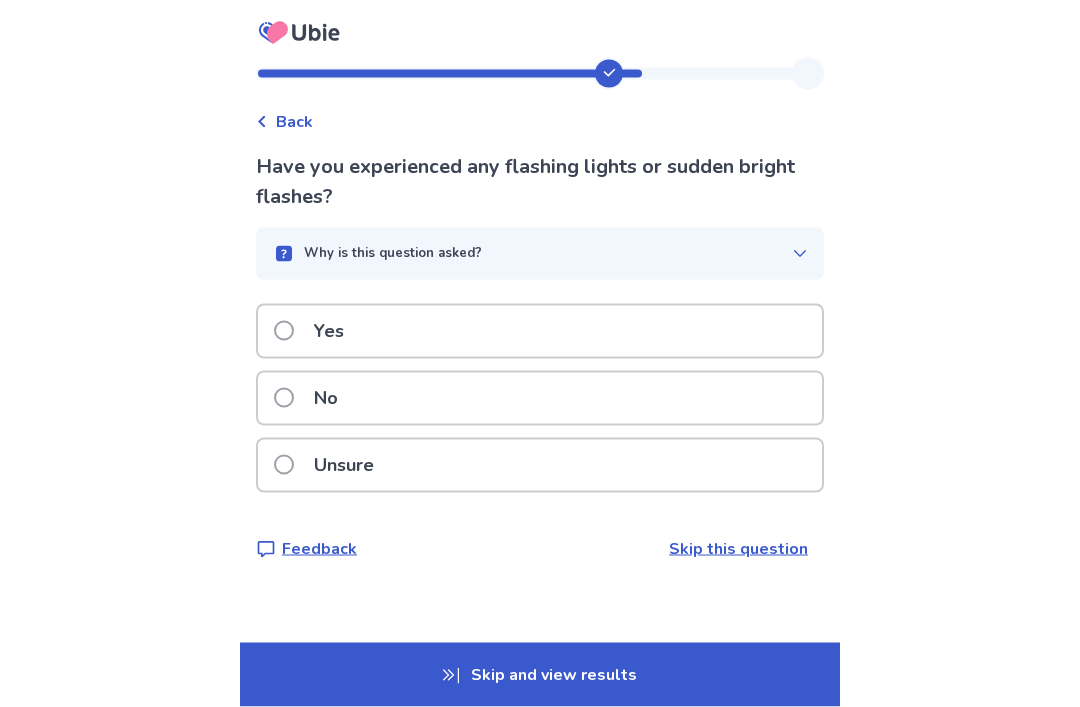 scroll, scrollTop: 64, scrollLeft: 0, axis: vertical 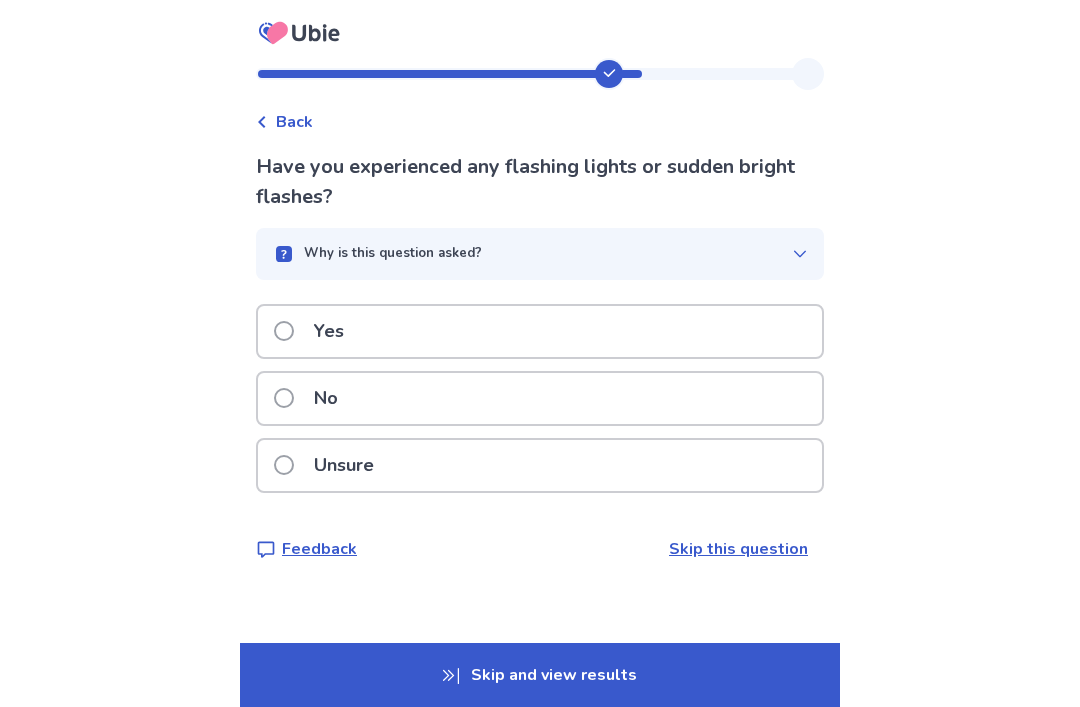 click at bounding box center [284, 465] 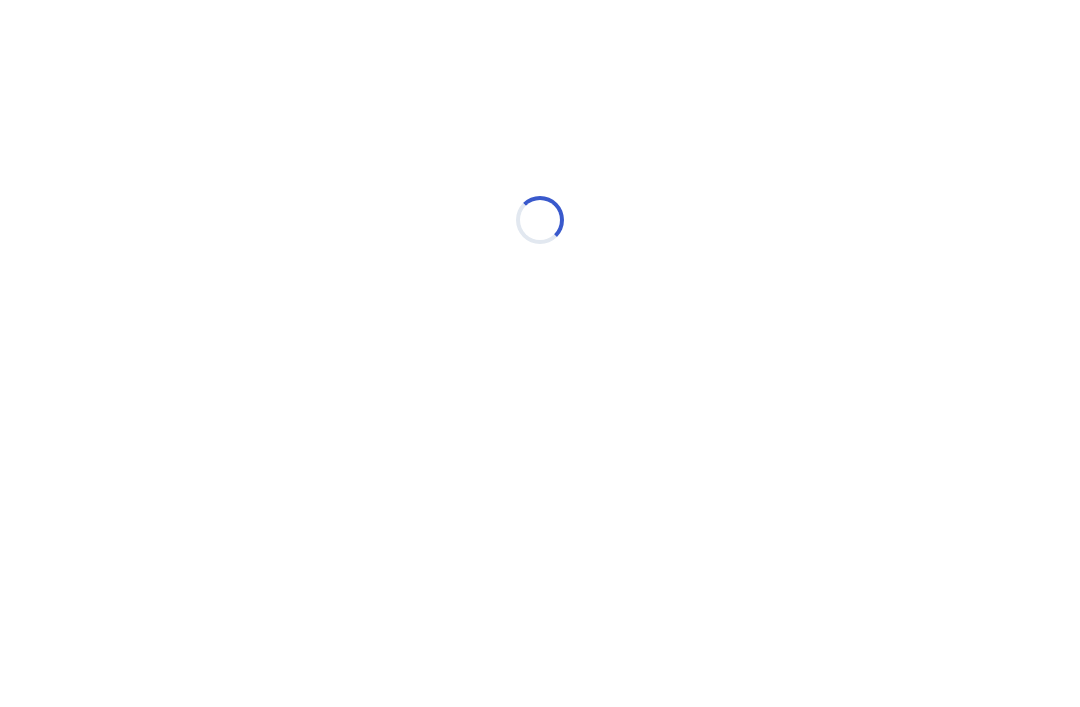 scroll, scrollTop: 0, scrollLeft: 0, axis: both 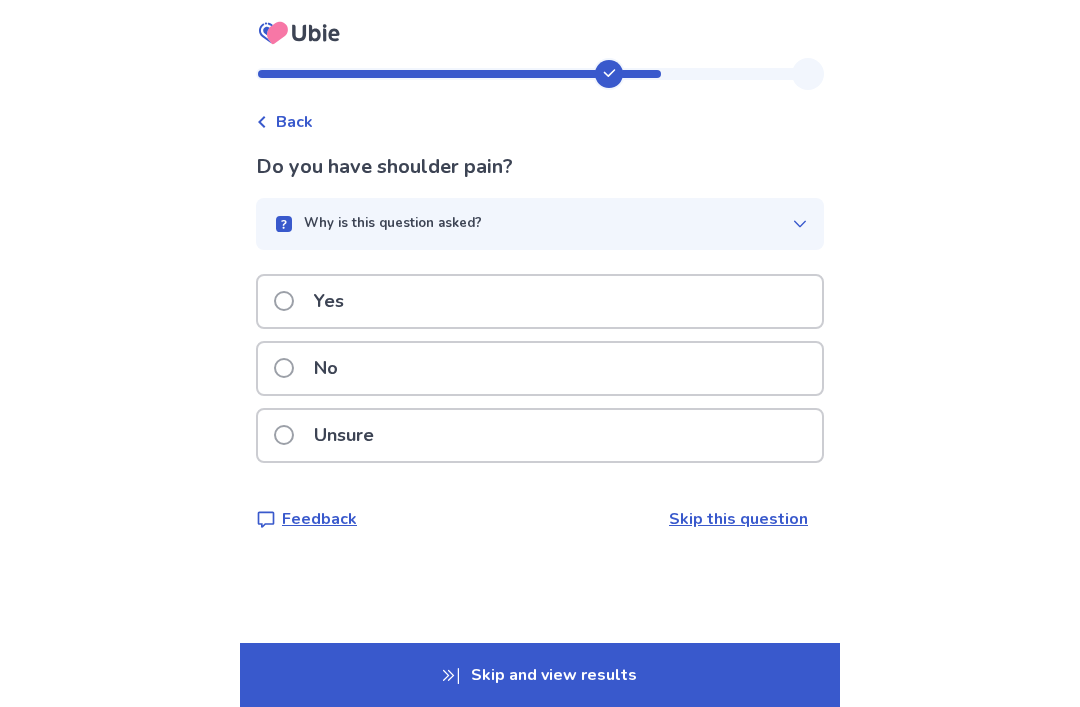 click at bounding box center (284, 435) 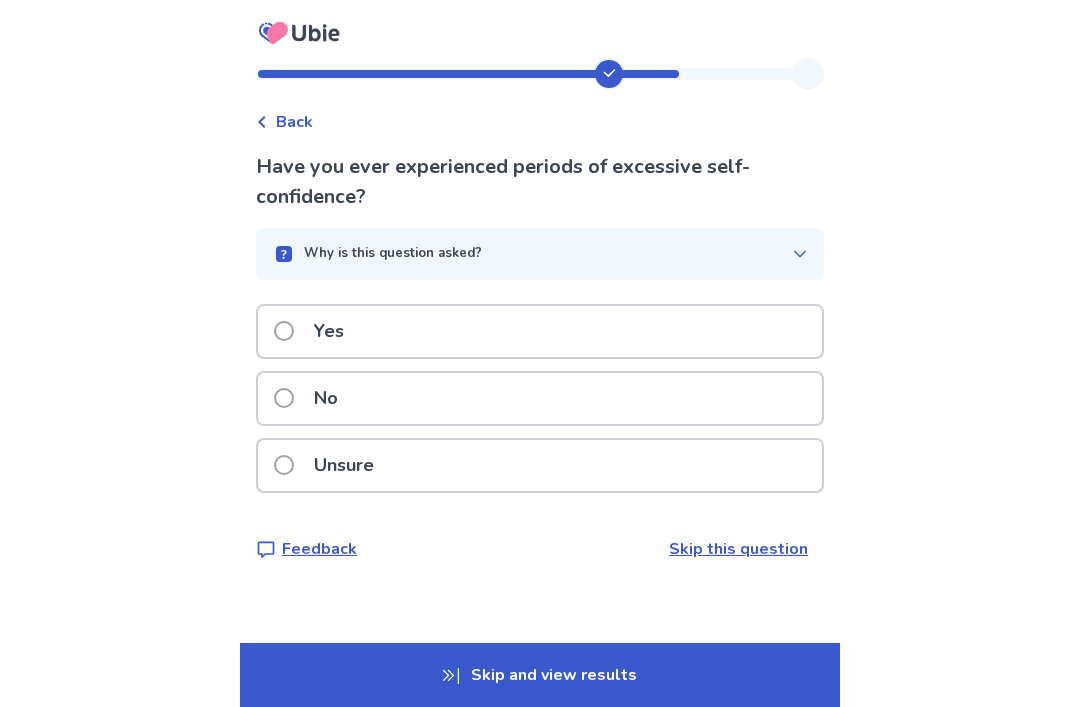 click at bounding box center (284, 331) 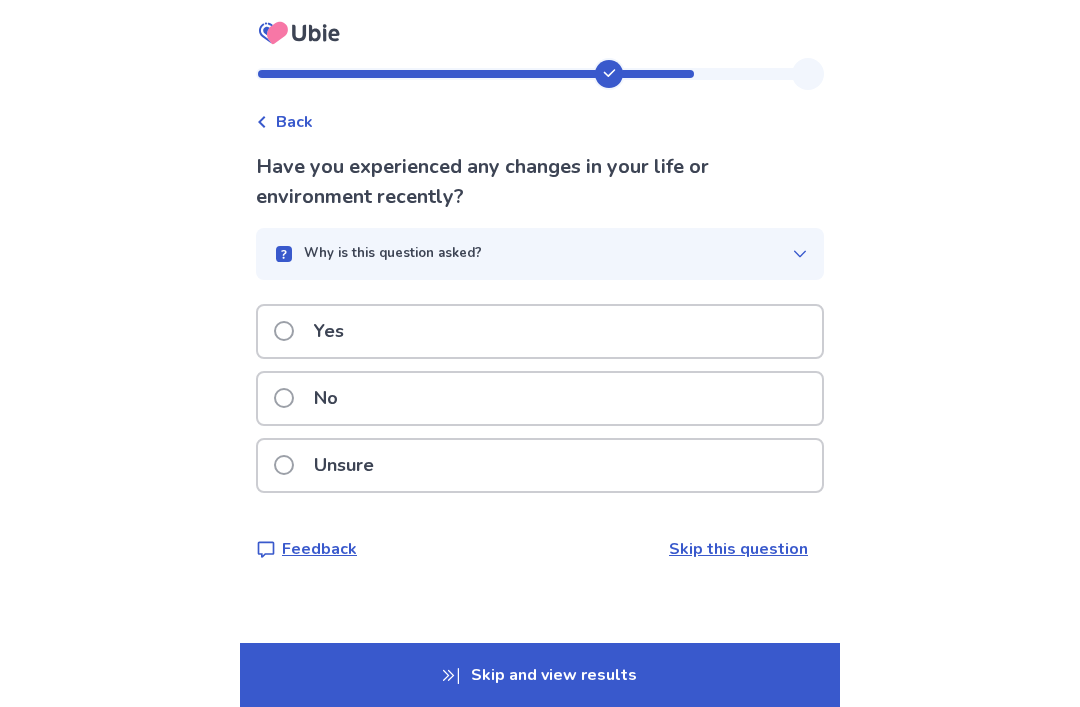 click on "Unsure" at bounding box center (344, 465) 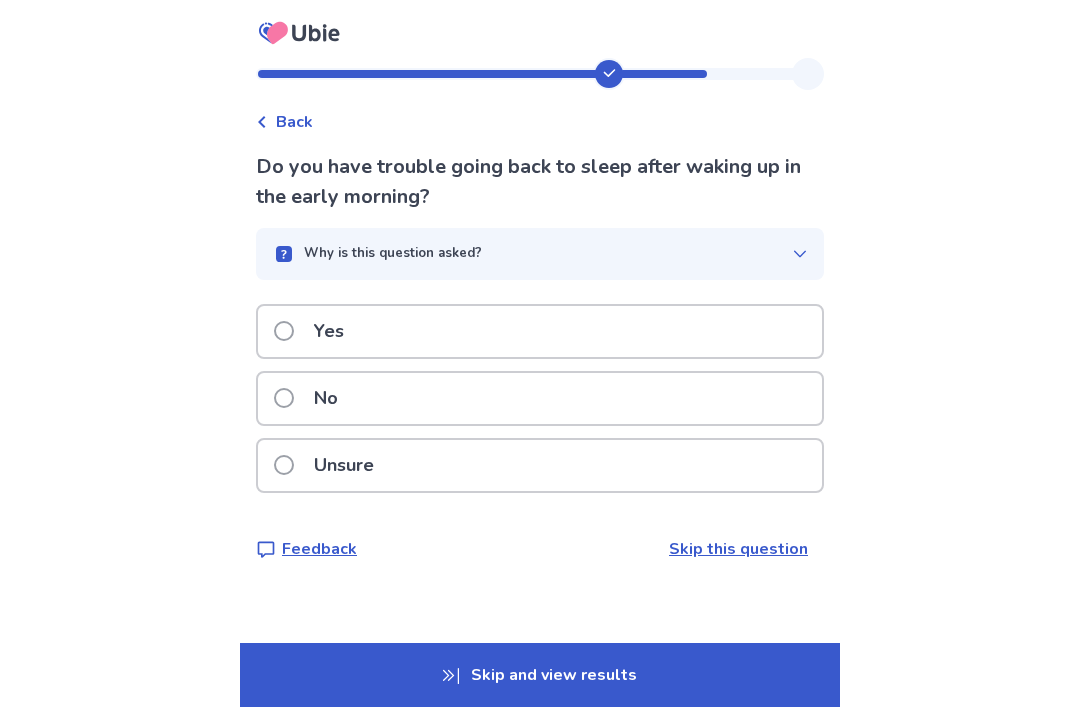 click on "No" at bounding box center (326, 398) 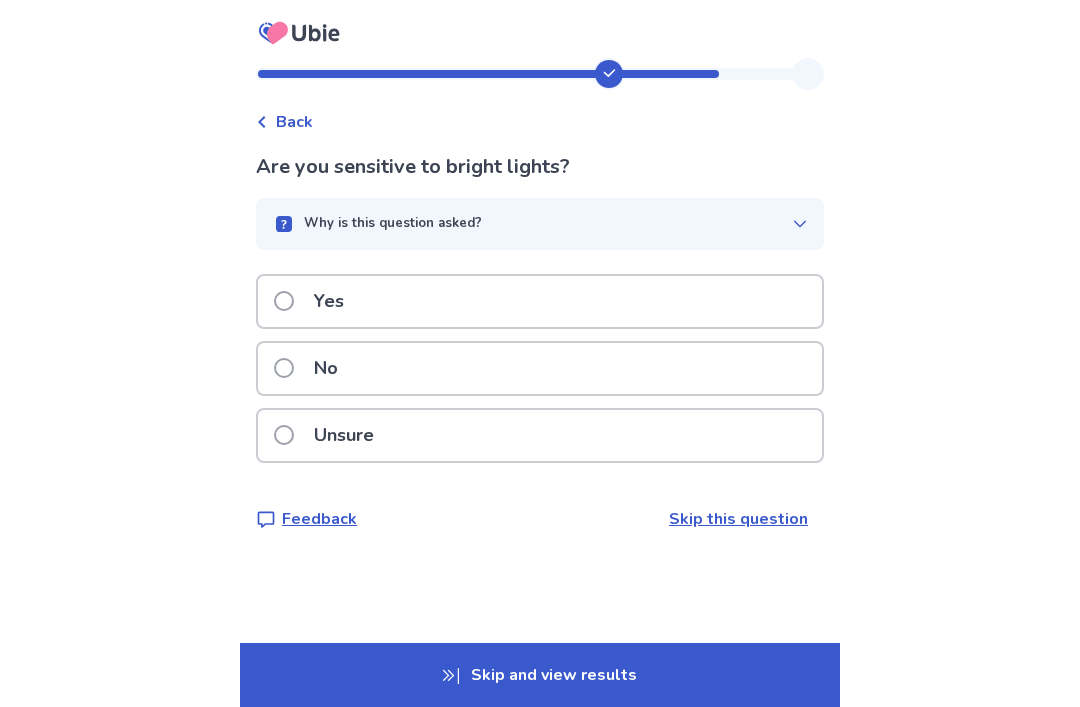 click on "Yes" at bounding box center [315, 301] 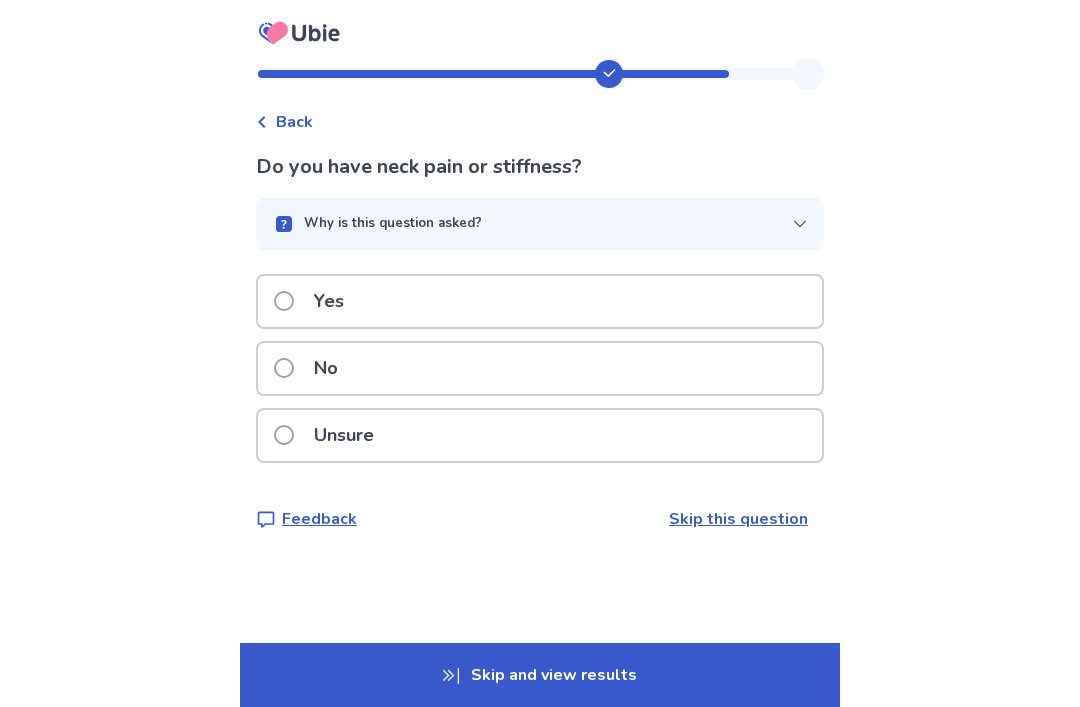 click at bounding box center [284, 435] 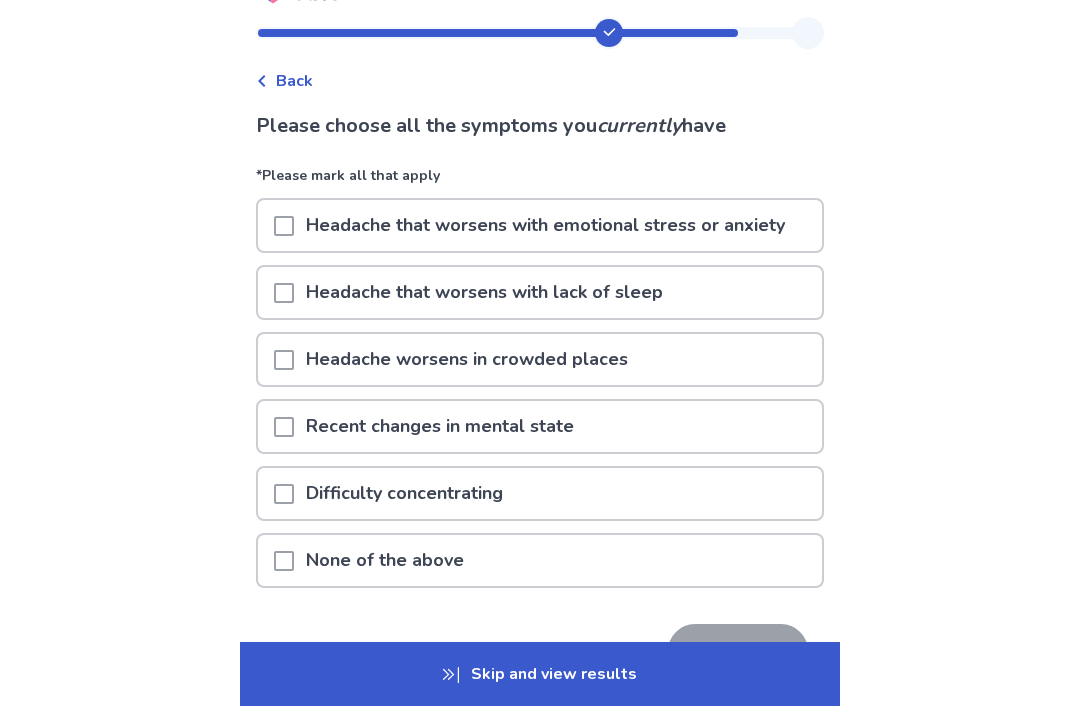 scroll, scrollTop: 41, scrollLeft: 0, axis: vertical 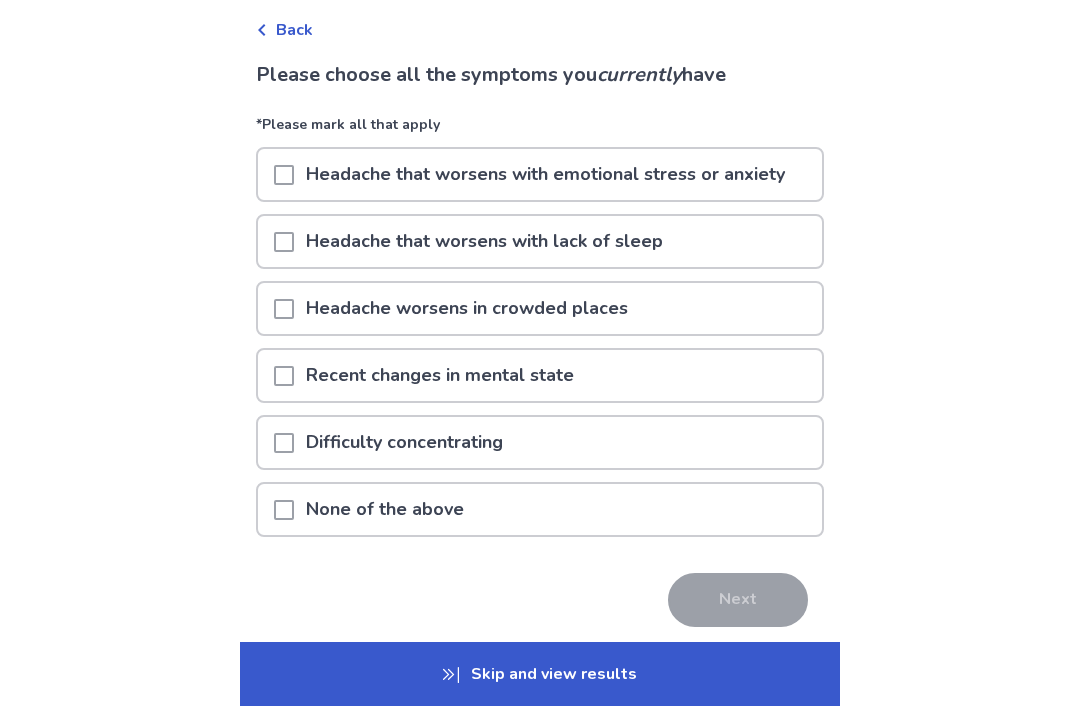 click at bounding box center [284, 377] 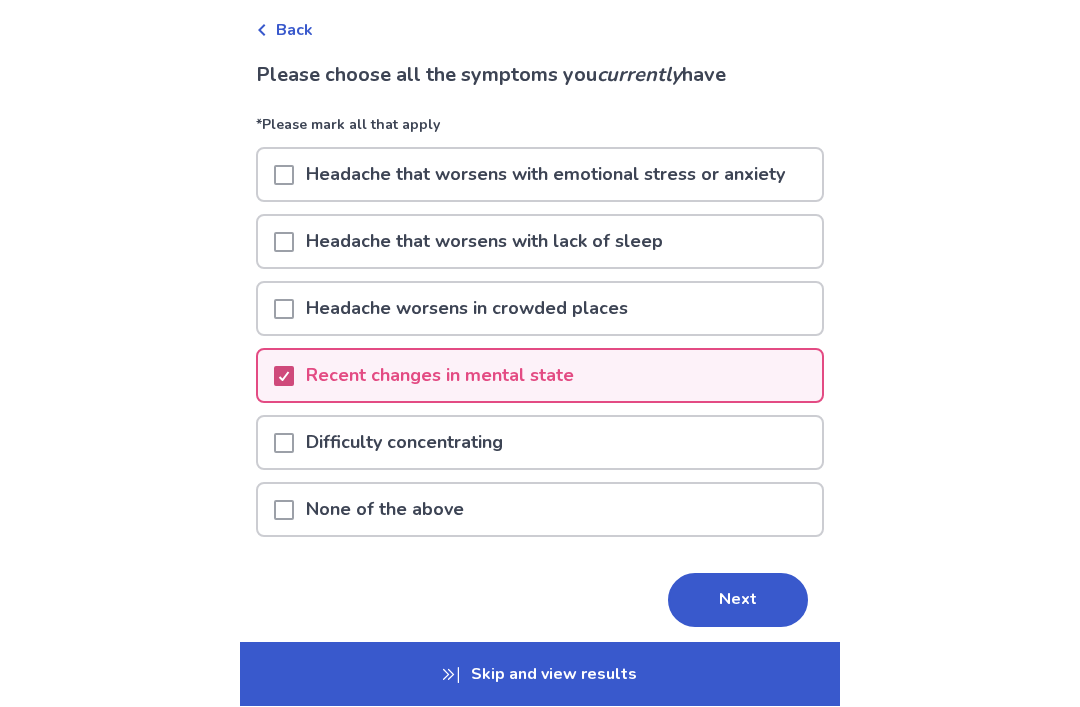 scroll, scrollTop: 92, scrollLeft: 0, axis: vertical 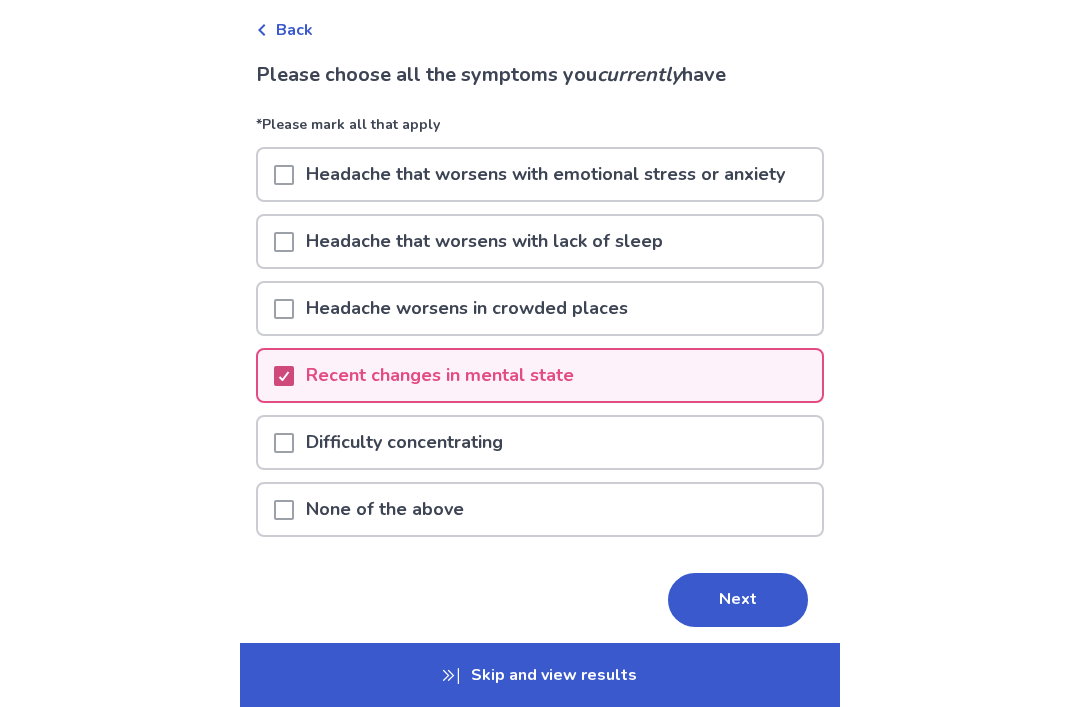click at bounding box center [284, 442] 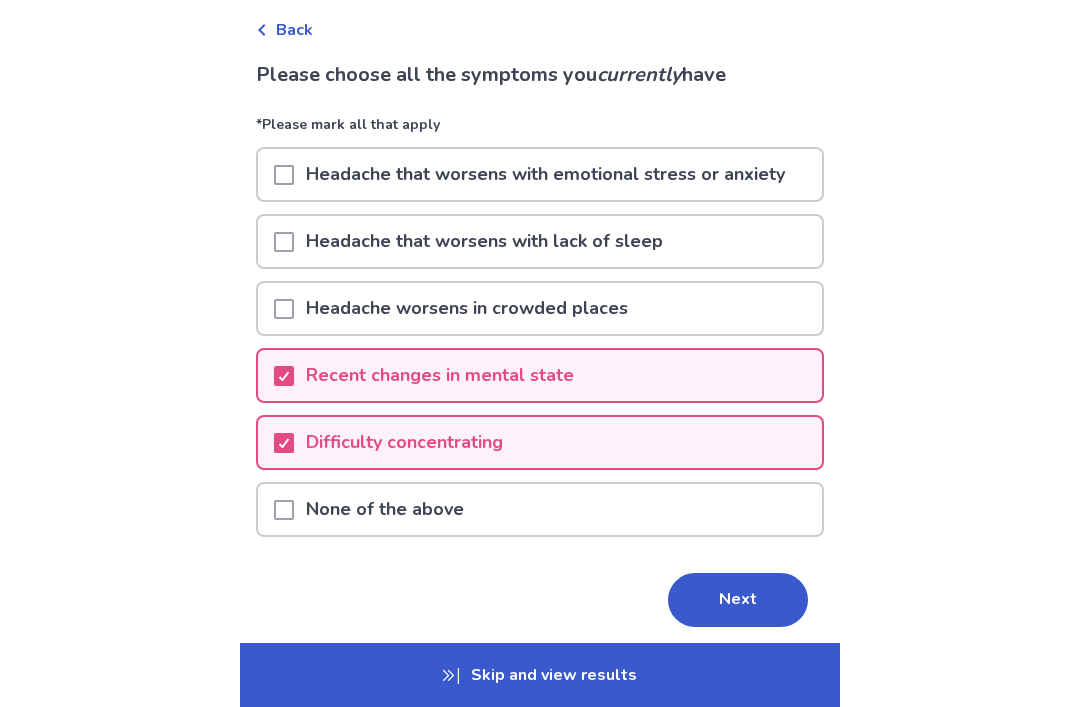 click on "Next" at bounding box center (738, 600) 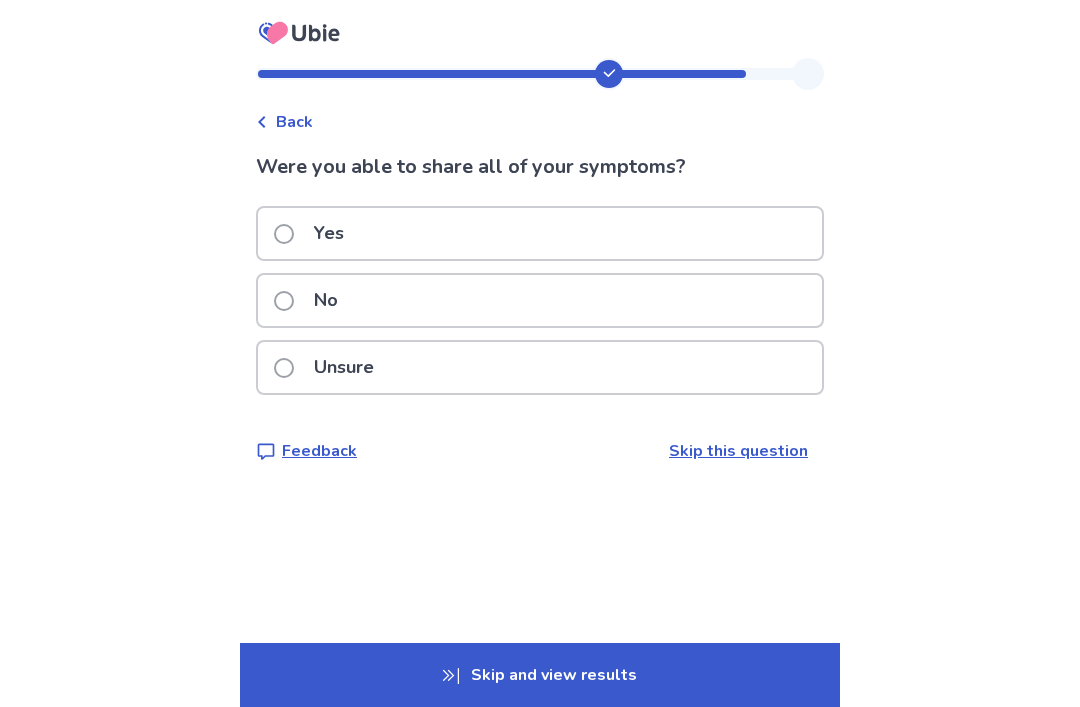 click on "Unsure" at bounding box center (330, 367) 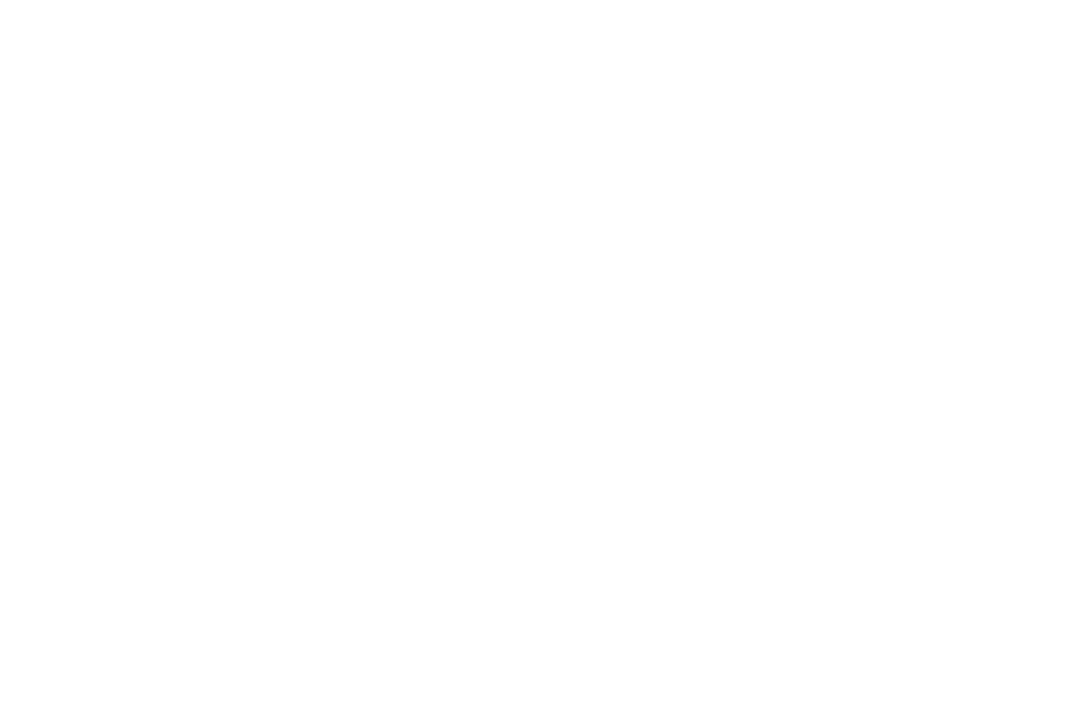scroll, scrollTop: 0, scrollLeft: 0, axis: both 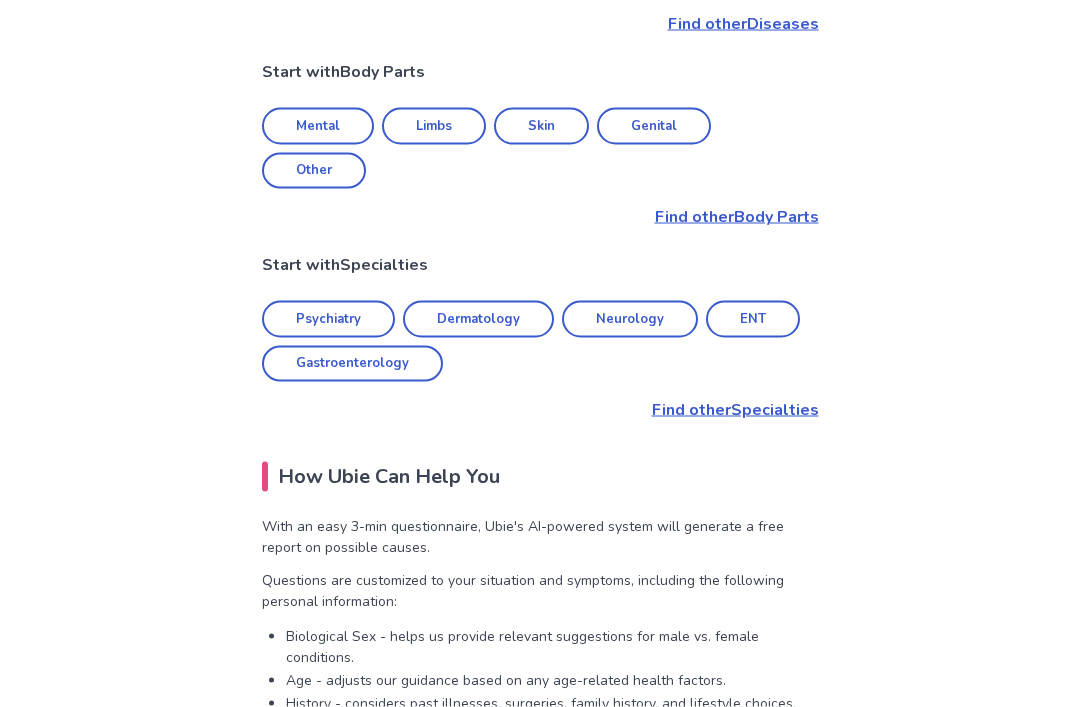 click on "Dermatology" at bounding box center (478, 319) 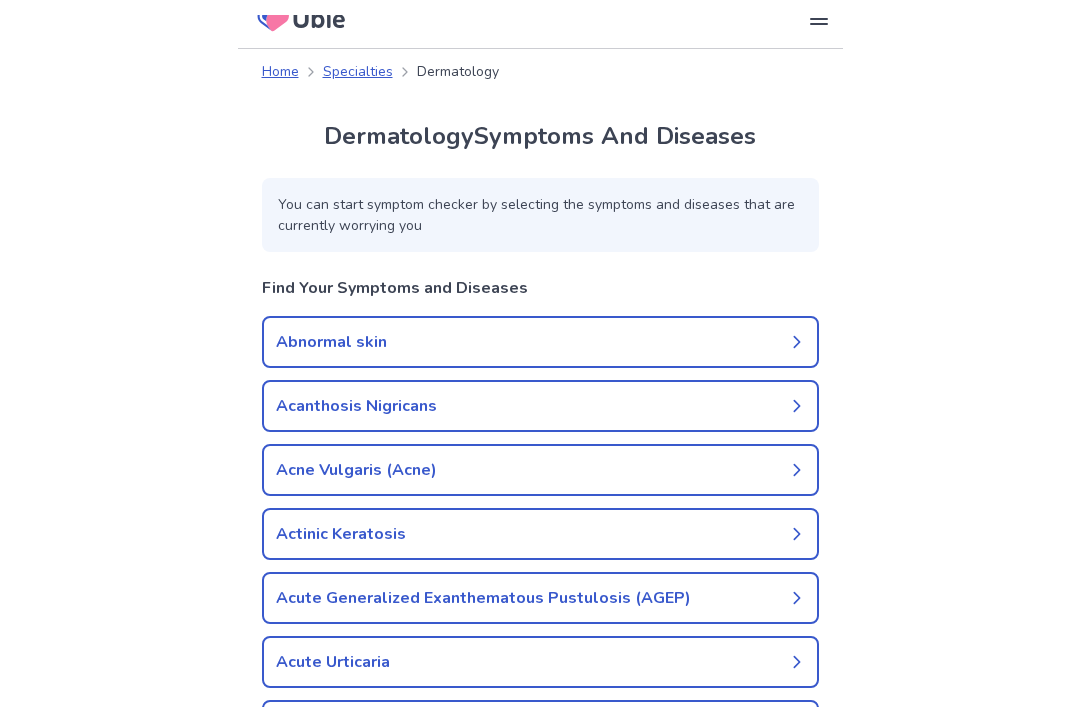 scroll, scrollTop: 0, scrollLeft: 0, axis: both 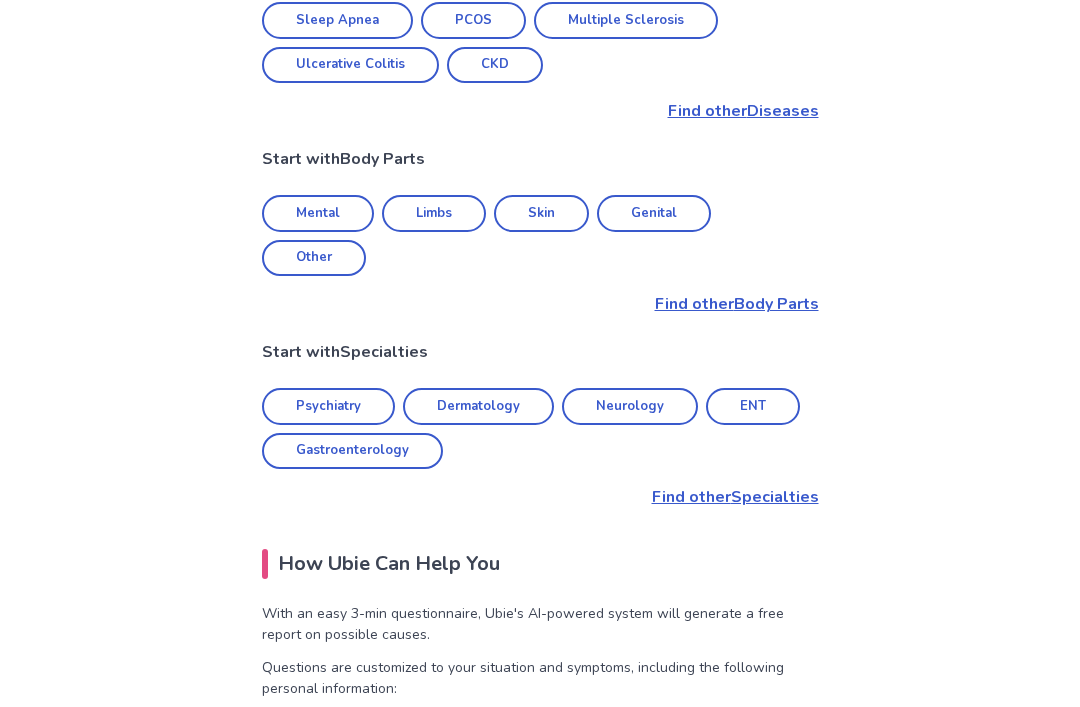 click on "Mental" at bounding box center (318, 213) 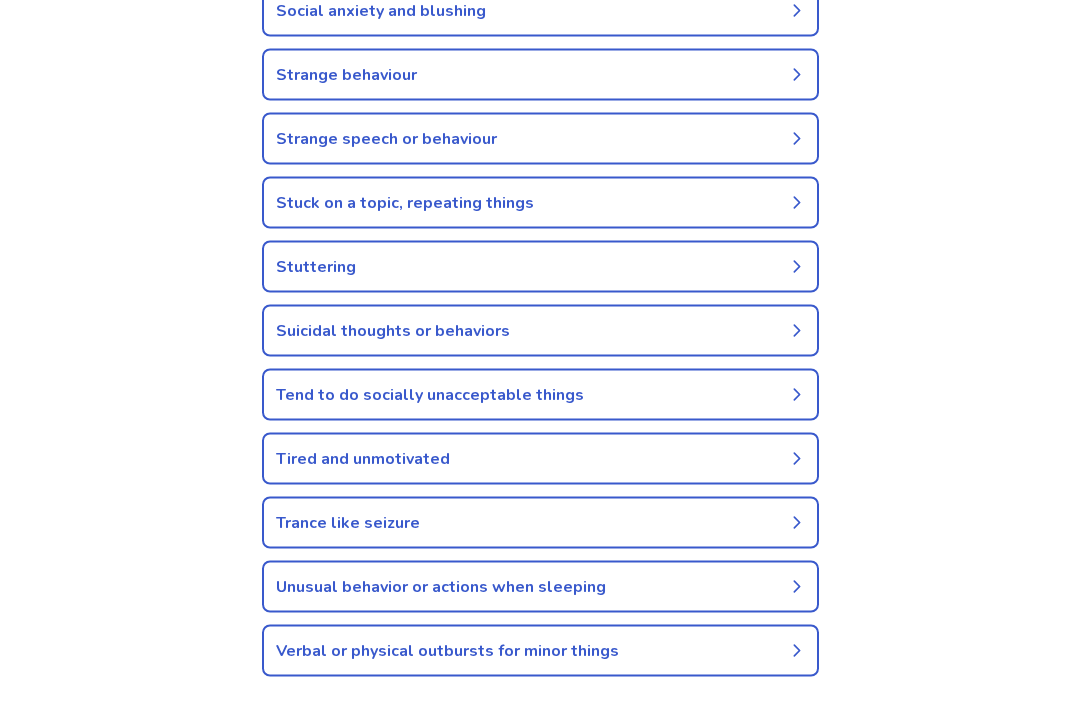 scroll, scrollTop: 5352, scrollLeft: 0, axis: vertical 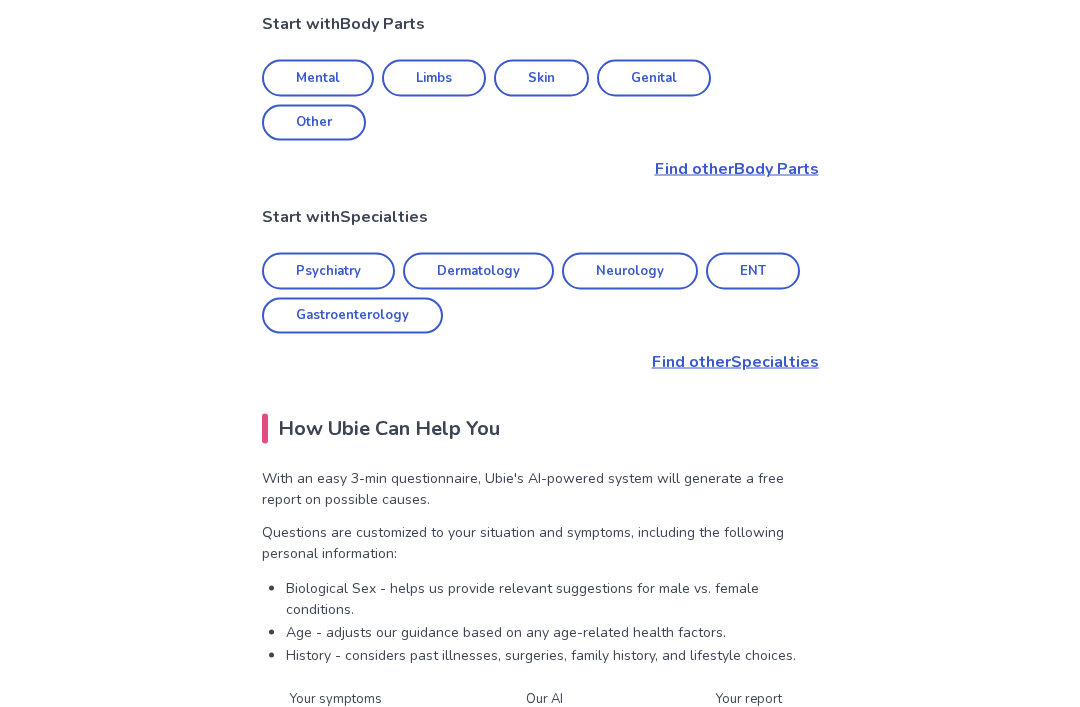 click on "Psychiatry" at bounding box center (328, 271) 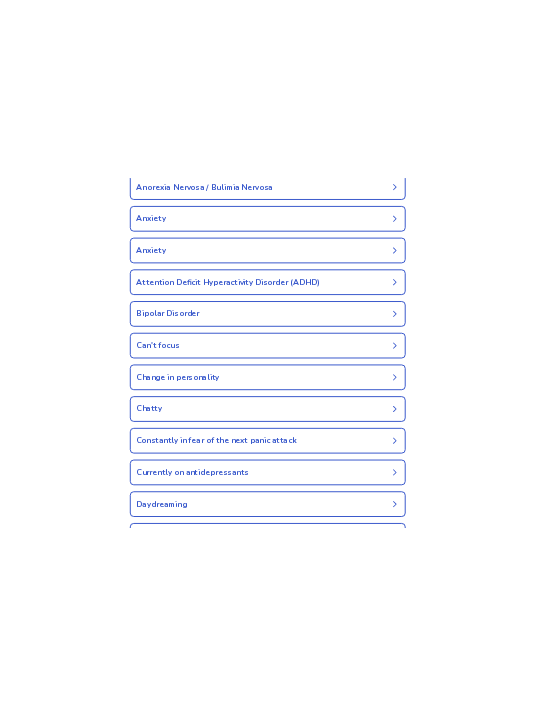 scroll, scrollTop: 720, scrollLeft: 0, axis: vertical 